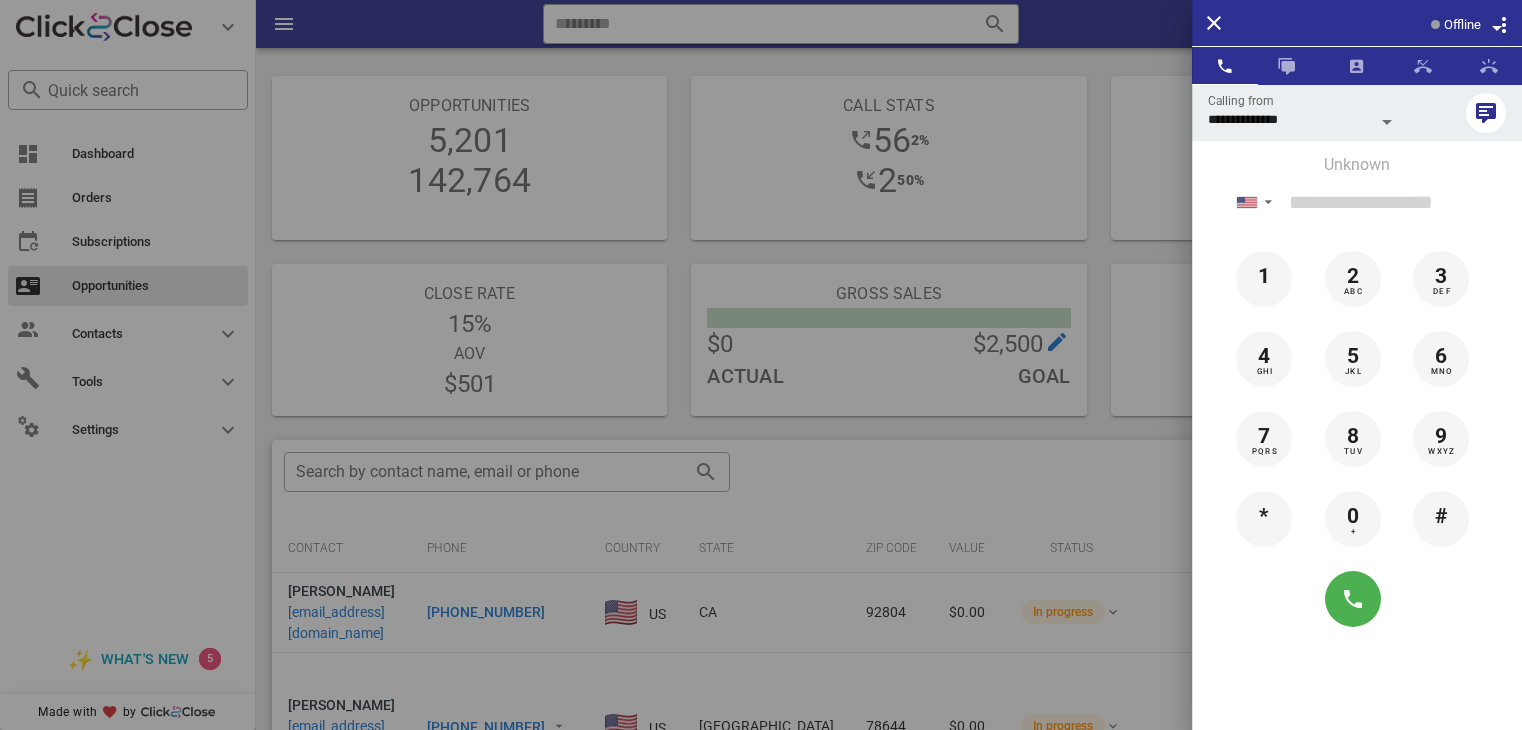 scroll, scrollTop: 376, scrollLeft: 0, axis: vertical 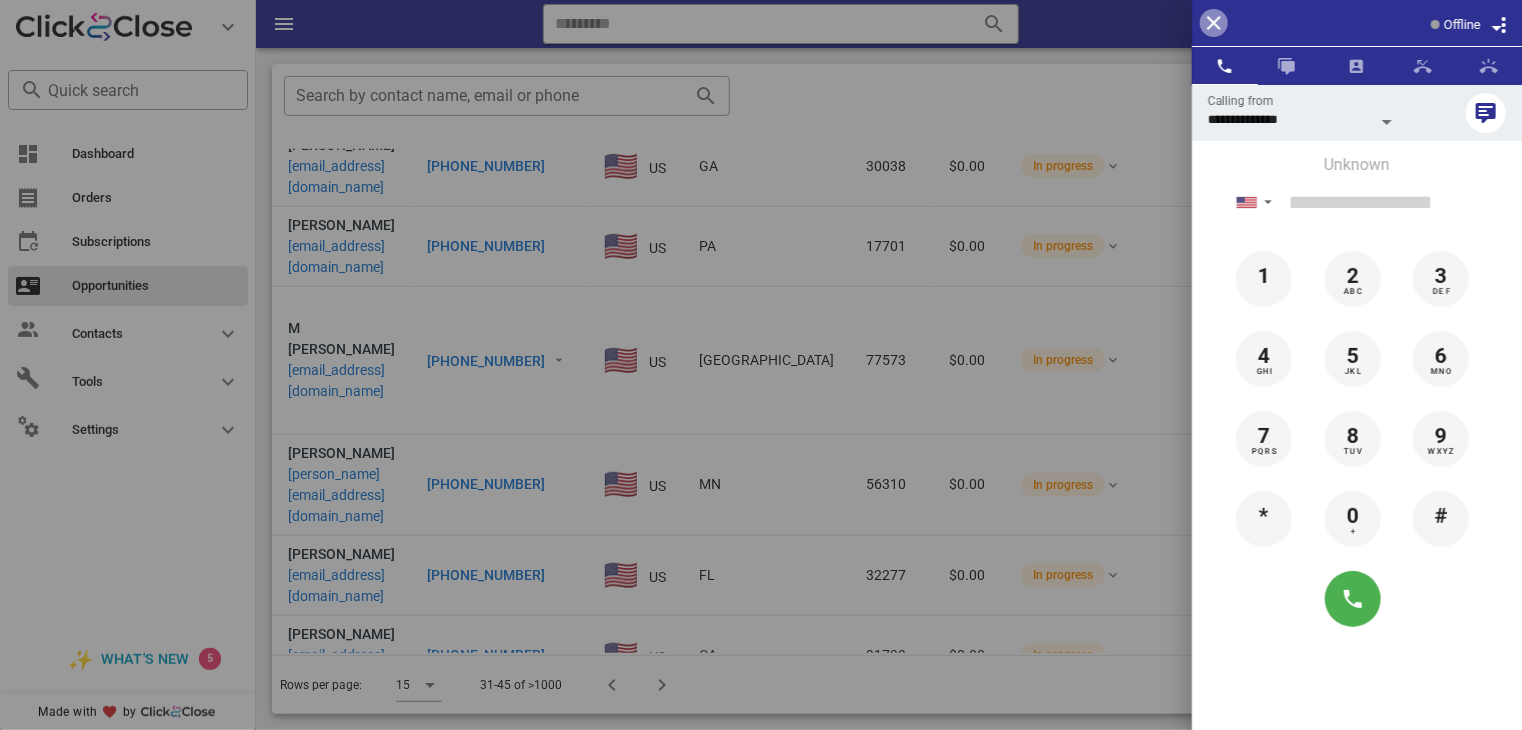 click at bounding box center (1214, 23) 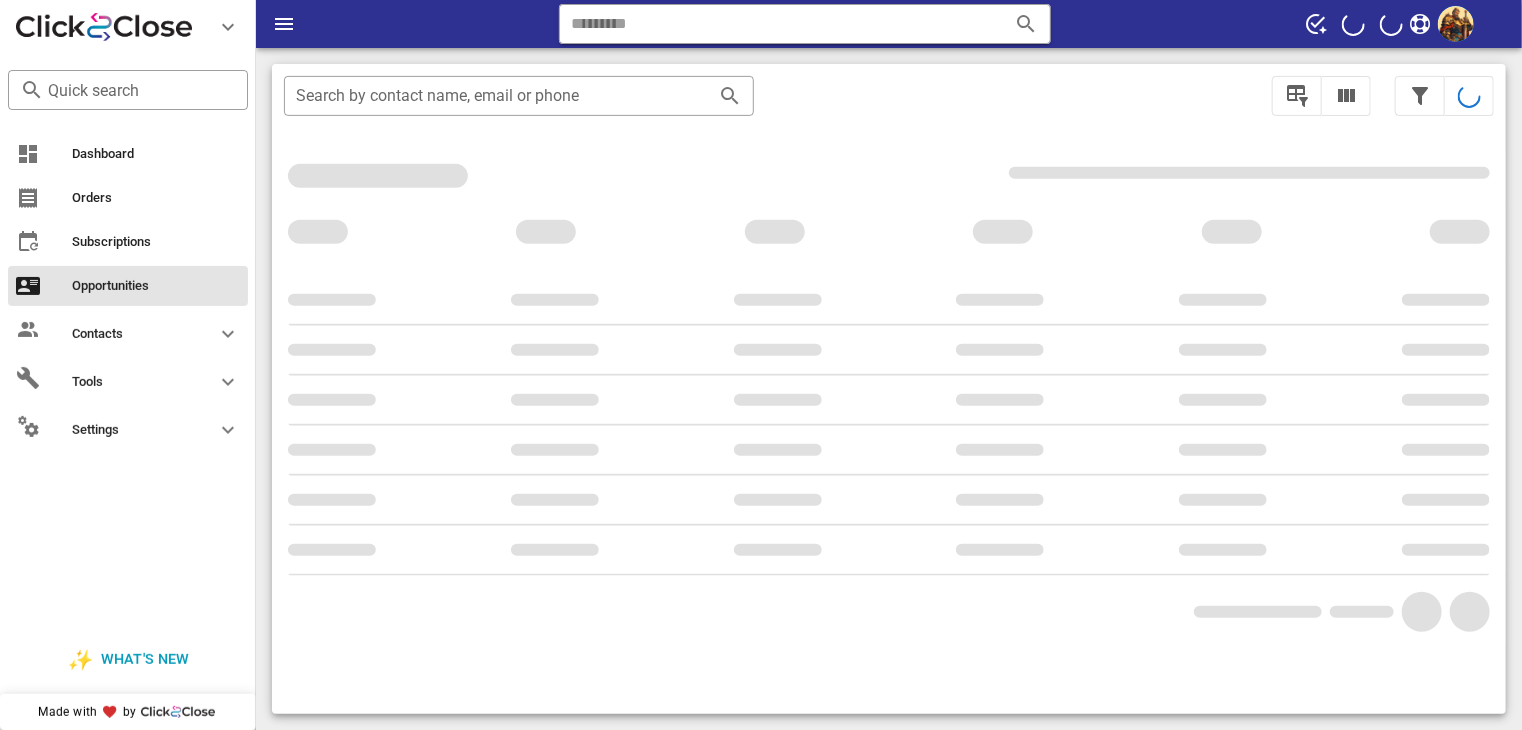 scroll, scrollTop: 356, scrollLeft: 0, axis: vertical 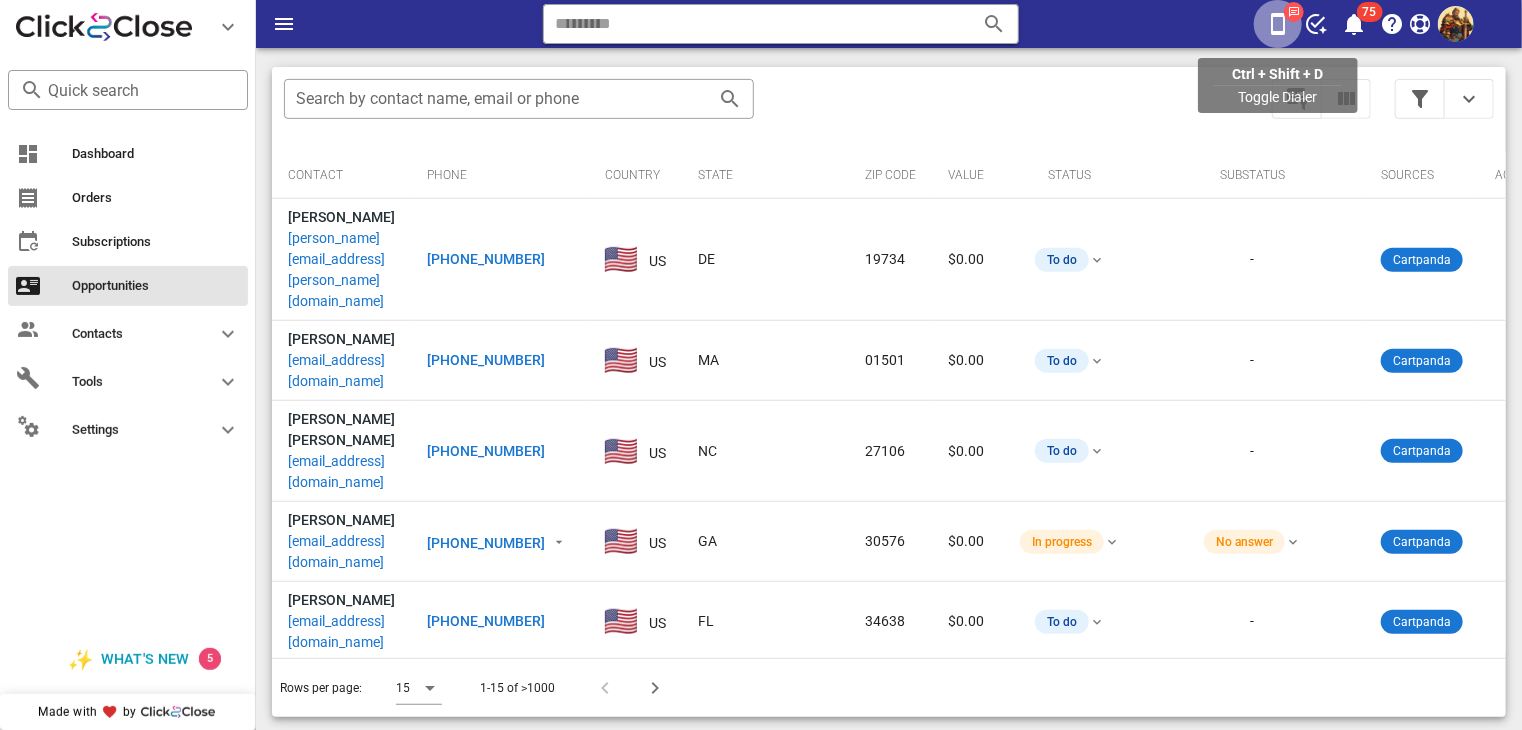 click at bounding box center (1278, 24) 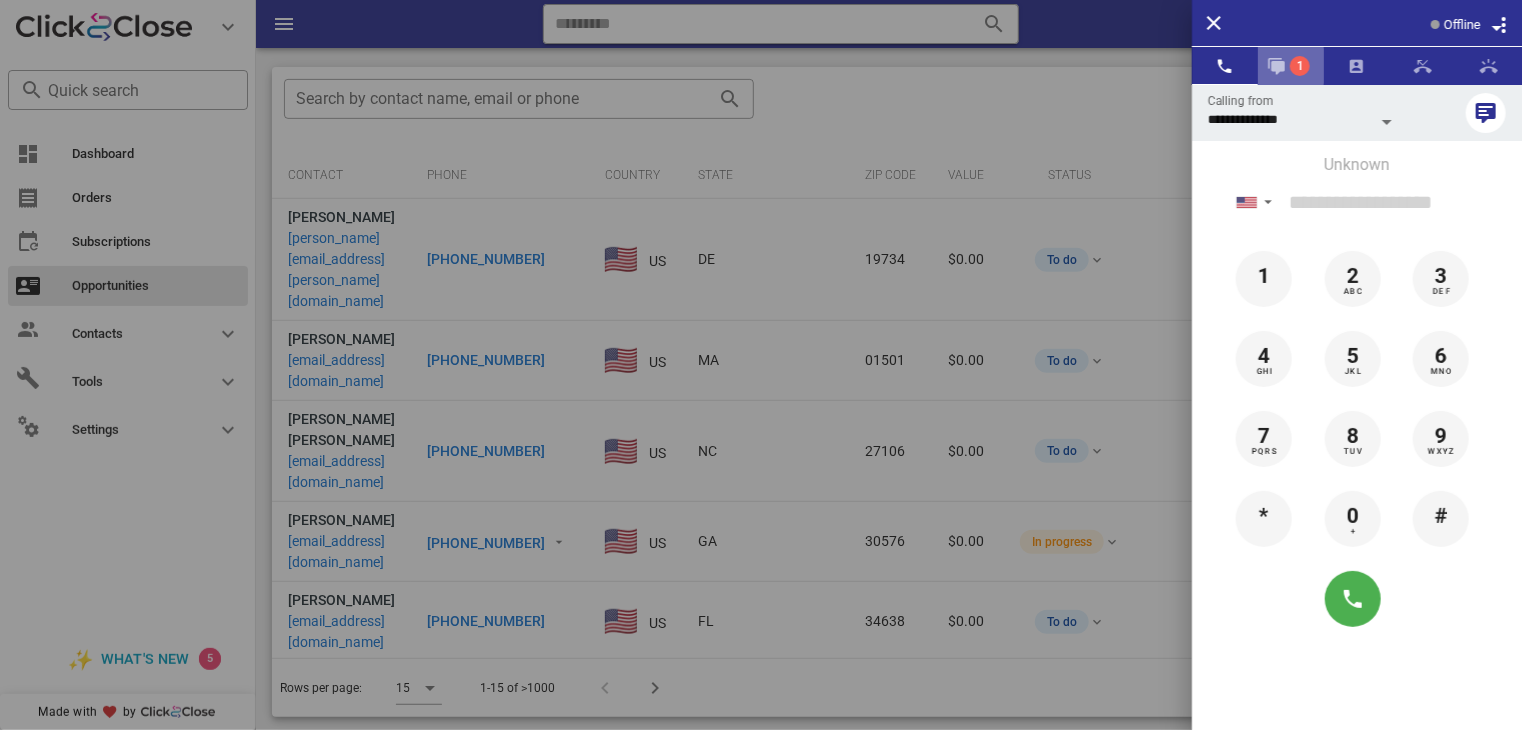 click at bounding box center [1277, 66] 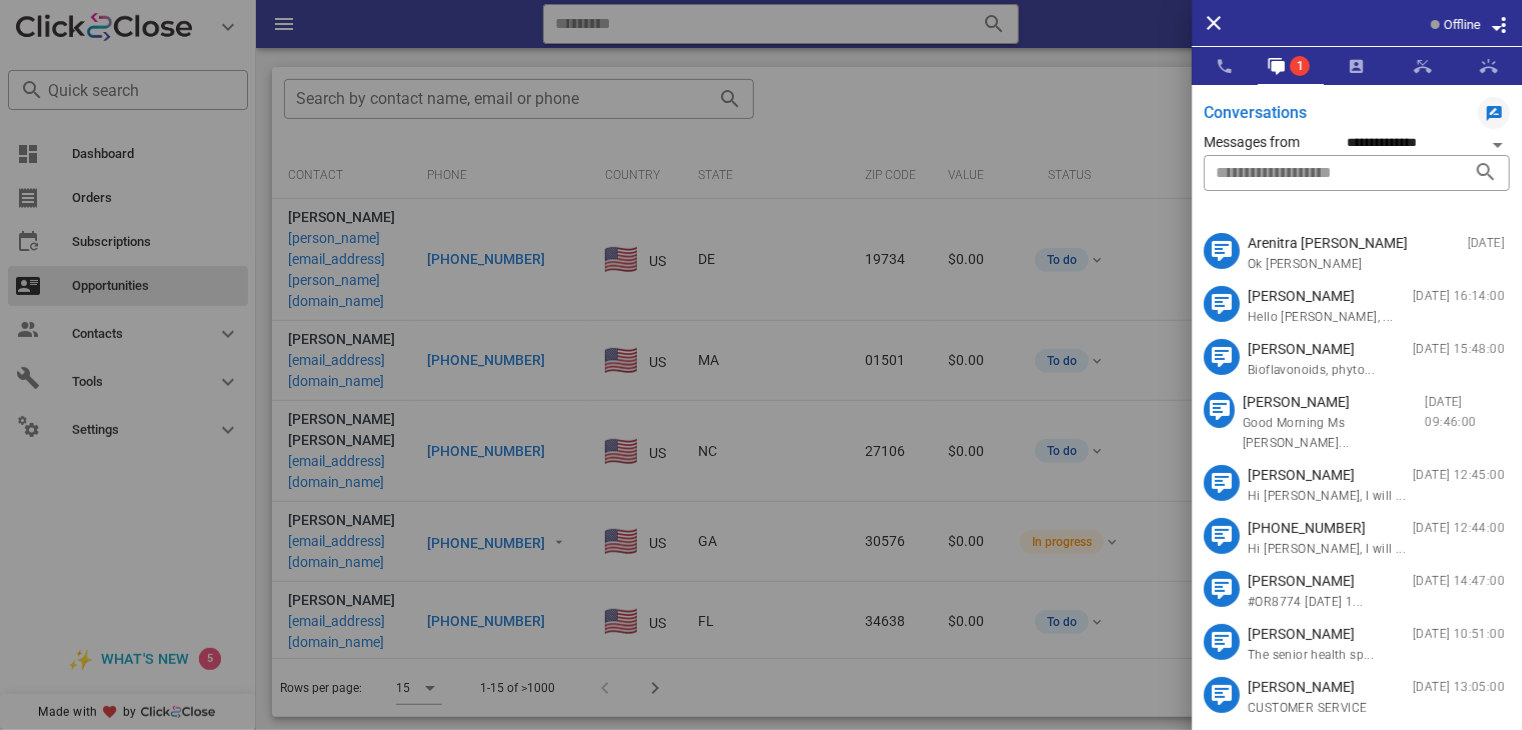 click on "Arenitra [PERSON_NAME]" at bounding box center [1328, 243] 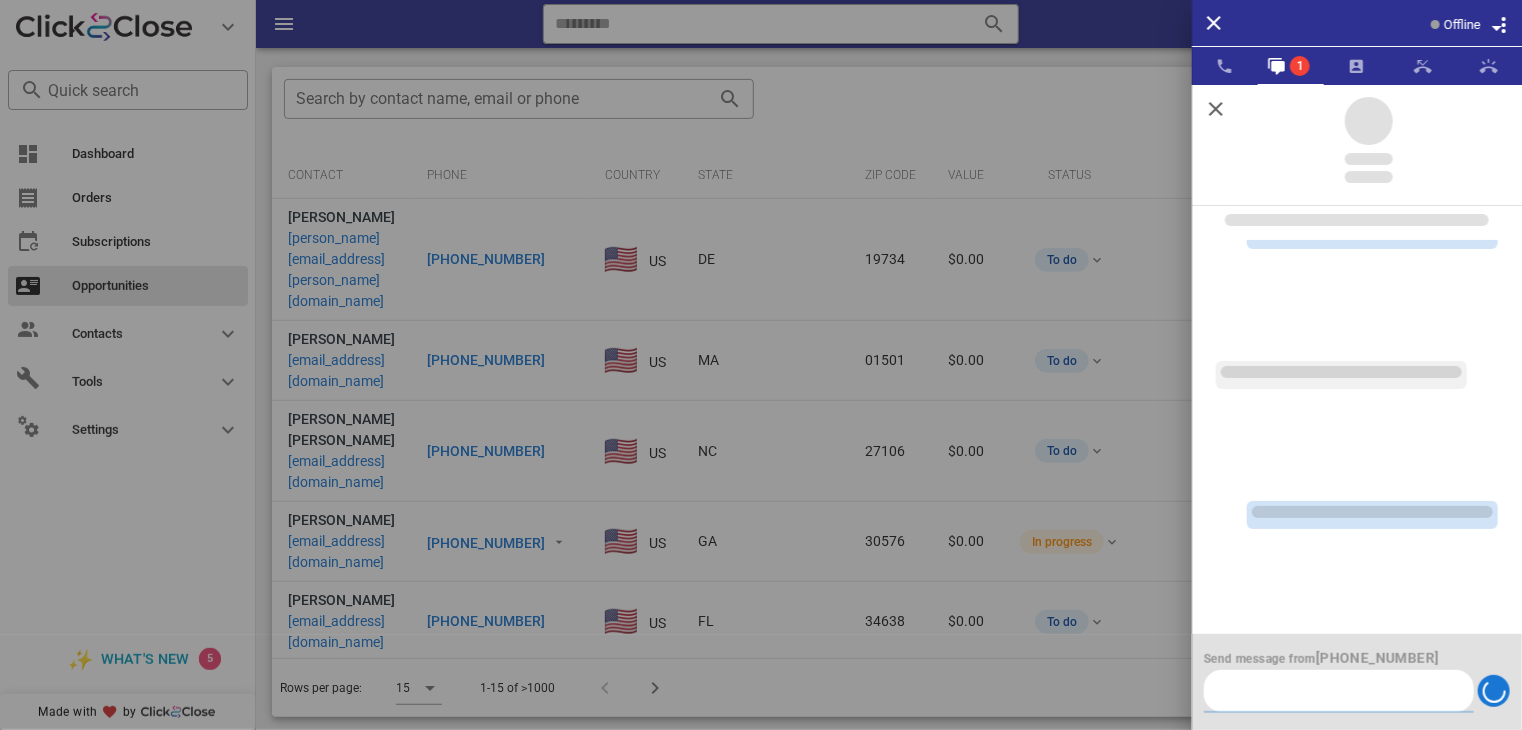 scroll, scrollTop: 169, scrollLeft: 0, axis: vertical 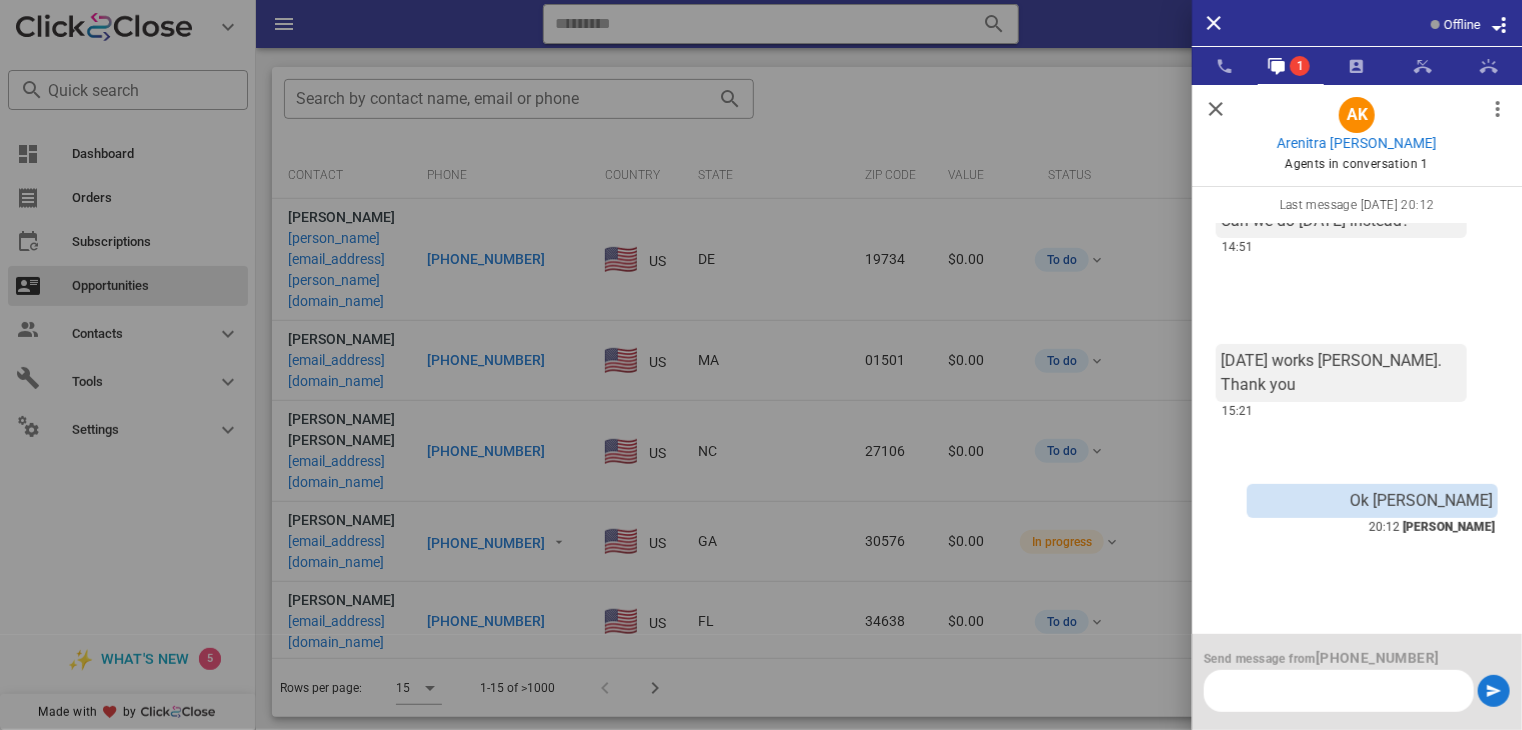 click at bounding box center (1216, 109) 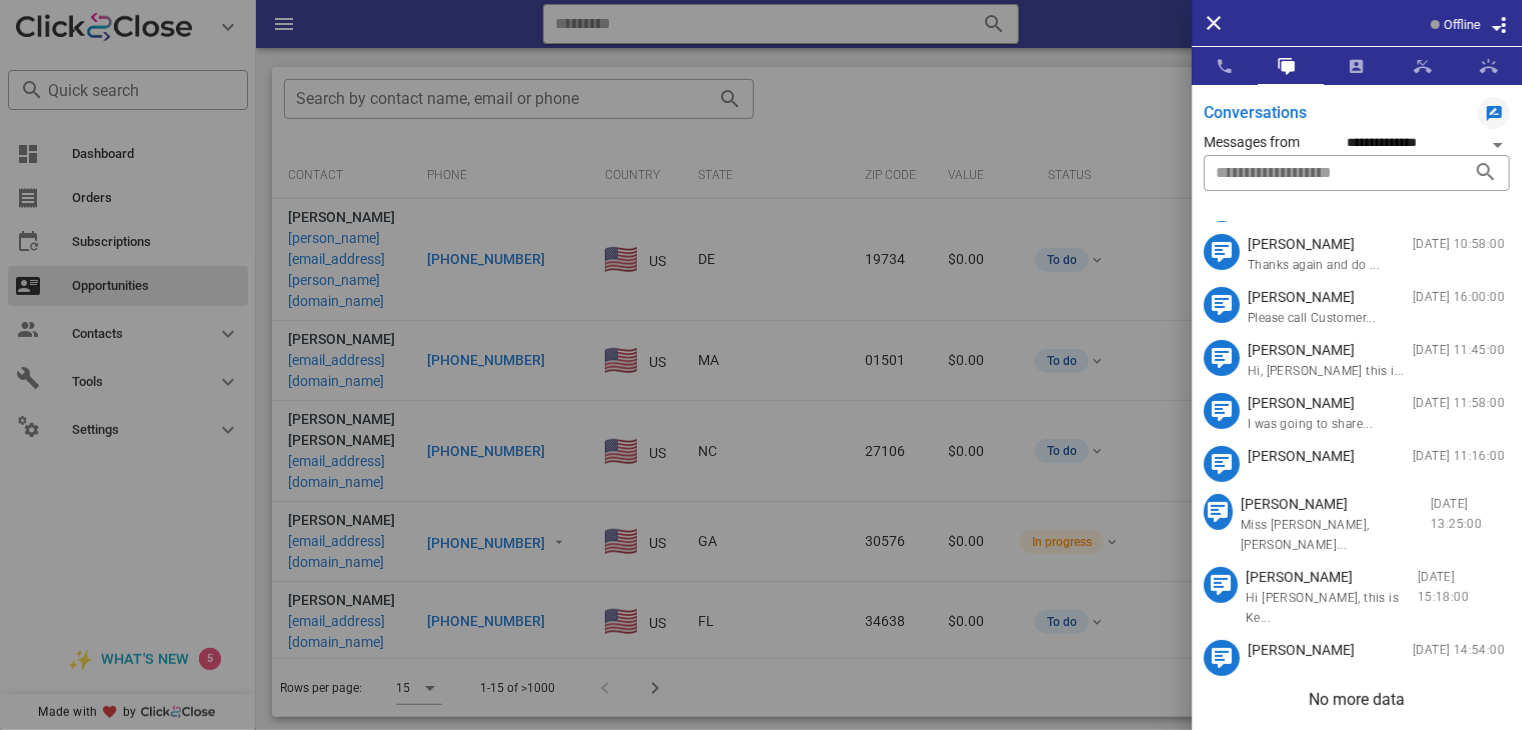 scroll, scrollTop: 1089, scrollLeft: 0, axis: vertical 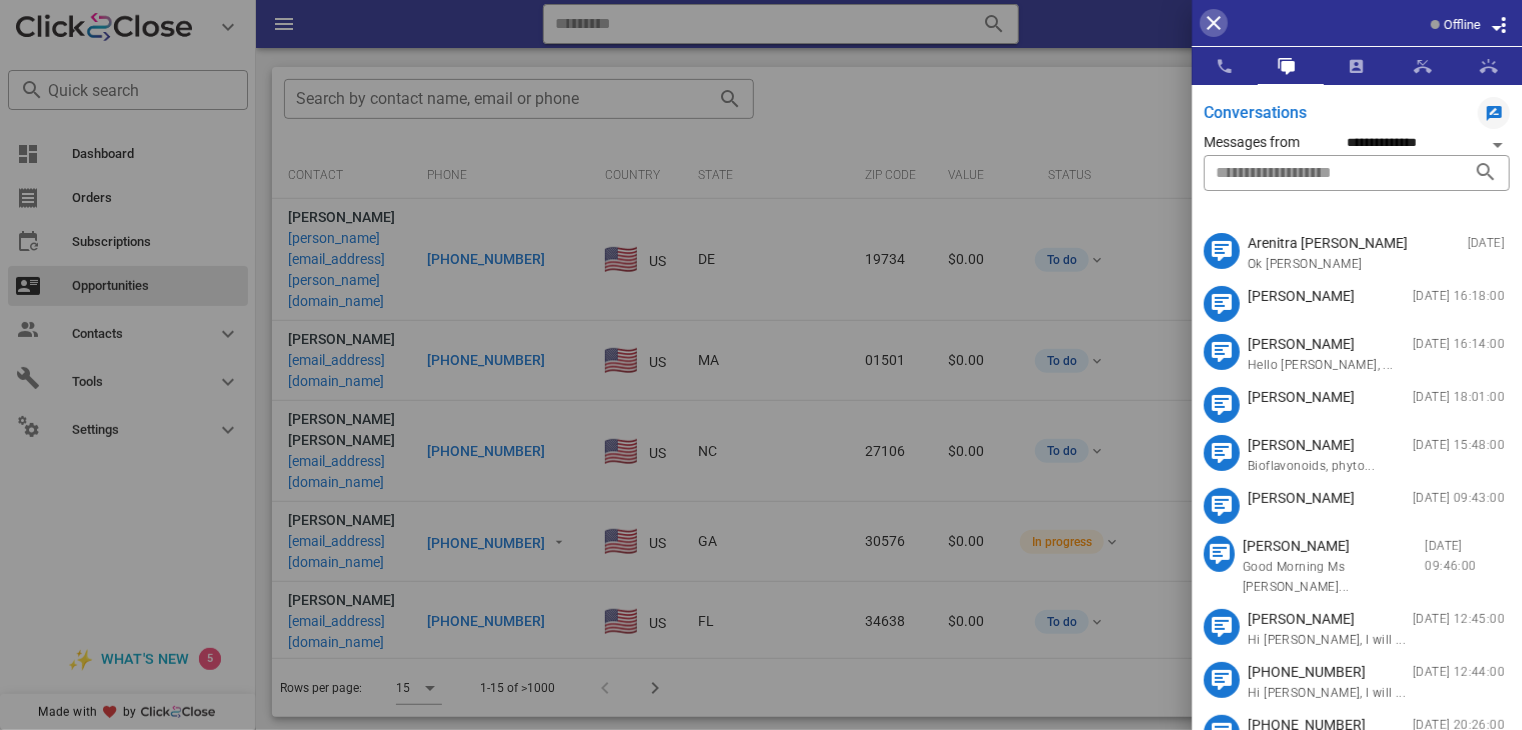 click at bounding box center (1214, 23) 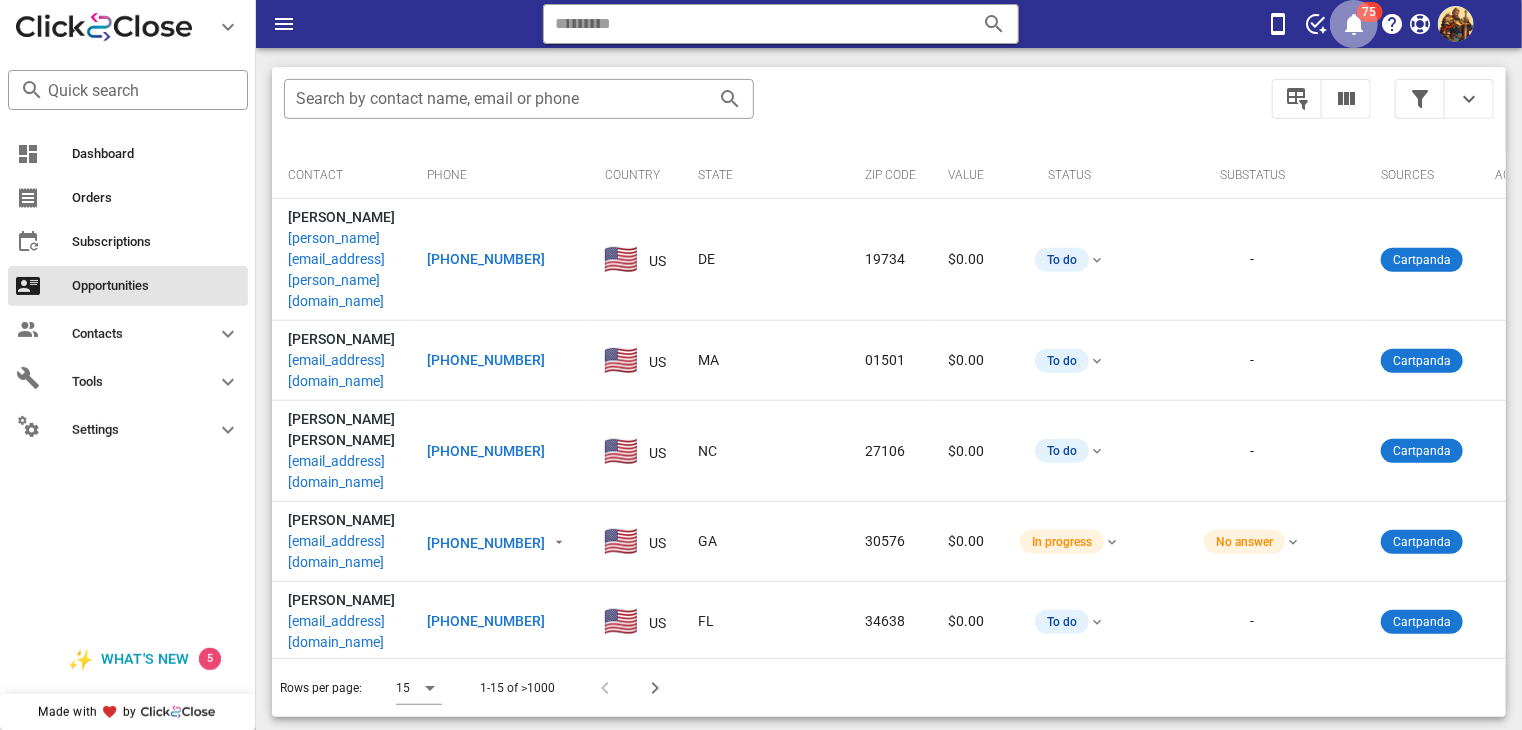 click on "75" at bounding box center [1370, 12] 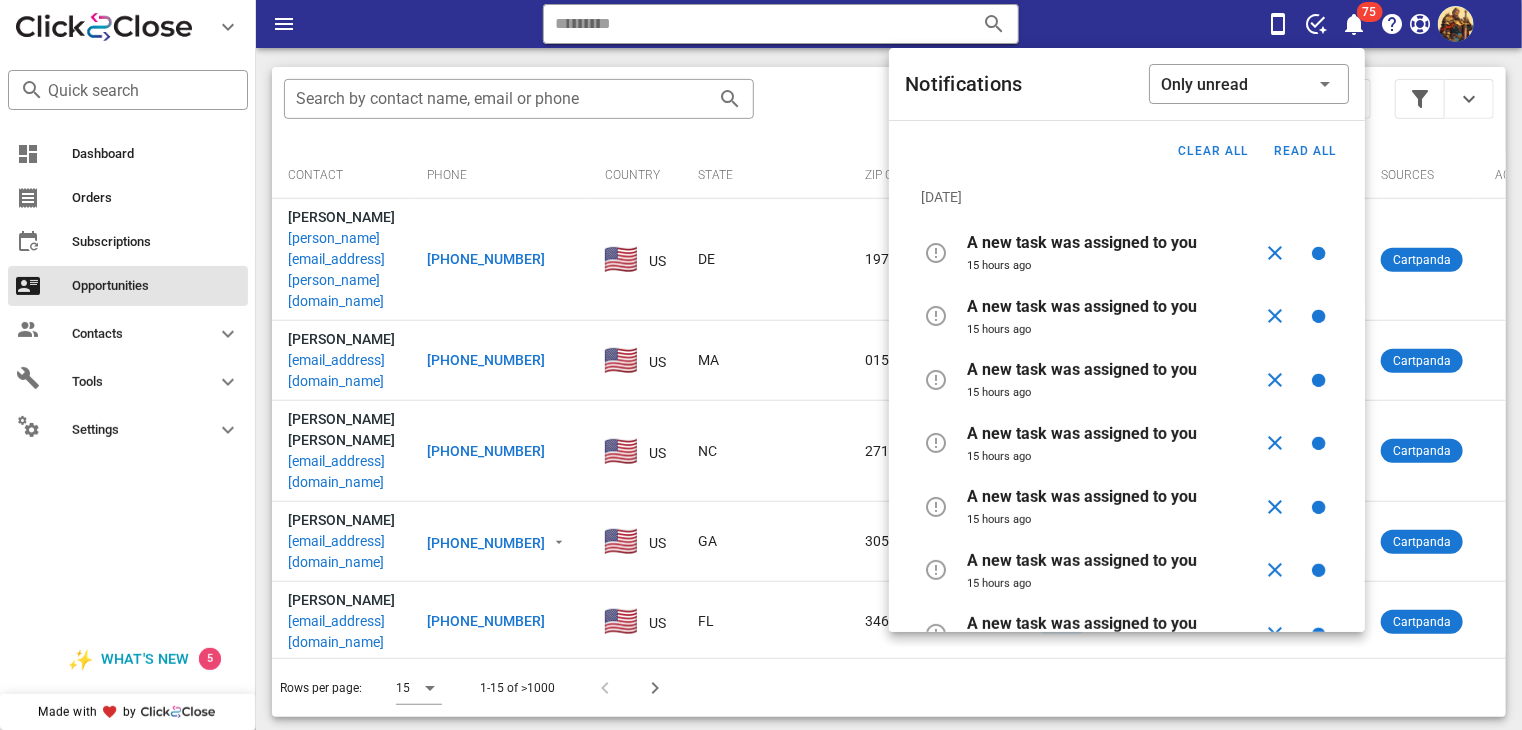 click on "A new task was assigned to you 15 hours ago" at bounding box center (1114, 253) 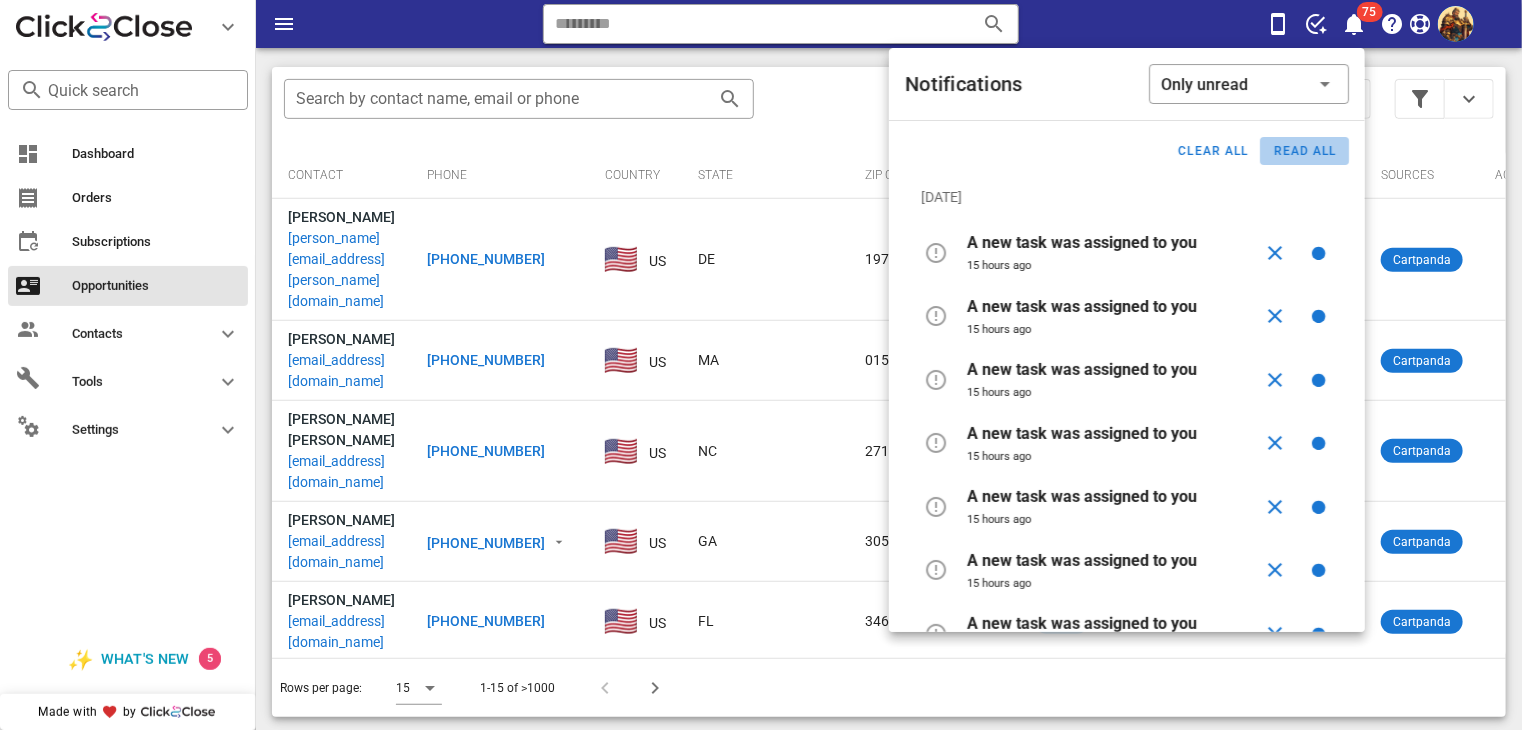 click on "Read all" at bounding box center (1305, 151) 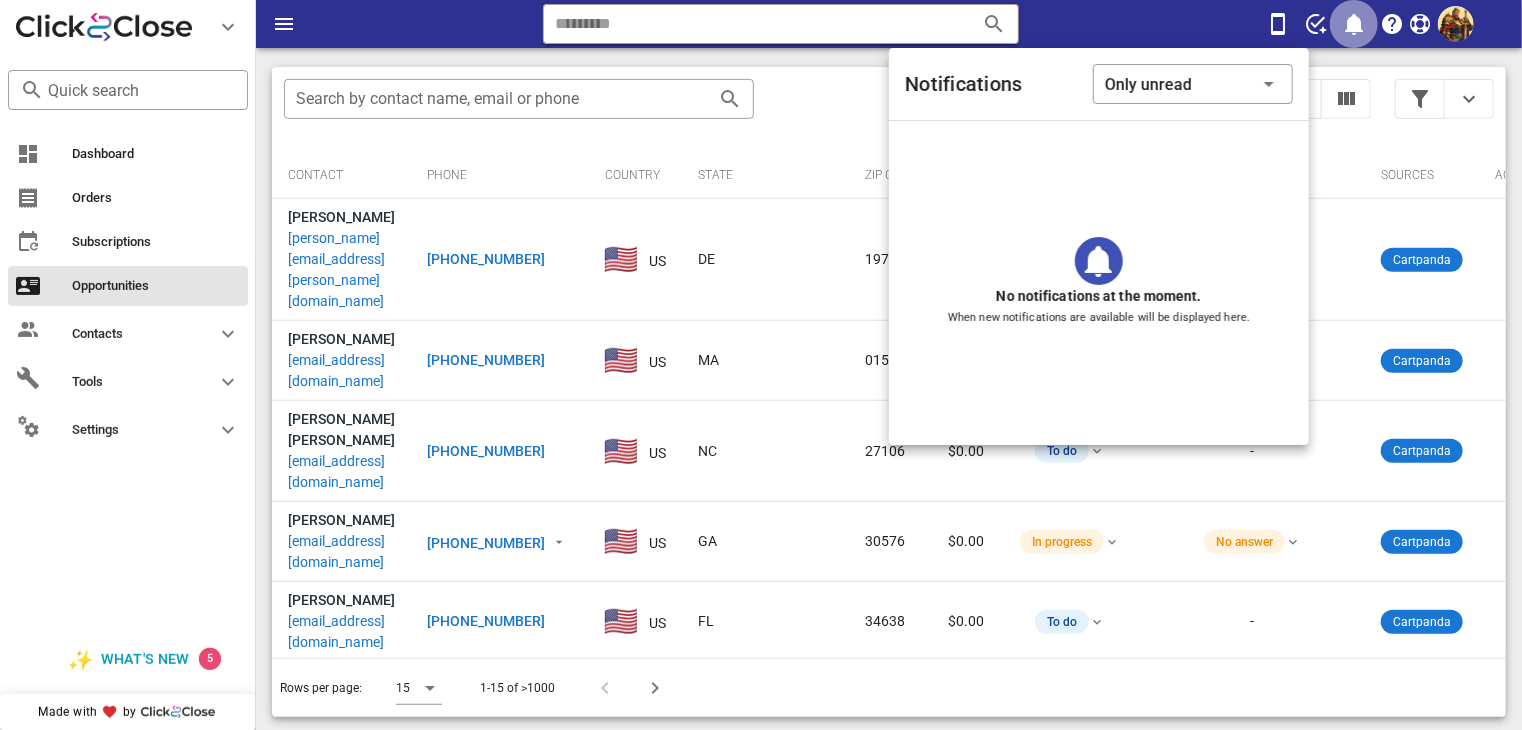 click at bounding box center (1354, 24) 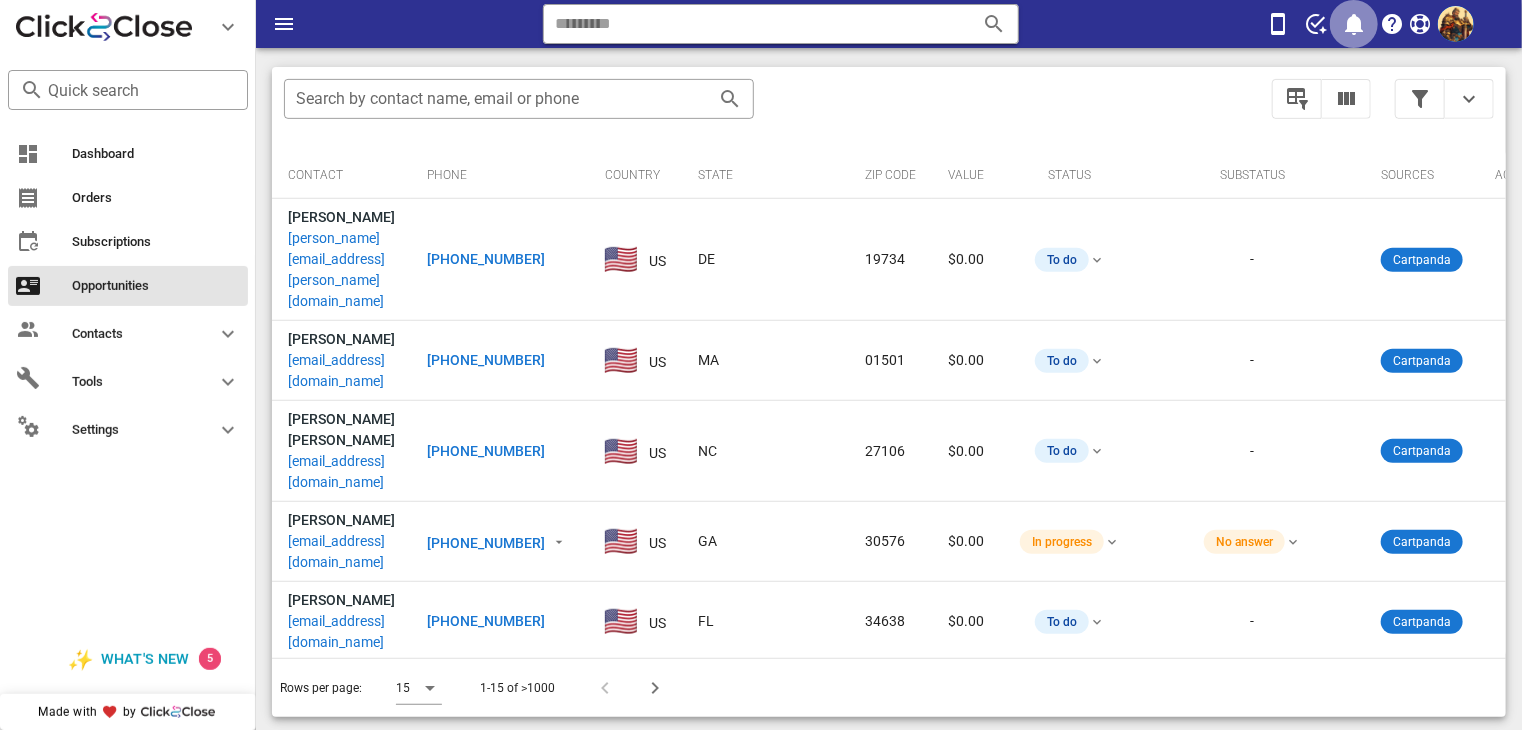 click at bounding box center (1354, 24) 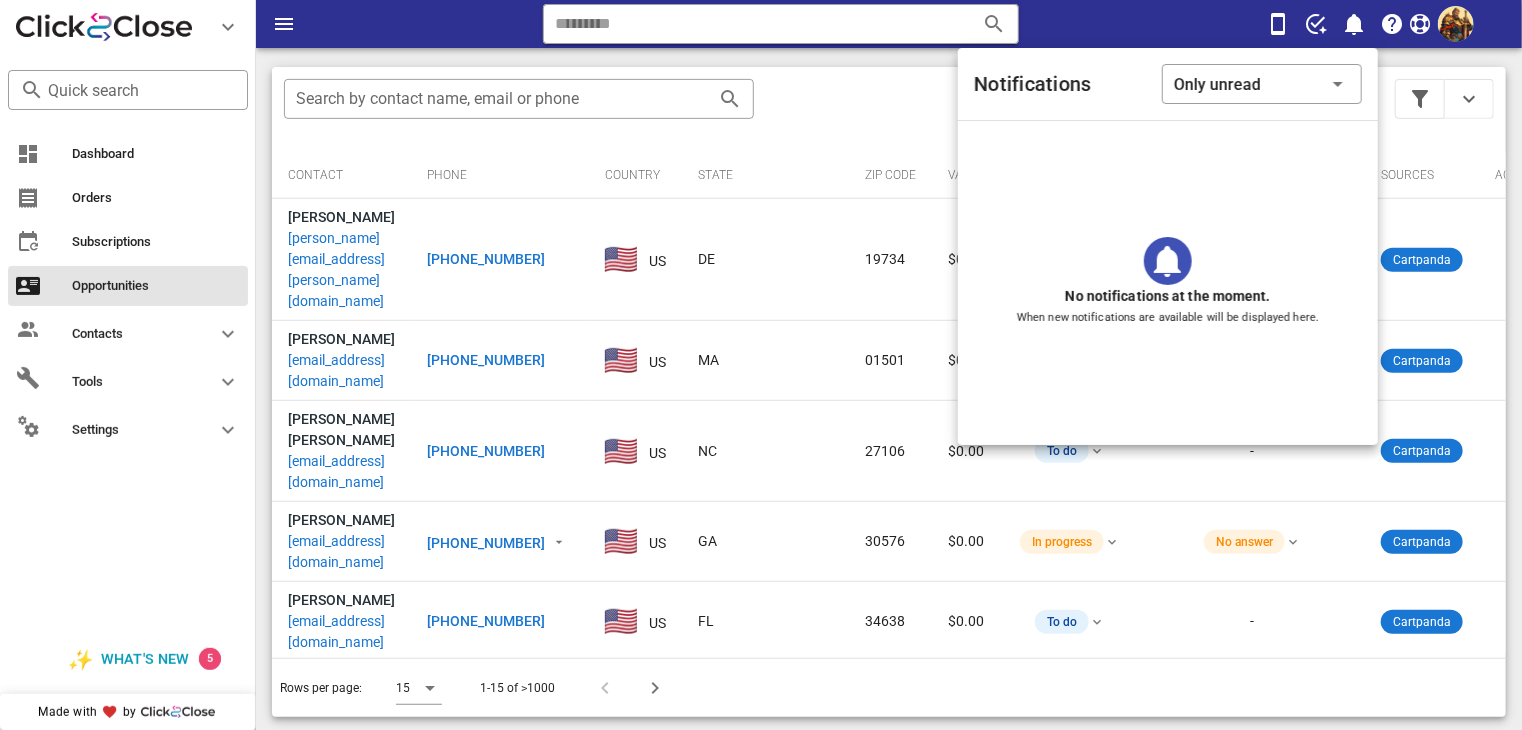click on "Notifications  ​ Only unread" at bounding box center (1168, 84) 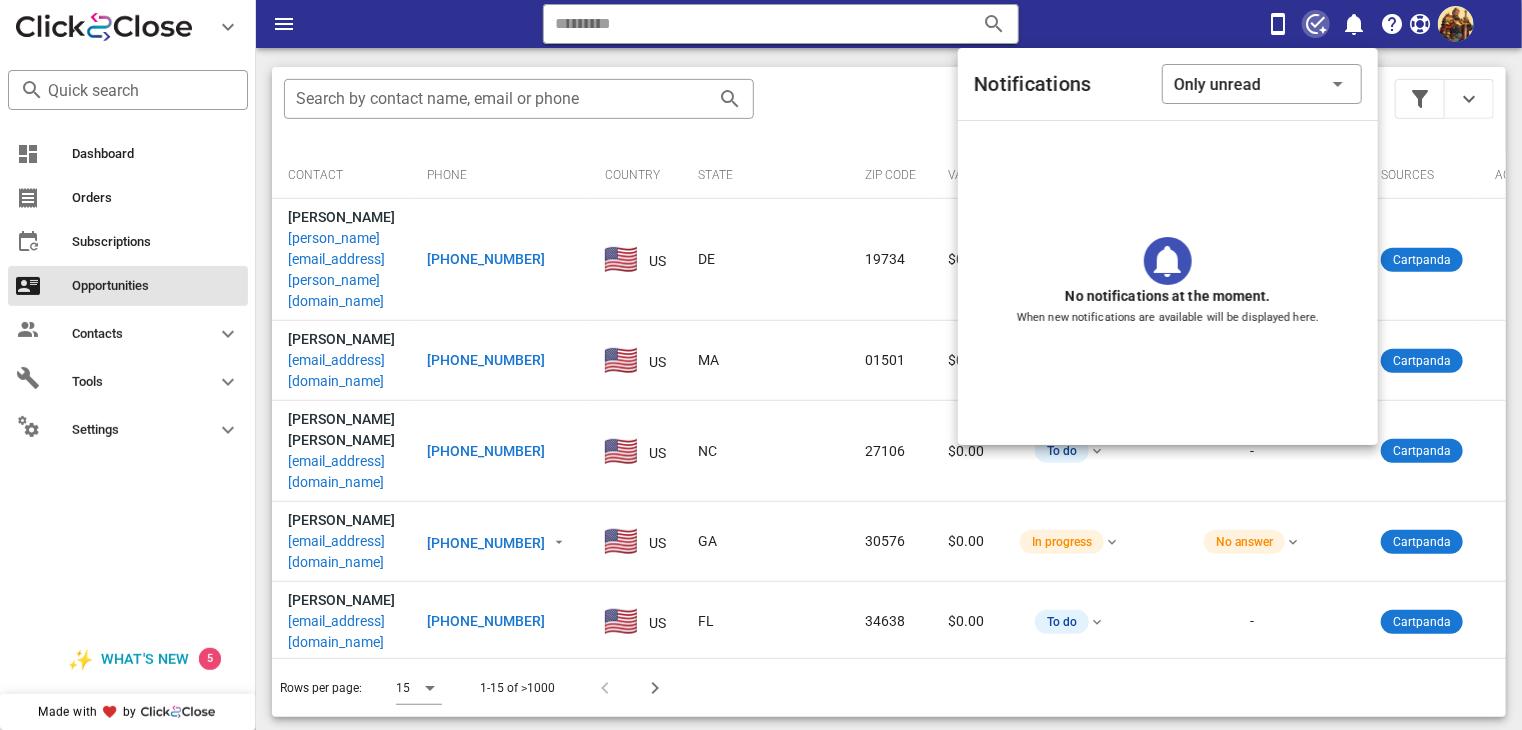 click at bounding box center [1316, 24] 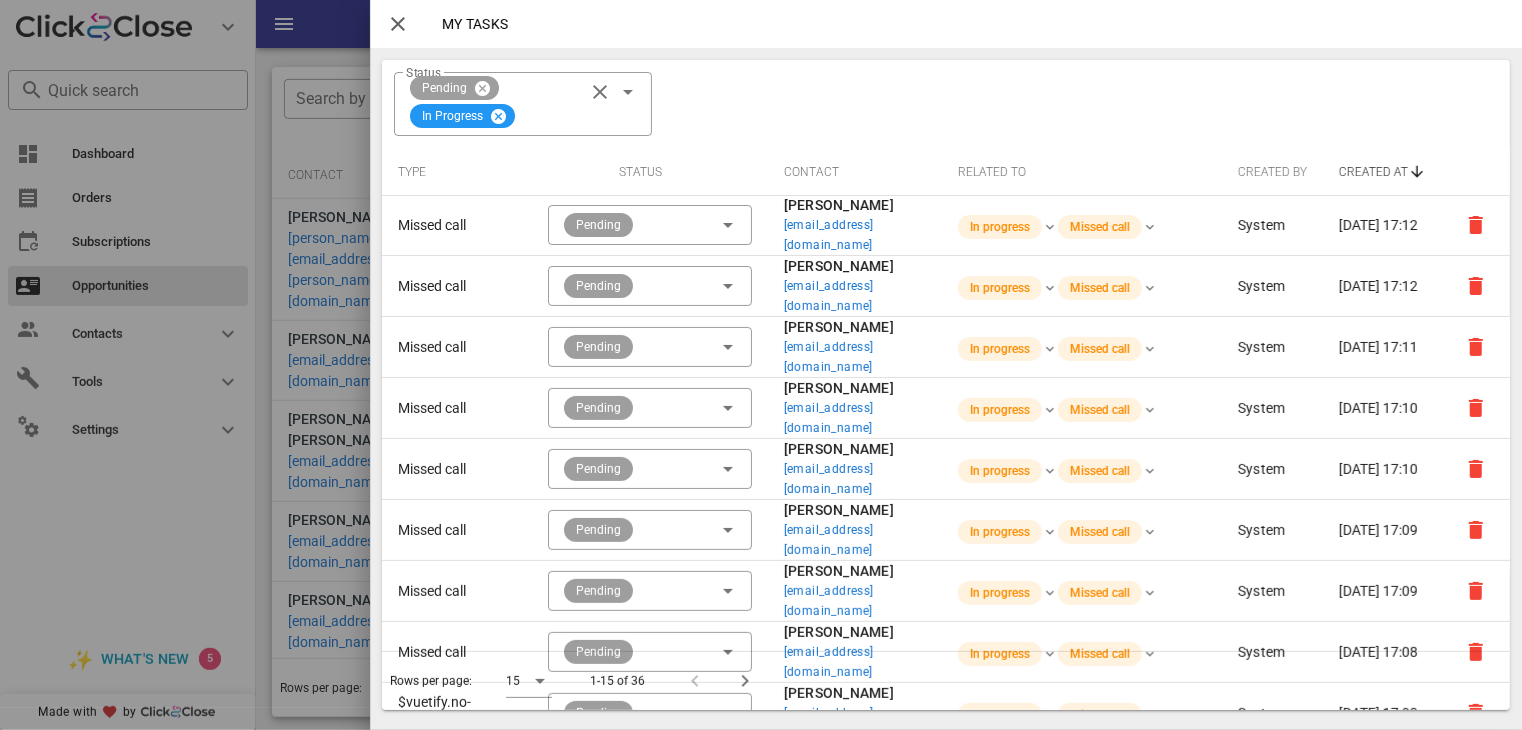 scroll, scrollTop: 0, scrollLeft: 0, axis: both 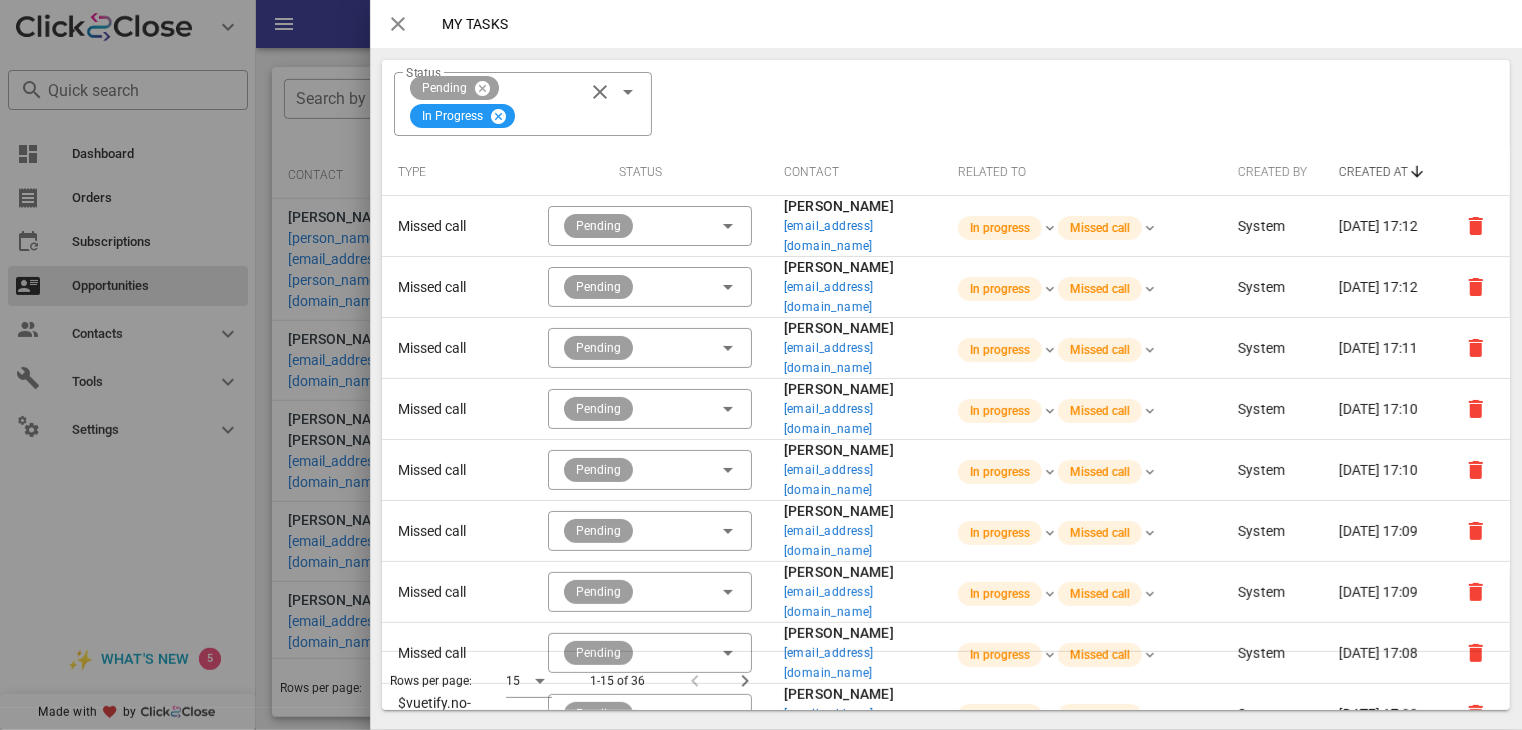 click at bounding box center (398, 24) 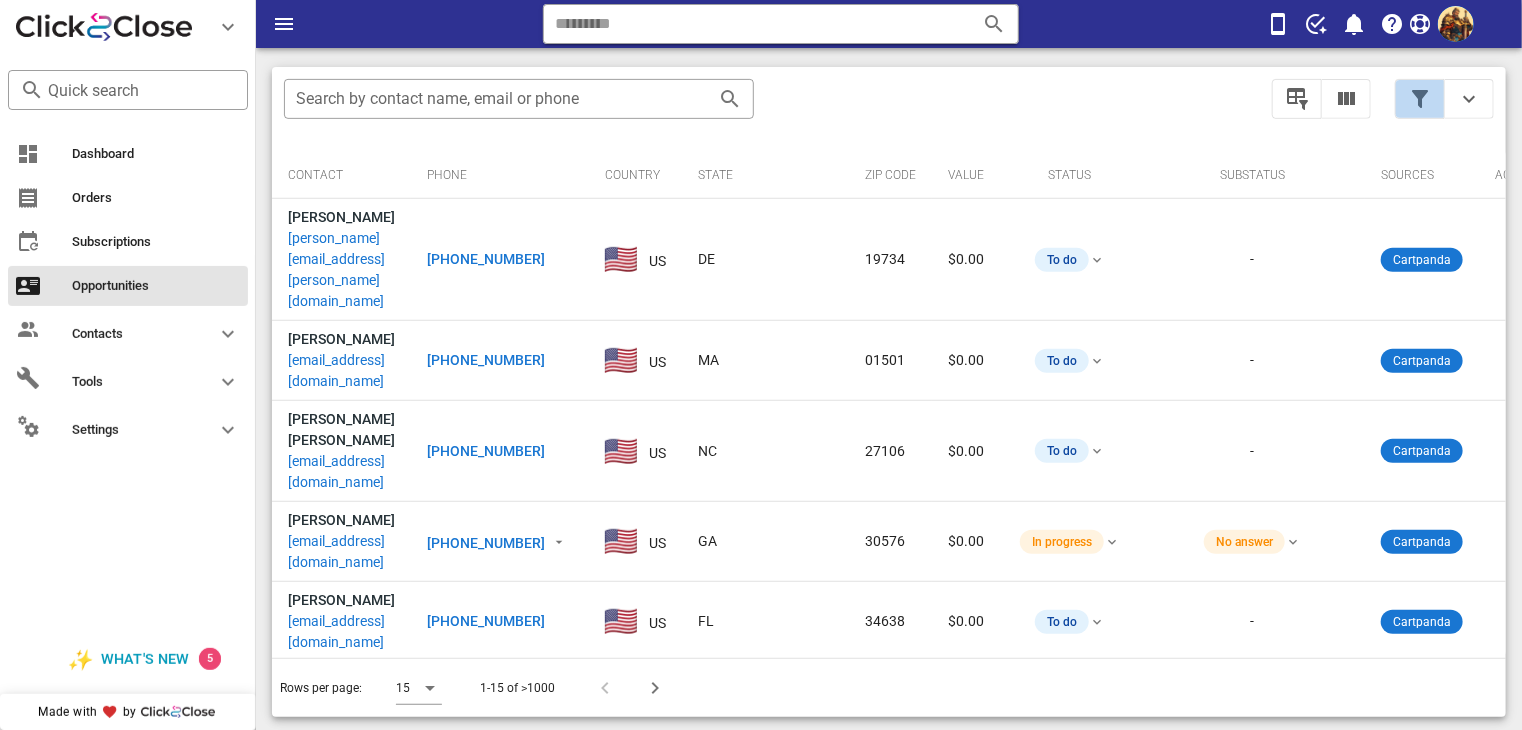 click at bounding box center (1420, 99) 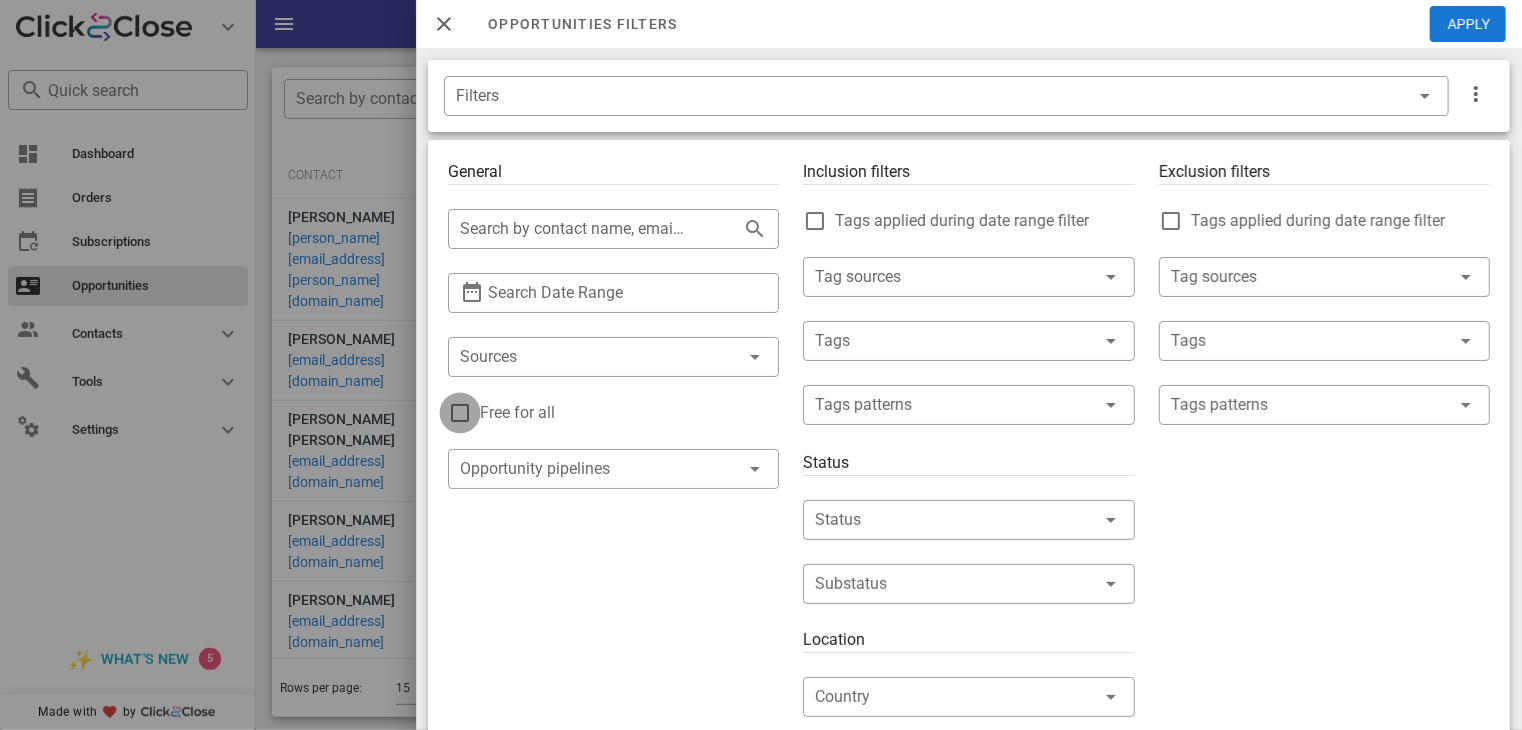 click at bounding box center (460, 413) 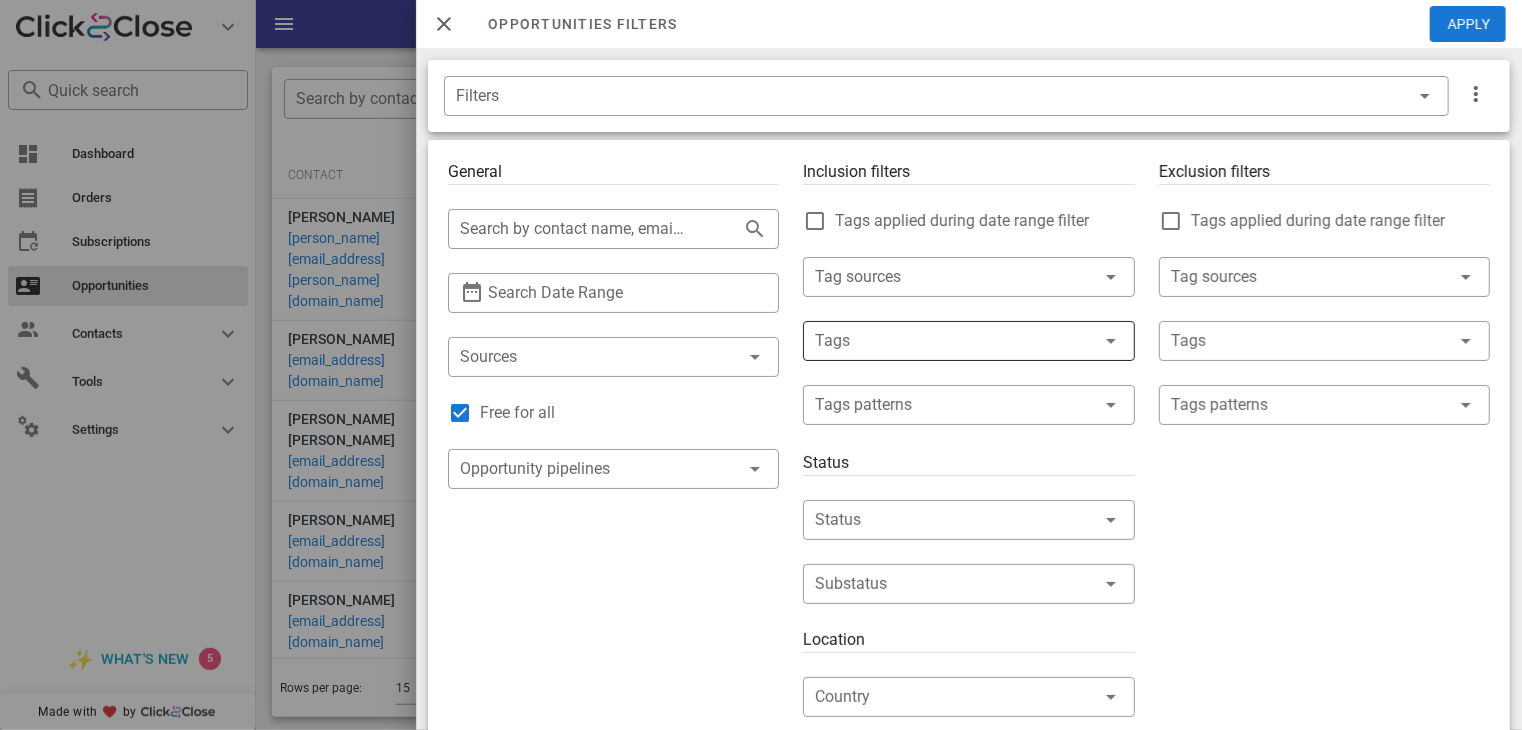 click at bounding box center [940, 341] 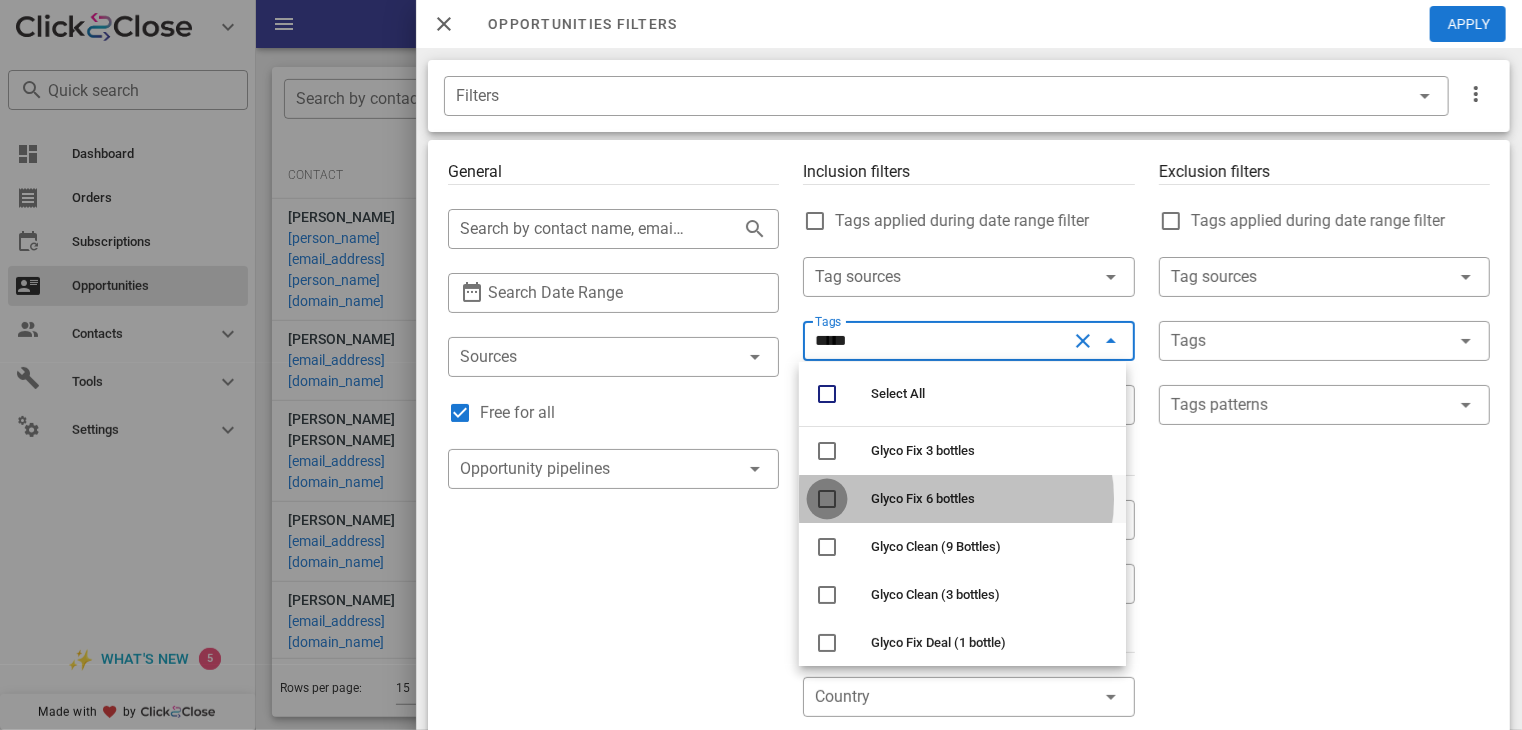 click at bounding box center [827, 499] 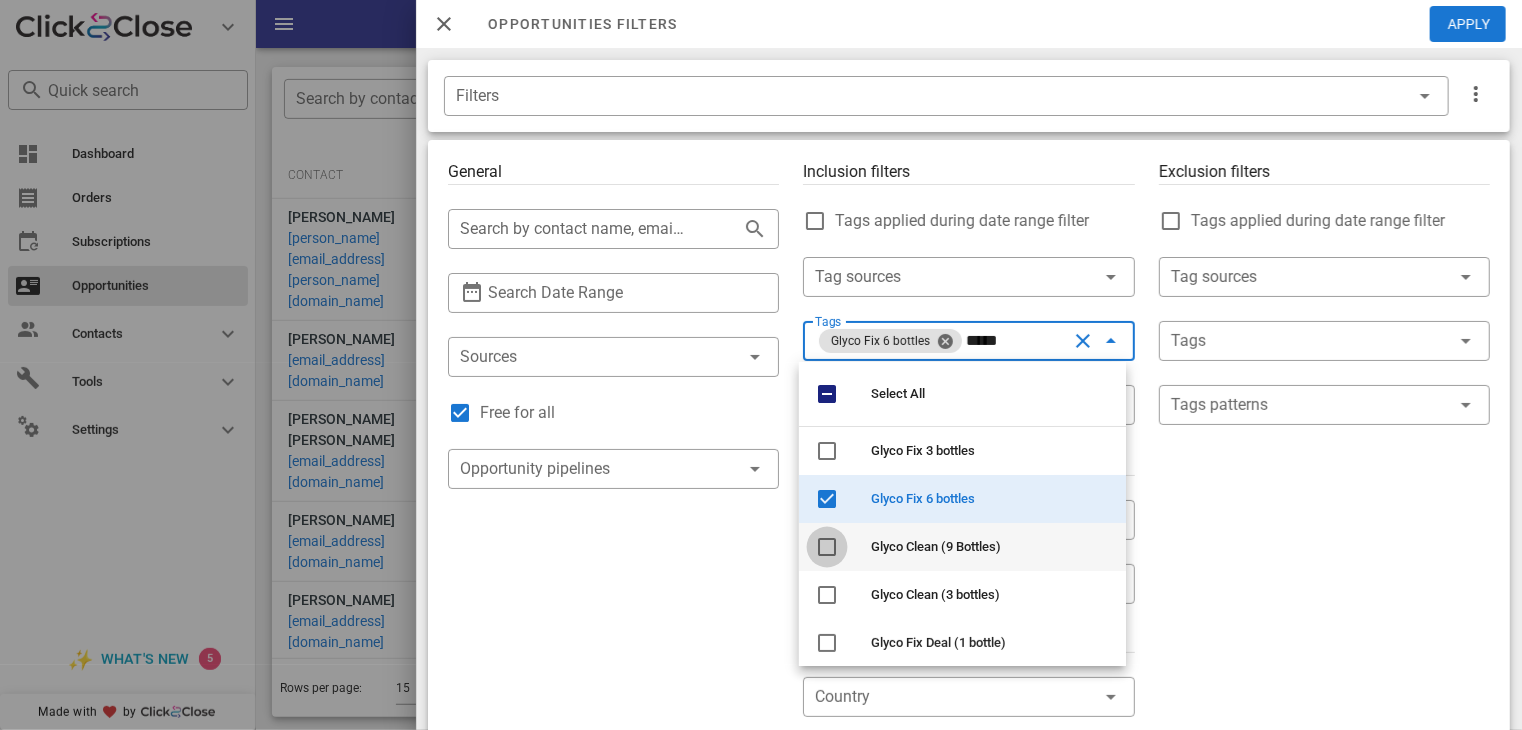 click at bounding box center [827, 547] 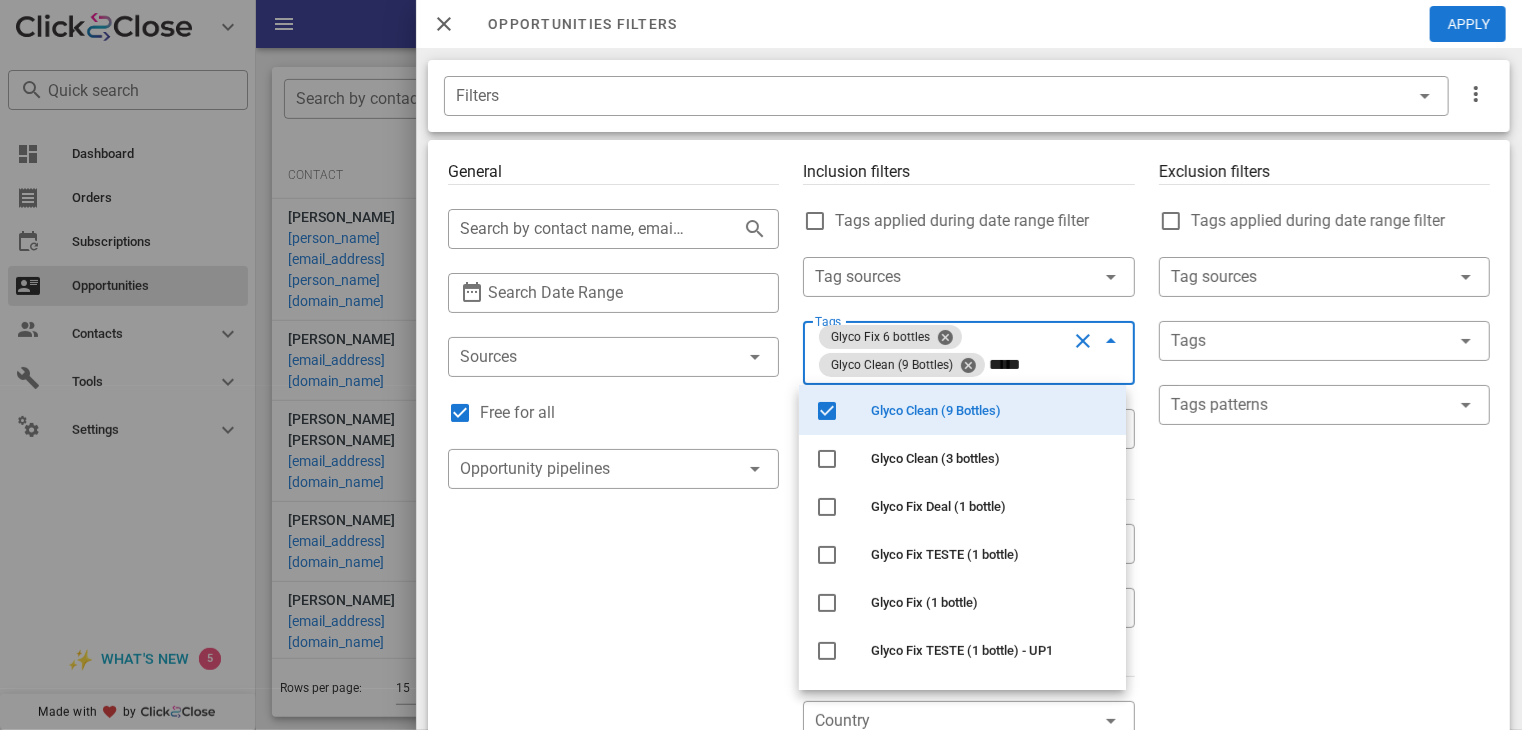 scroll, scrollTop: 208, scrollLeft: 0, axis: vertical 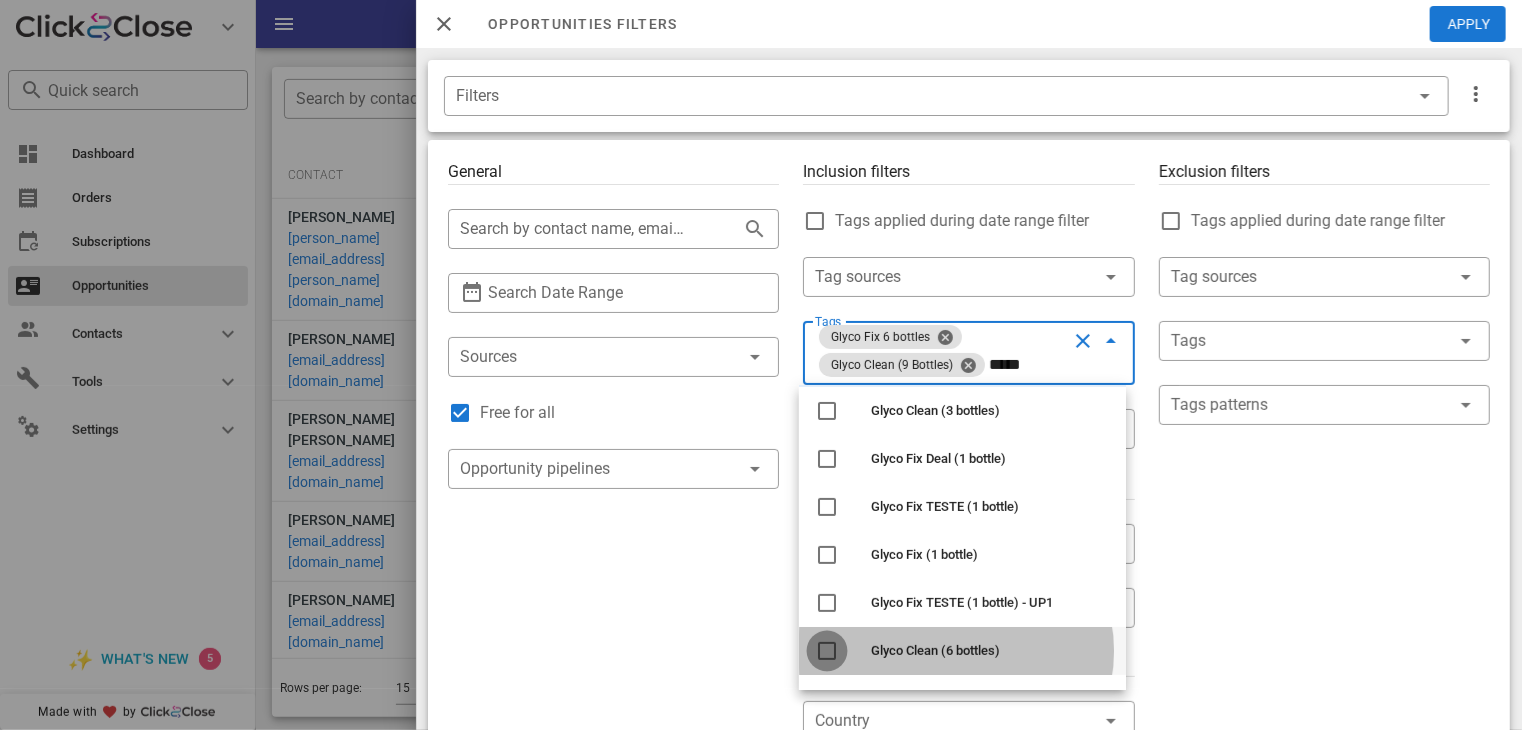 click at bounding box center [827, 651] 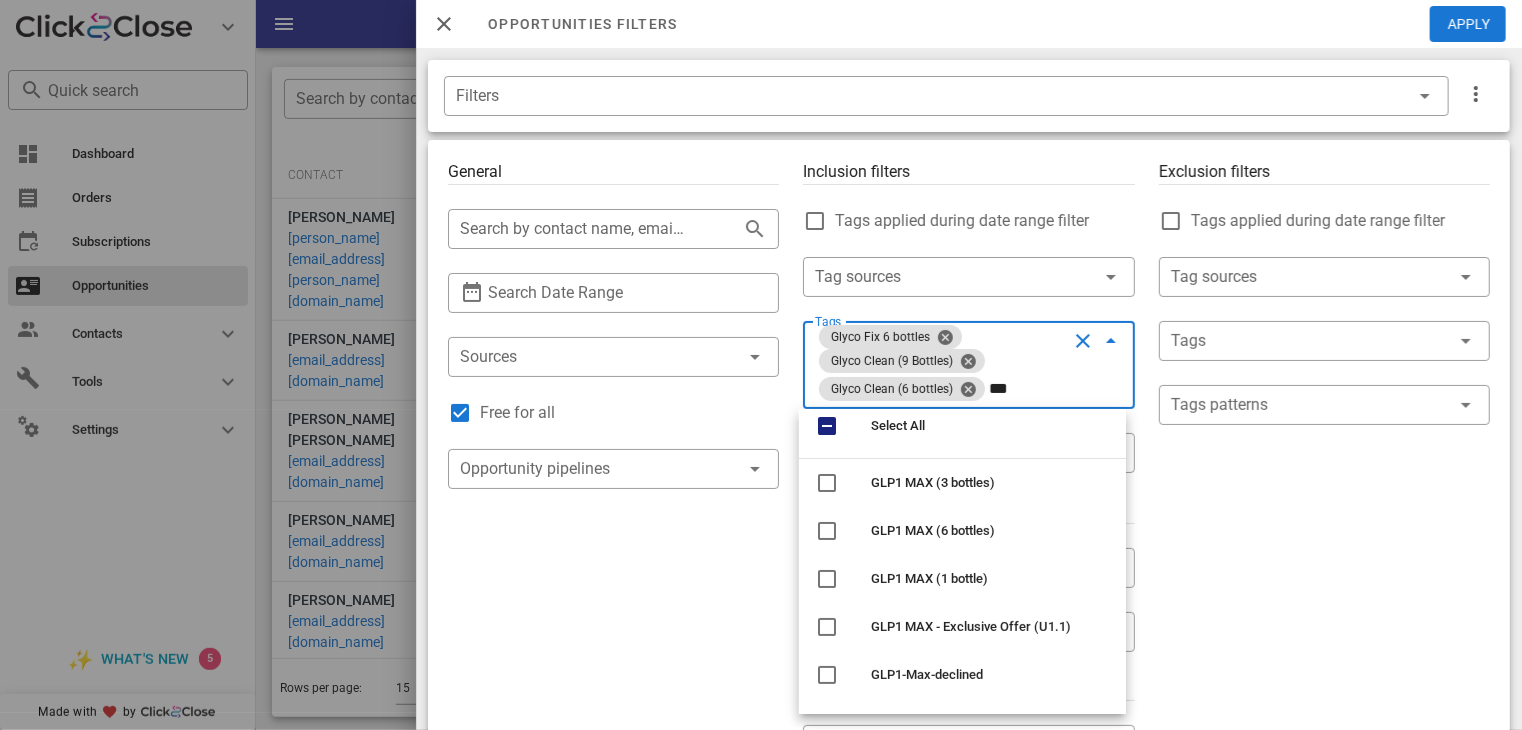 scroll, scrollTop: 0, scrollLeft: 0, axis: both 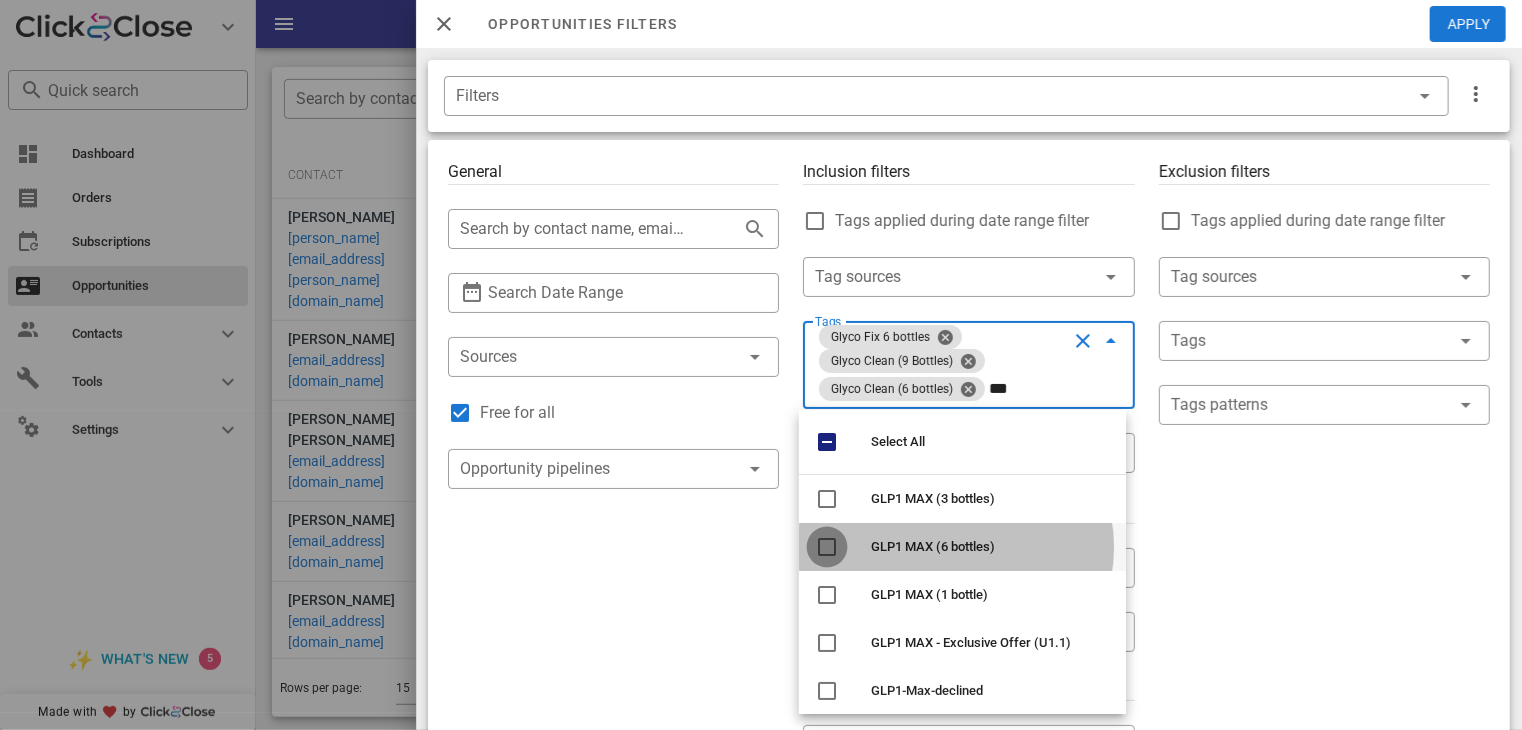 click at bounding box center (827, 547) 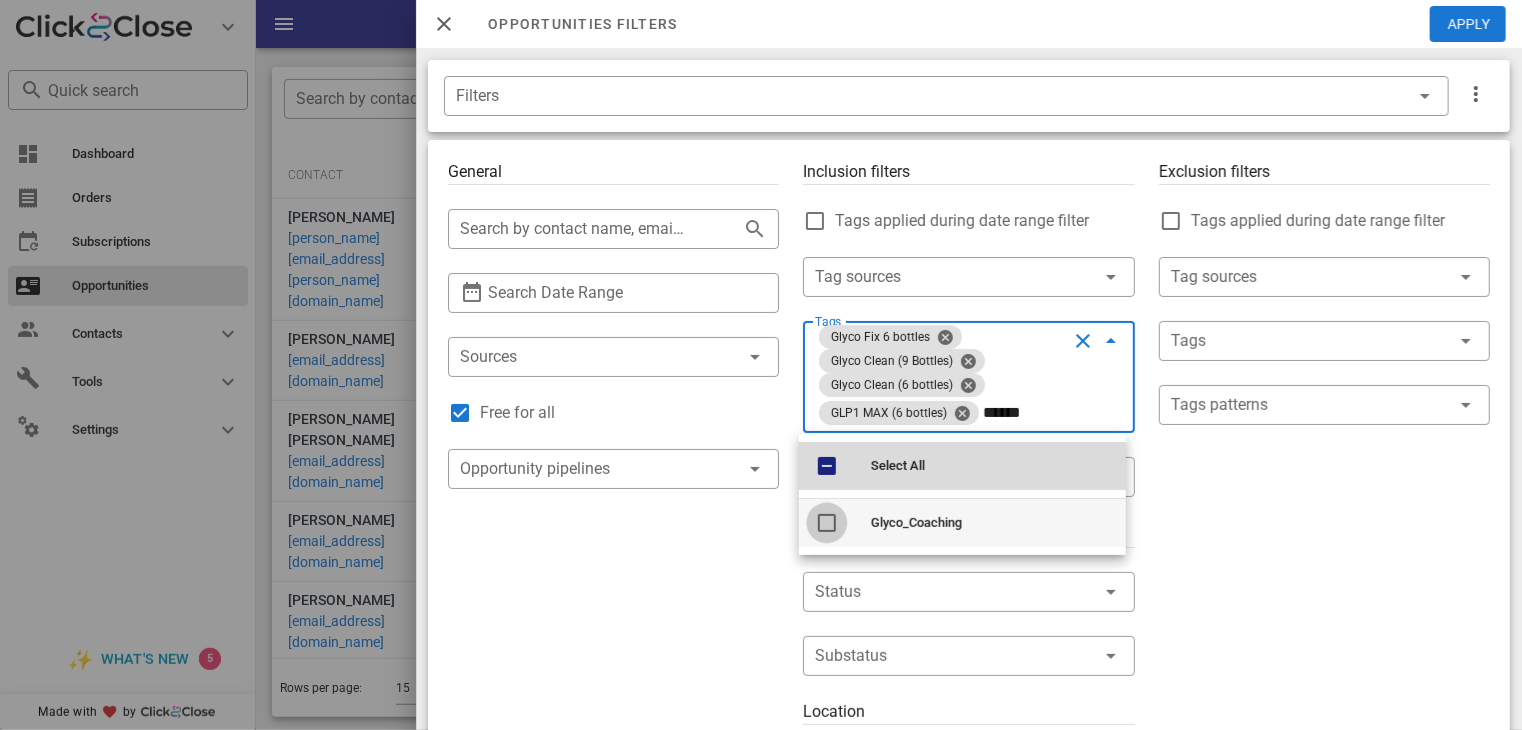 click at bounding box center (827, 523) 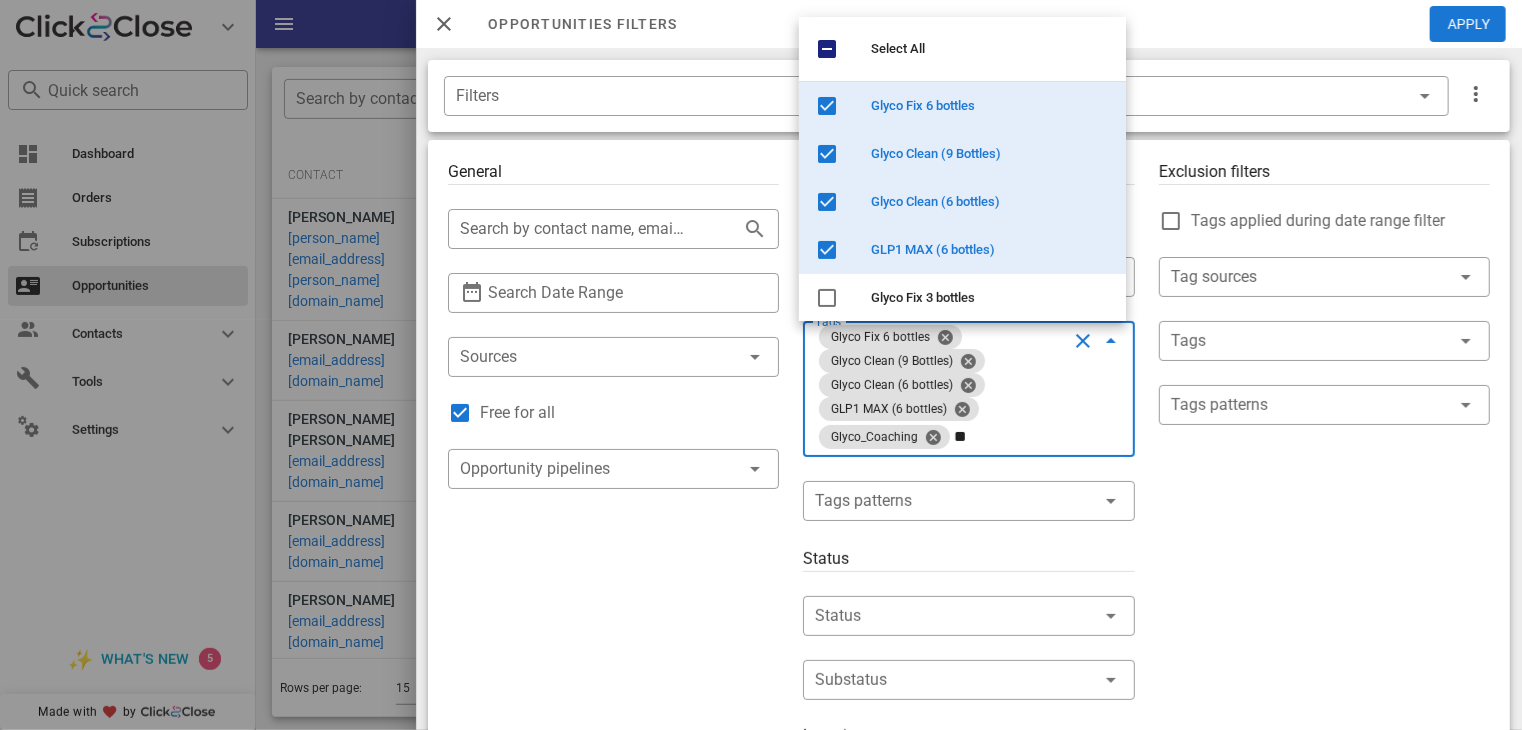 type on "*" 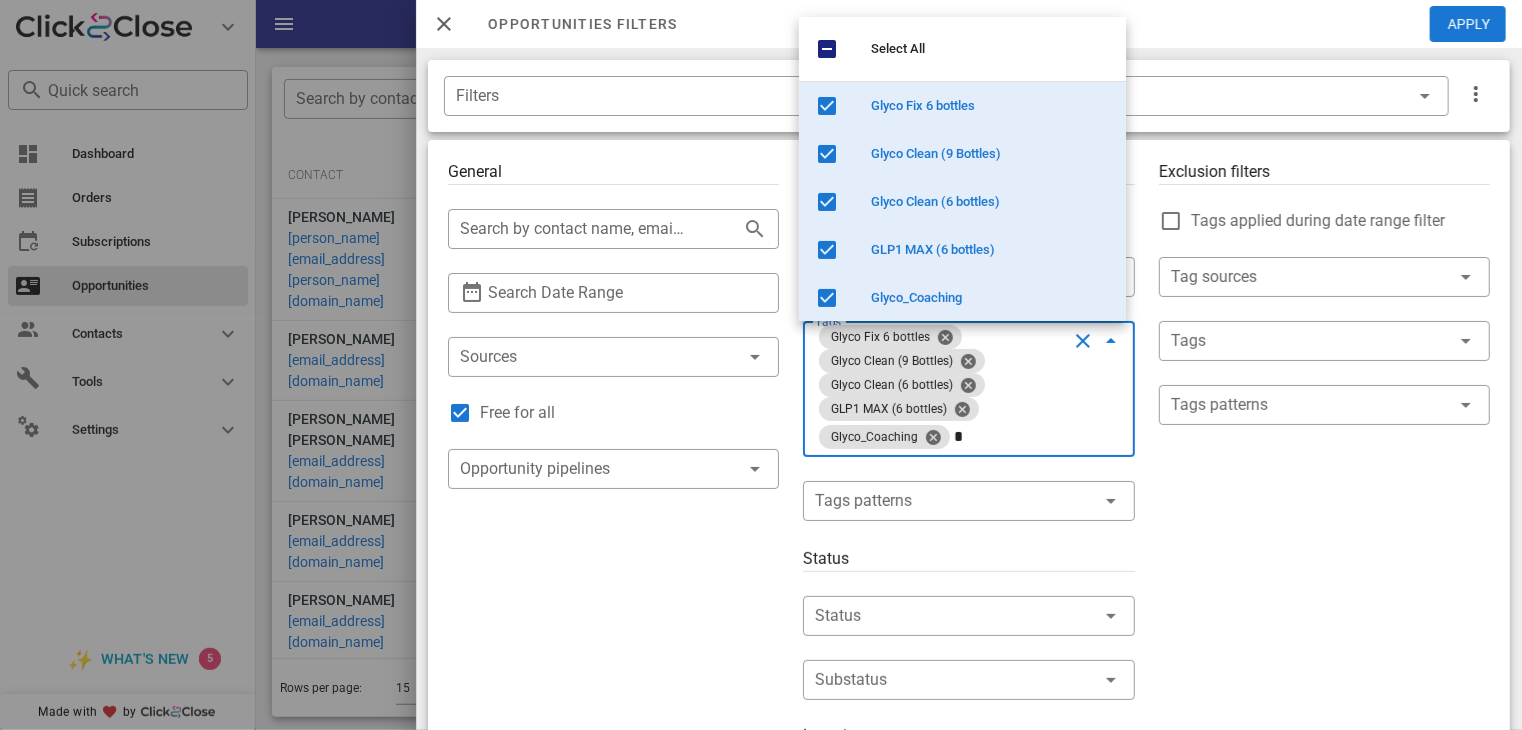 type 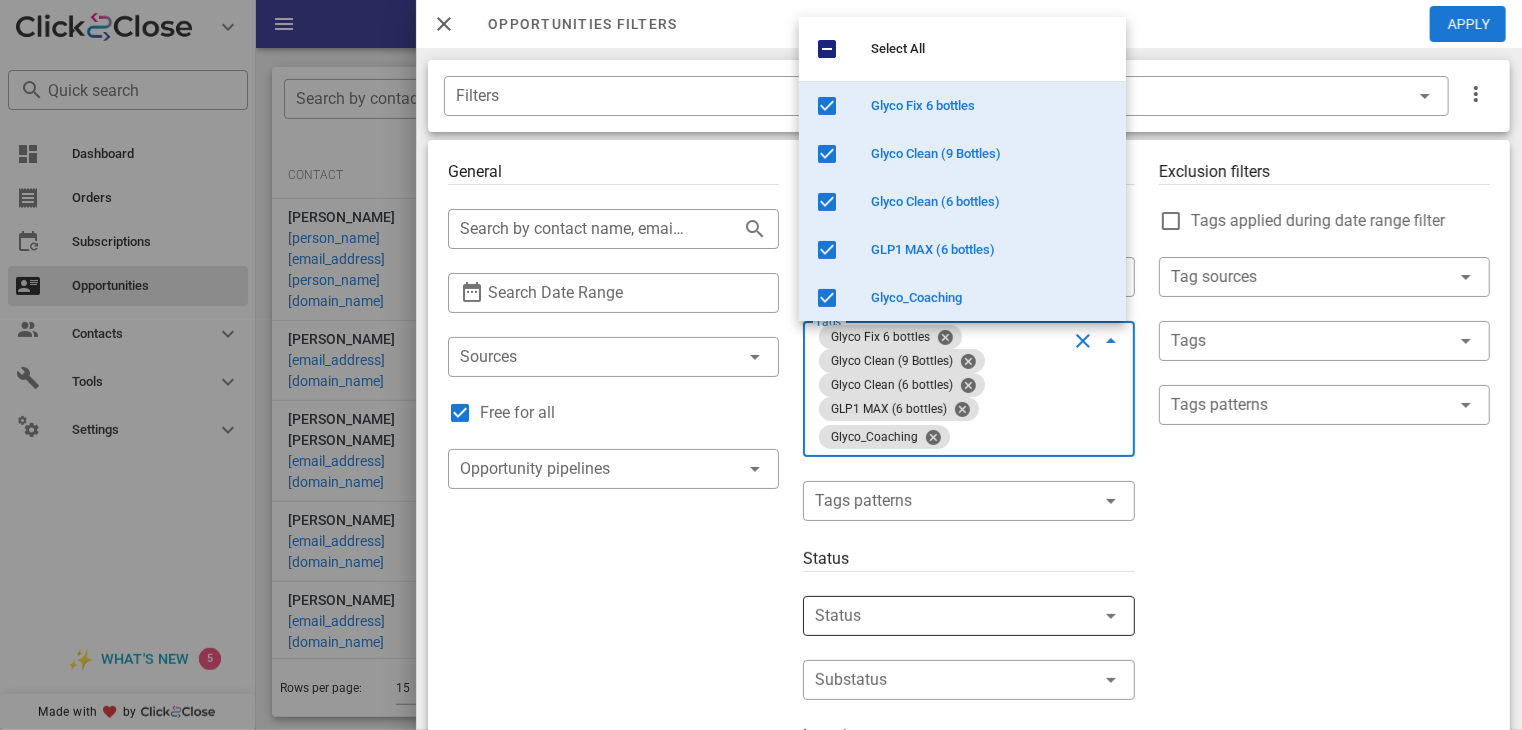 click at bounding box center (940, 616) 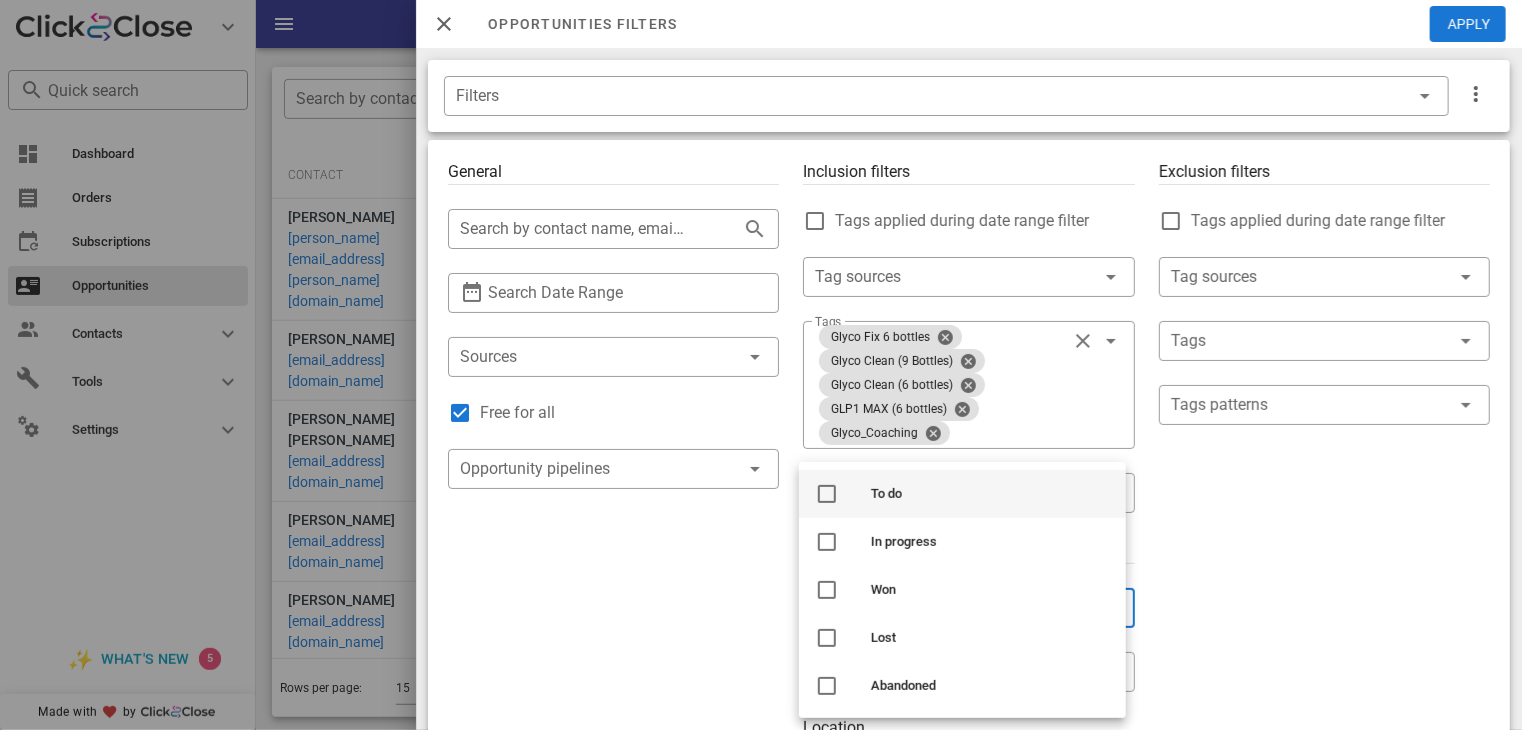 click at bounding box center (827, 494) 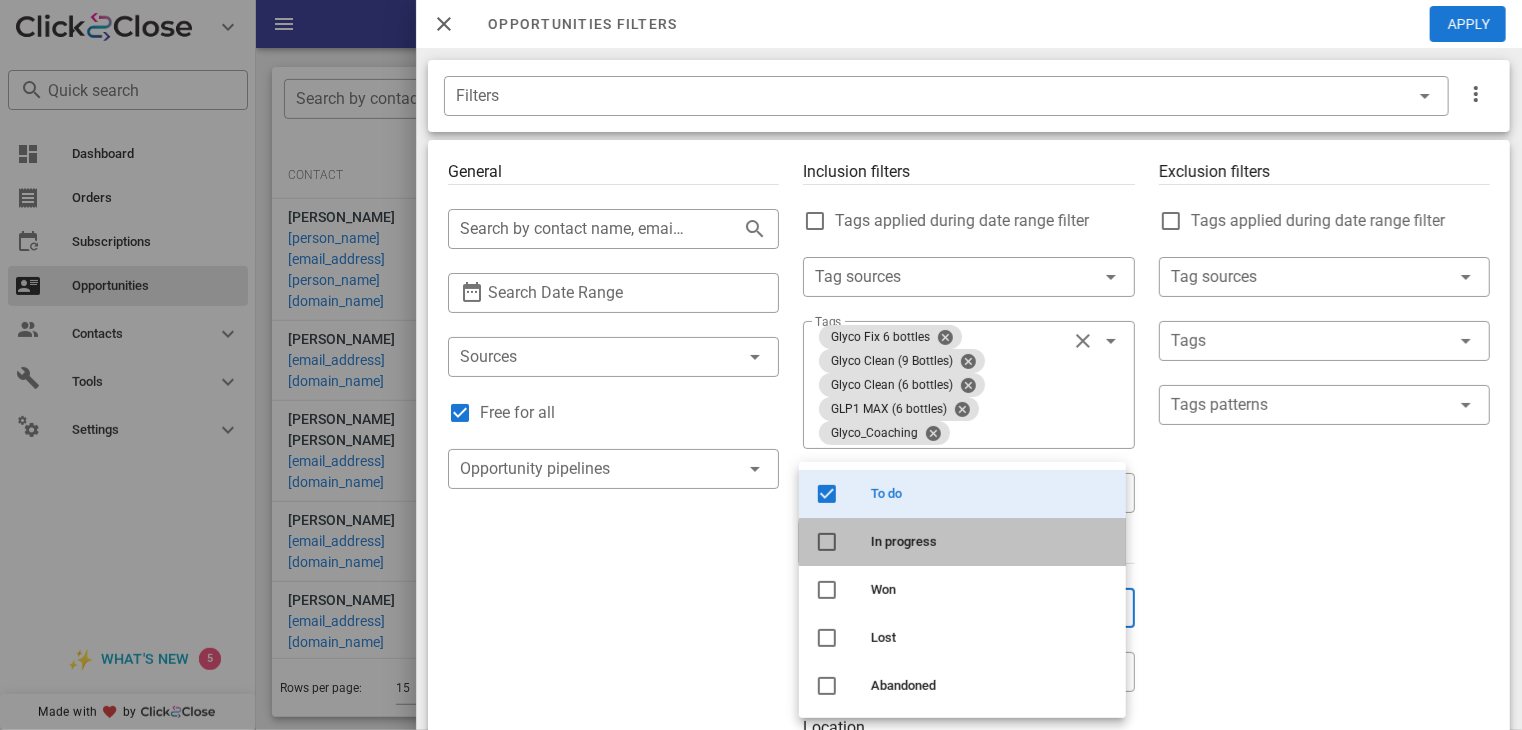 click at bounding box center (827, 542) 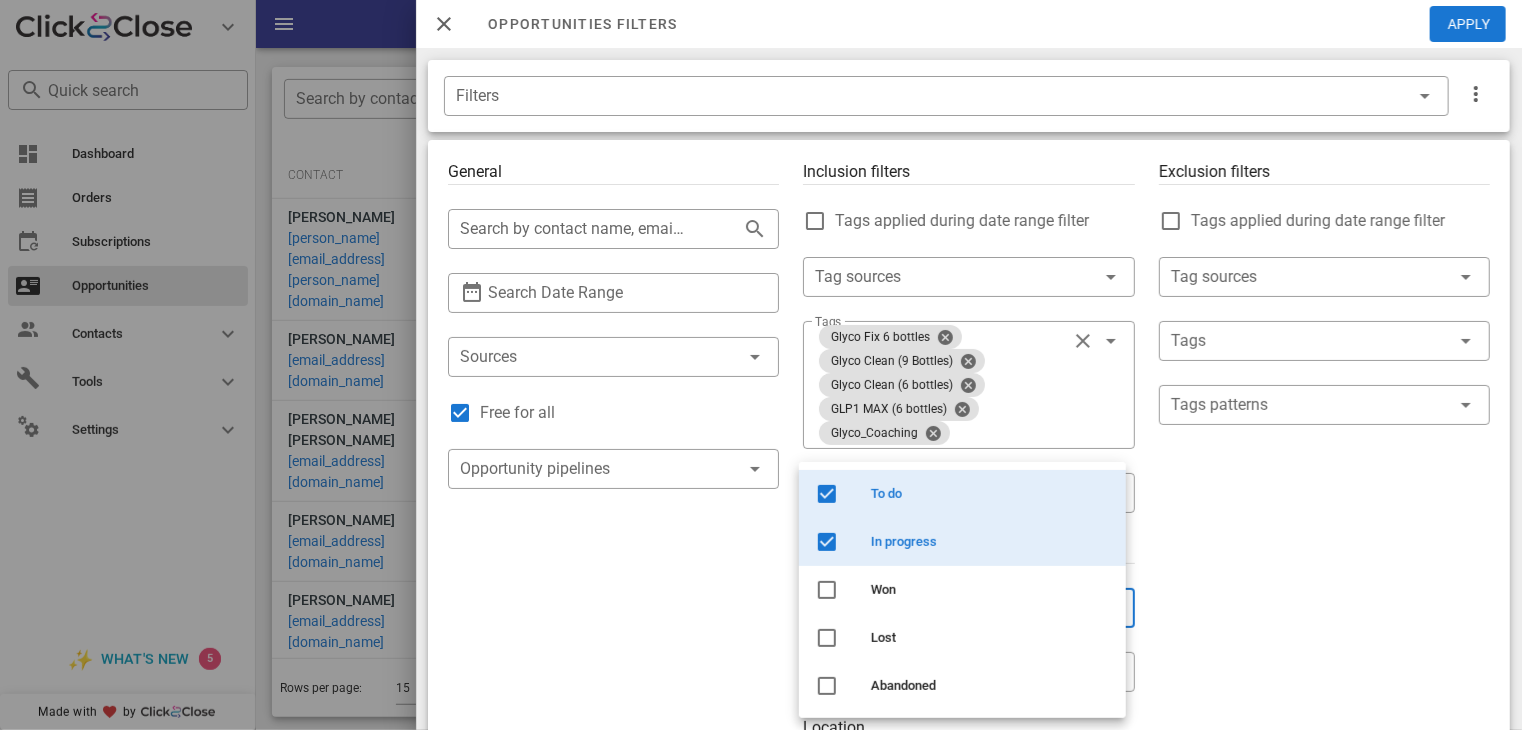 click on "General ​ Search by contact name, email or phone ​ Search Date Range ​ Sources Free for all ​ Opportunity pipelines" at bounding box center (613, 753) 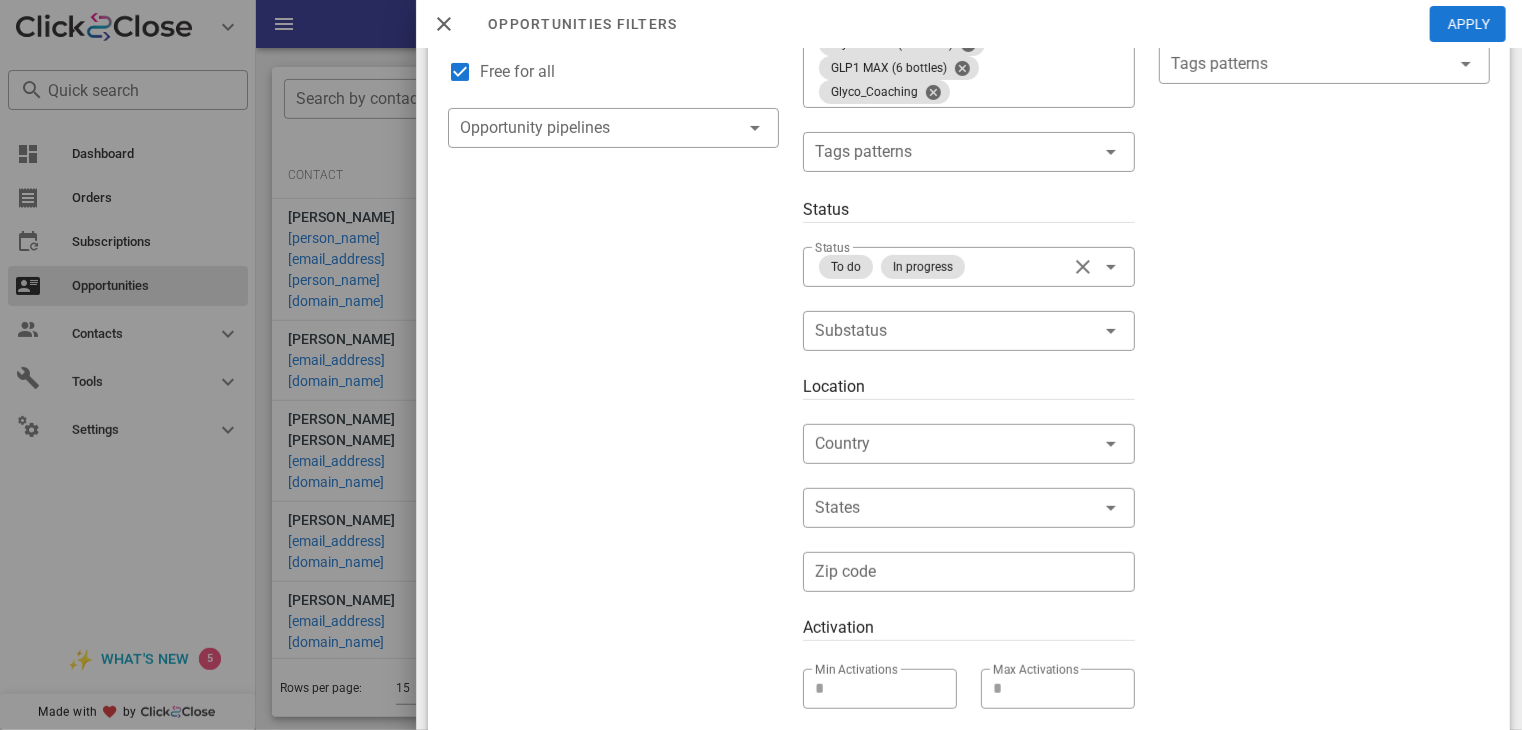 scroll, scrollTop: 342, scrollLeft: 0, axis: vertical 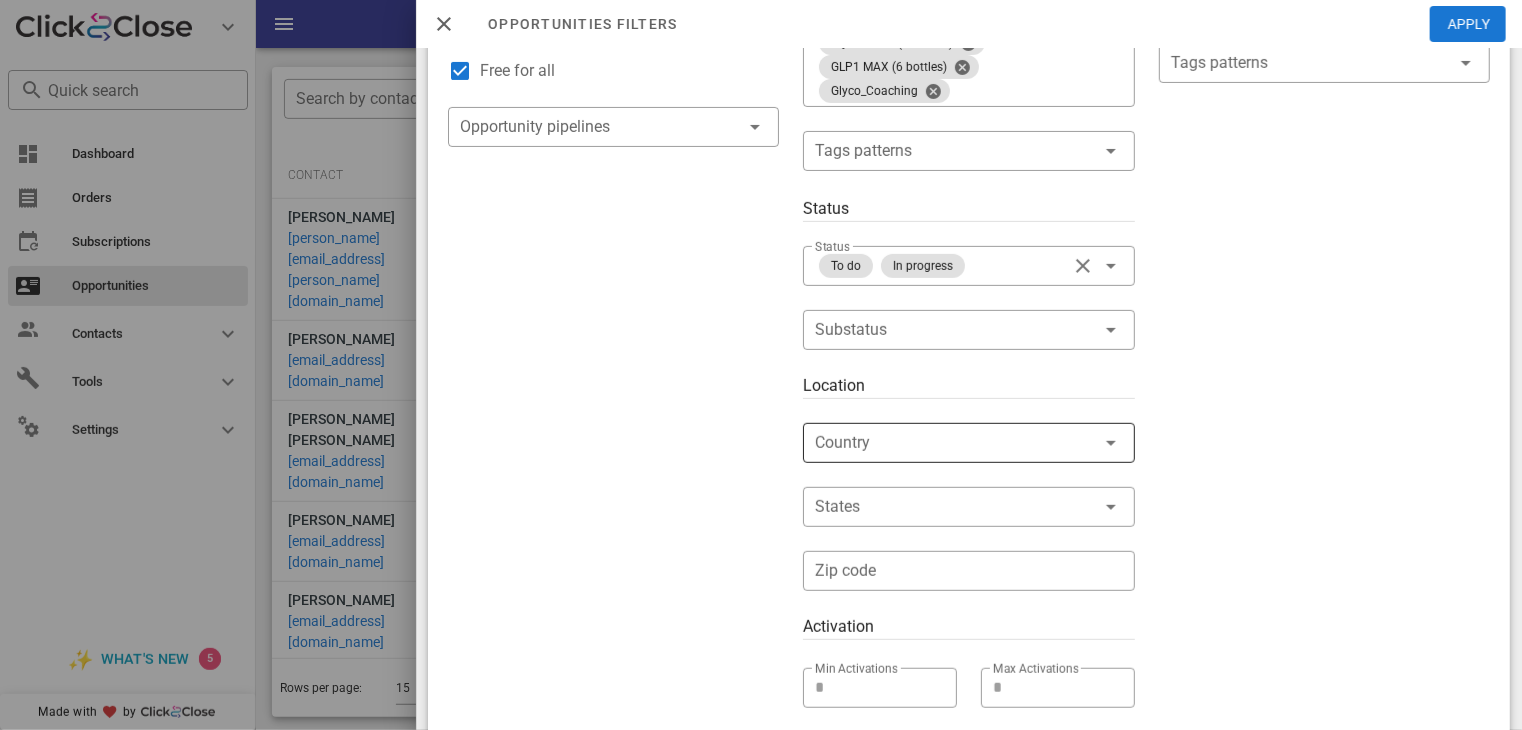 click at bounding box center [940, 443] 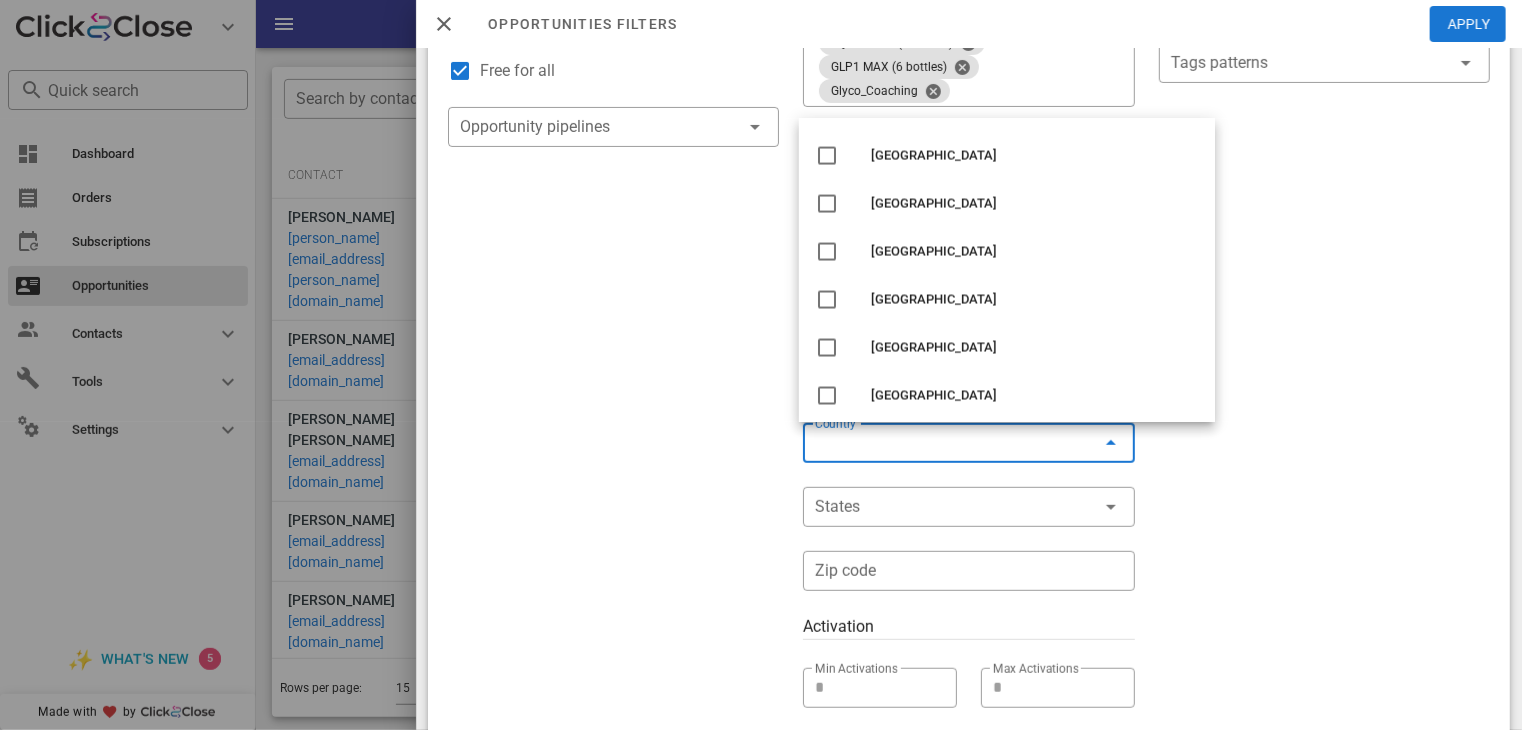 scroll, scrollTop: 1688, scrollLeft: 0, axis: vertical 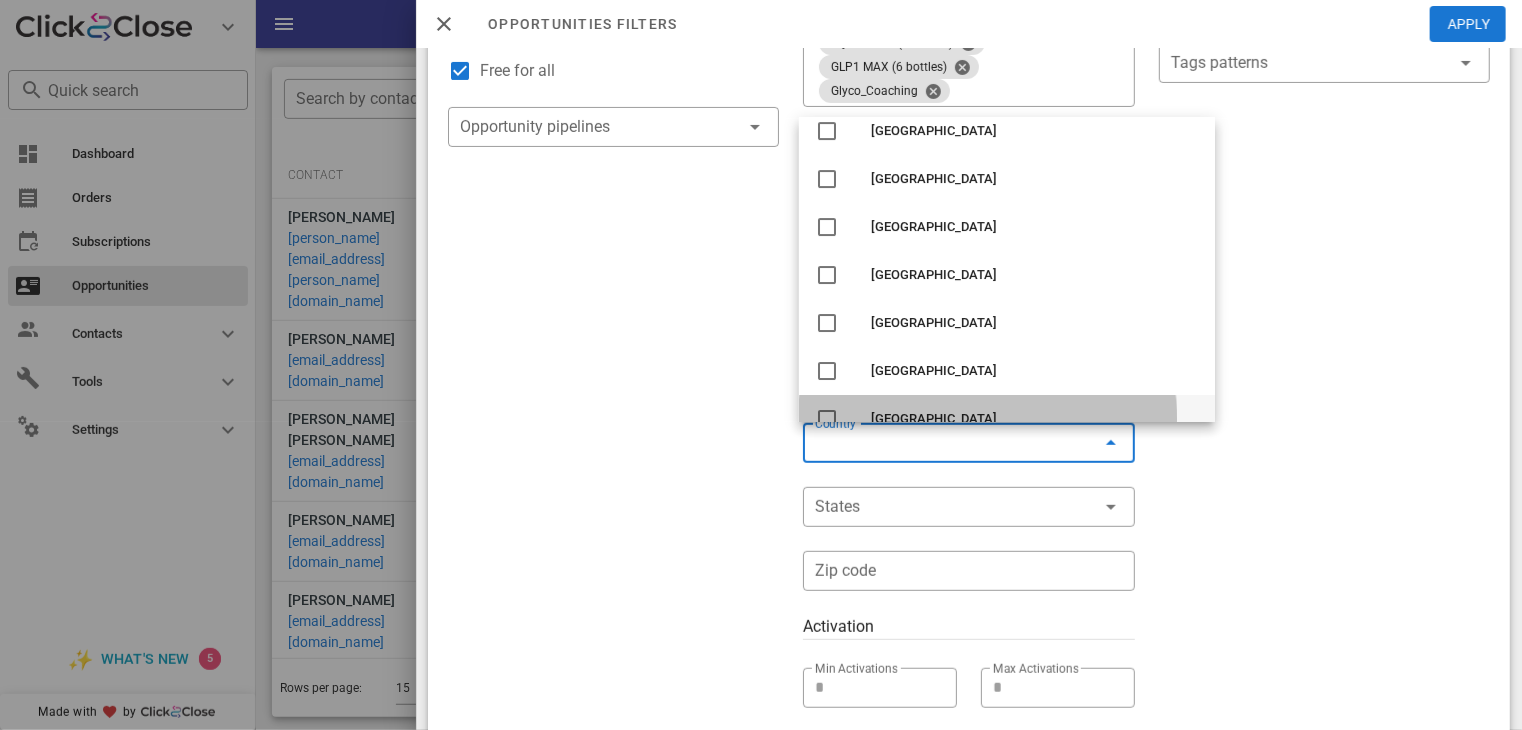 click at bounding box center [827, 419] 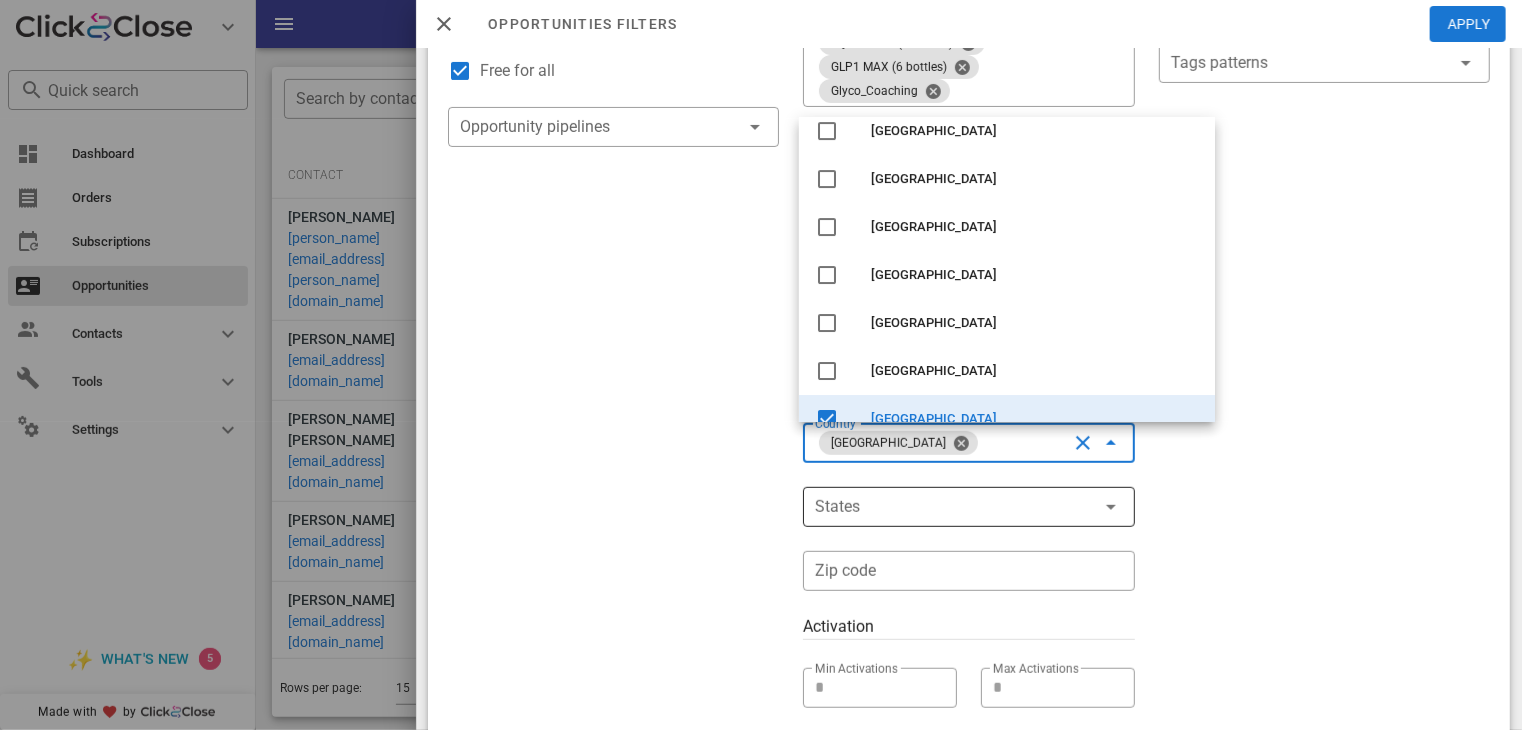 click at bounding box center (940, 507) 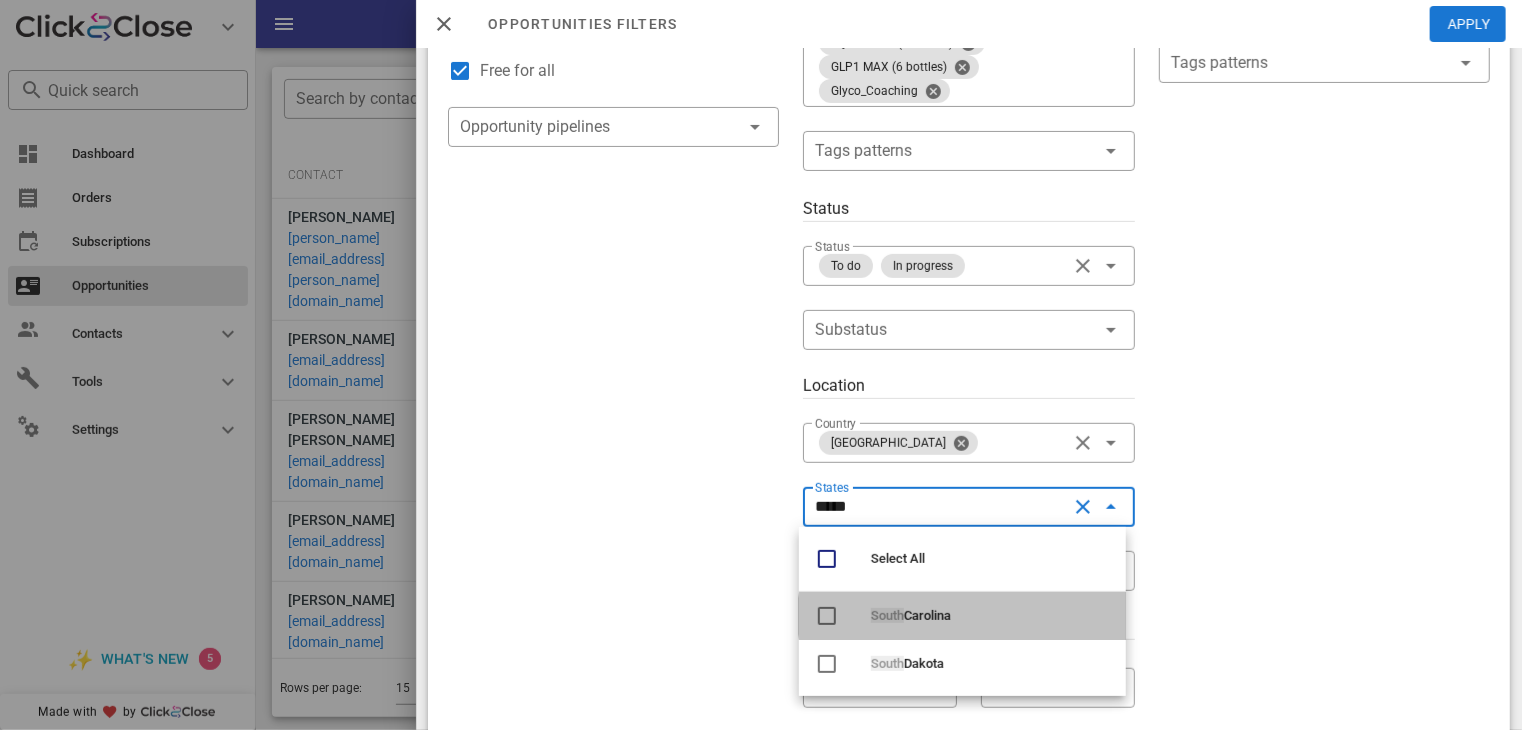 click at bounding box center (827, 616) 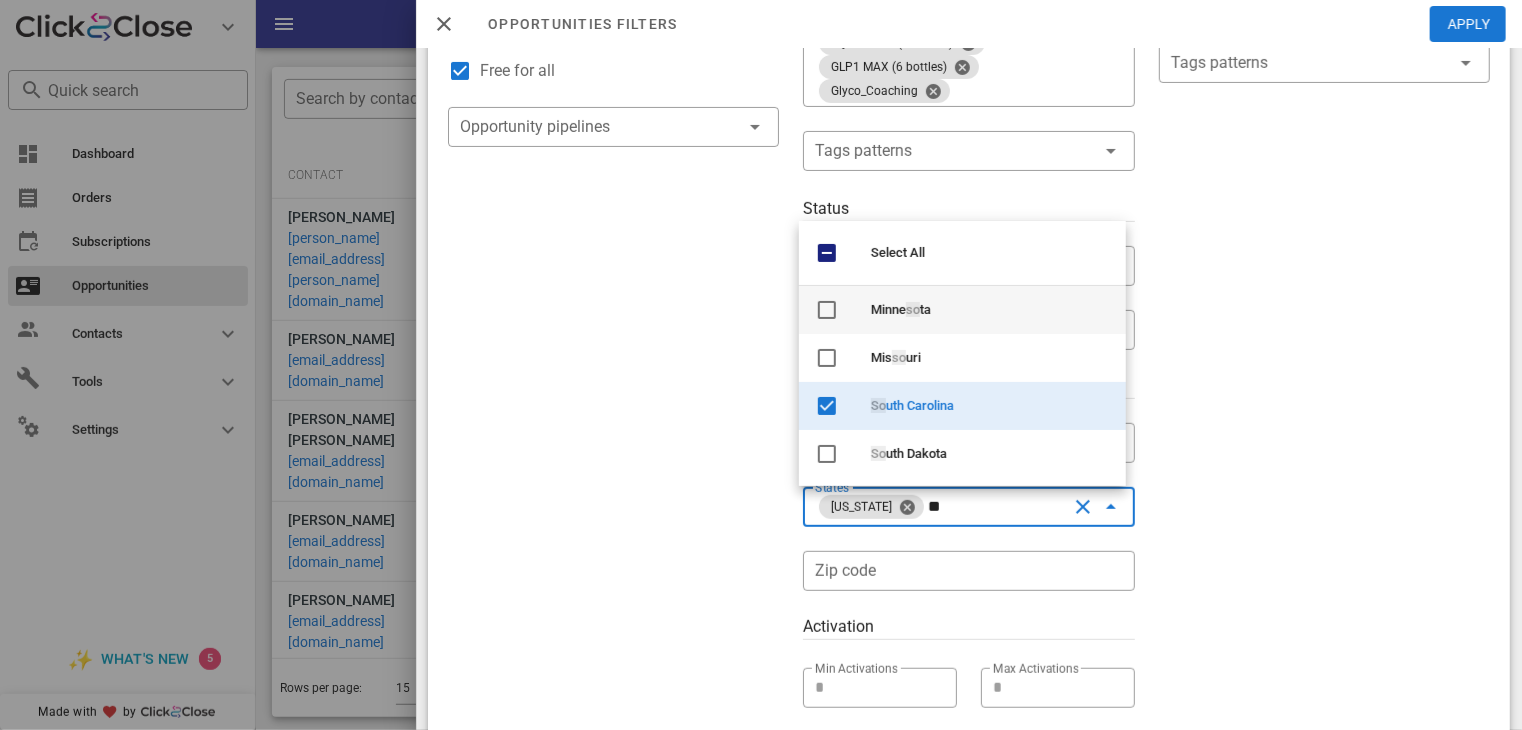 type on "*" 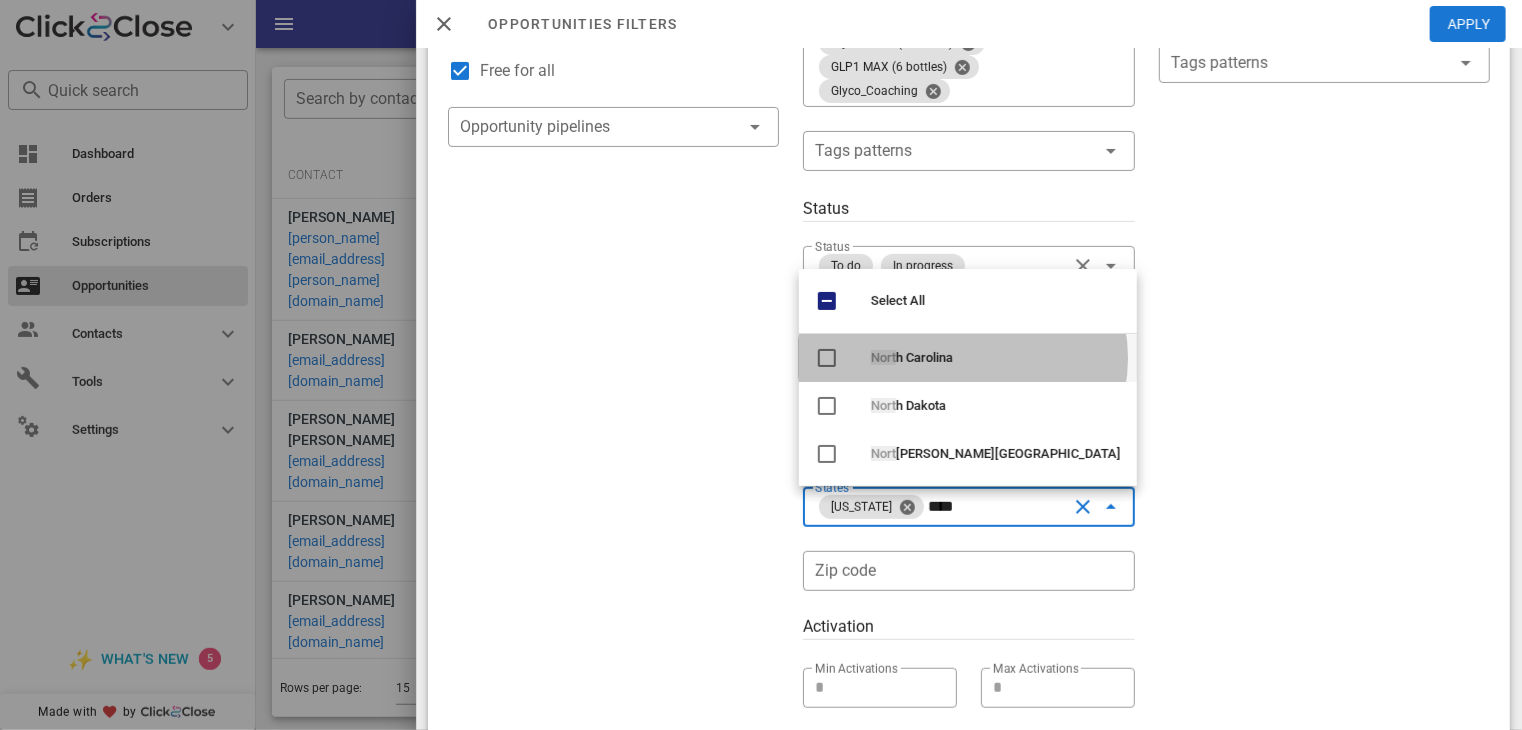 click at bounding box center [827, 358] 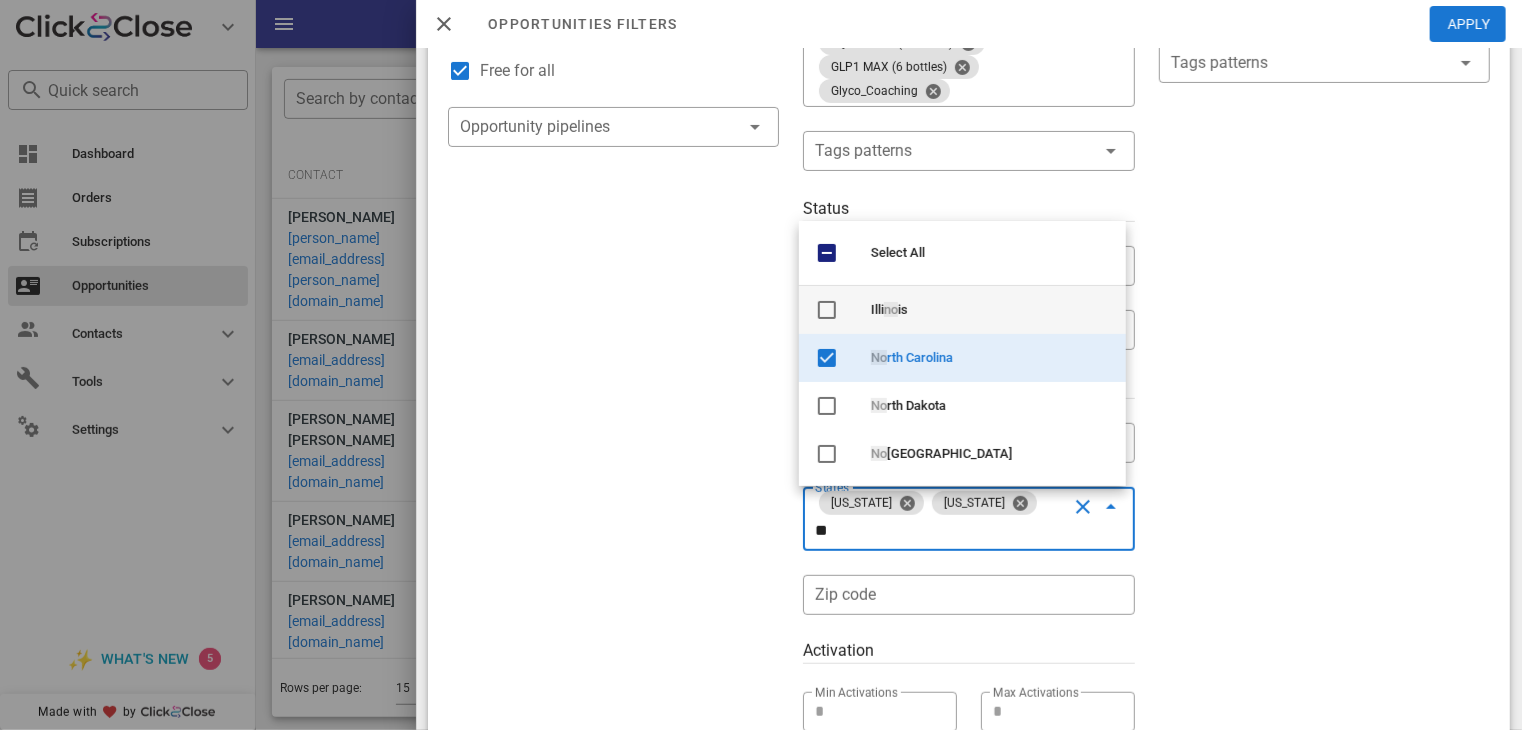 type on "*" 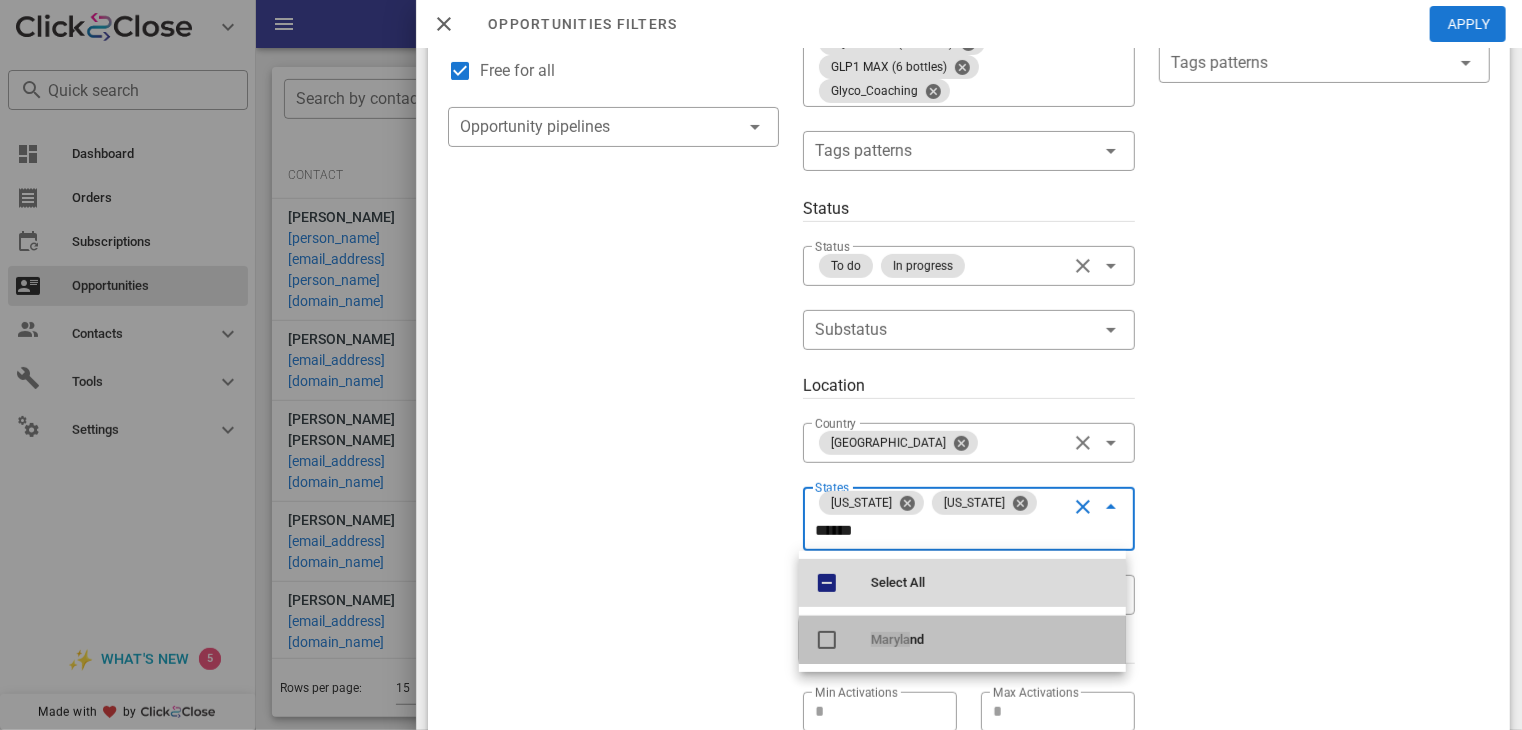 click at bounding box center (827, 640) 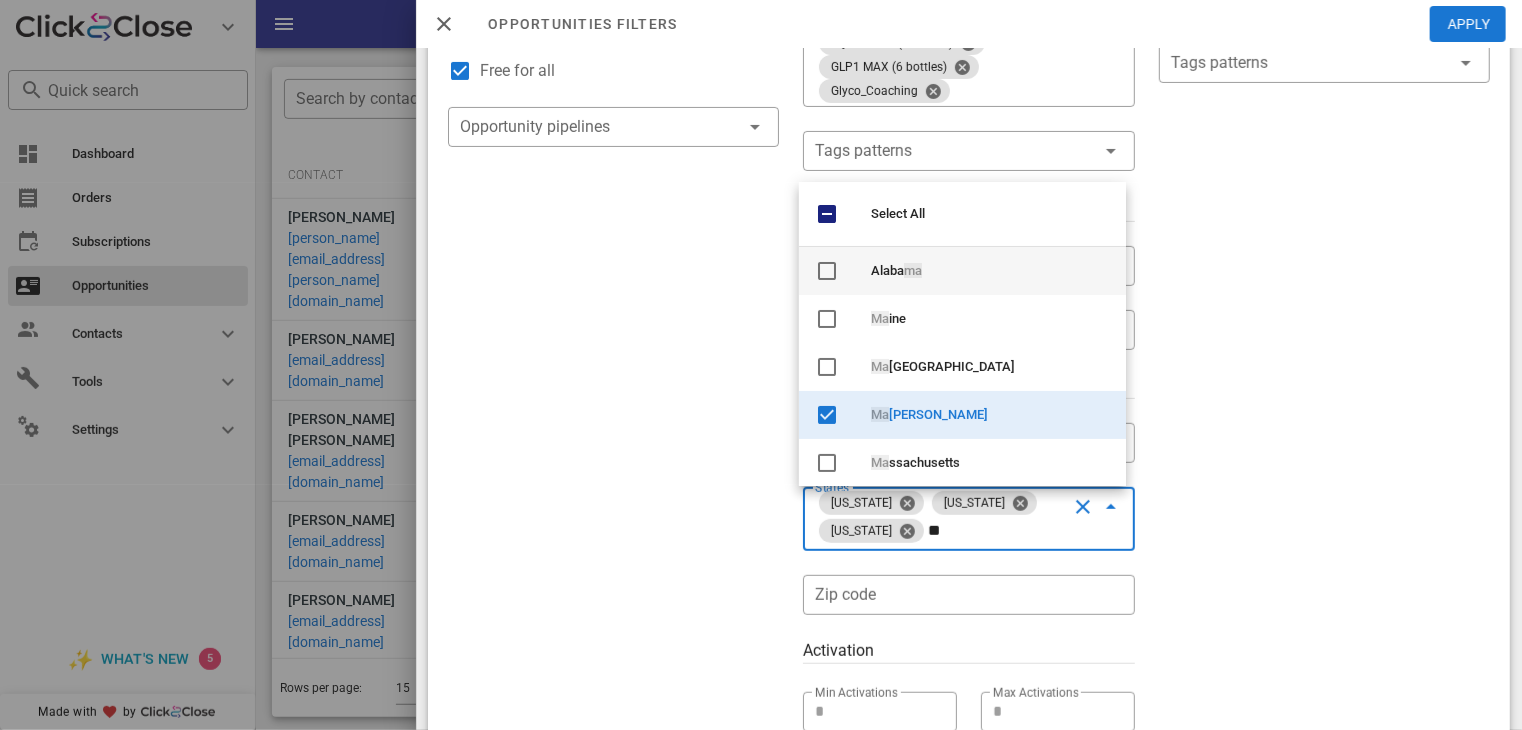 type on "*" 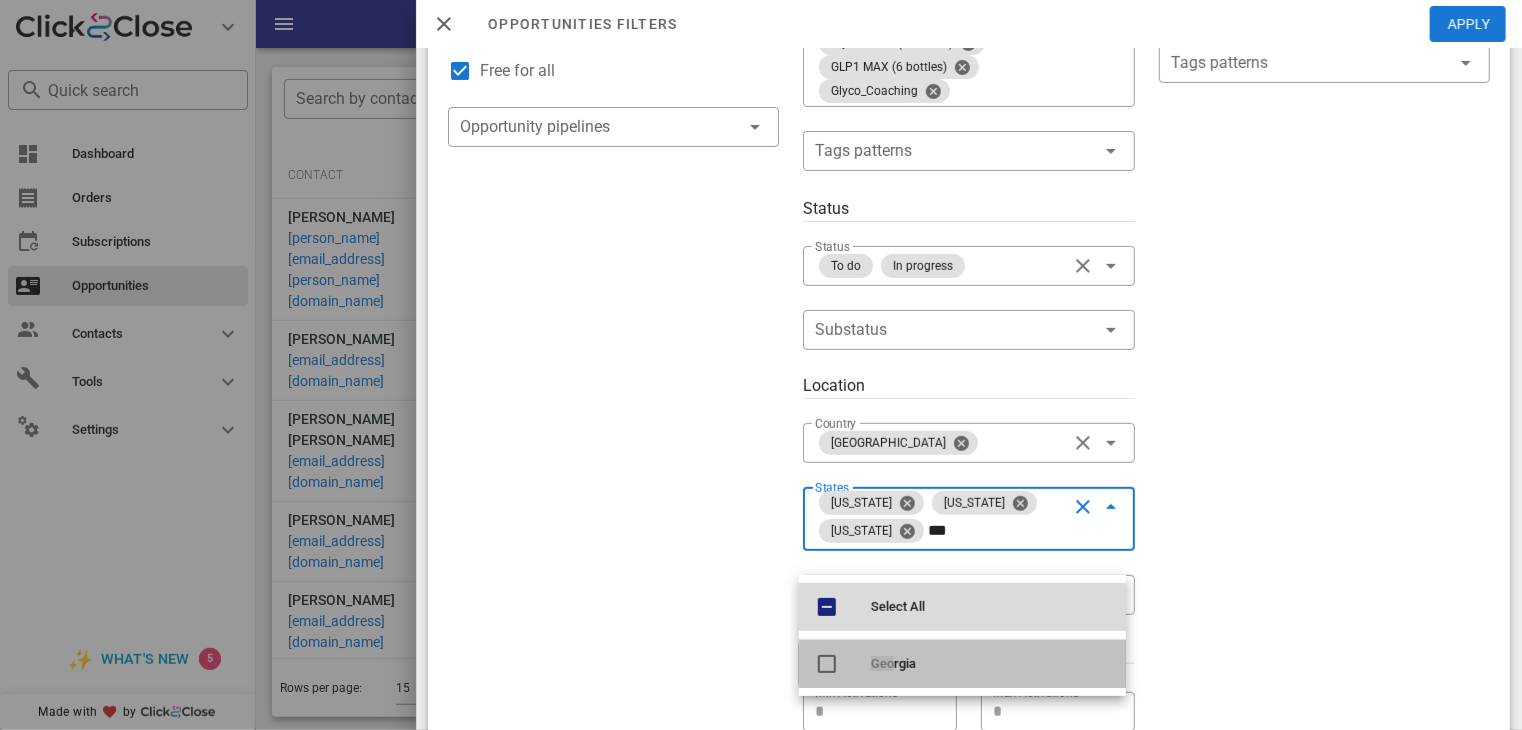 click at bounding box center [827, 664] 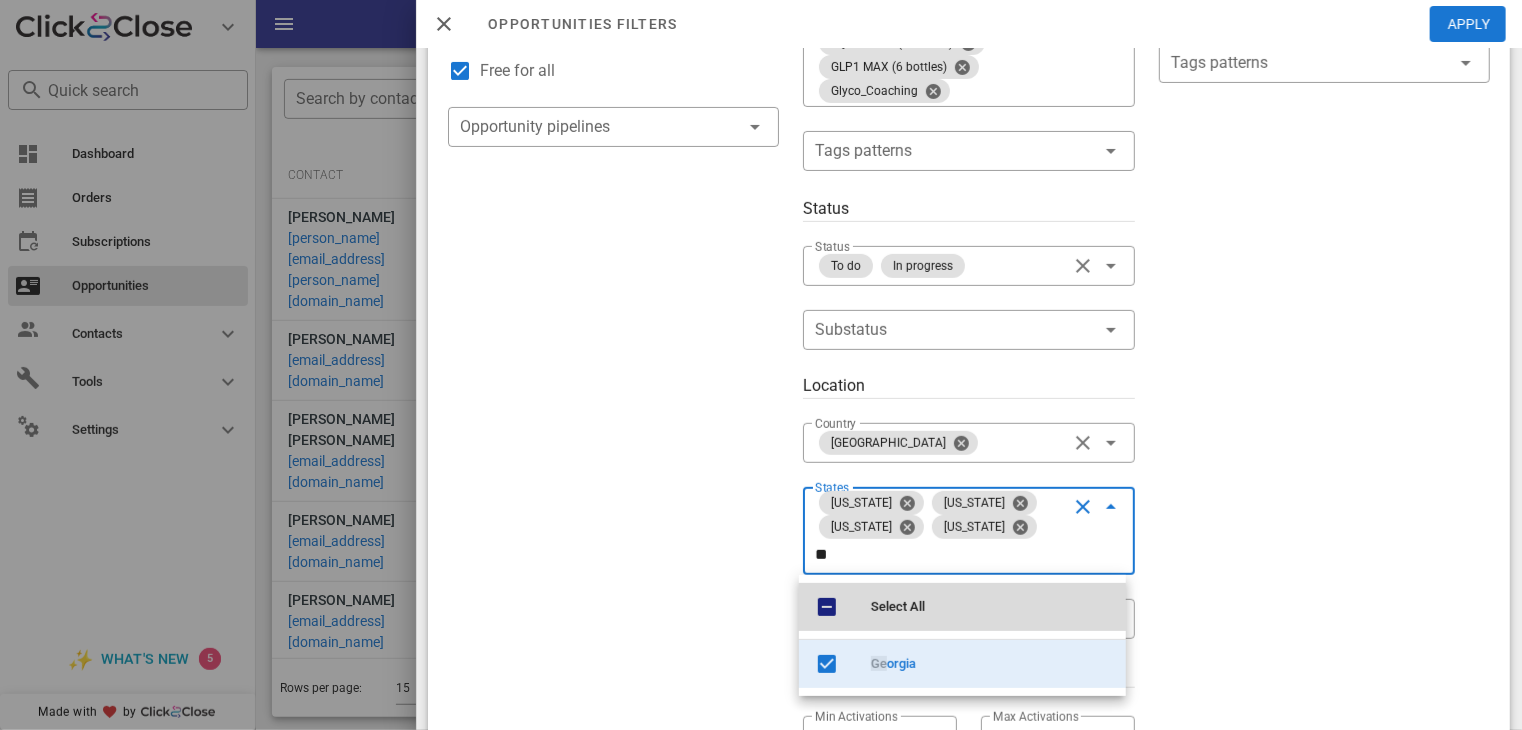 type on "*" 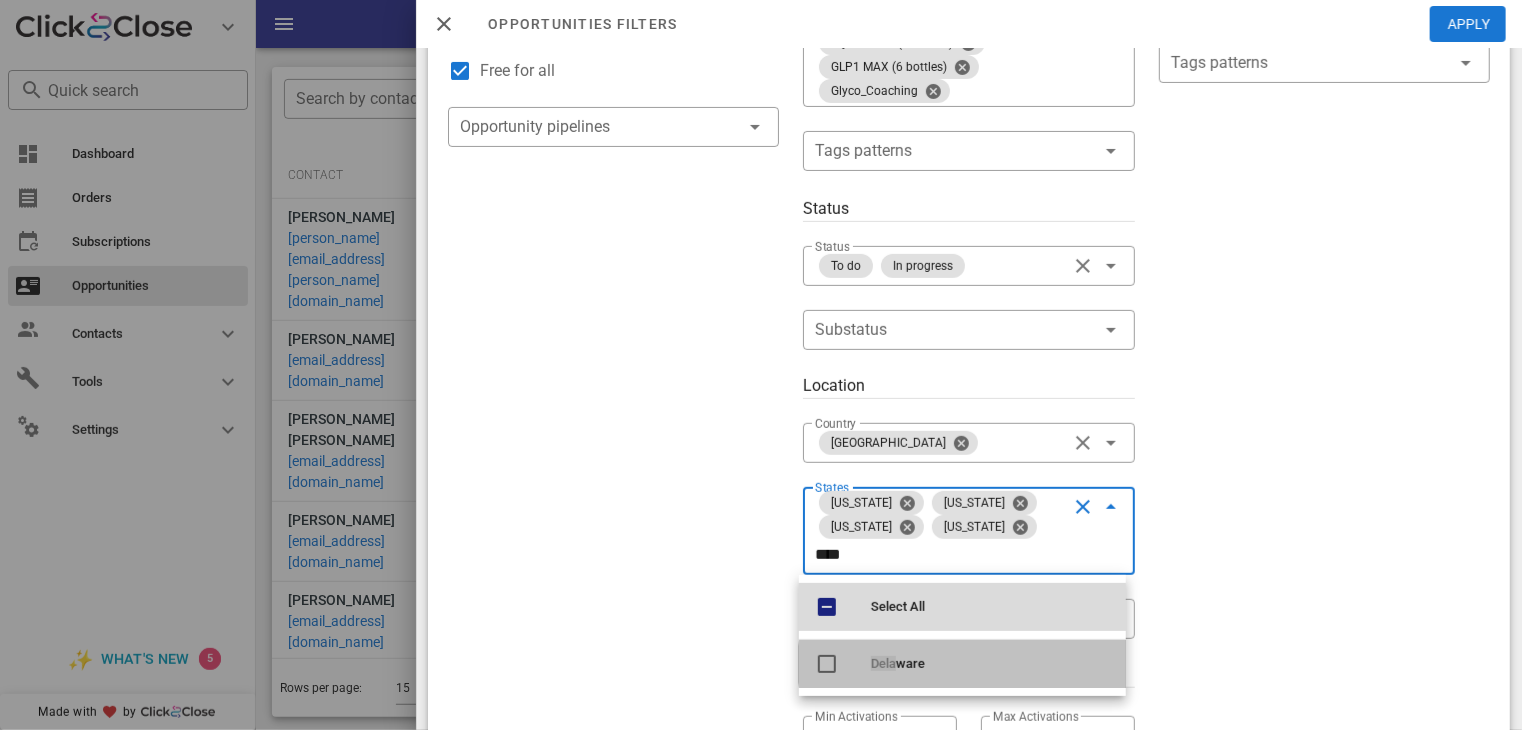 click at bounding box center (827, 664) 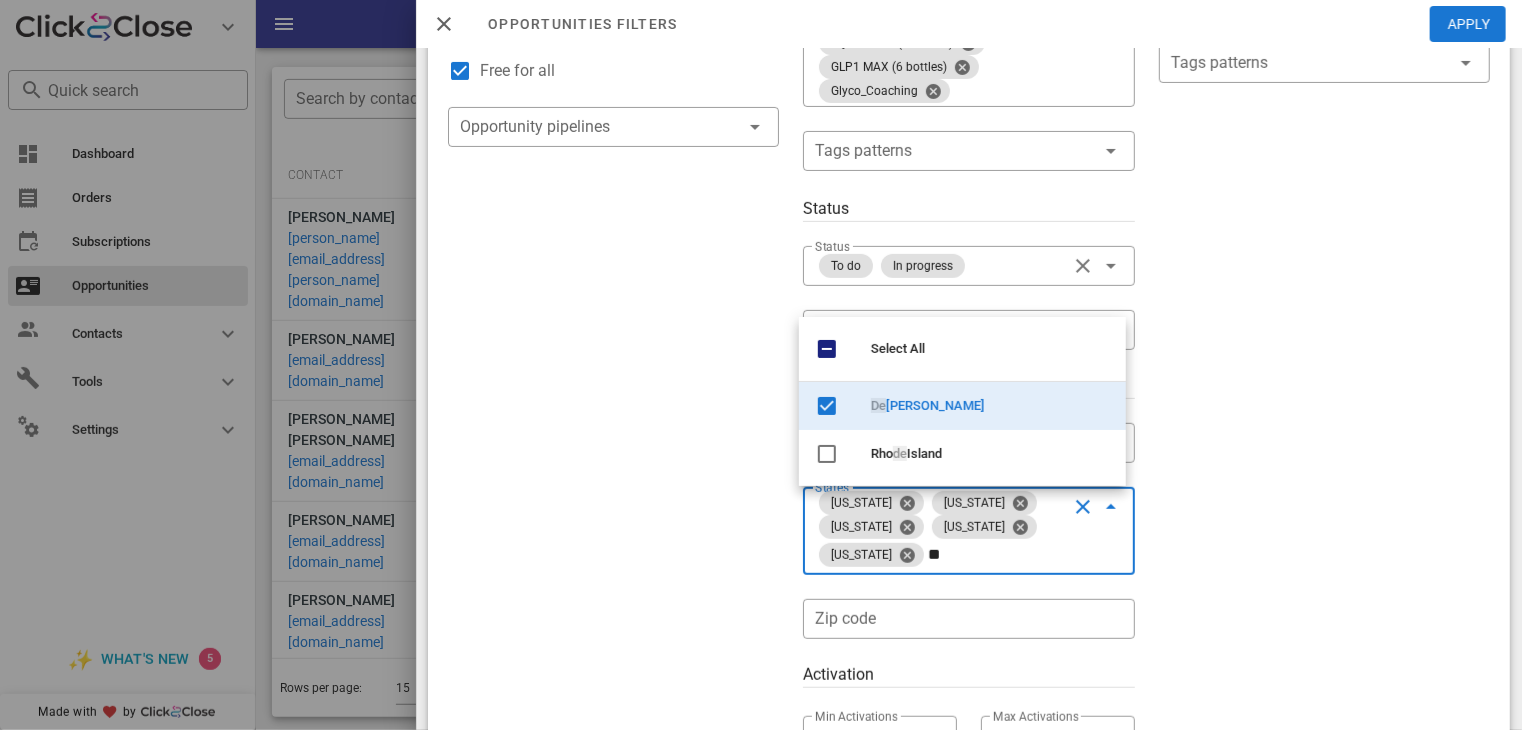 type on "*" 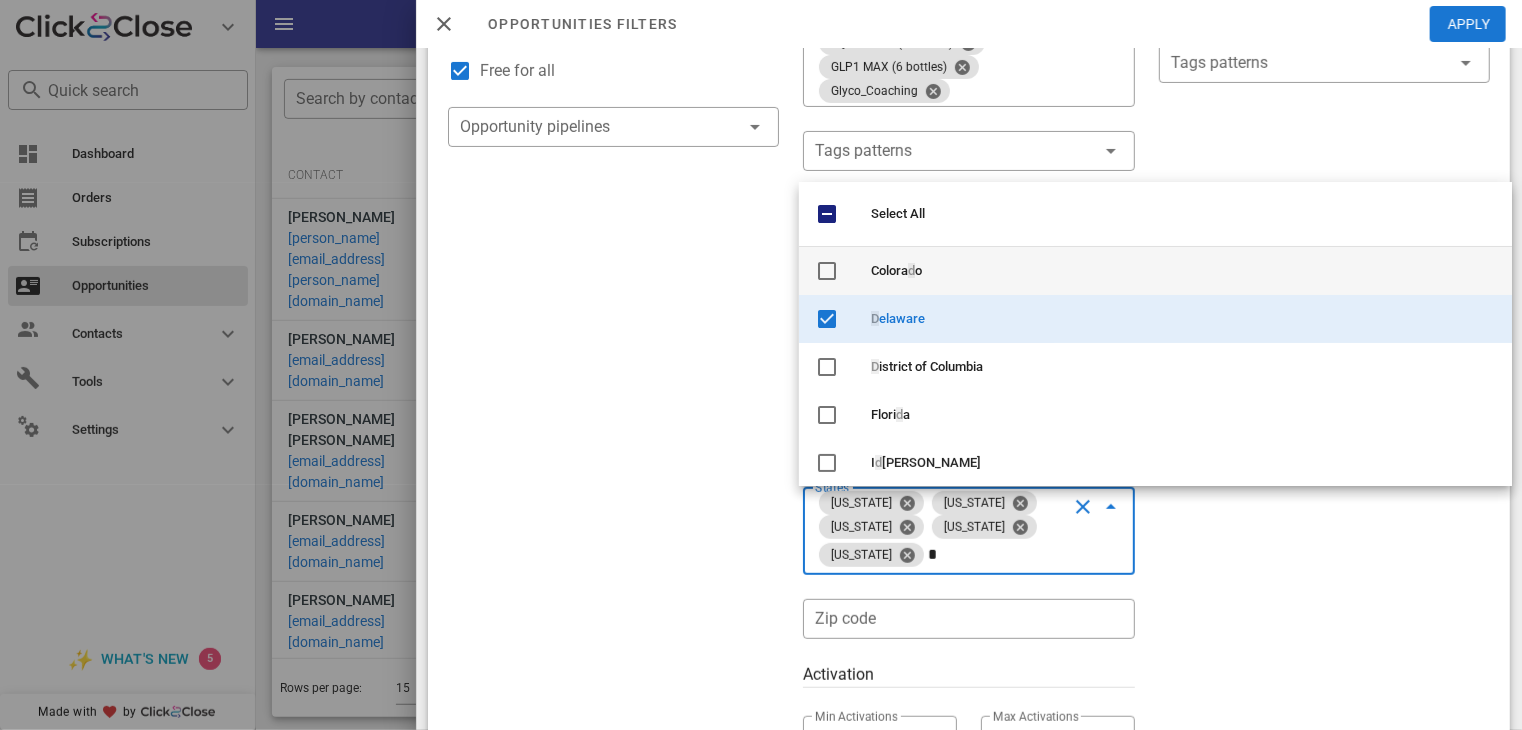 type 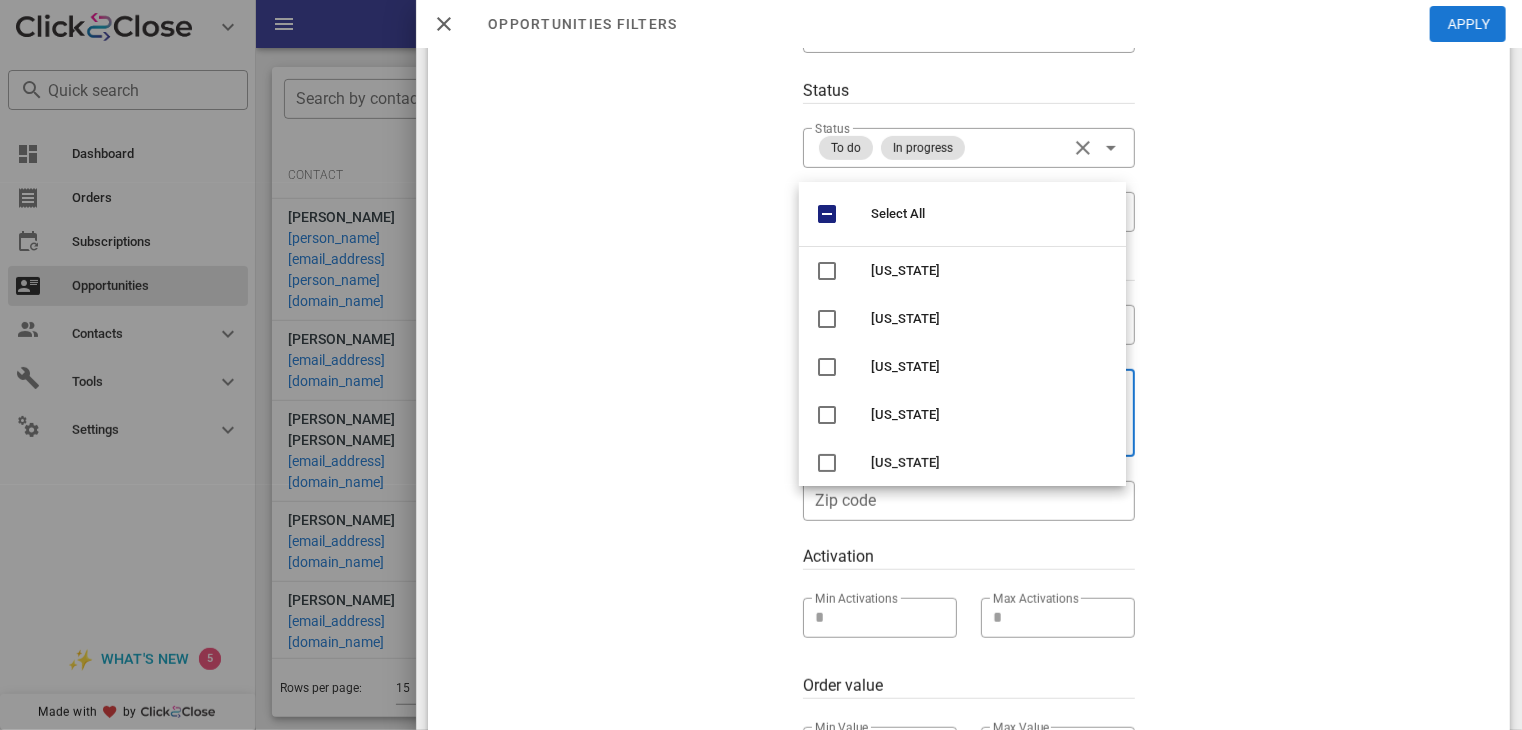 scroll, scrollTop: 457, scrollLeft: 0, axis: vertical 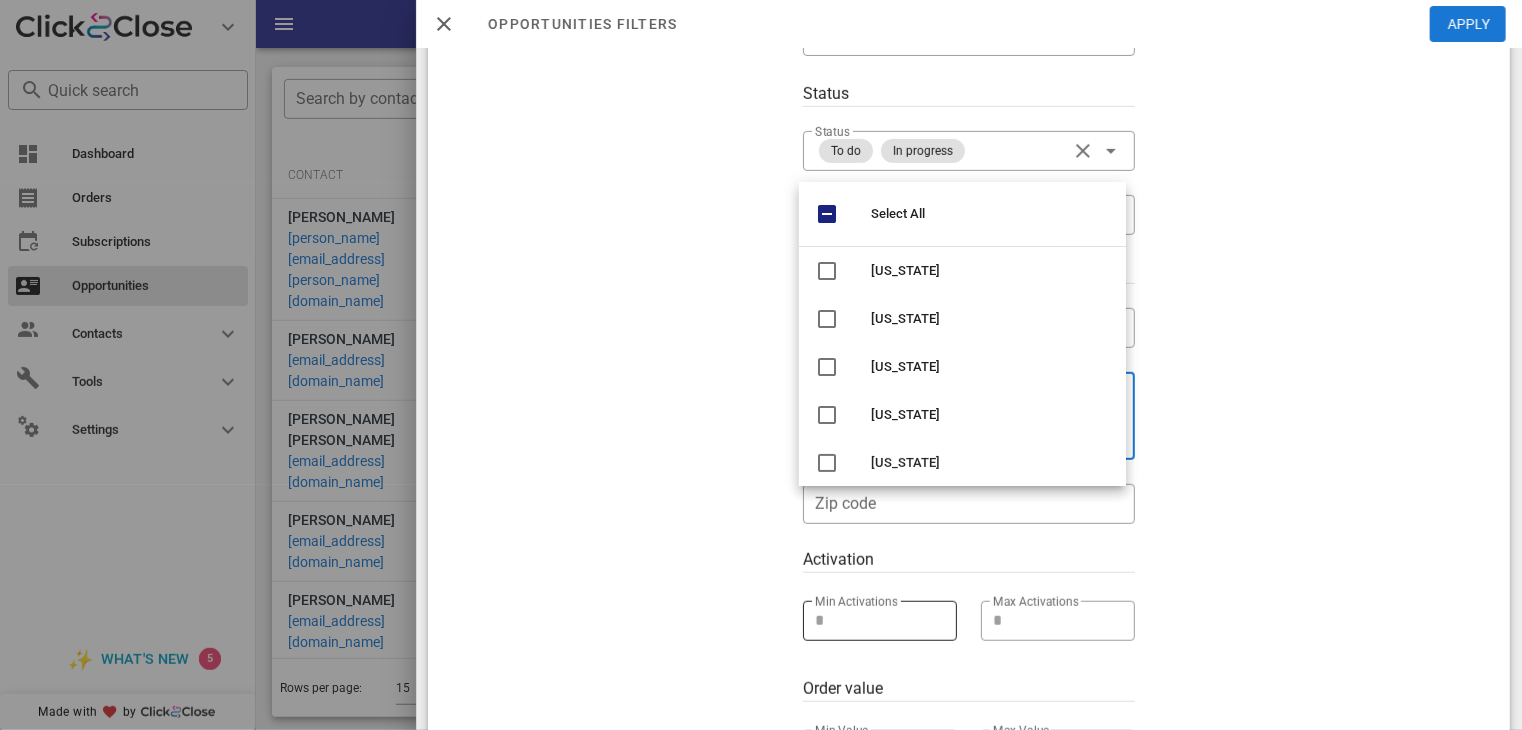 click on "Min Activations" at bounding box center [866, 621] 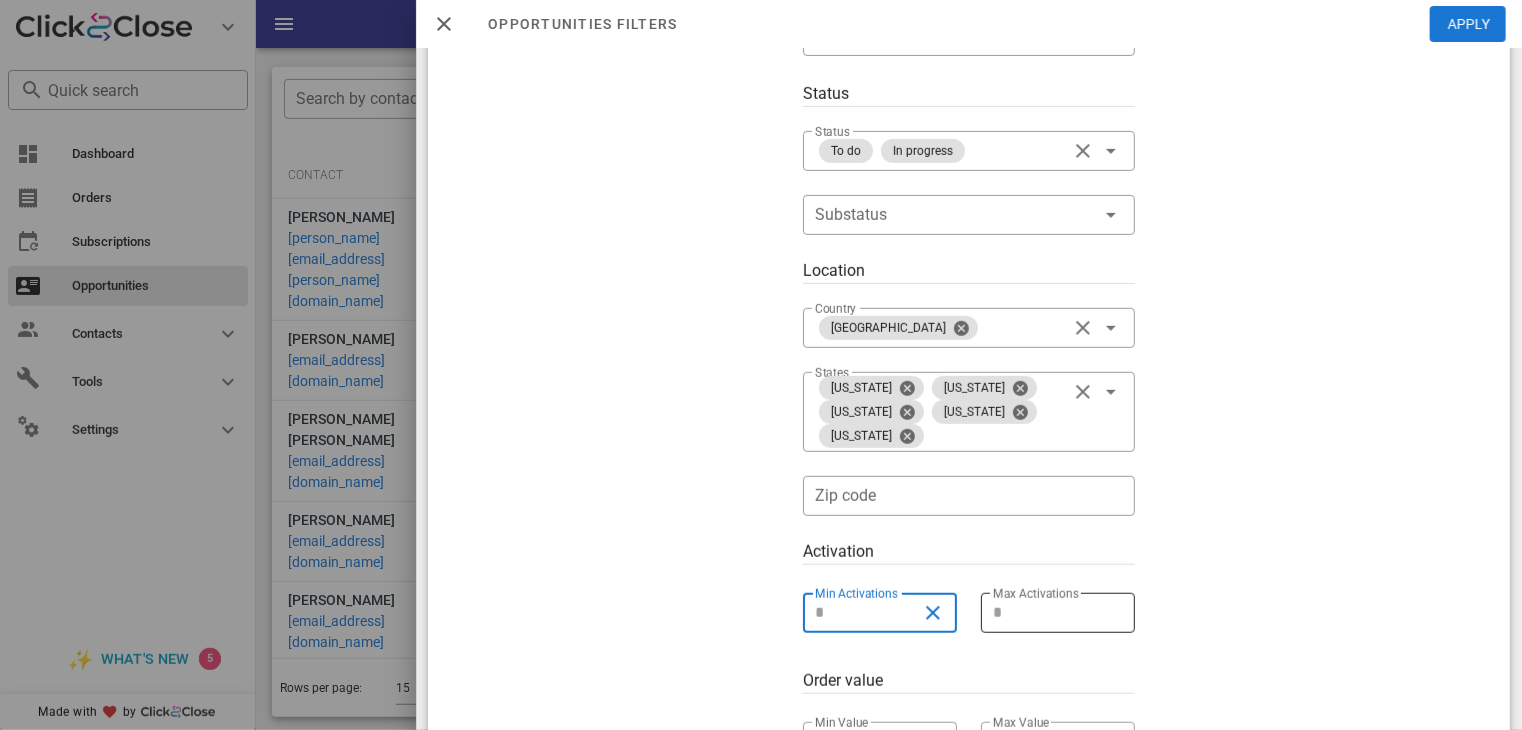 type on "*" 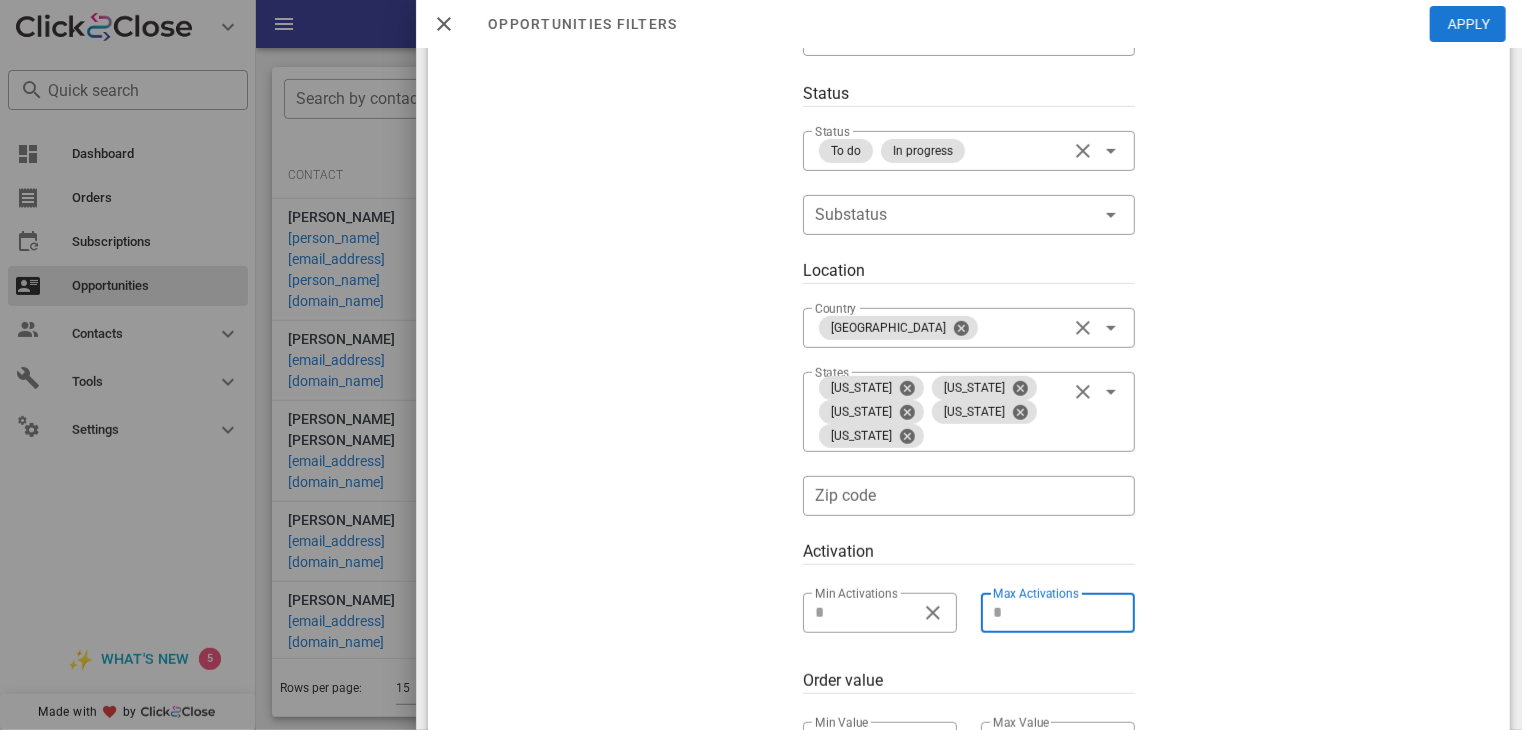 click on "Max Activations" at bounding box center [1044, 613] 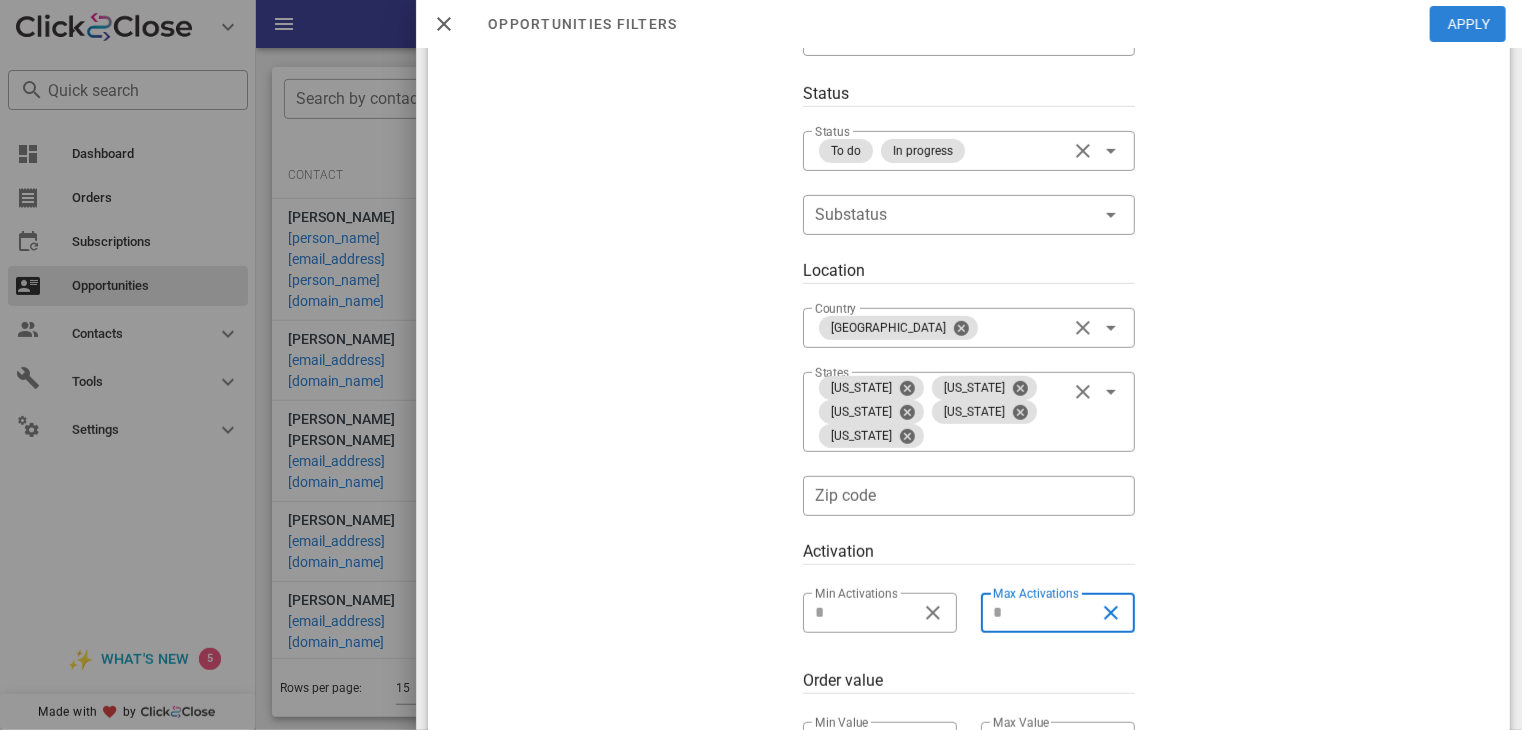 type on "*" 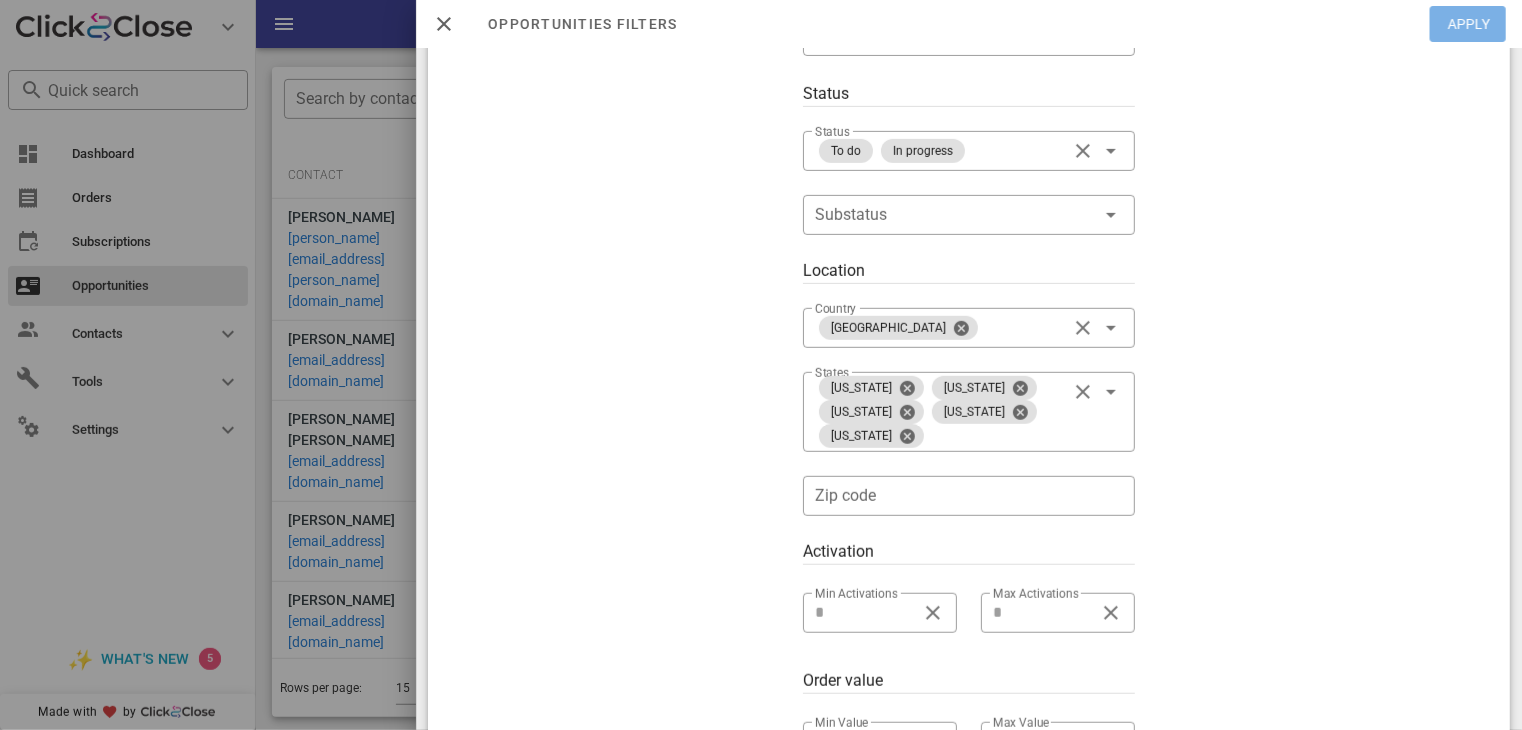 click on "Apply" at bounding box center [1469, 24] 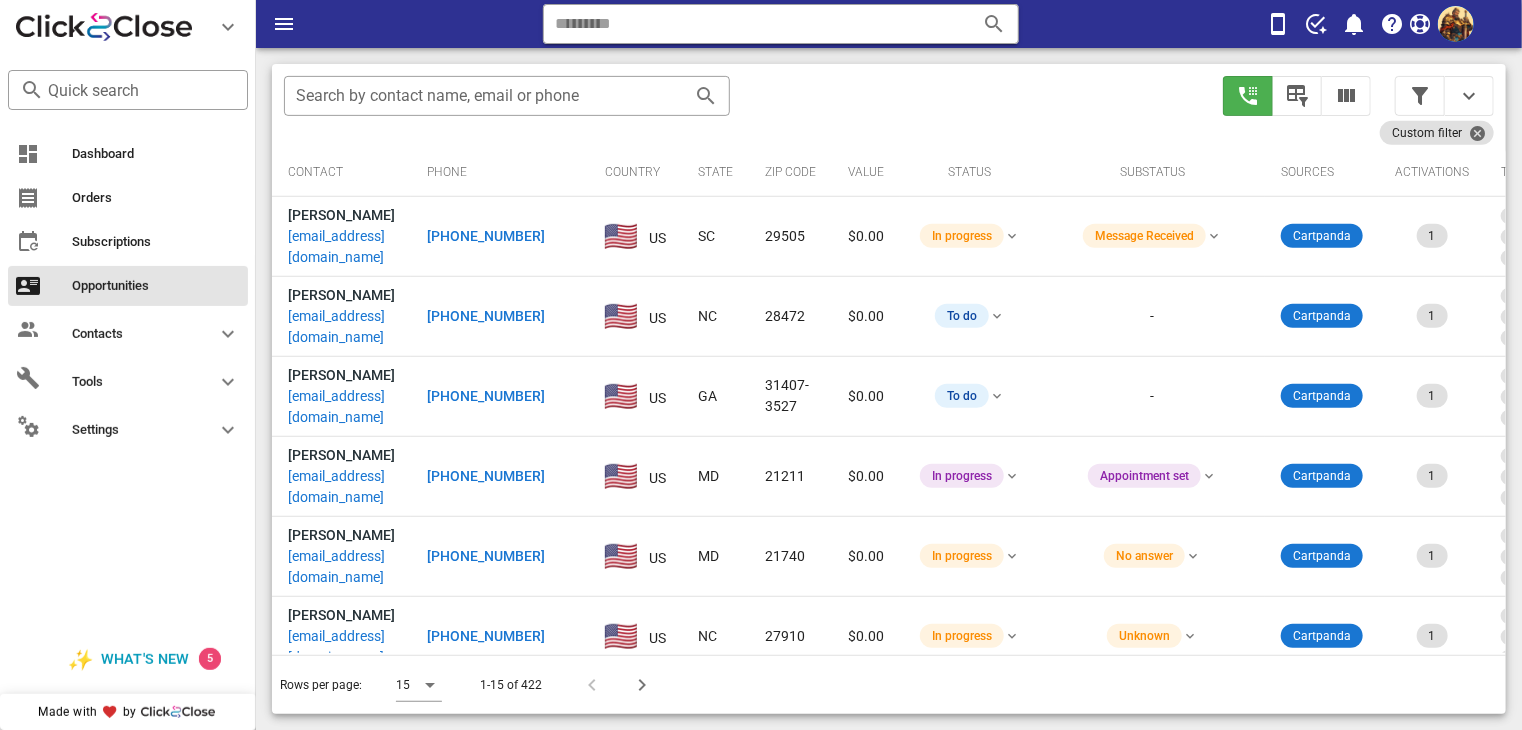 scroll, scrollTop: 373, scrollLeft: 0, axis: vertical 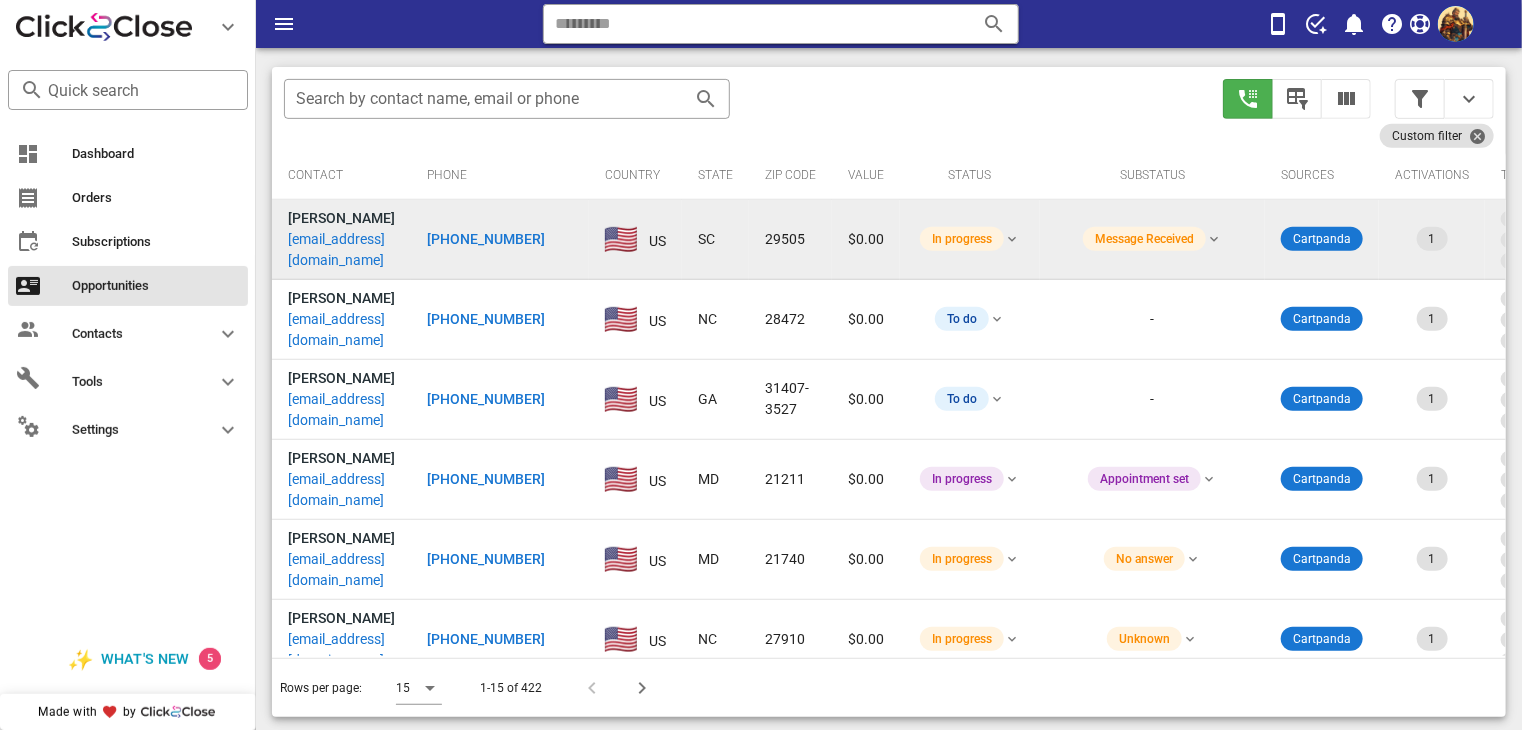 click on "[EMAIL_ADDRESS][DOMAIN_NAME]" at bounding box center [341, 250] 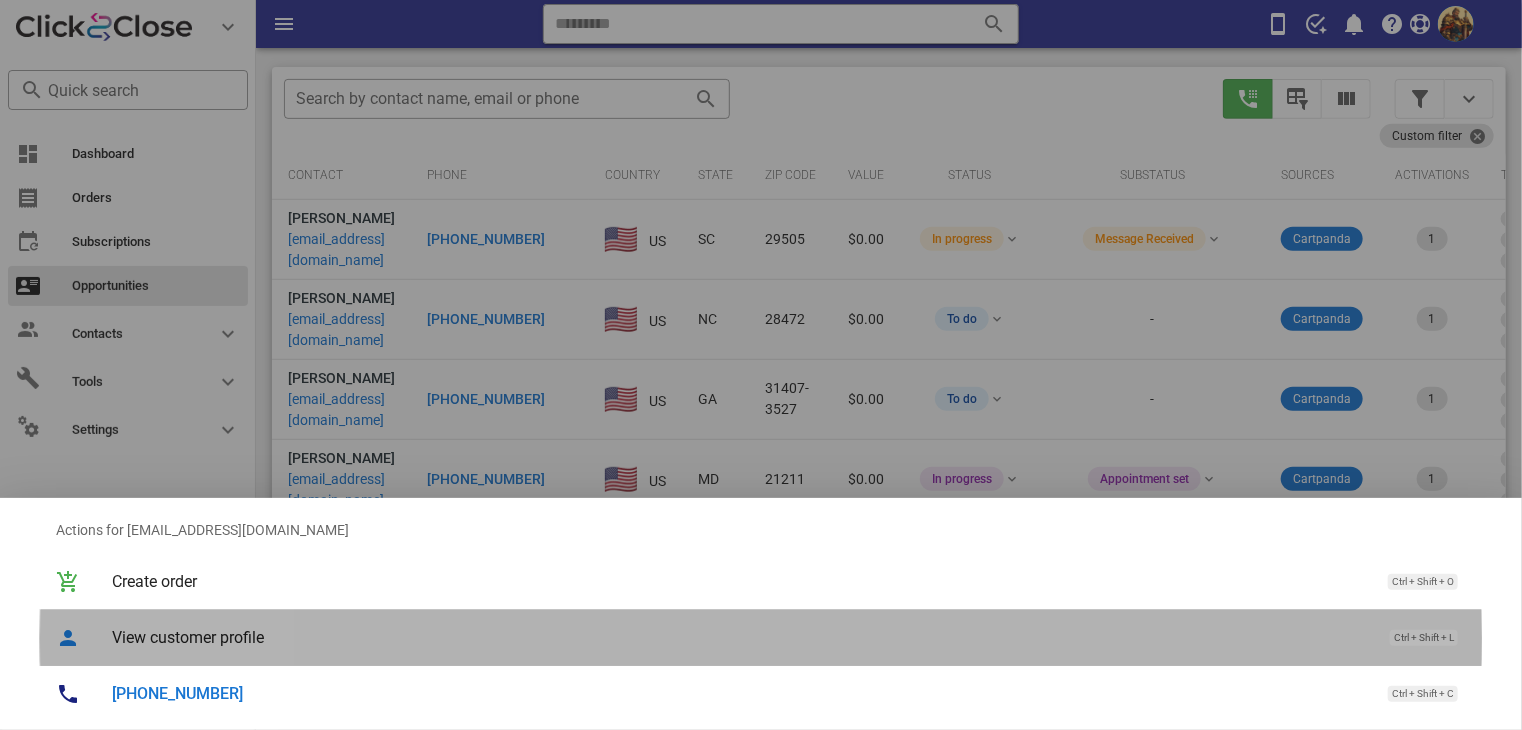 click on "View customer profile" at bounding box center [741, 637] 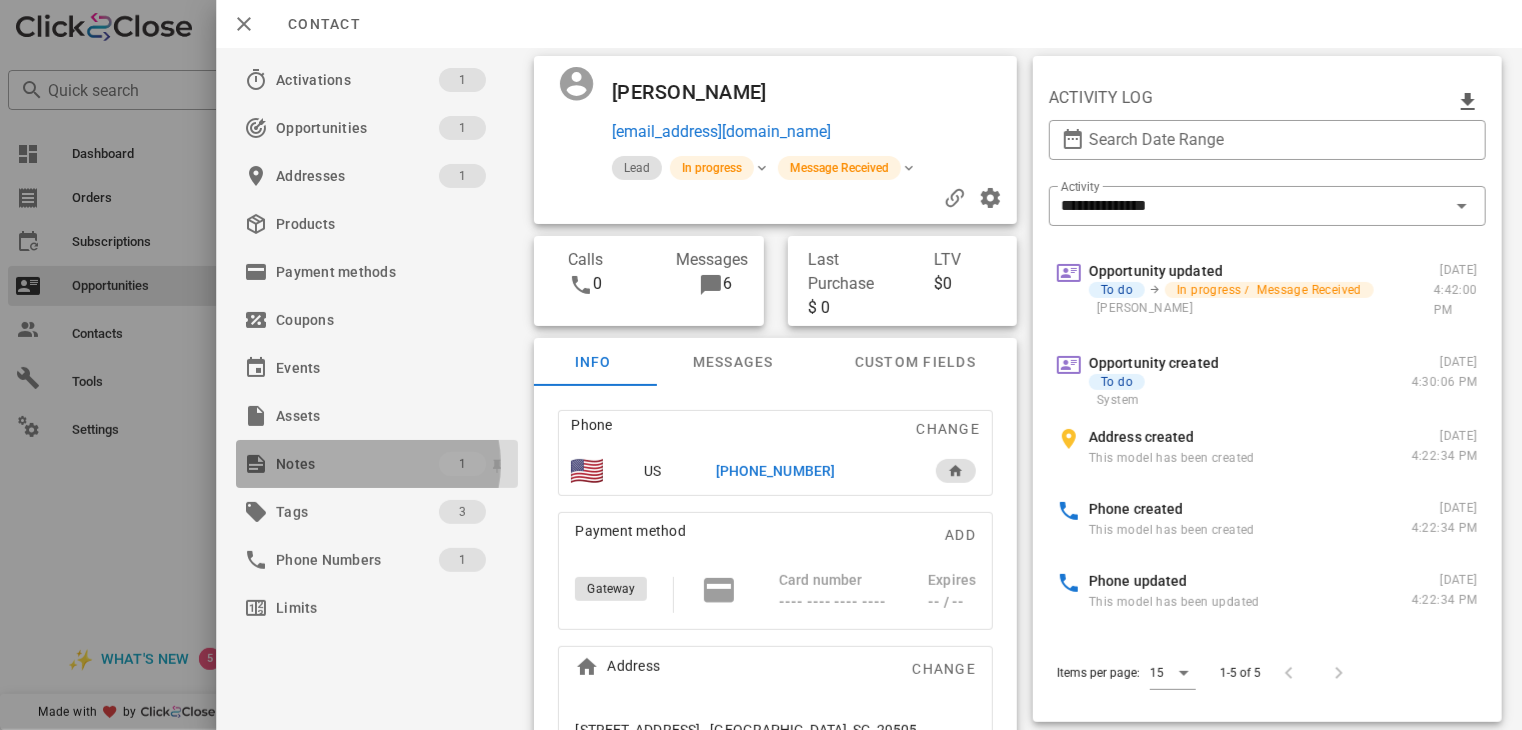 click on "Notes" at bounding box center [357, 464] 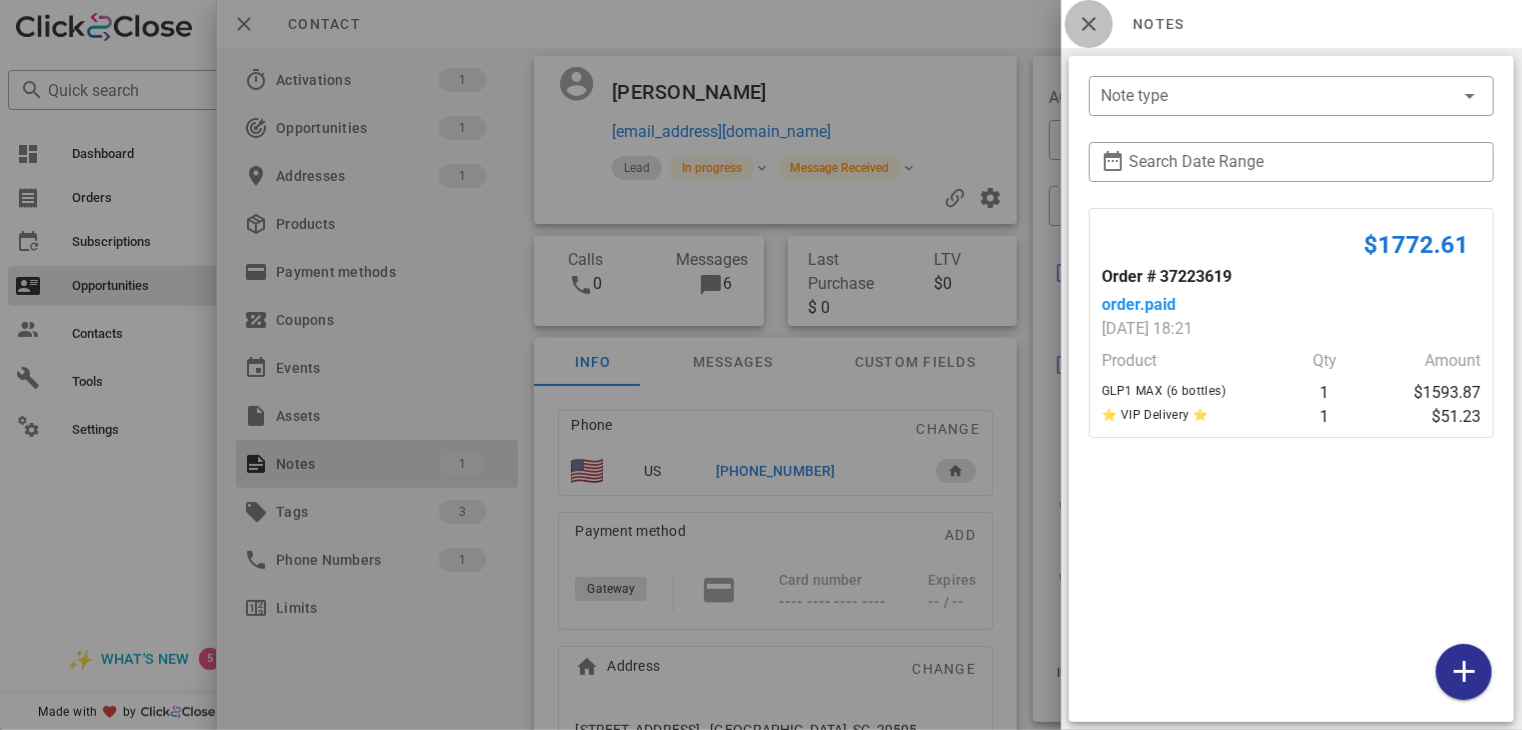 click at bounding box center [1089, 24] 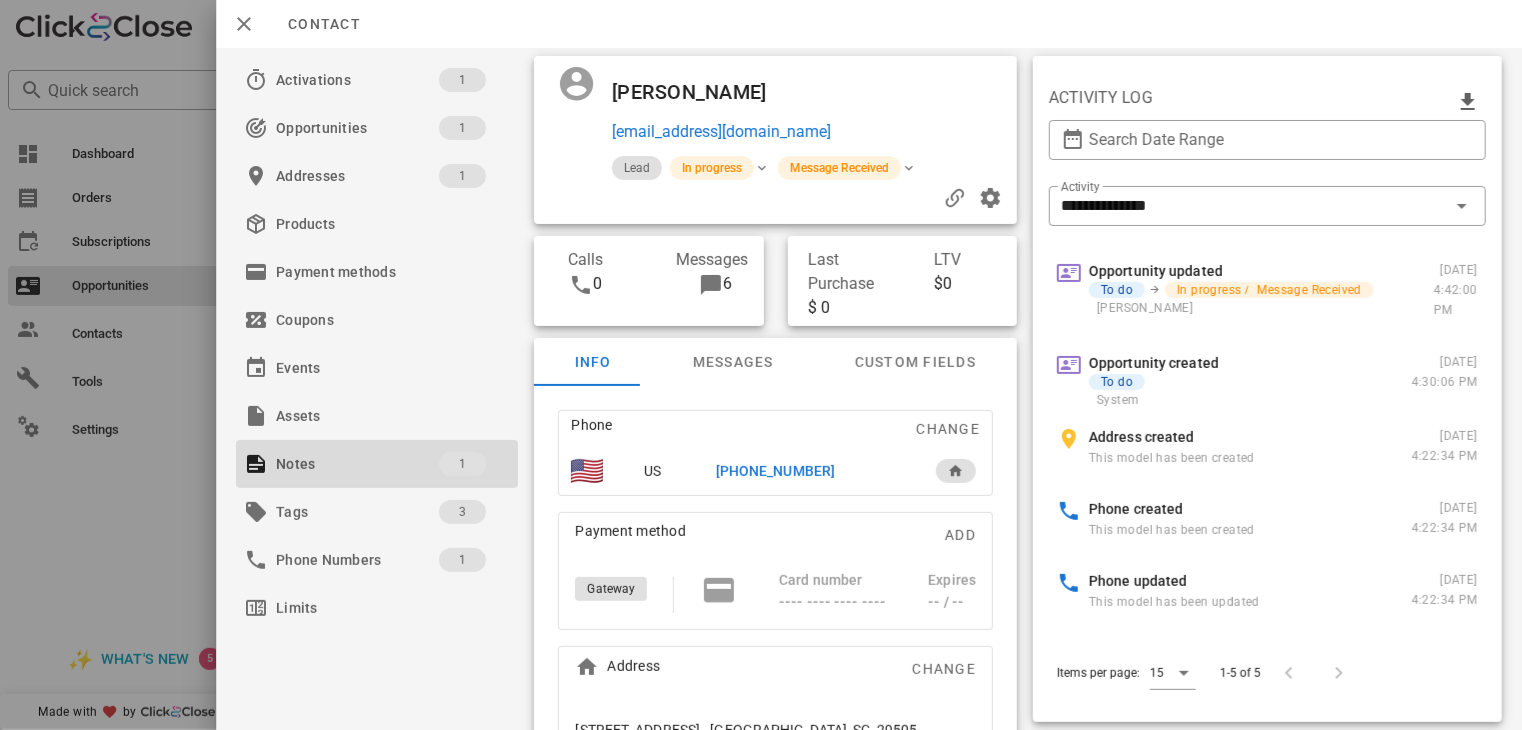 click on "[PHONE_NUMBER]" at bounding box center (775, 471) 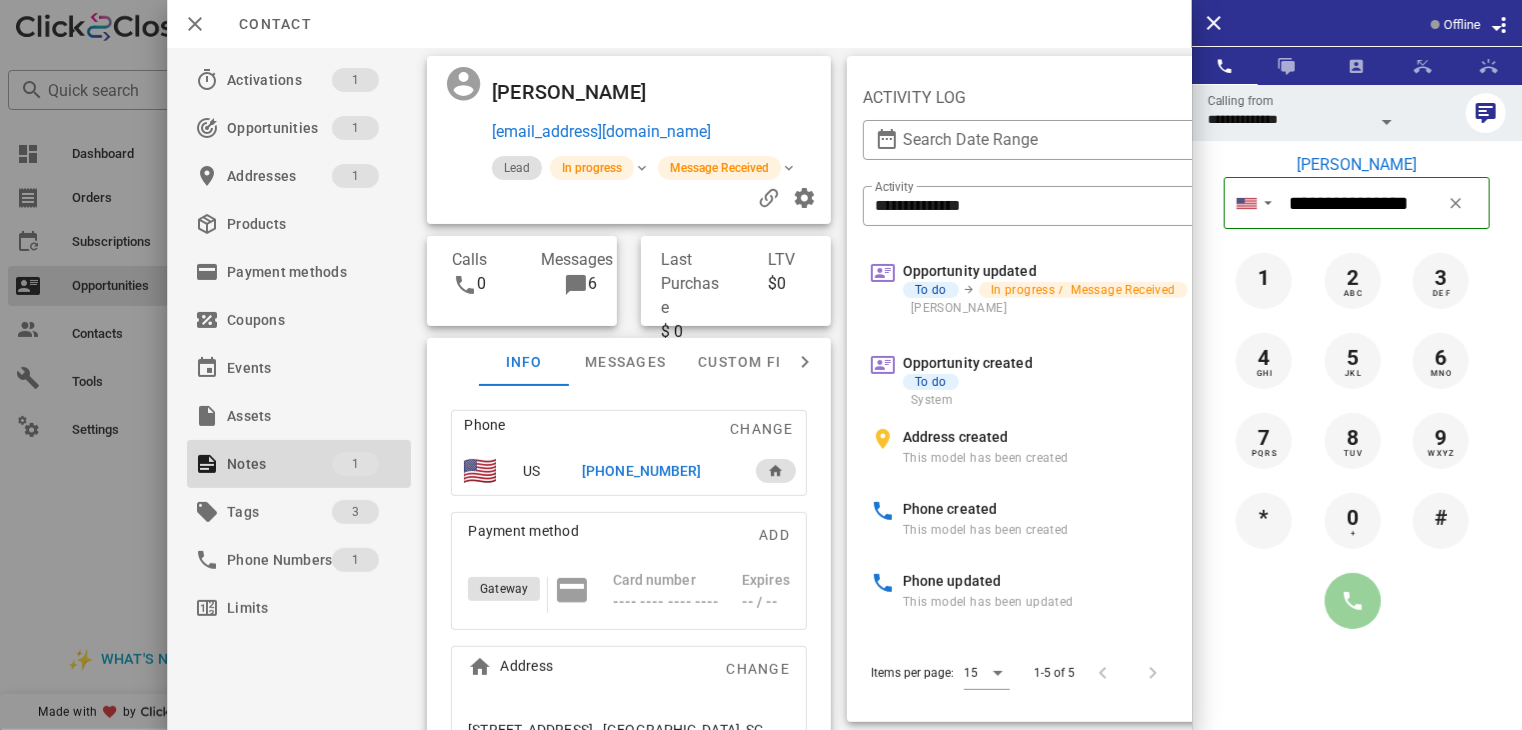 click at bounding box center (1353, 601) 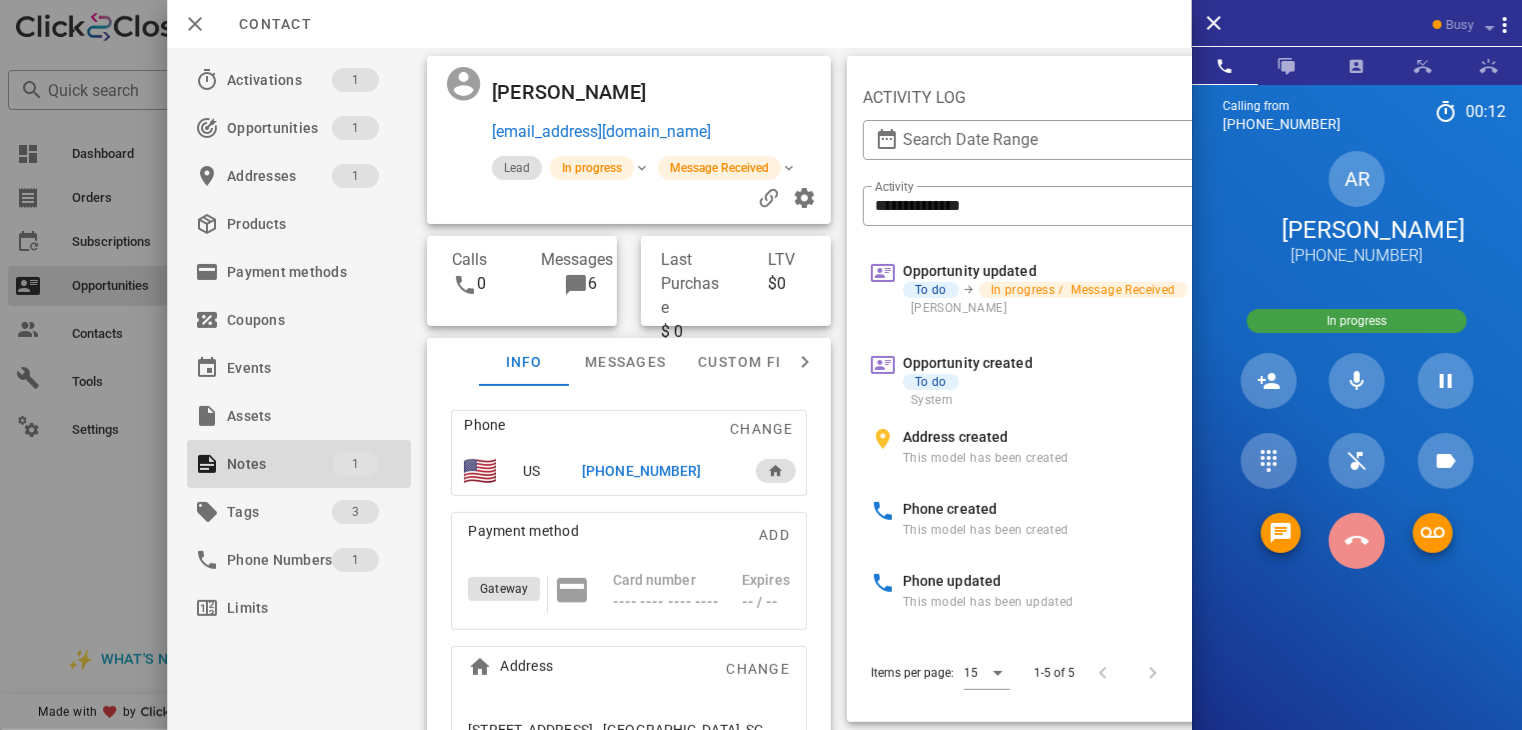 click at bounding box center (1357, 541) 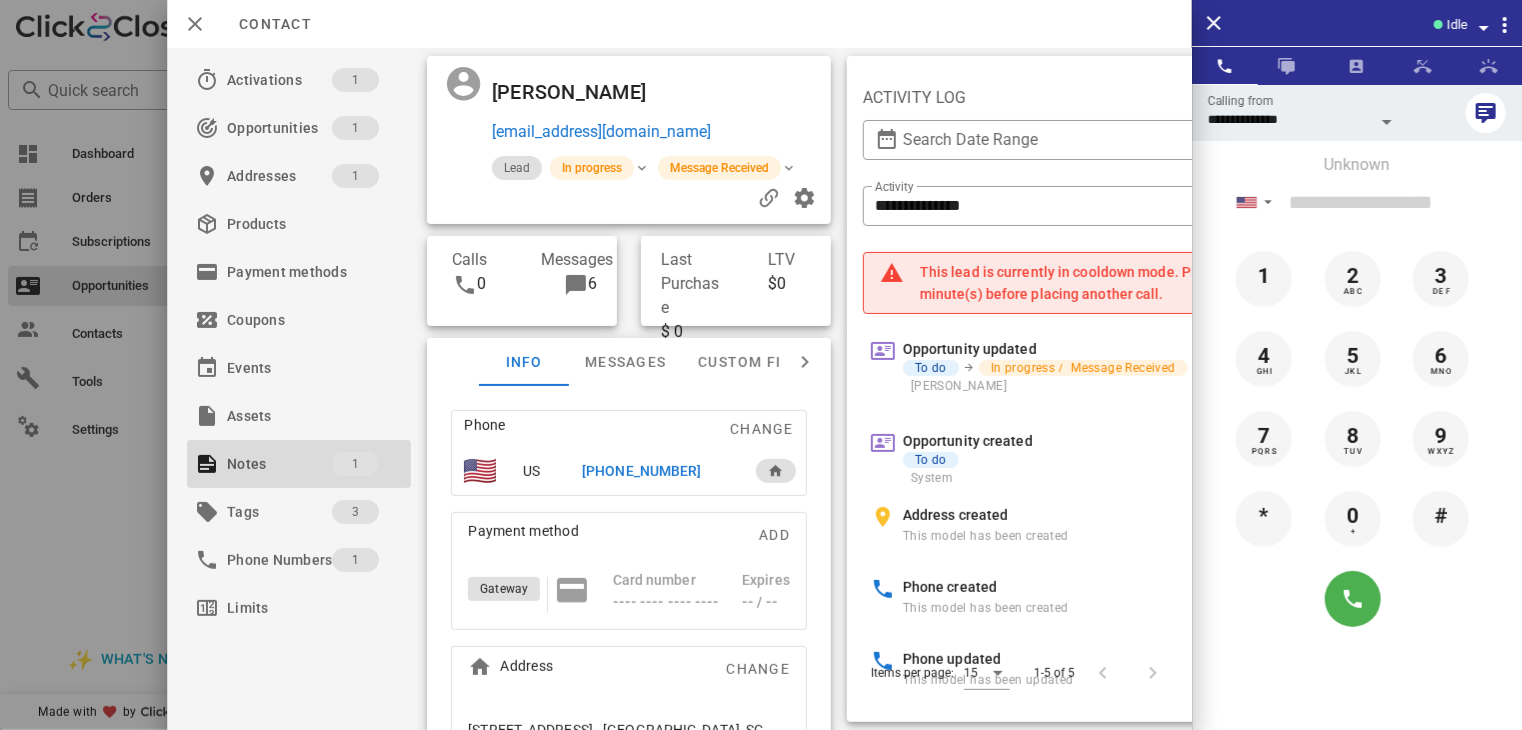 click at bounding box center (761, 365) 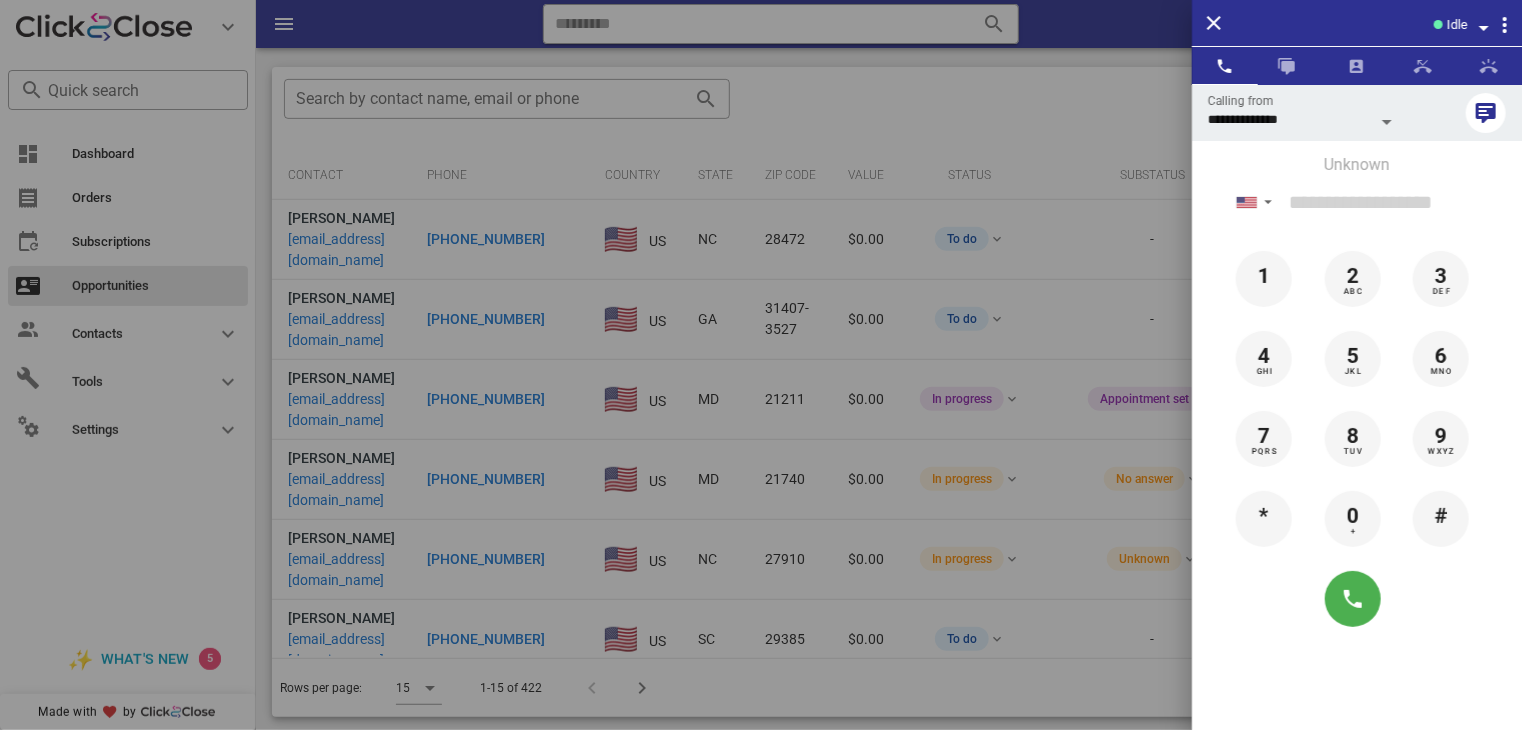 click at bounding box center (761, 365) 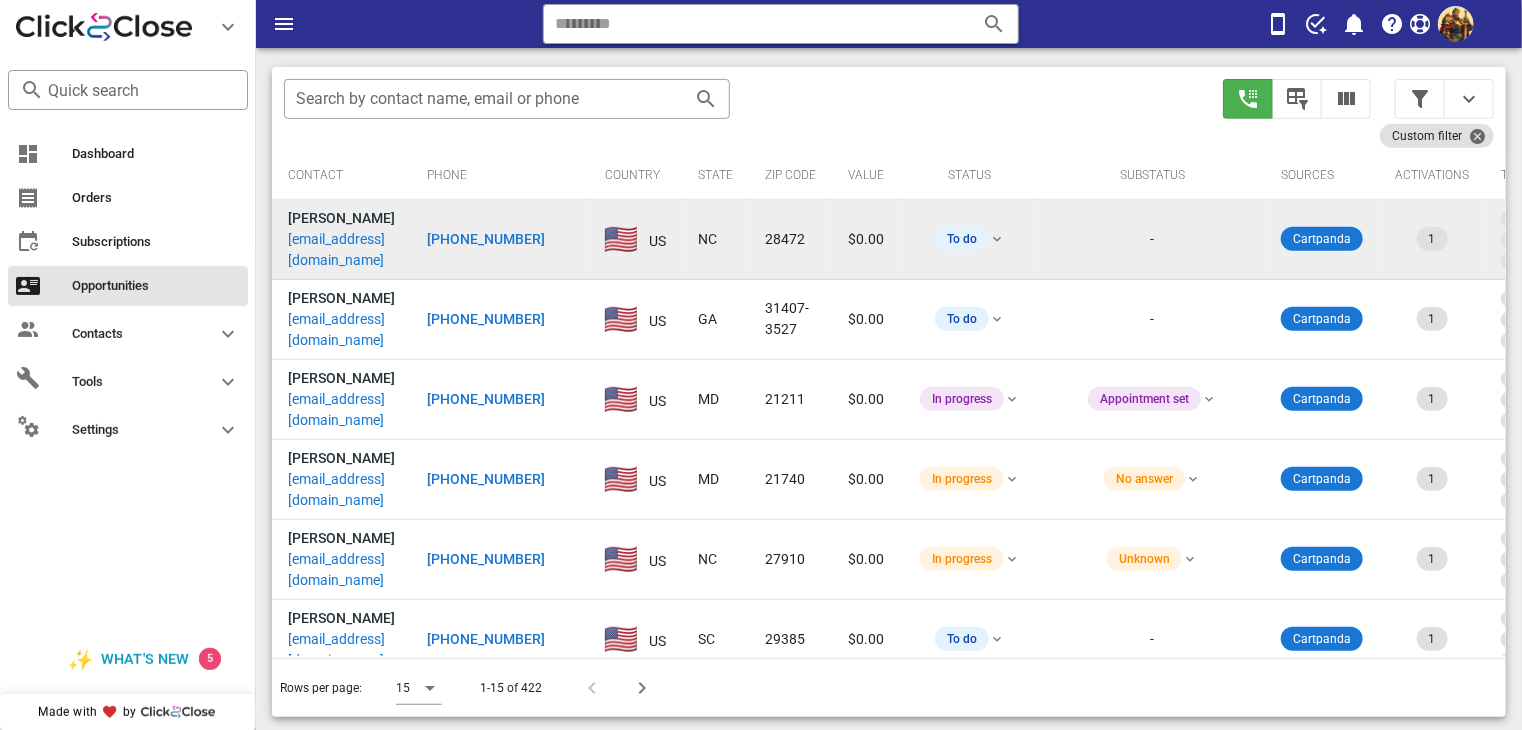 click on "[EMAIL_ADDRESS][DOMAIN_NAME]" at bounding box center (341, 250) 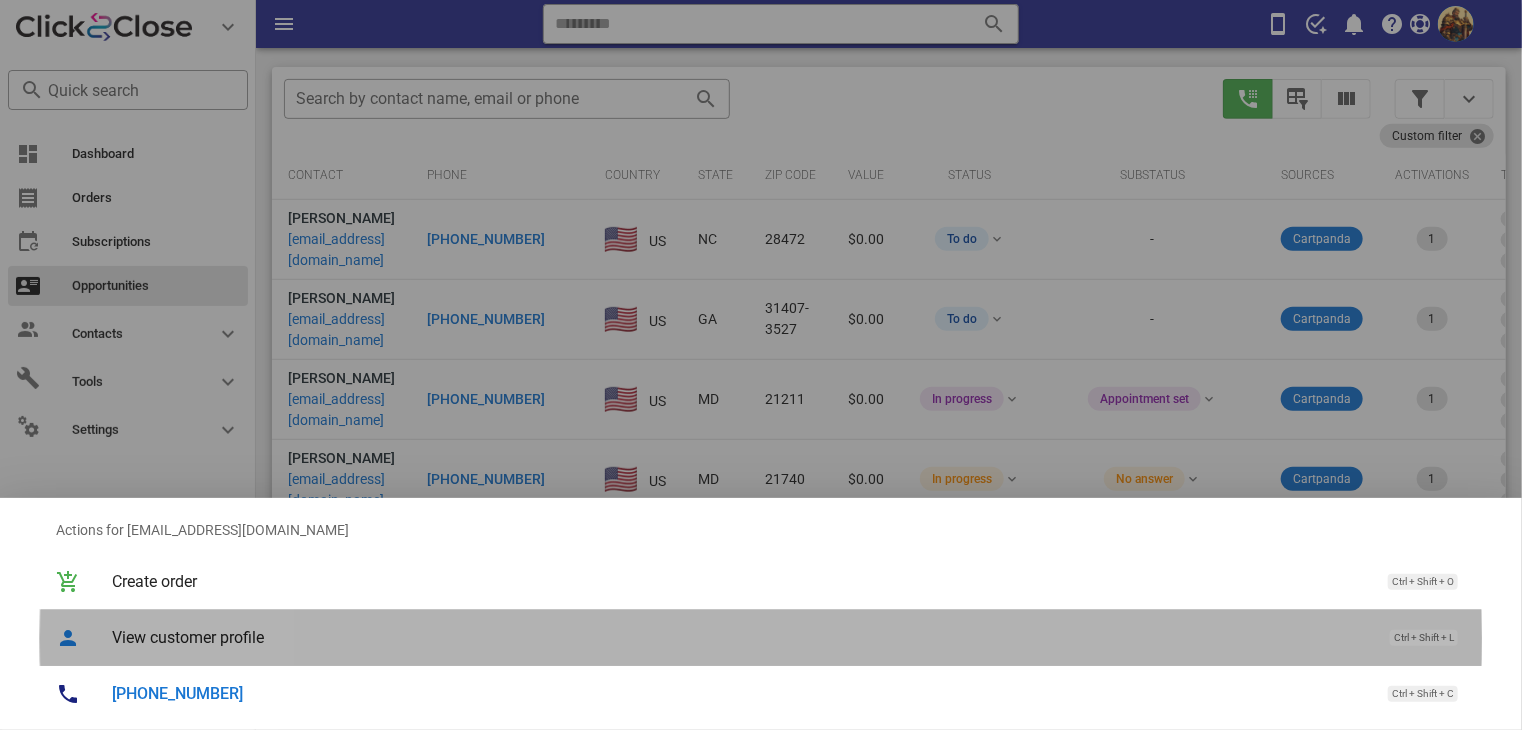 click on "View customer profile" at bounding box center (741, 637) 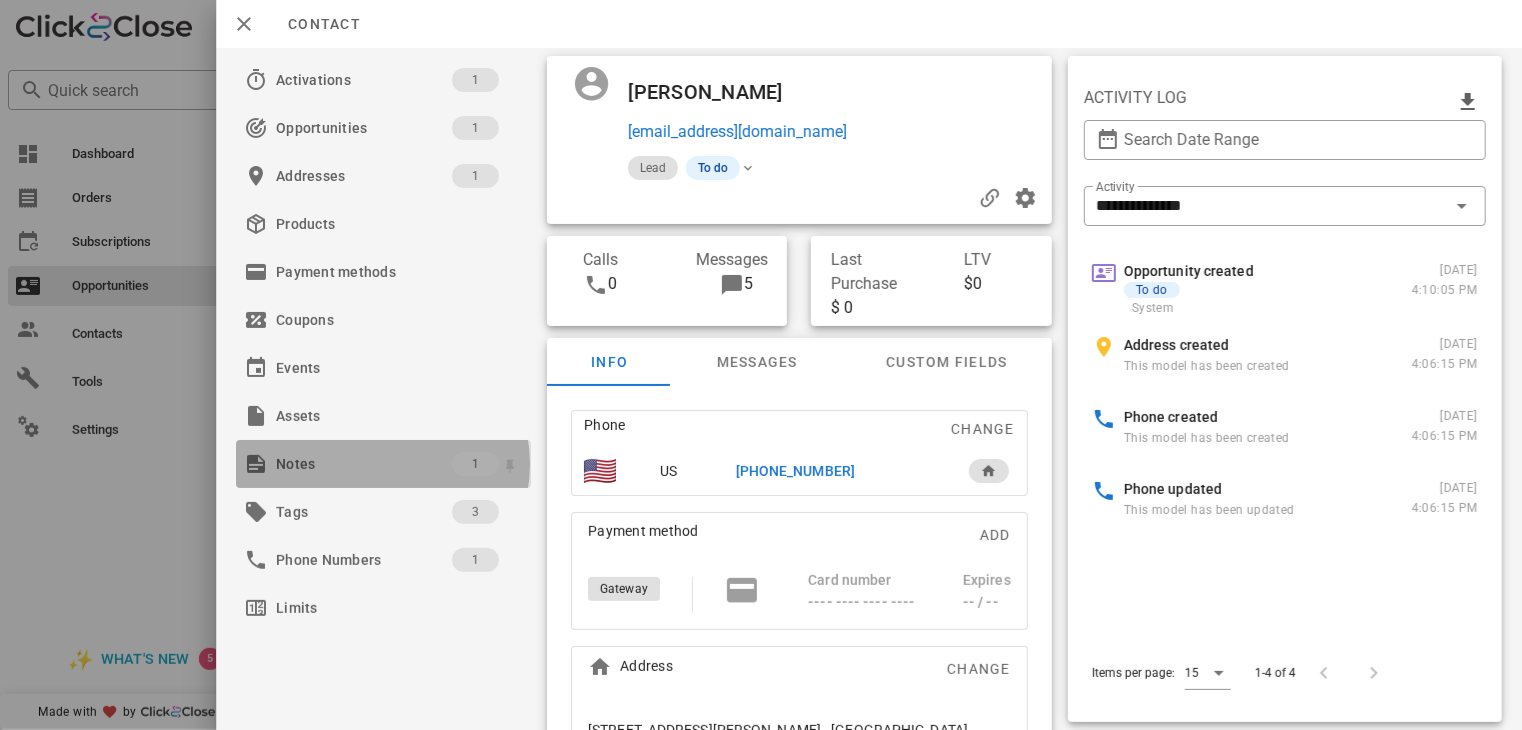click on "Notes" at bounding box center (364, 464) 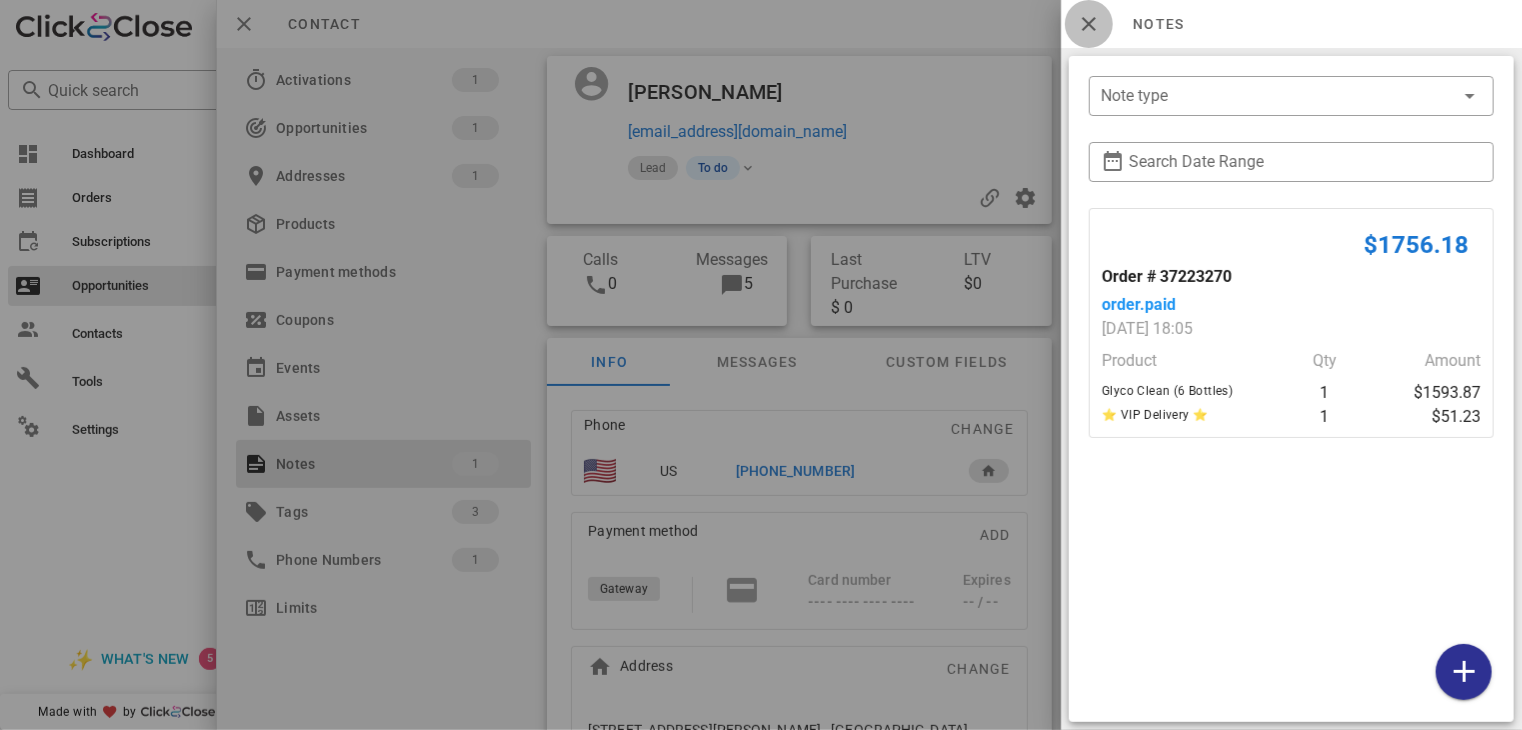 click at bounding box center [1089, 24] 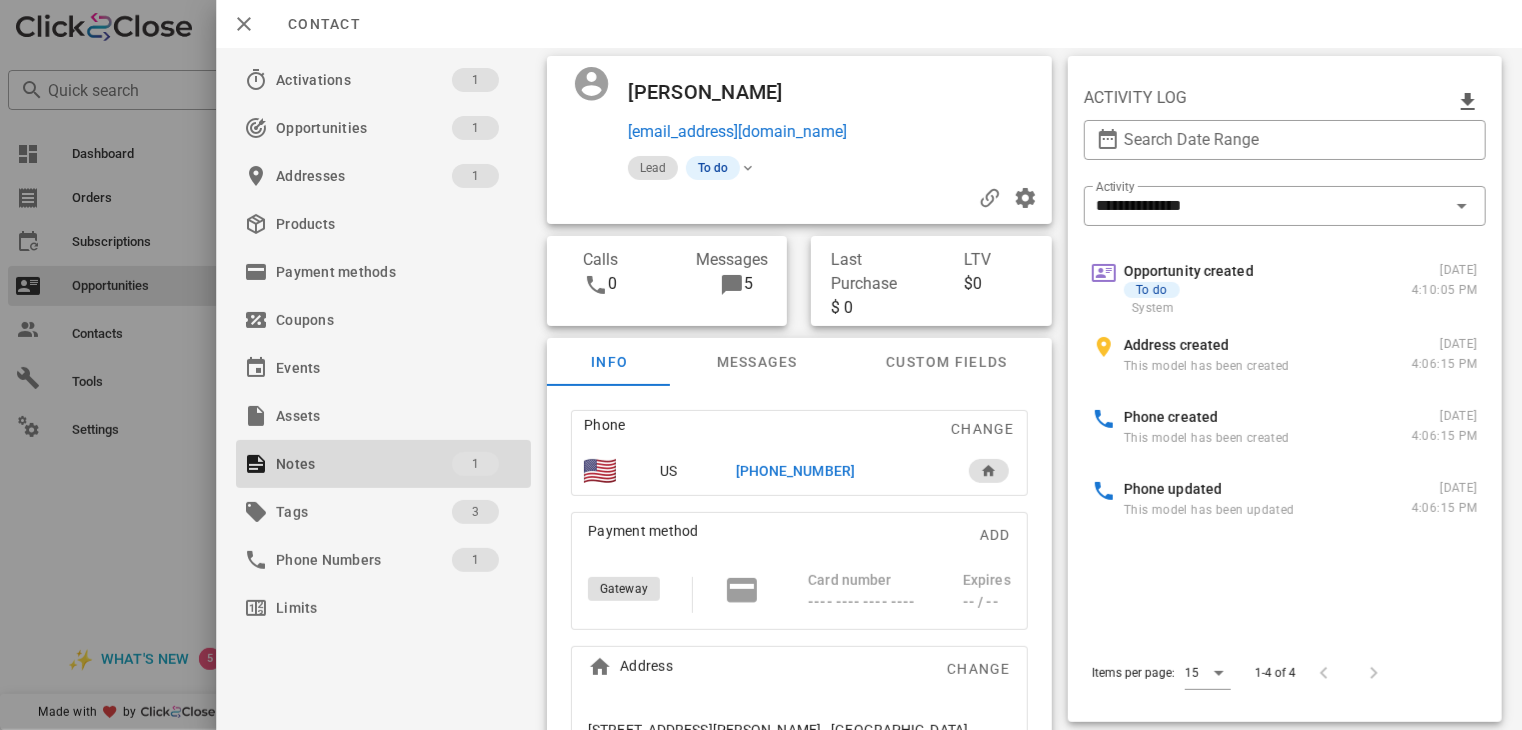 click on "[PHONE_NUMBER]" at bounding box center [795, 471] 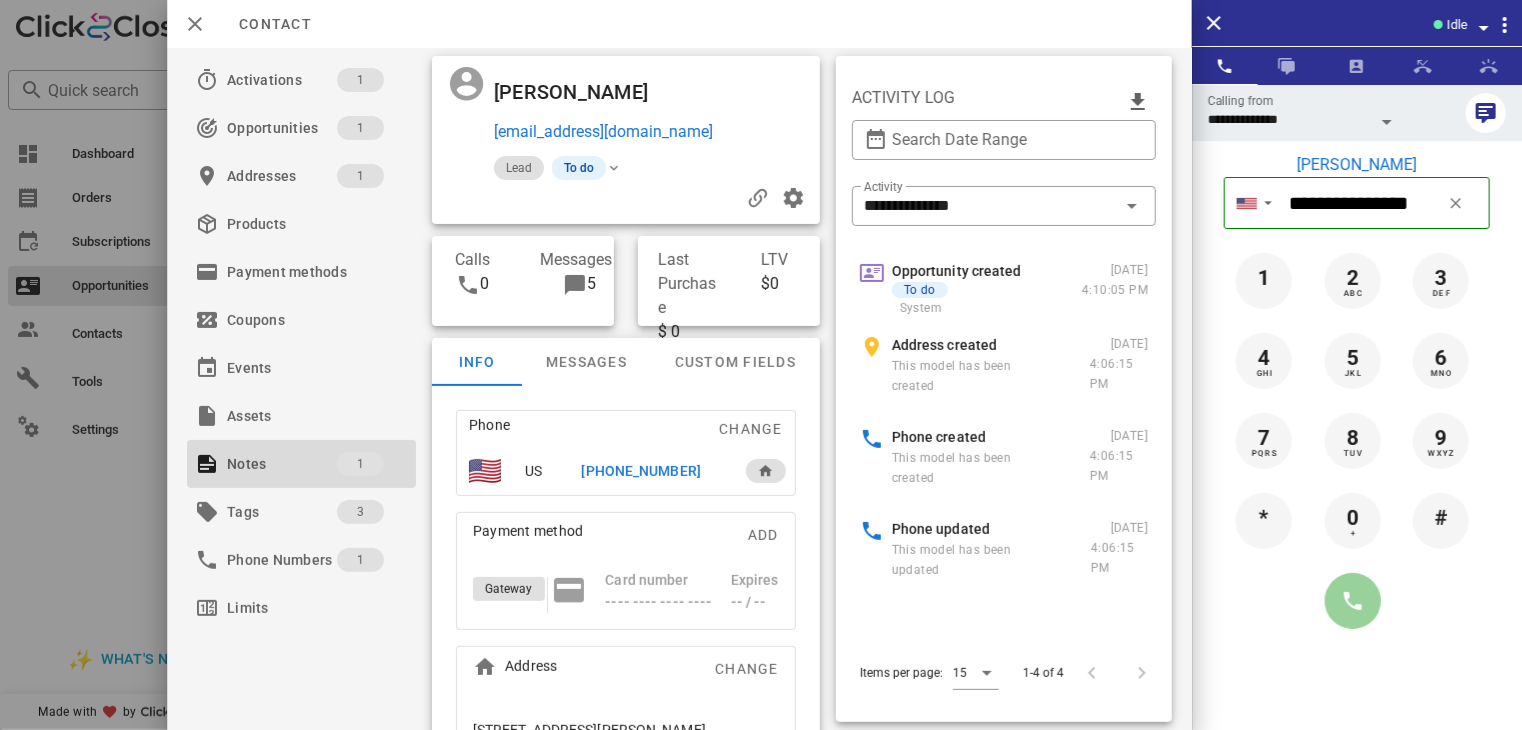 click at bounding box center (1353, 601) 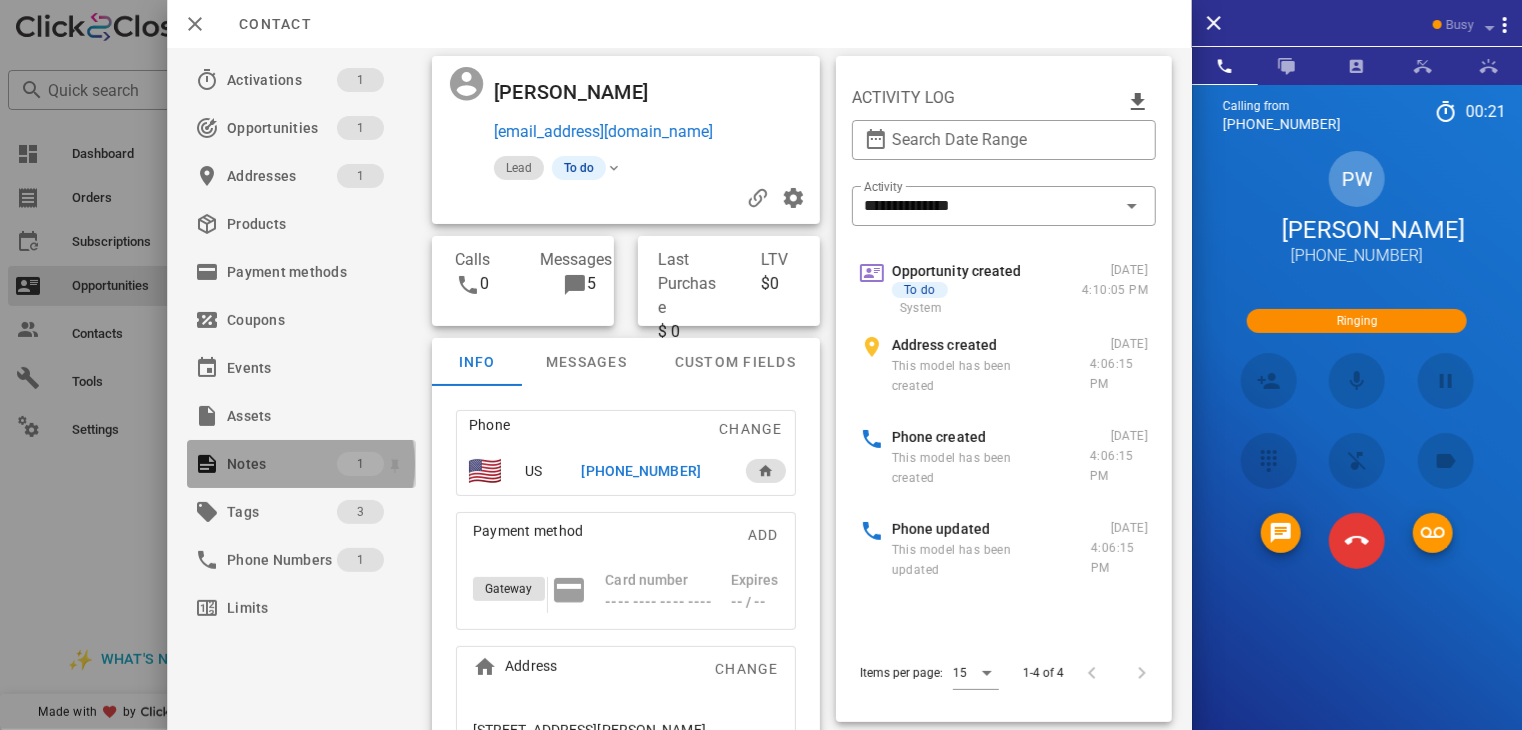 click on "Notes" at bounding box center [282, 464] 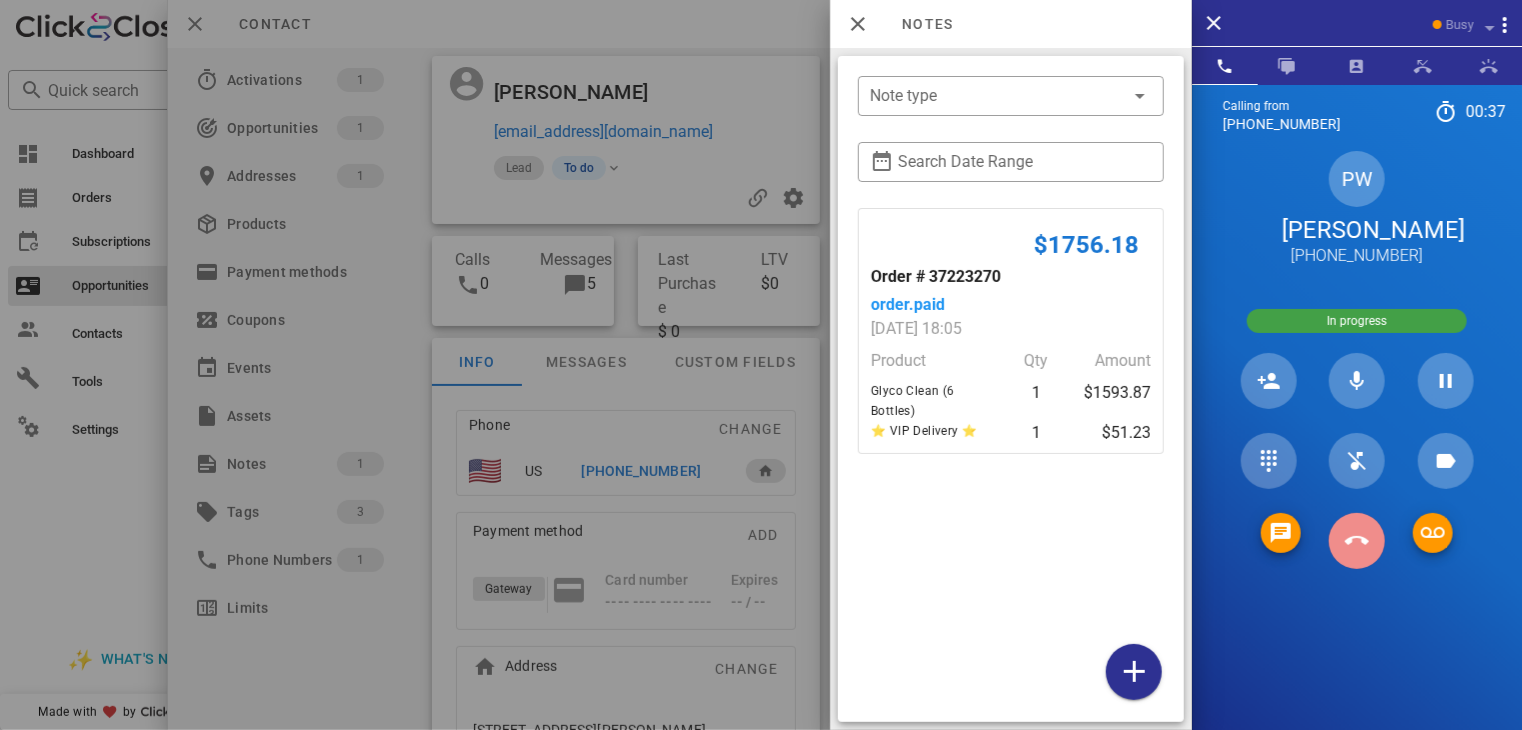 click at bounding box center [1357, 541] 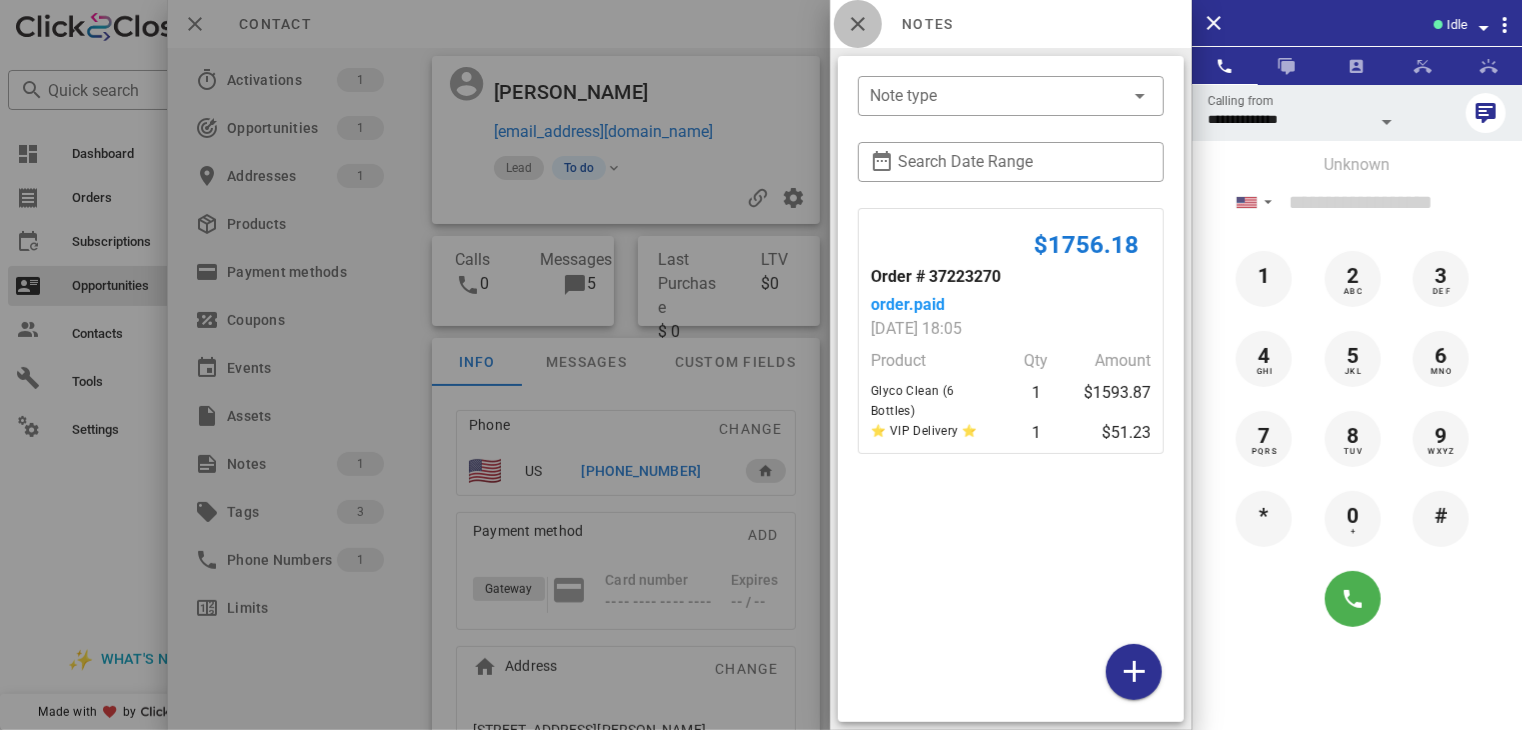 click at bounding box center (858, 24) 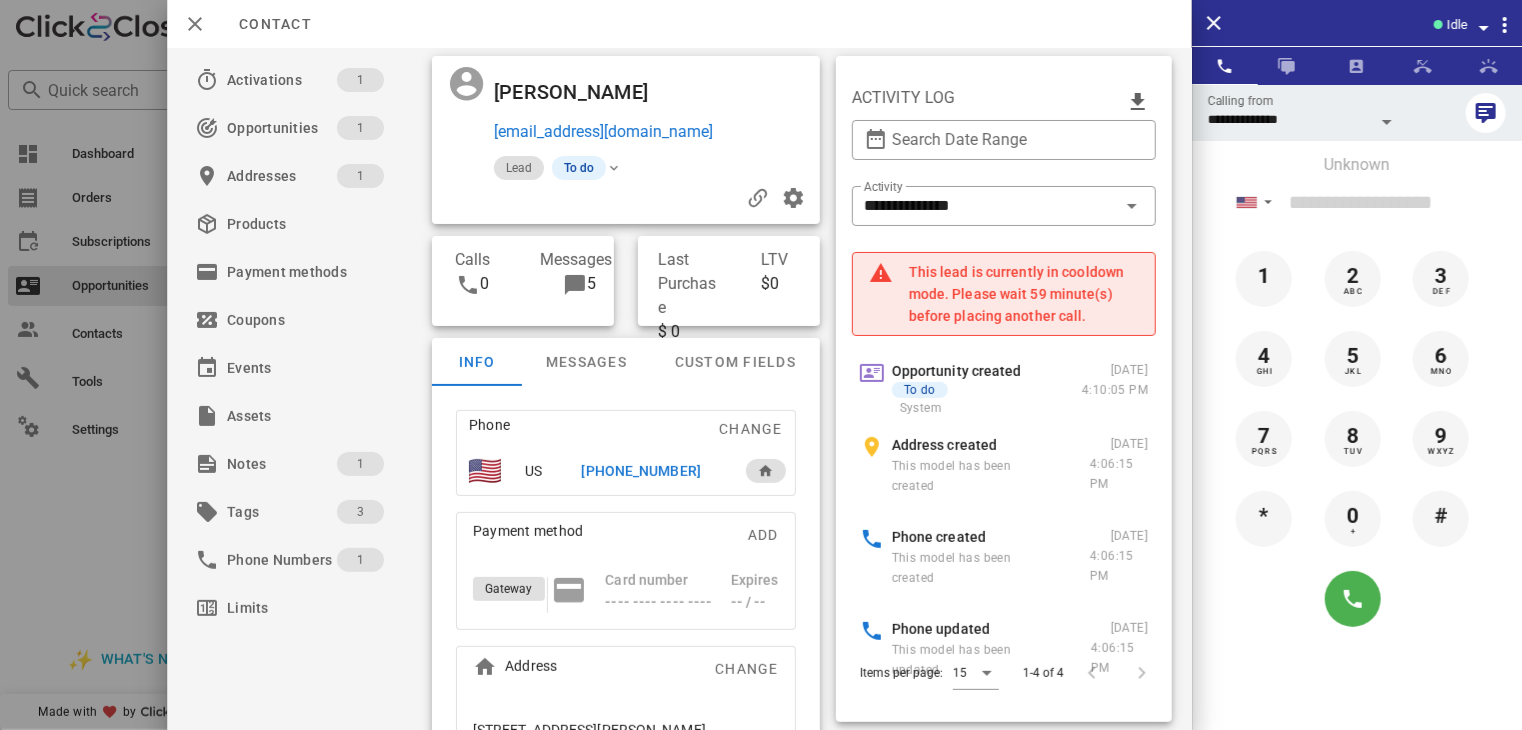 click at bounding box center (761, 365) 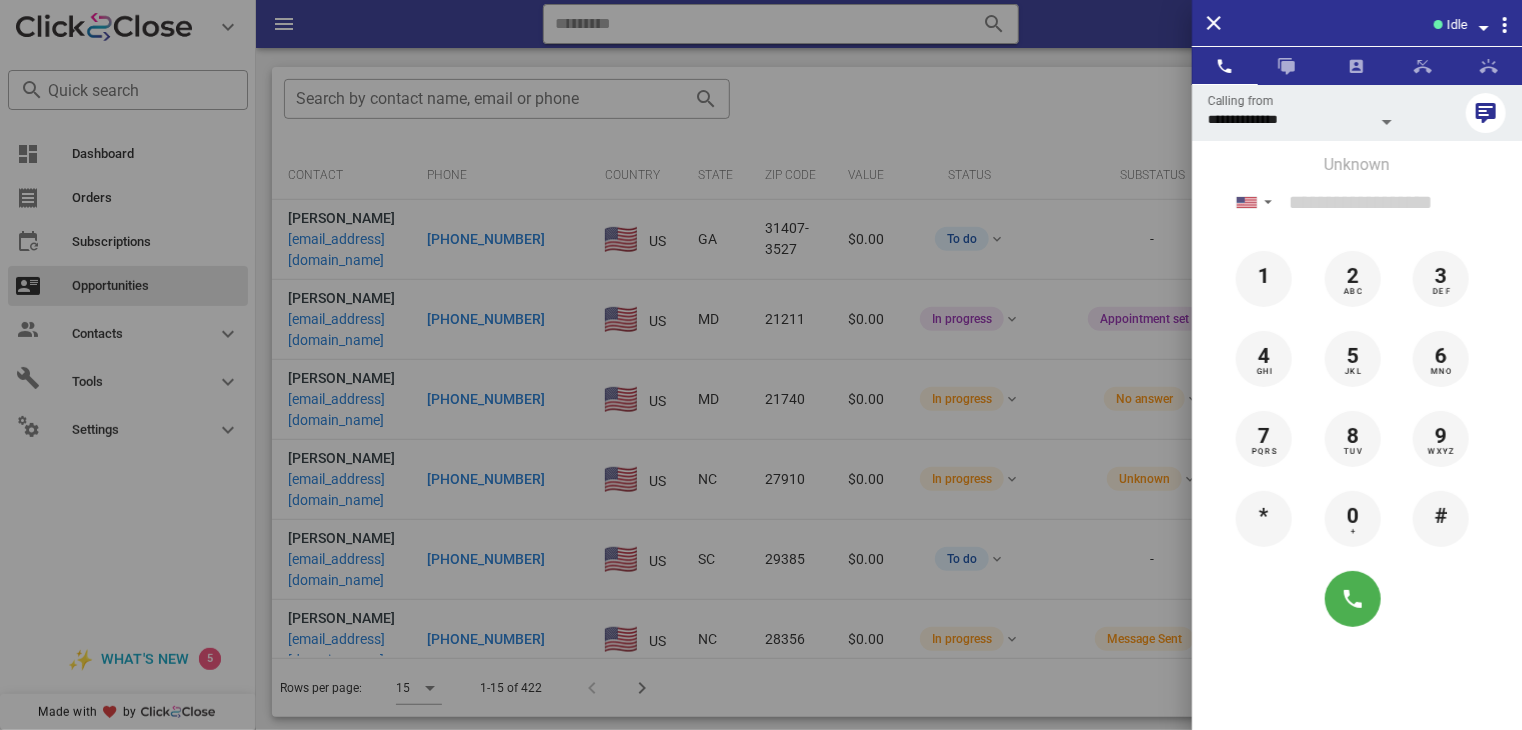 click at bounding box center [761, 365] 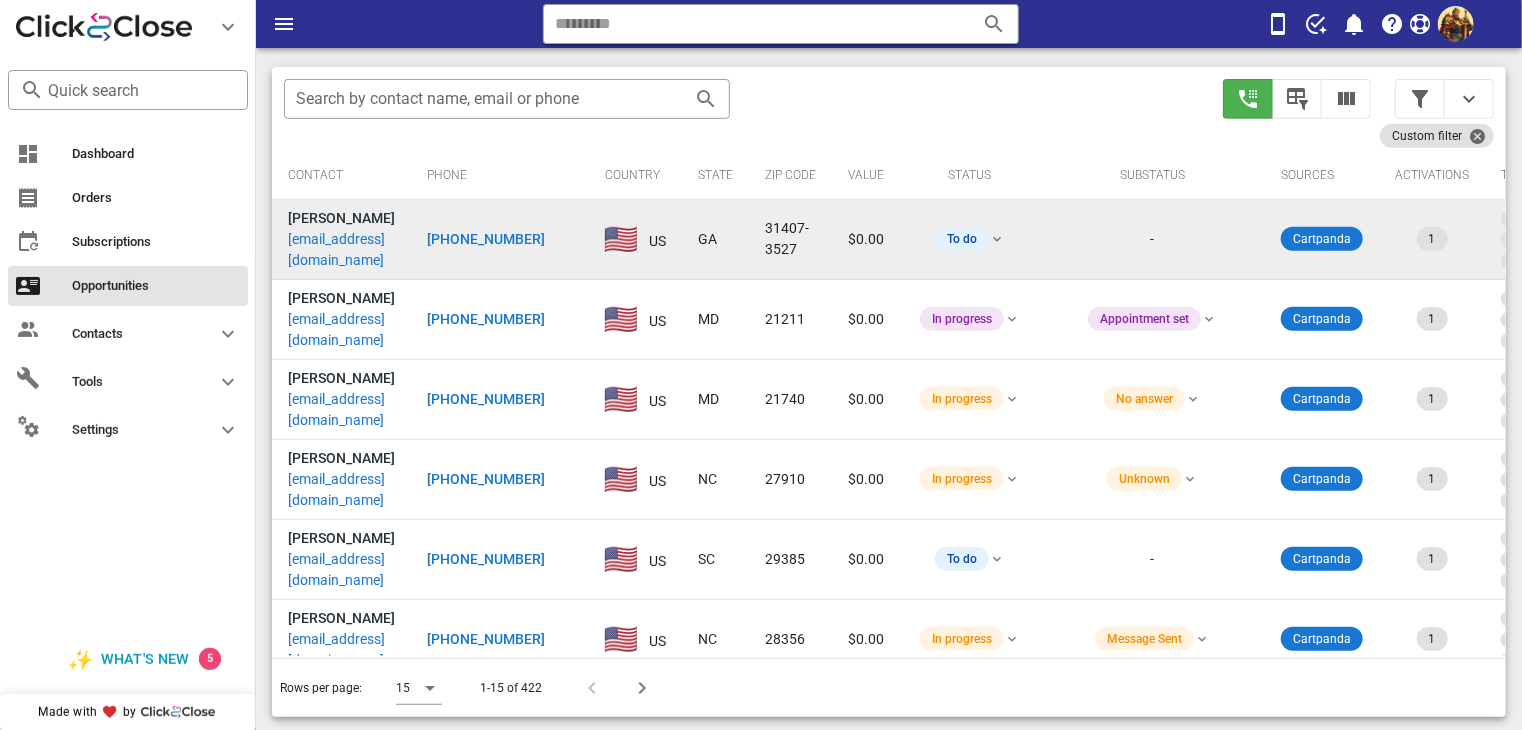 click on "[EMAIL_ADDRESS][DOMAIN_NAME]" at bounding box center [341, 250] 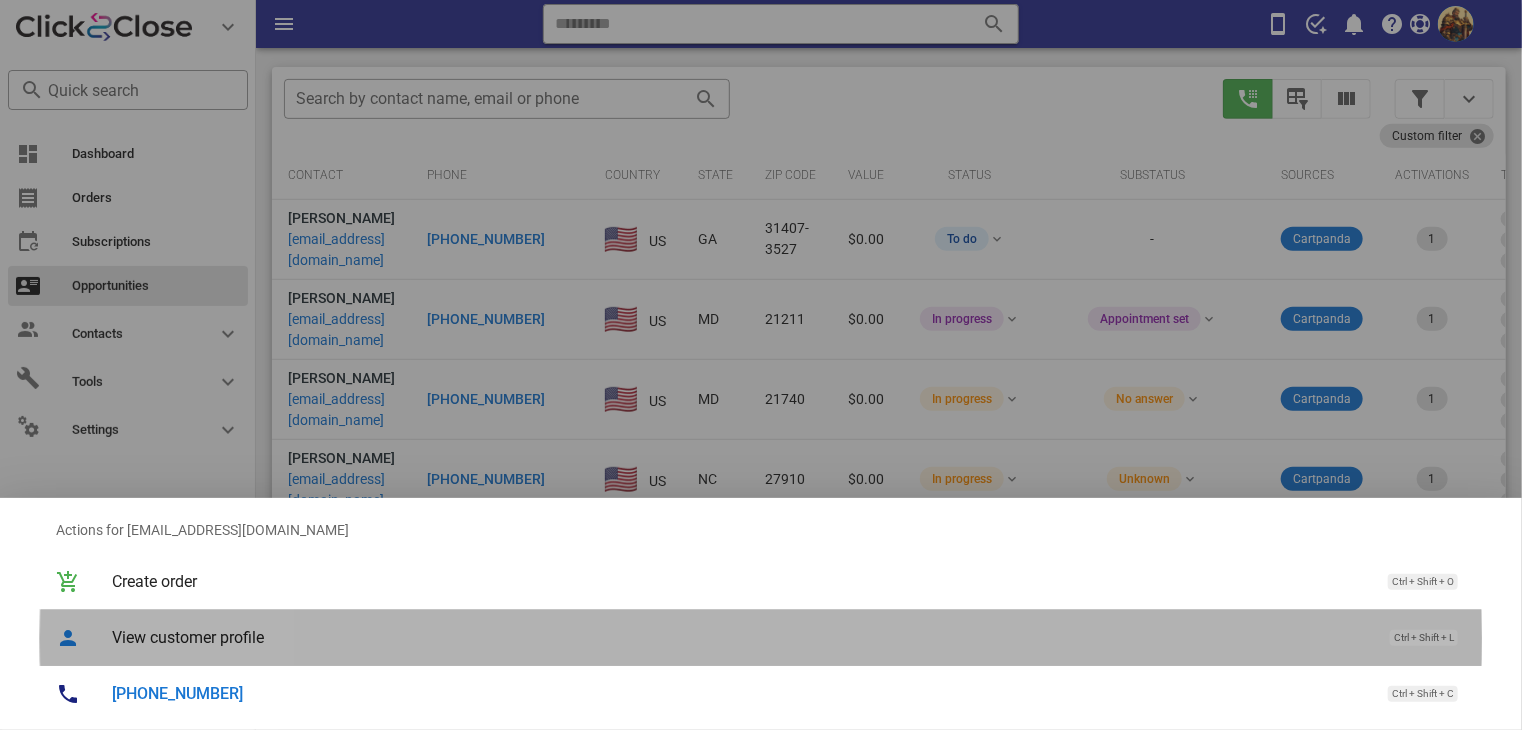 click on "View customer profile" at bounding box center (741, 637) 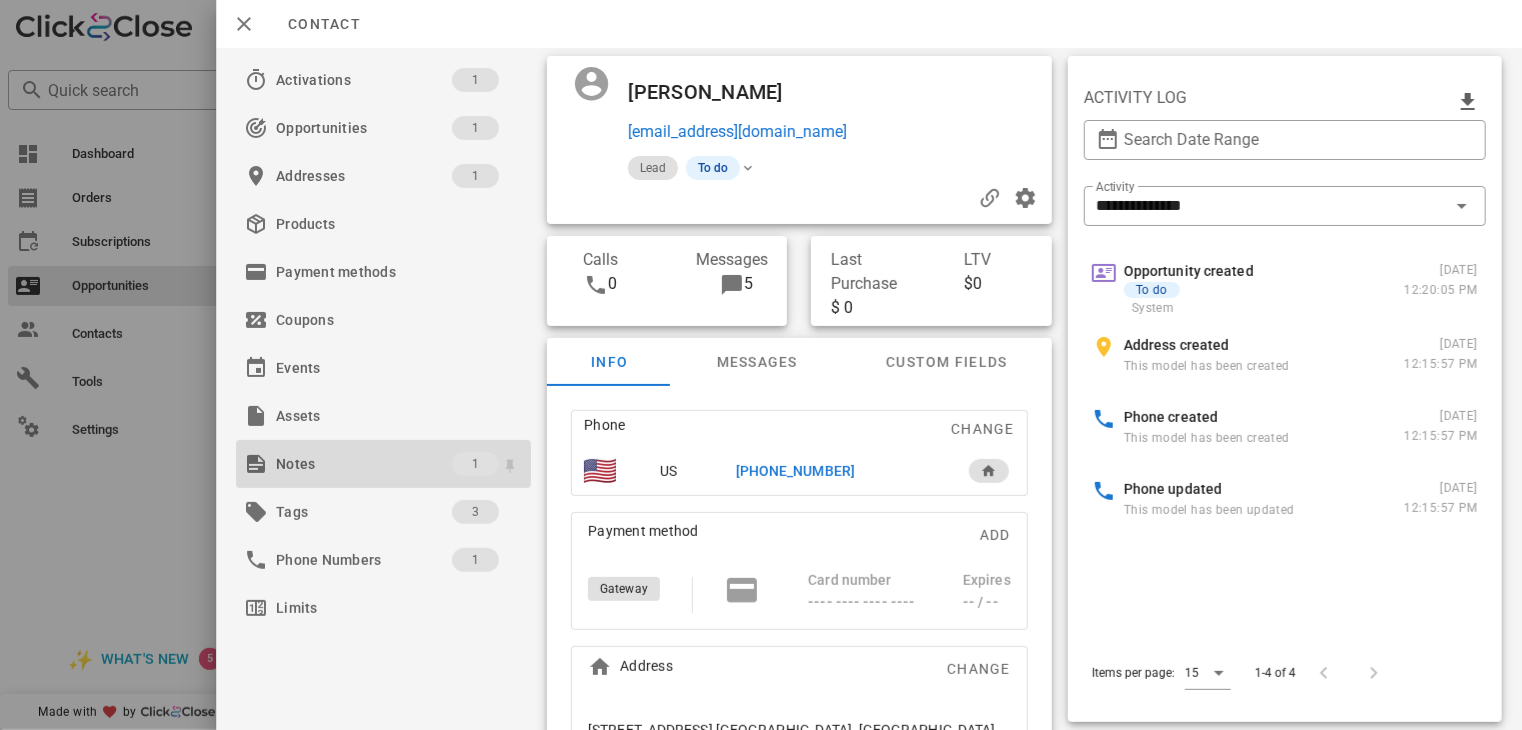 click on "Notes" at bounding box center (364, 464) 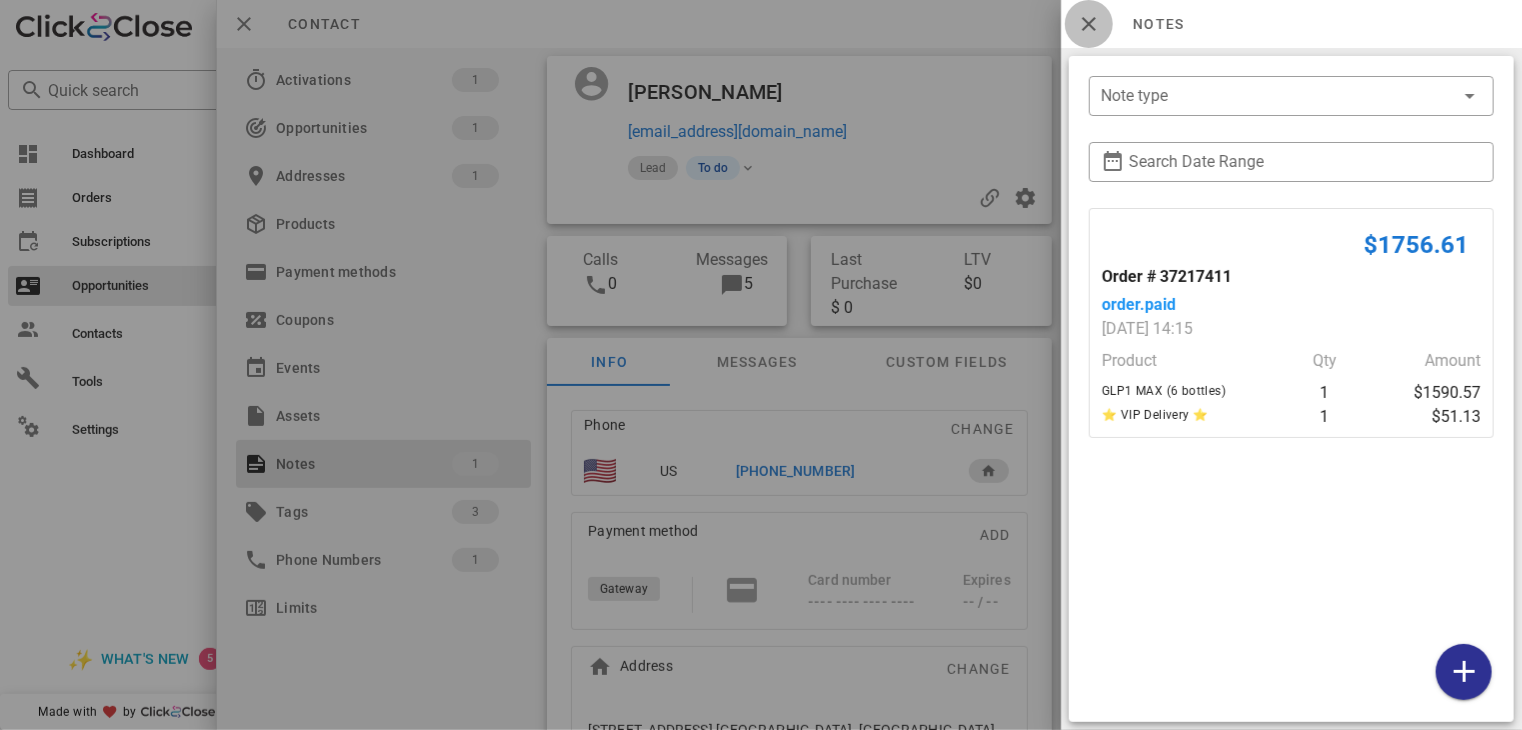 click at bounding box center (1089, 24) 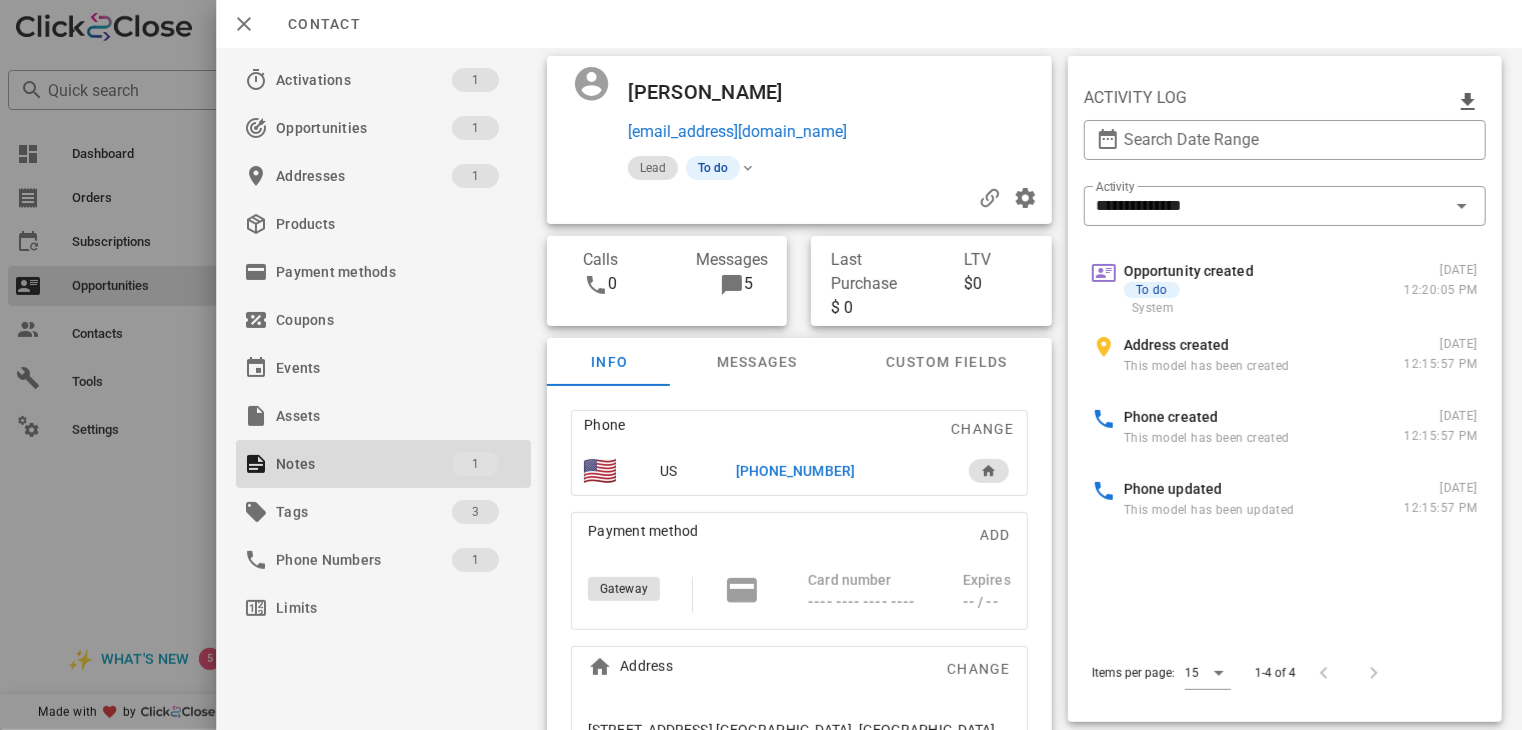 click on "[PHONE_NUMBER]" at bounding box center [795, 471] 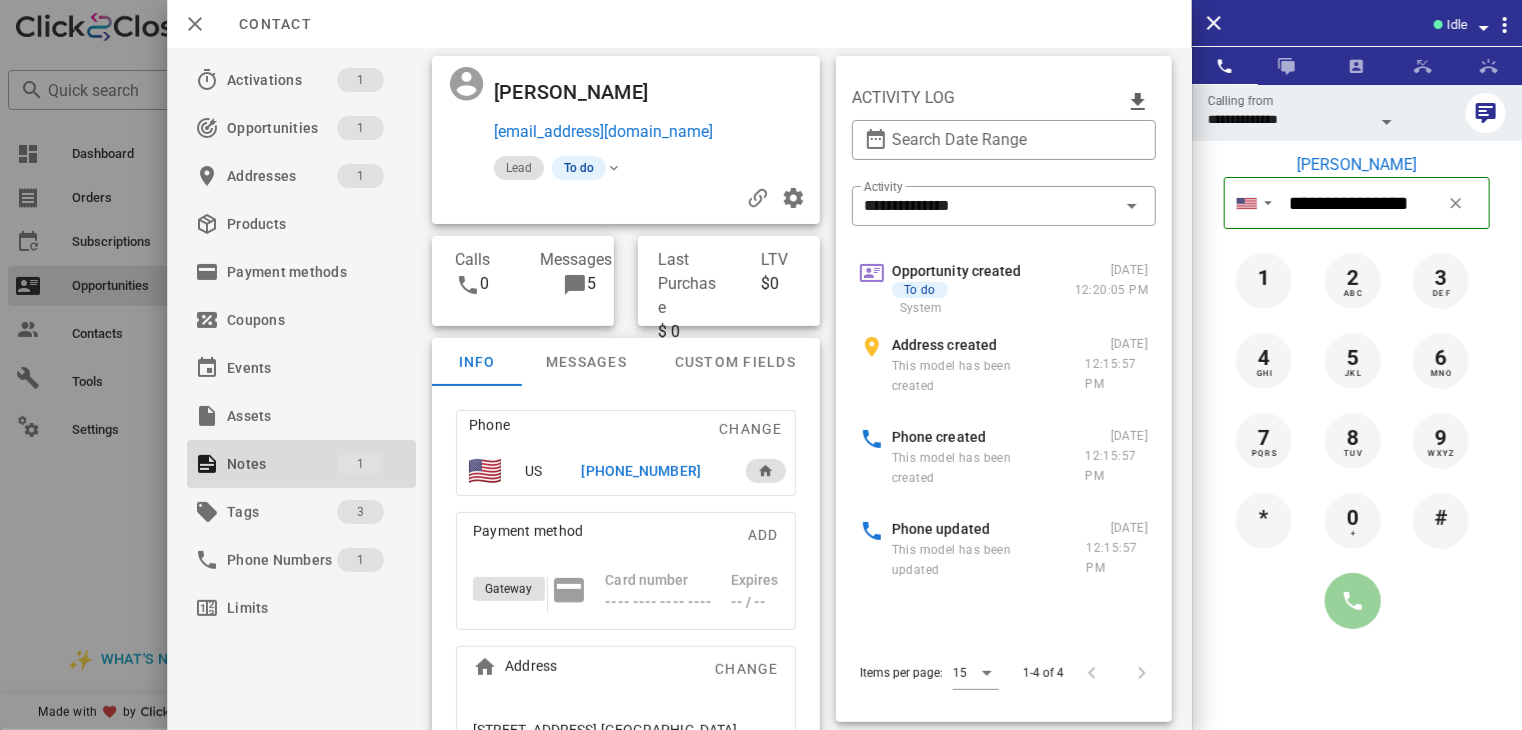 click at bounding box center [1353, 601] 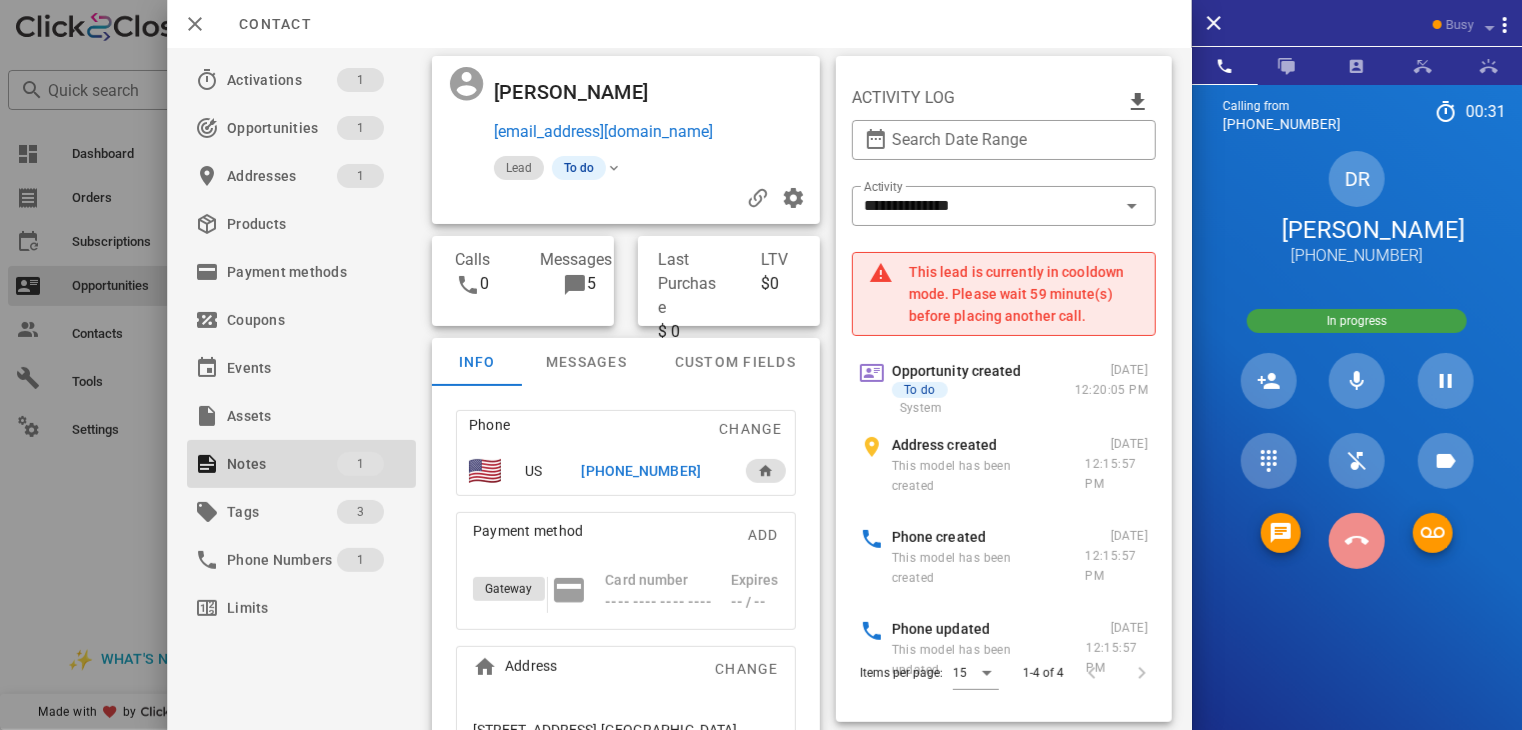 click at bounding box center [1357, 541] 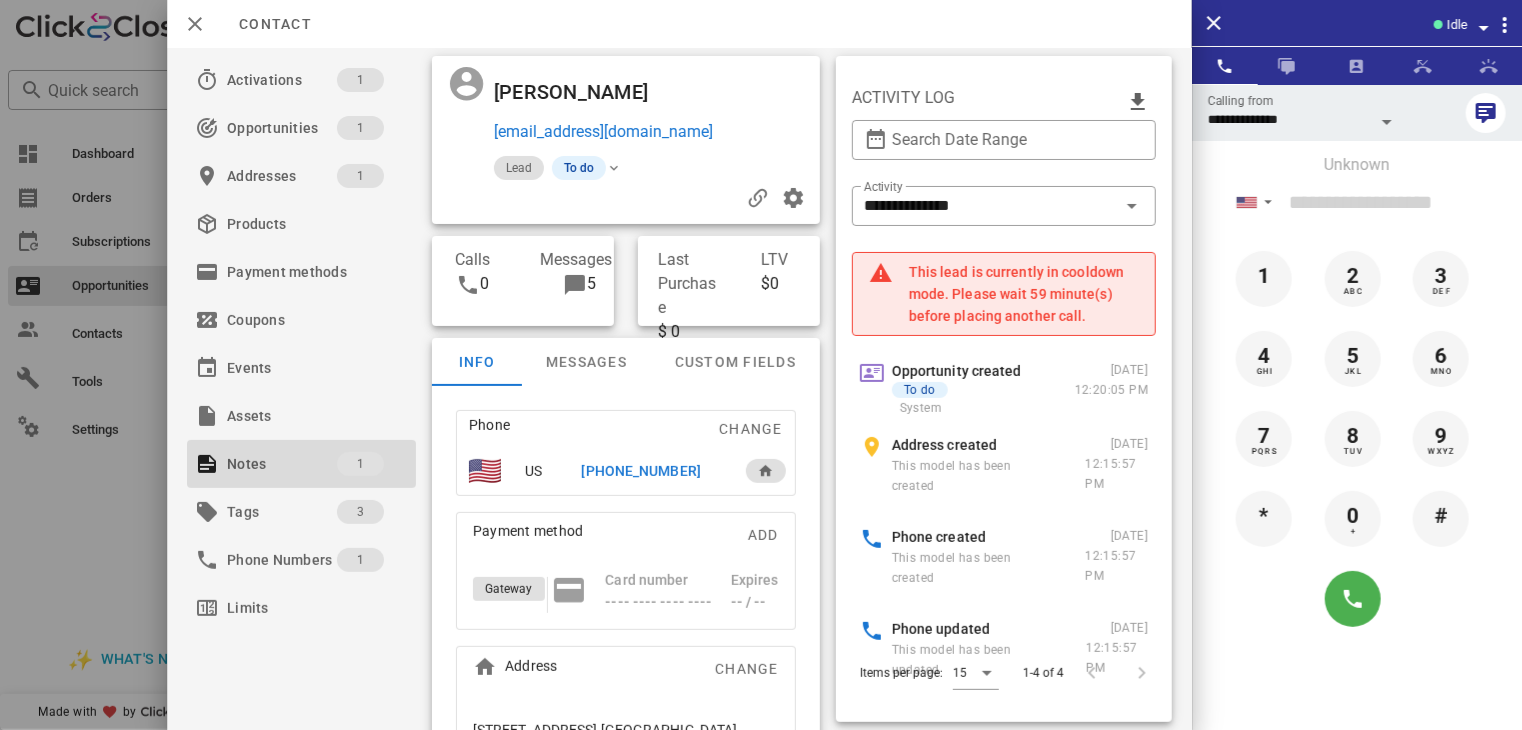 click at bounding box center (761, 365) 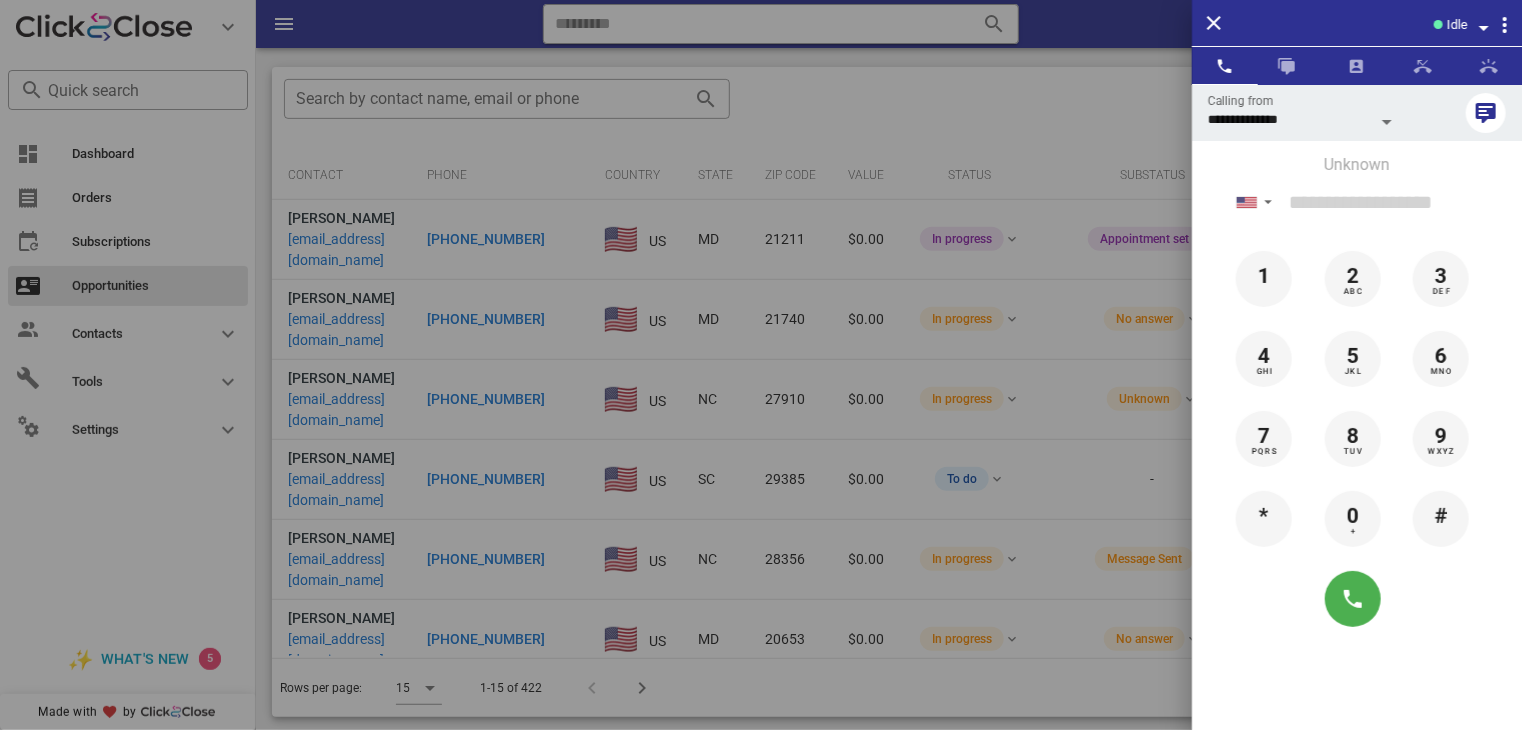 click at bounding box center (761, 365) 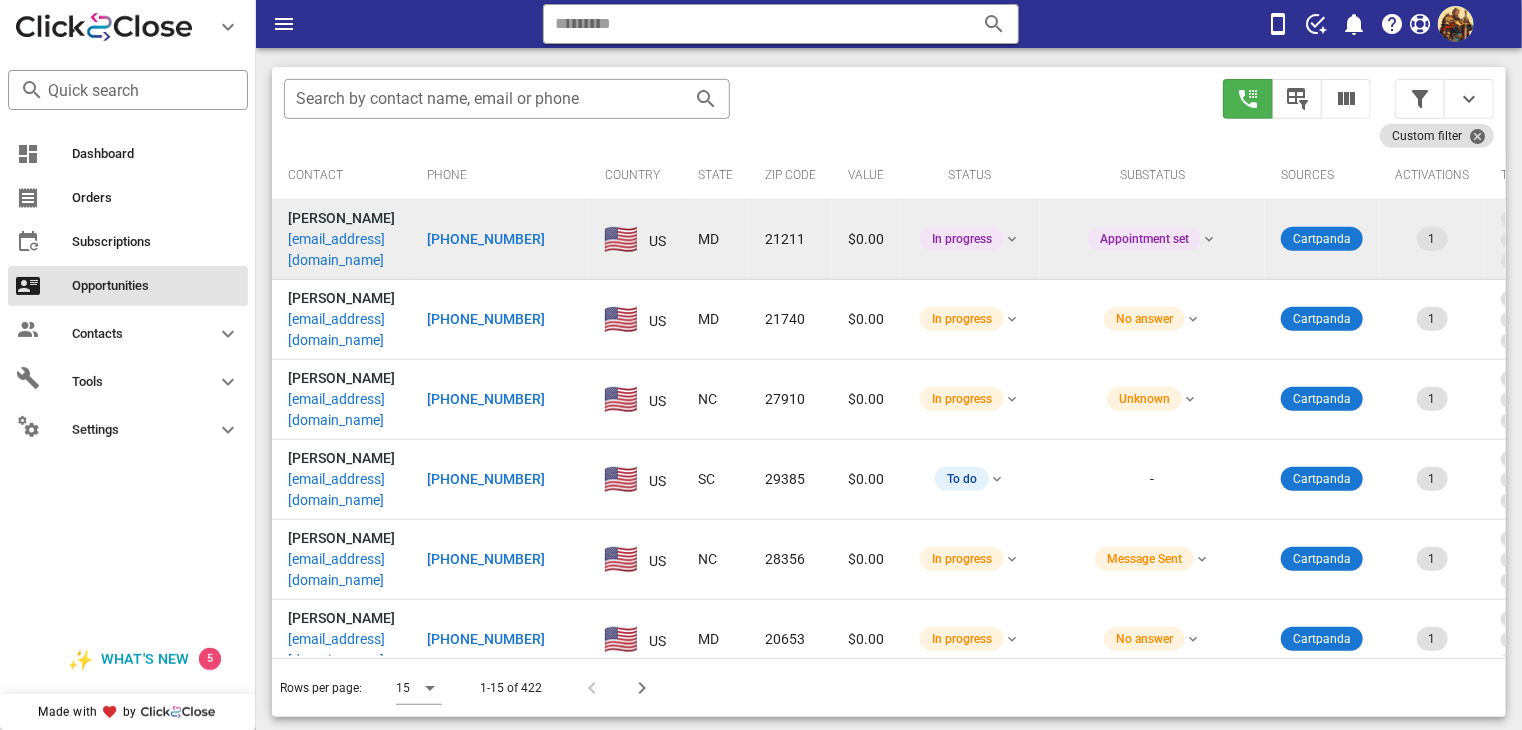 click on "[EMAIL_ADDRESS][DOMAIN_NAME]" at bounding box center (341, 250) 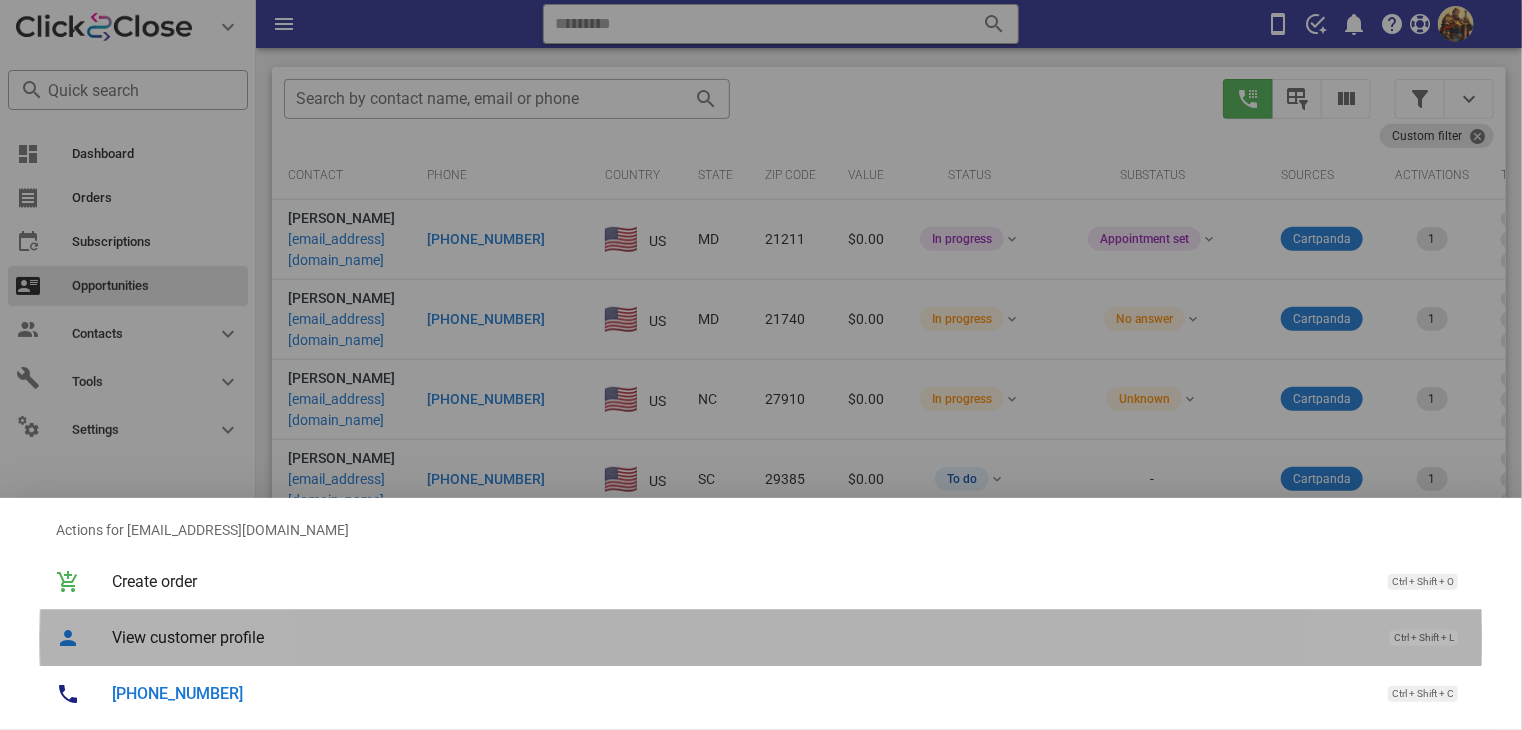 click on "View customer profile" at bounding box center (741, 637) 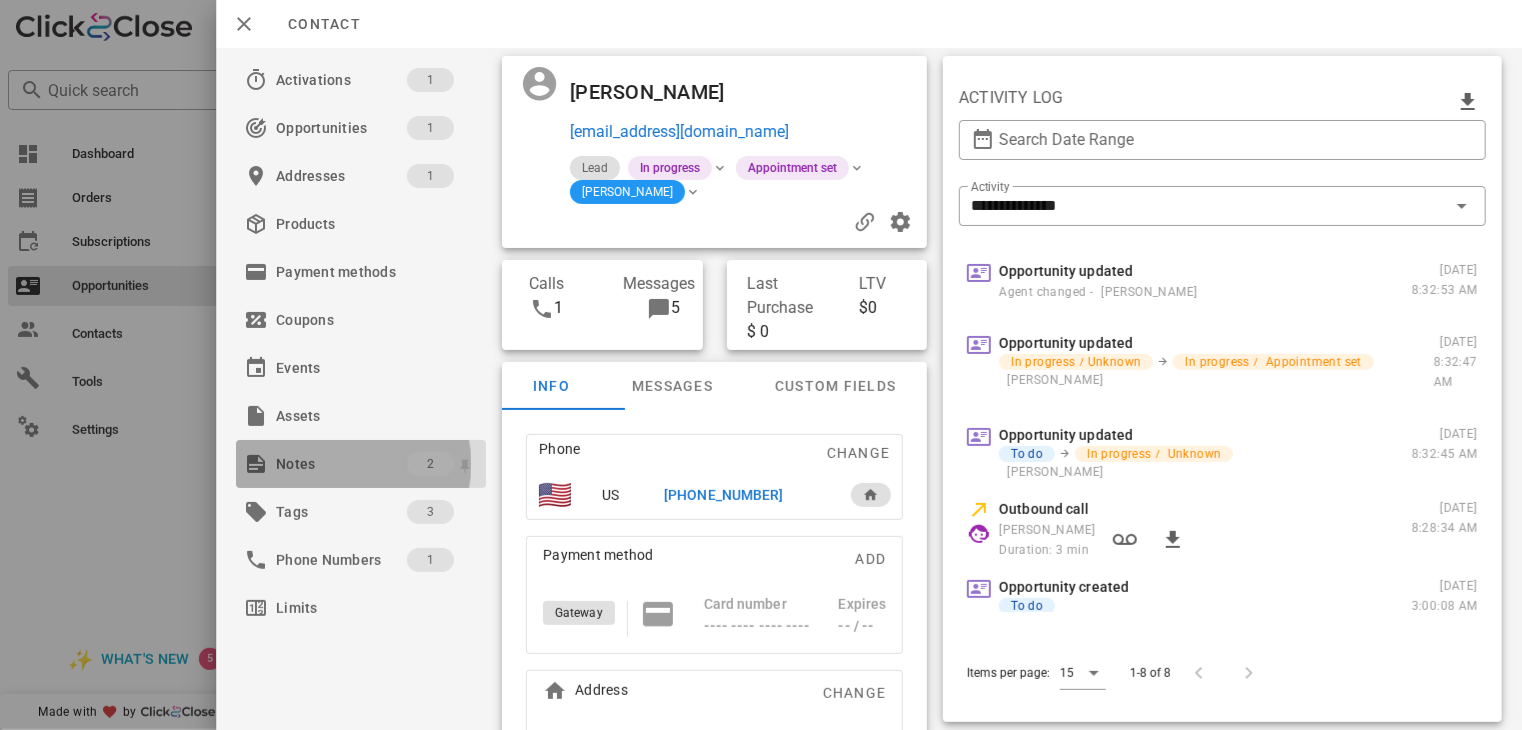 click on "Notes" at bounding box center (341, 464) 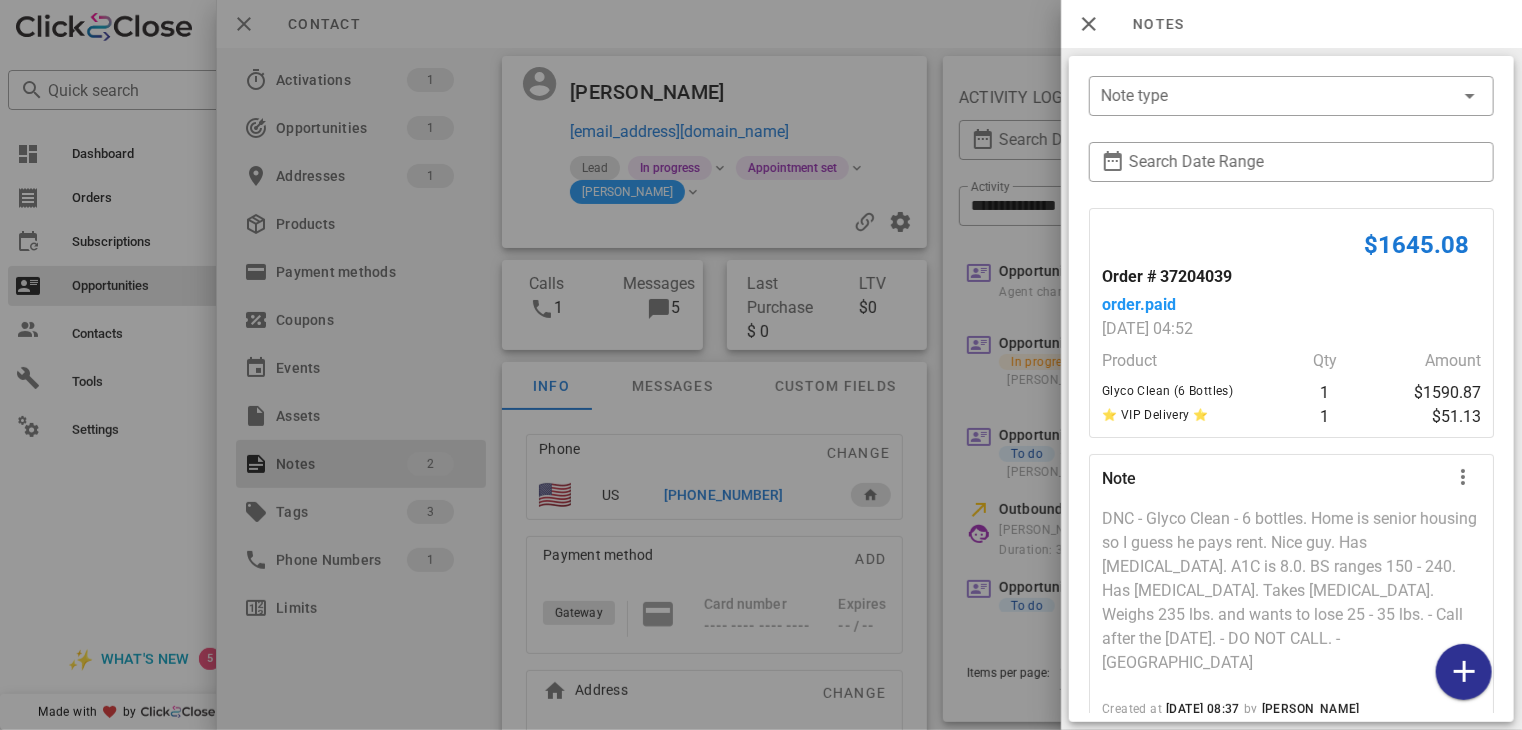 click at bounding box center [761, 365] 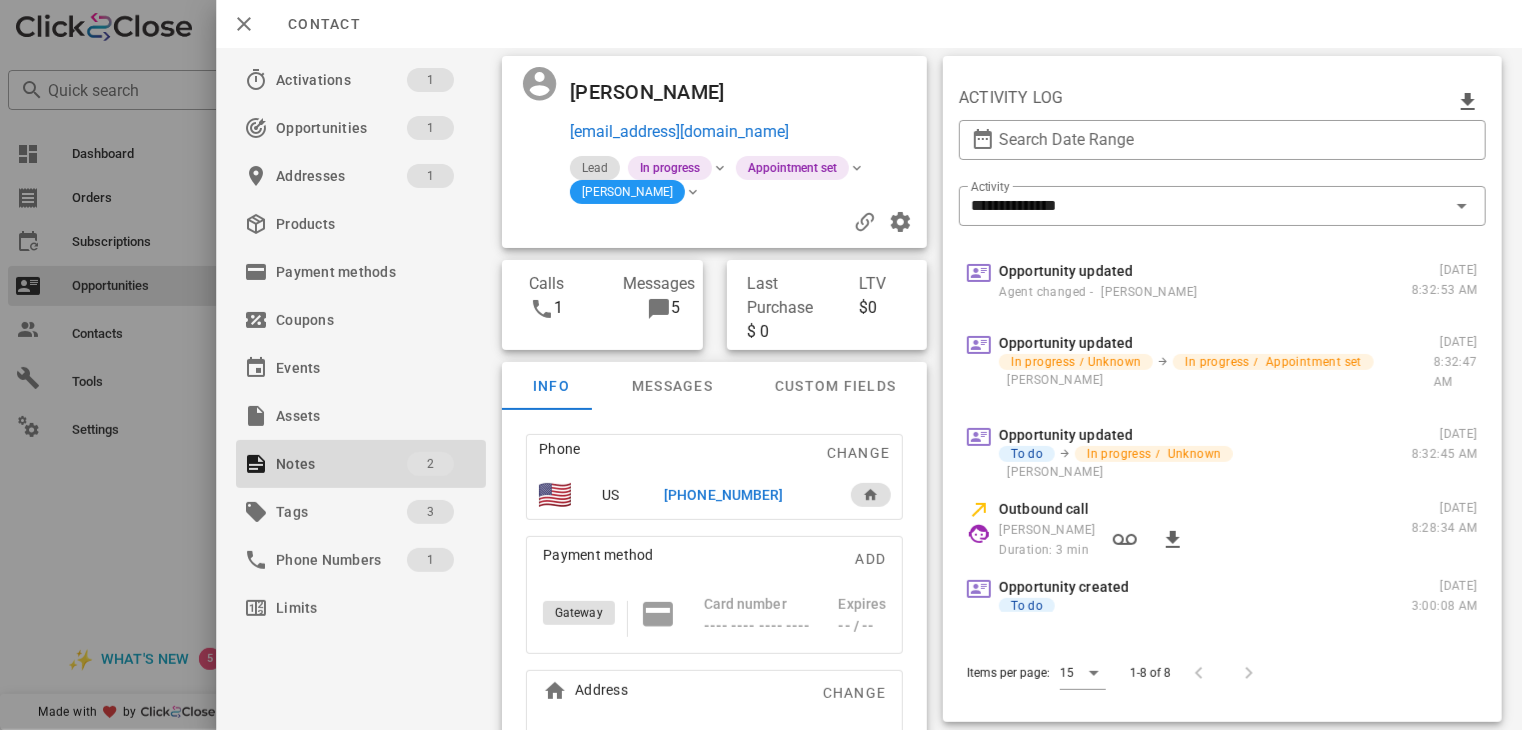 click at bounding box center (761, 365) 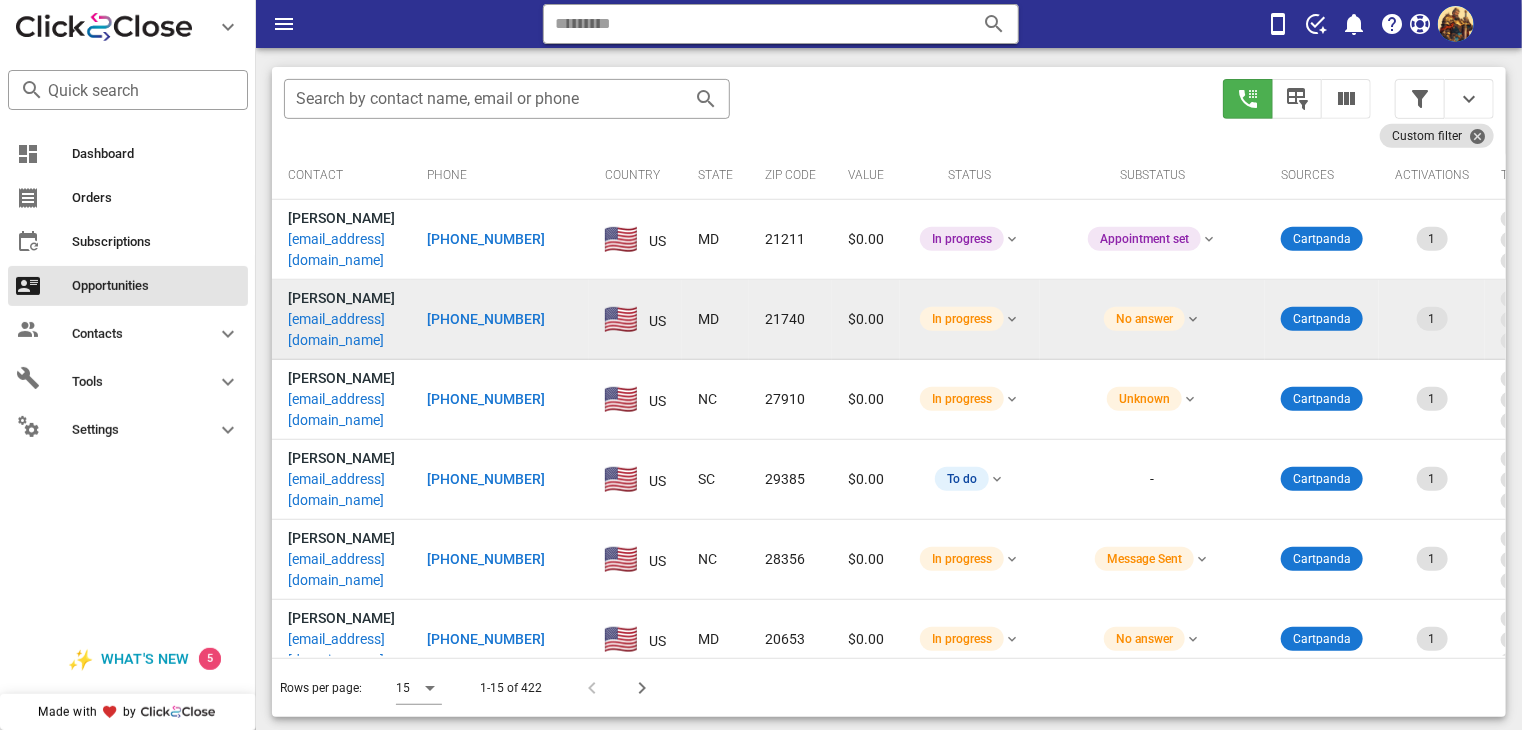 click on "[EMAIL_ADDRESS][DOMAIN_NAME]" at bounding box center (341, 330) 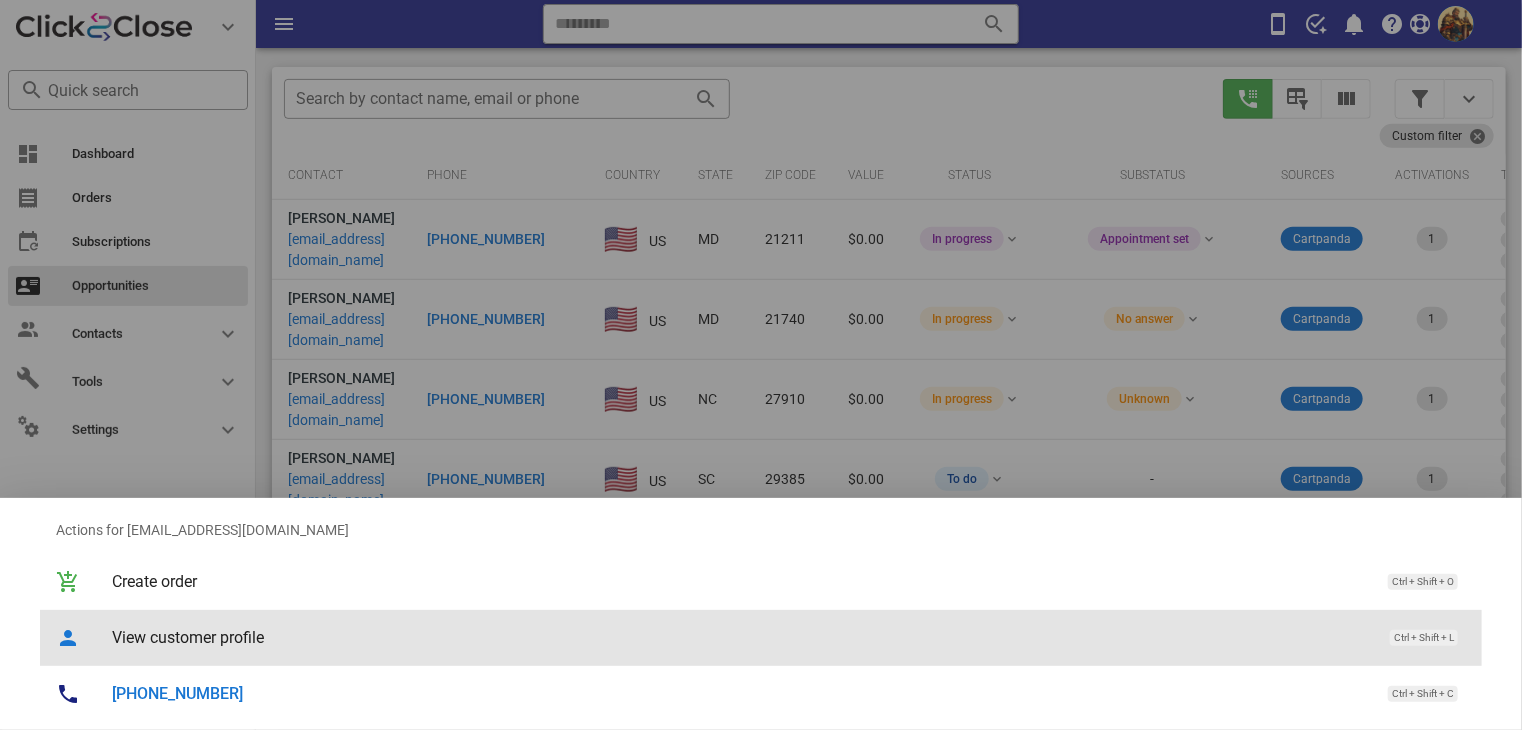 click on "View customer profile Ctrl + Shift + L" at bounding box center (789, 637) 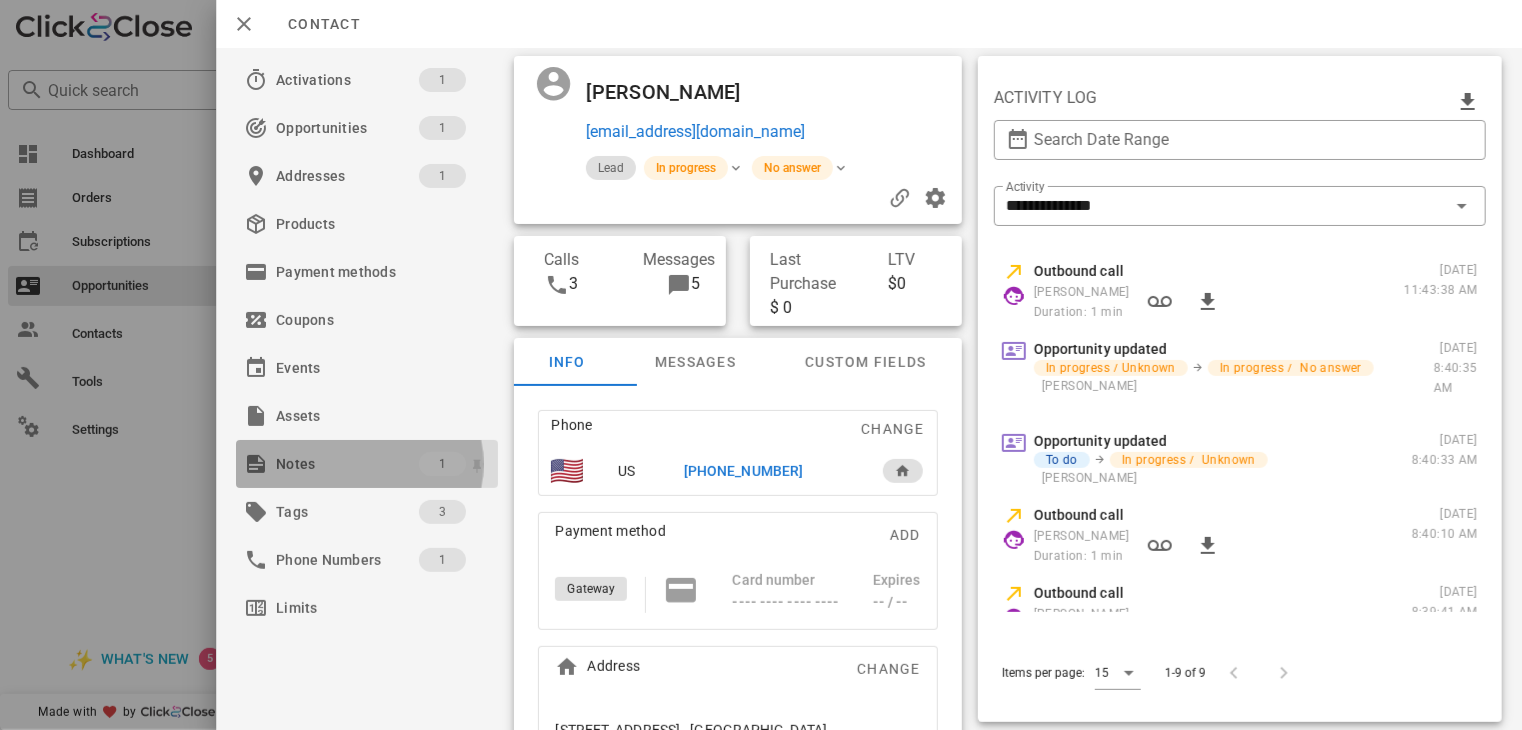 click on "Notes" at bounding box center [347, 464] 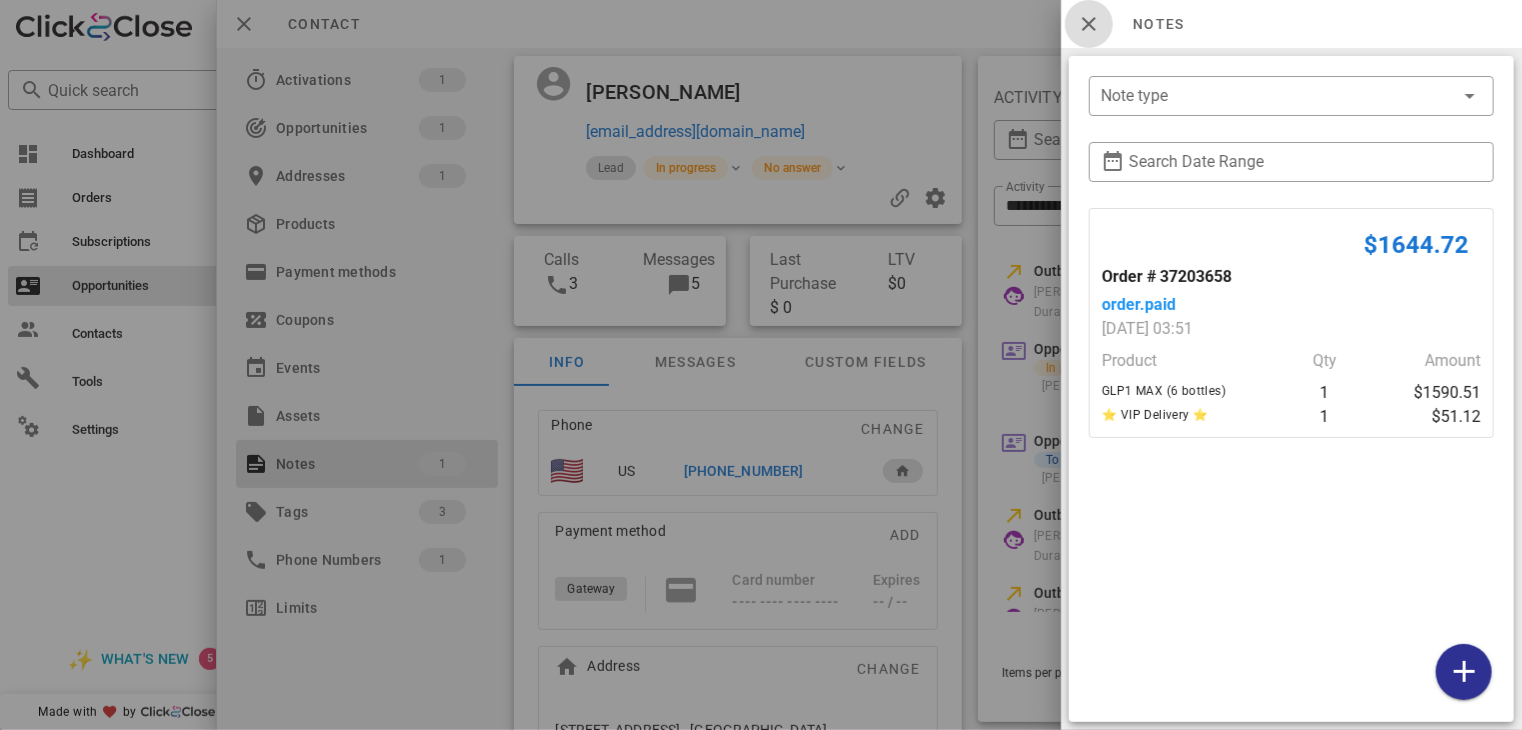 click at bounding box center [1089, 24] 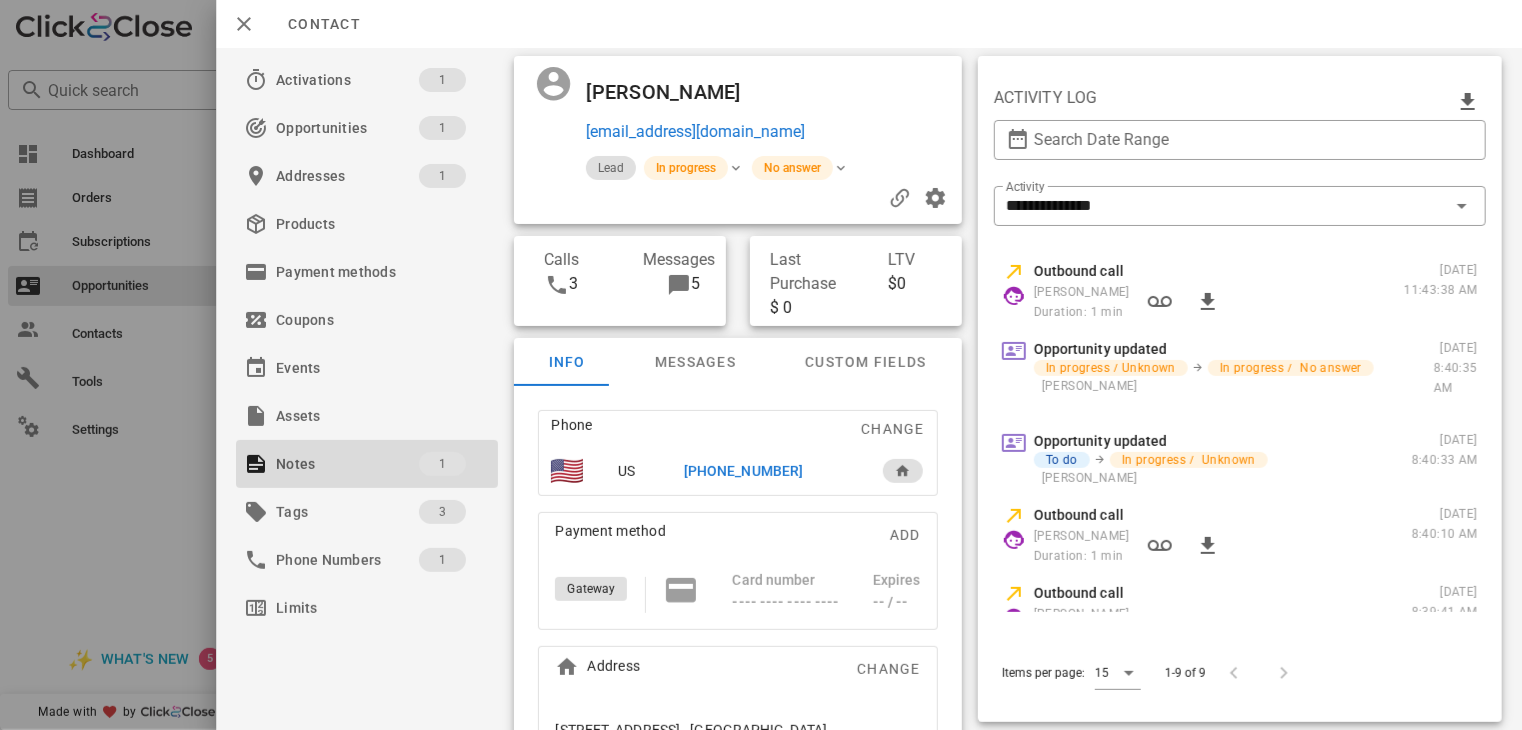 click on "[PHONE_NUMBER]" at bounding box center [743, 471] 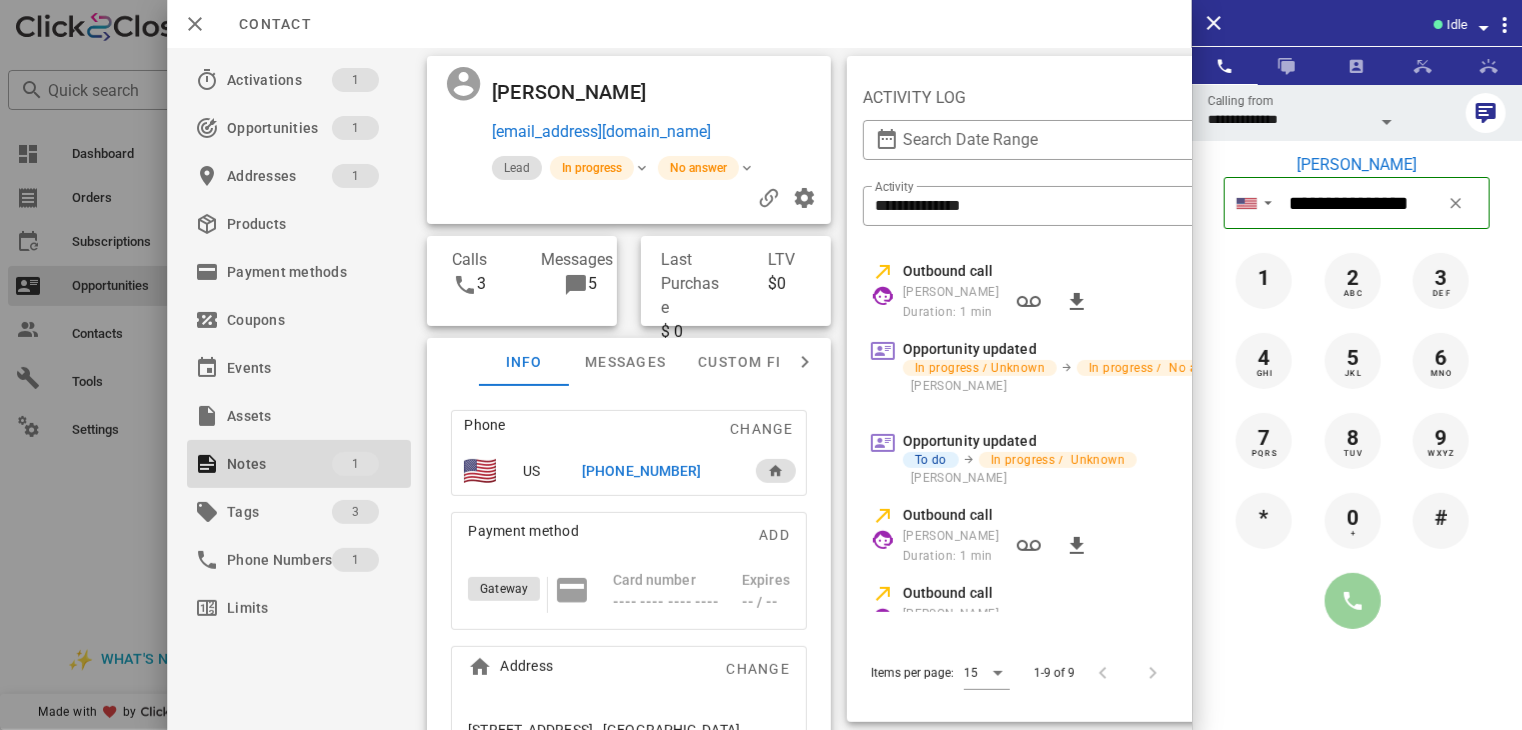 click at bounding box center [1353, 601] 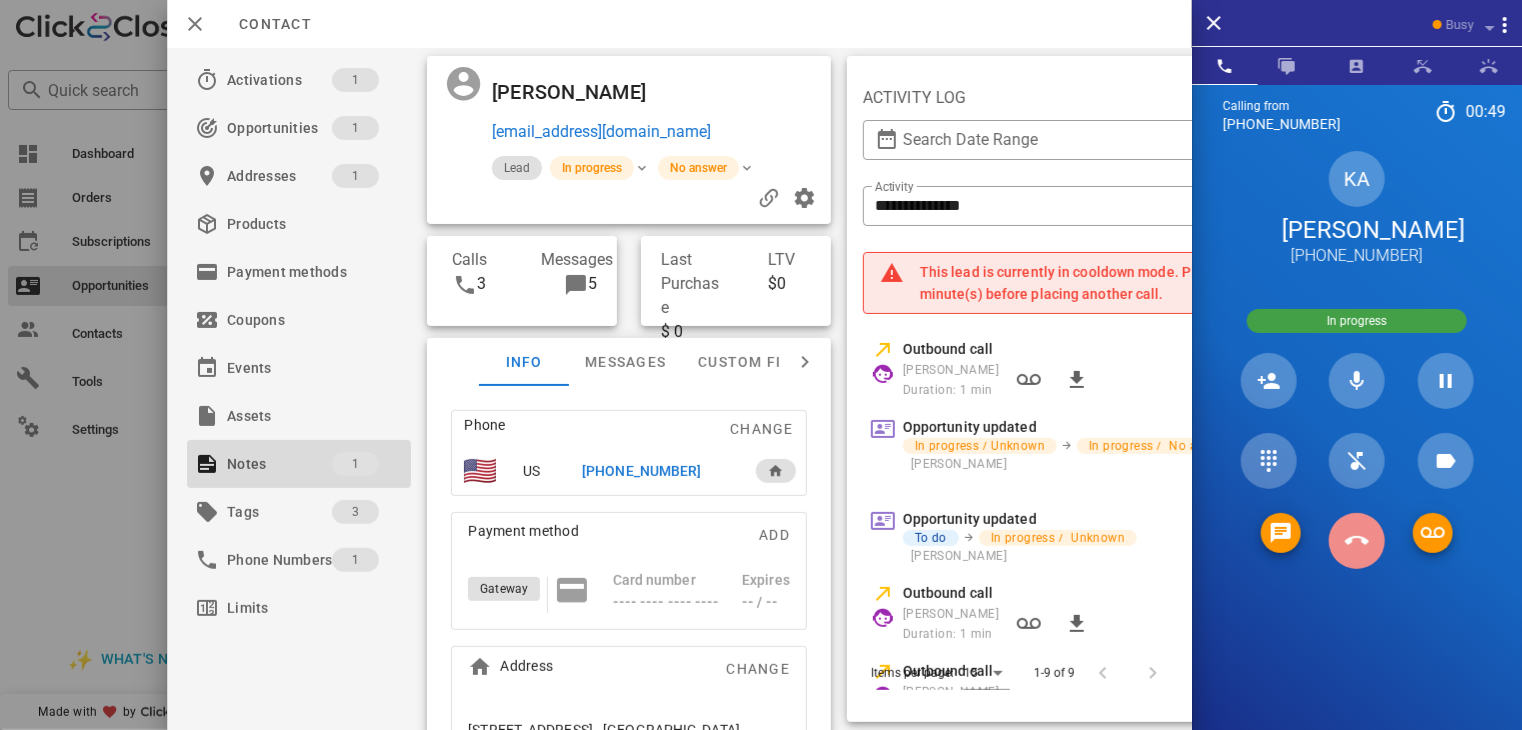 click at bounding box center [1357, 541] 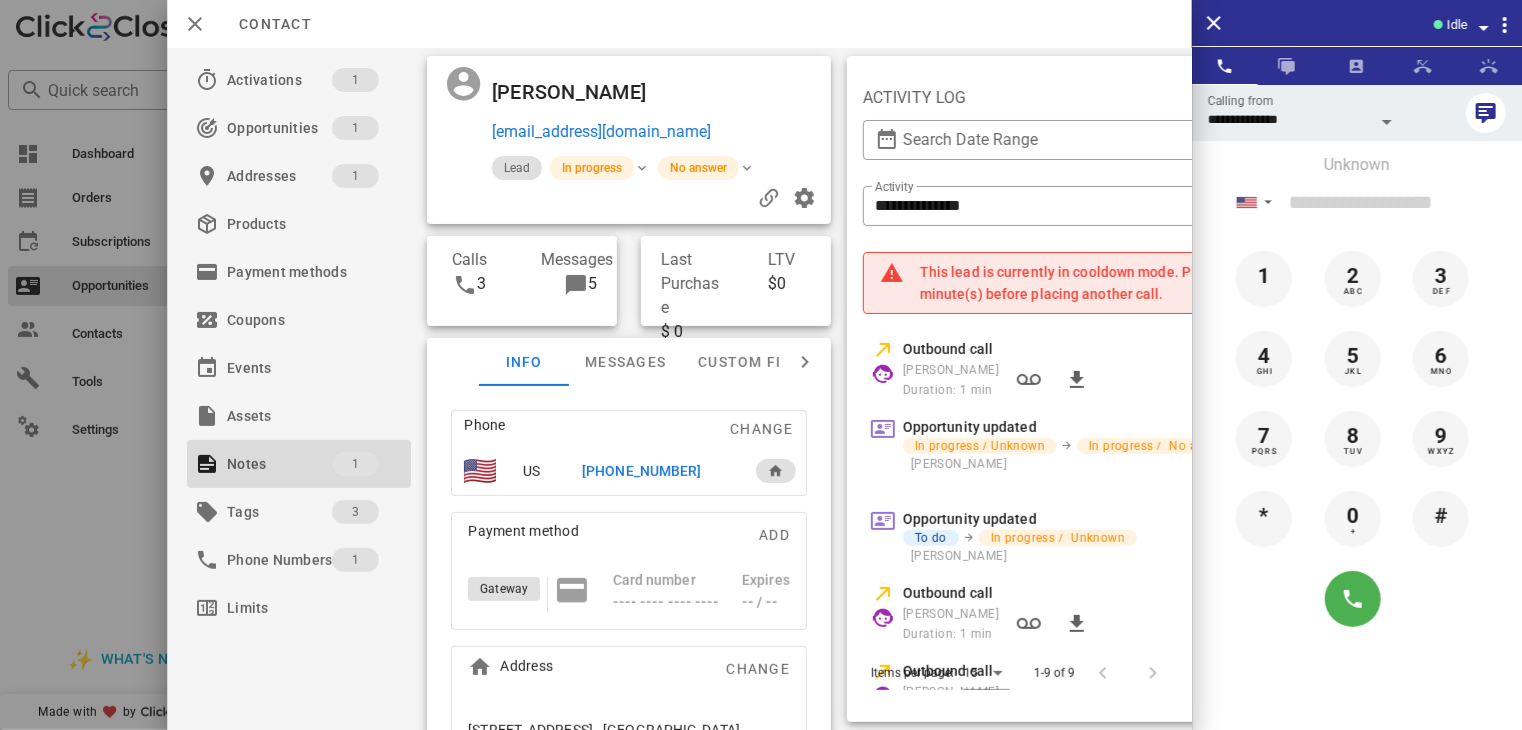 click at bounding box center [761, 365] 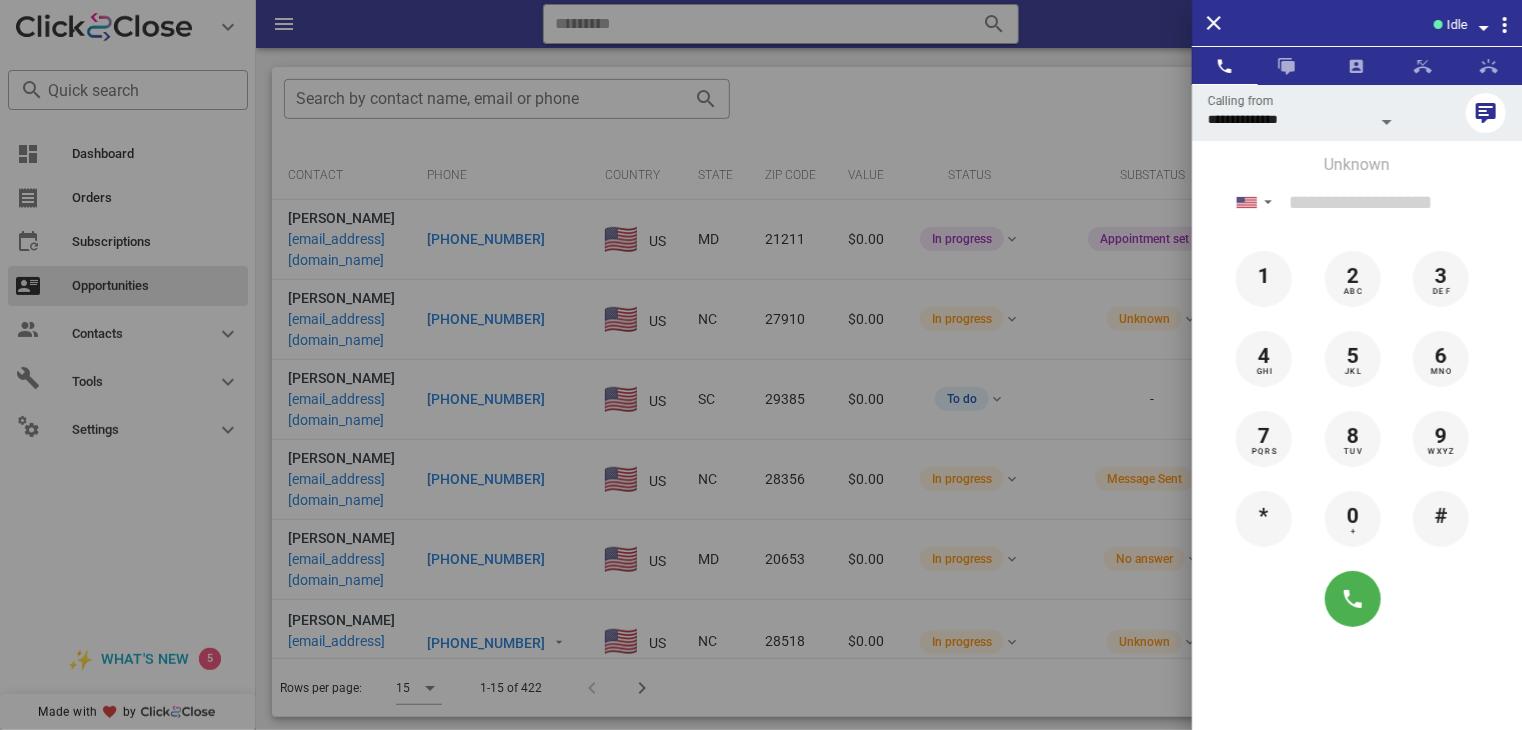 click at bounding box center [761, 365] 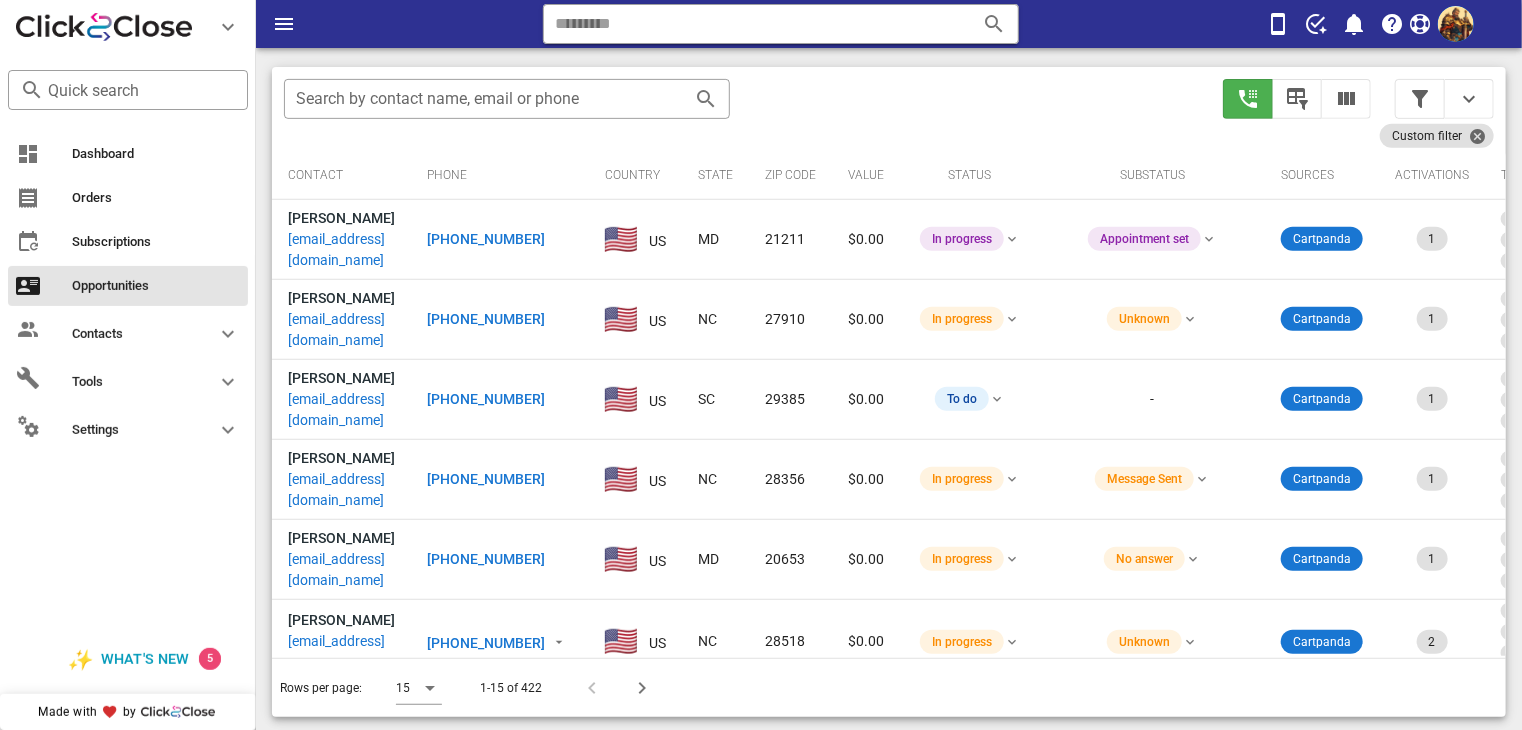 scroll, scrollTop: 376, scrollLeft: 0, axis: vertical 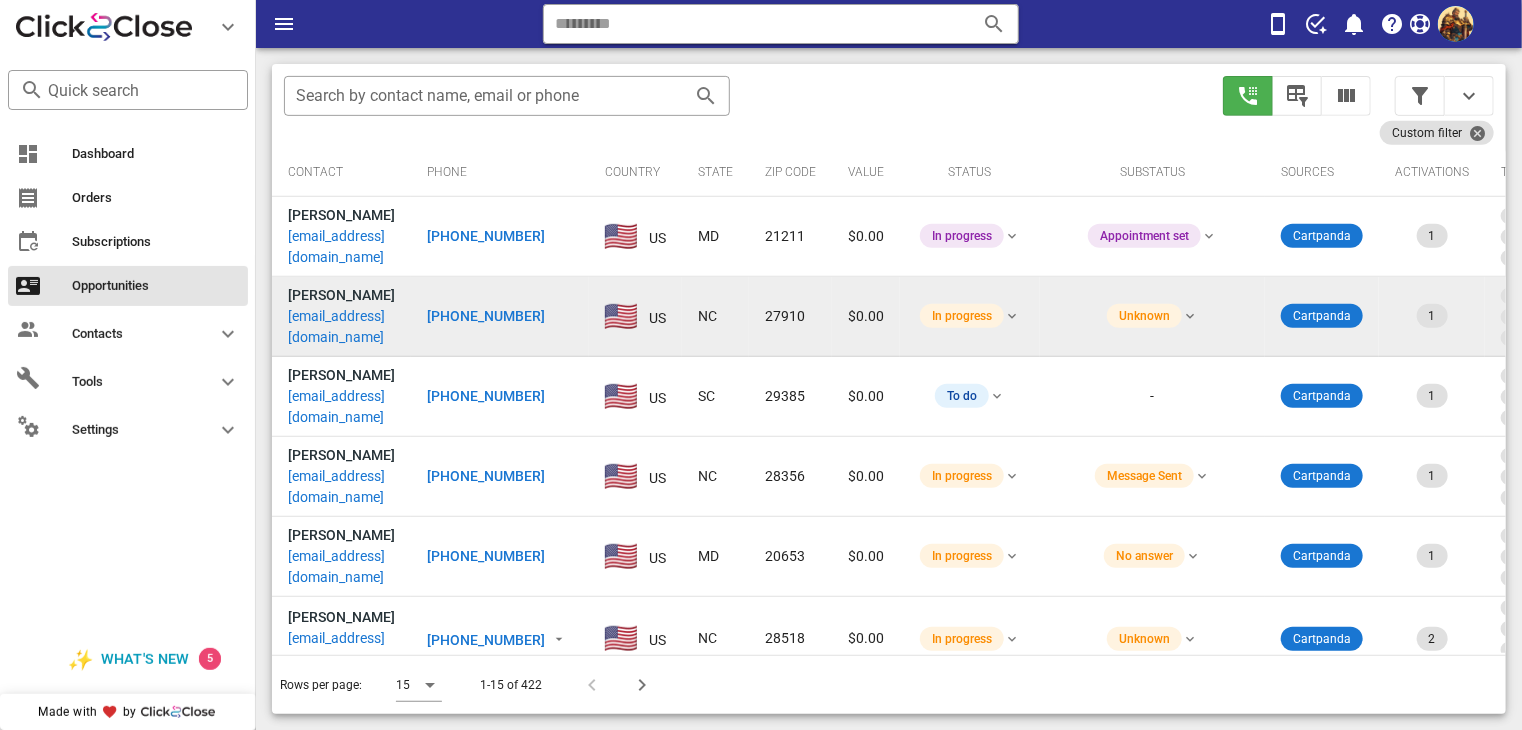 click on "[EMAIL_ADDRESS][DOMAIN_NAME]" at bounding box center [341, 327] 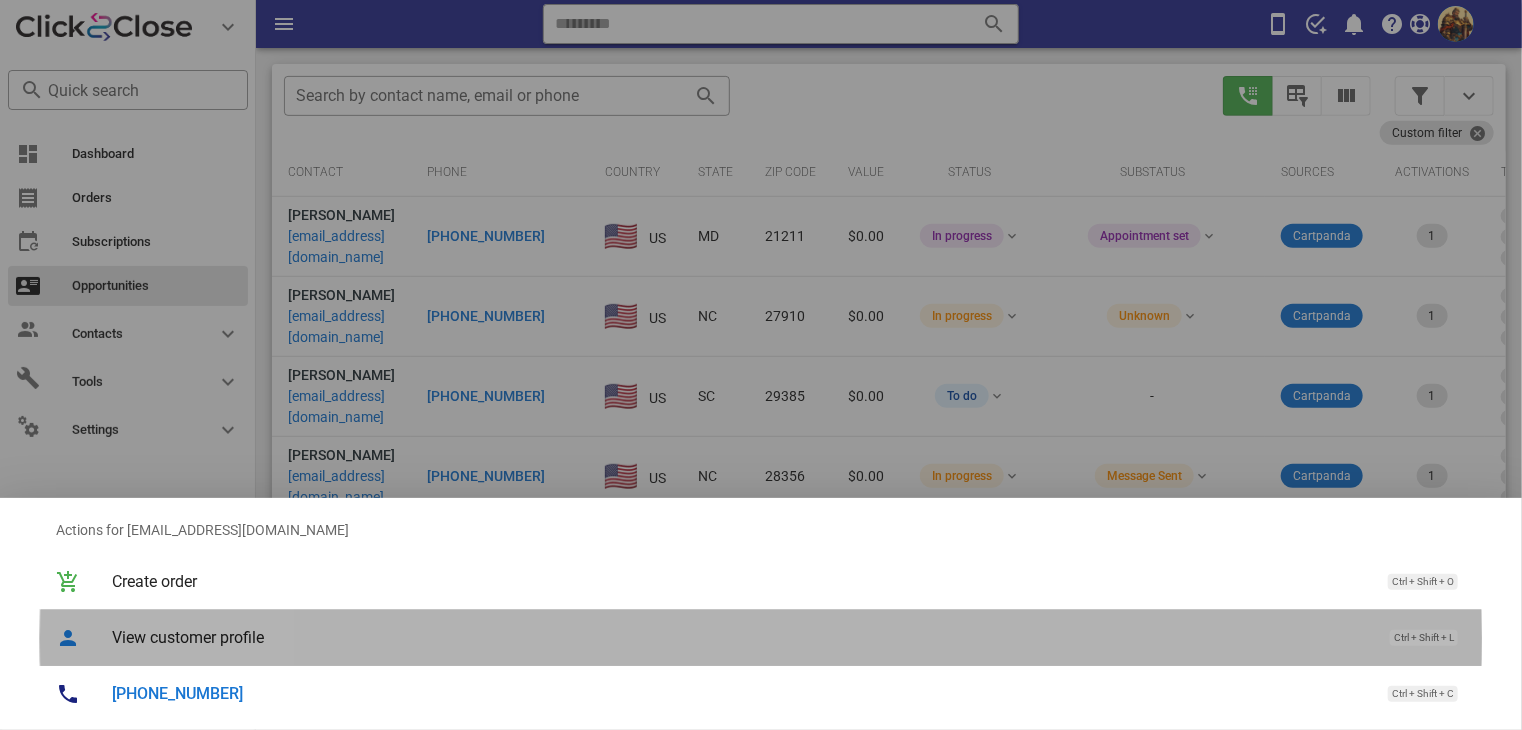 click on "View customer profile" at bounding box center [741, 637] 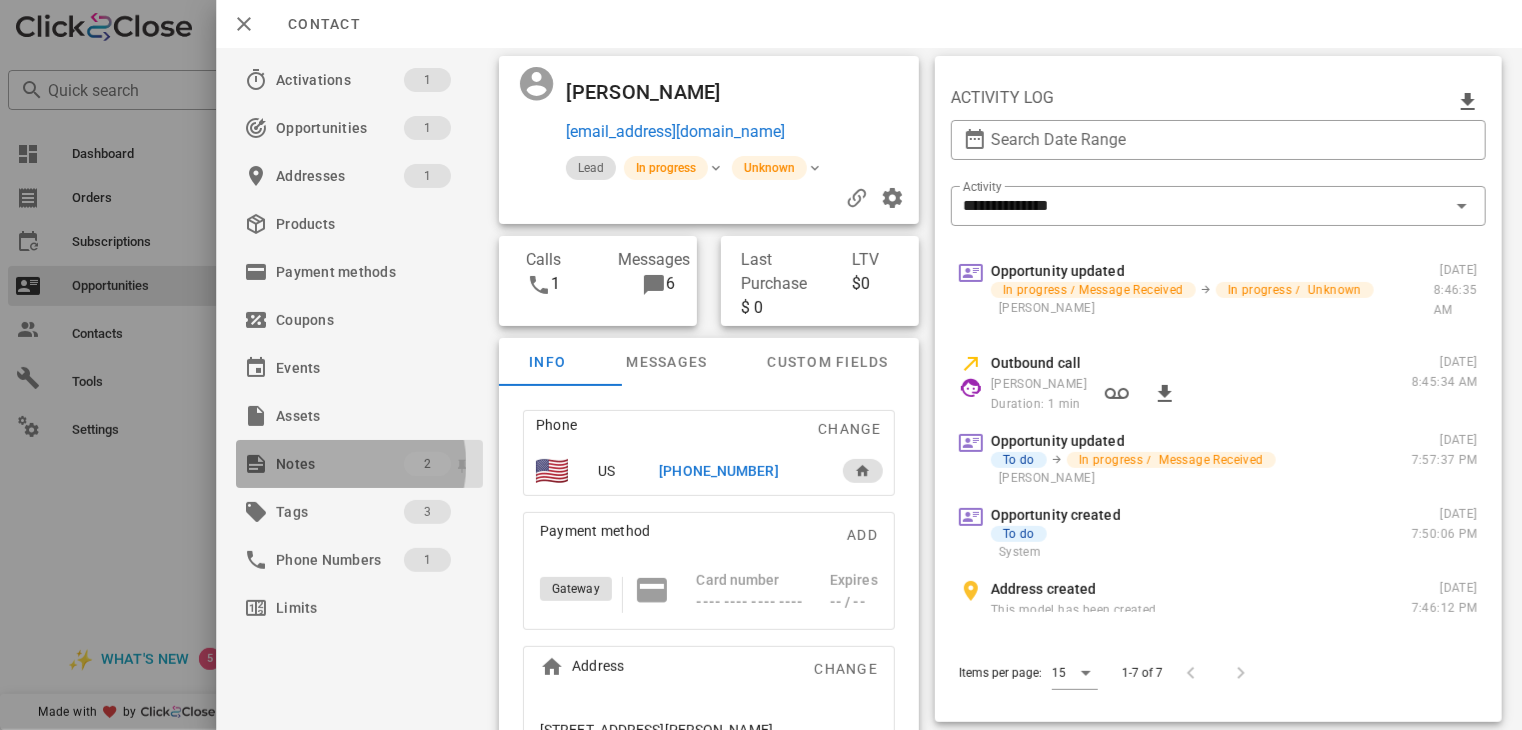 click on "Notes" at bounding box center (340, 464) 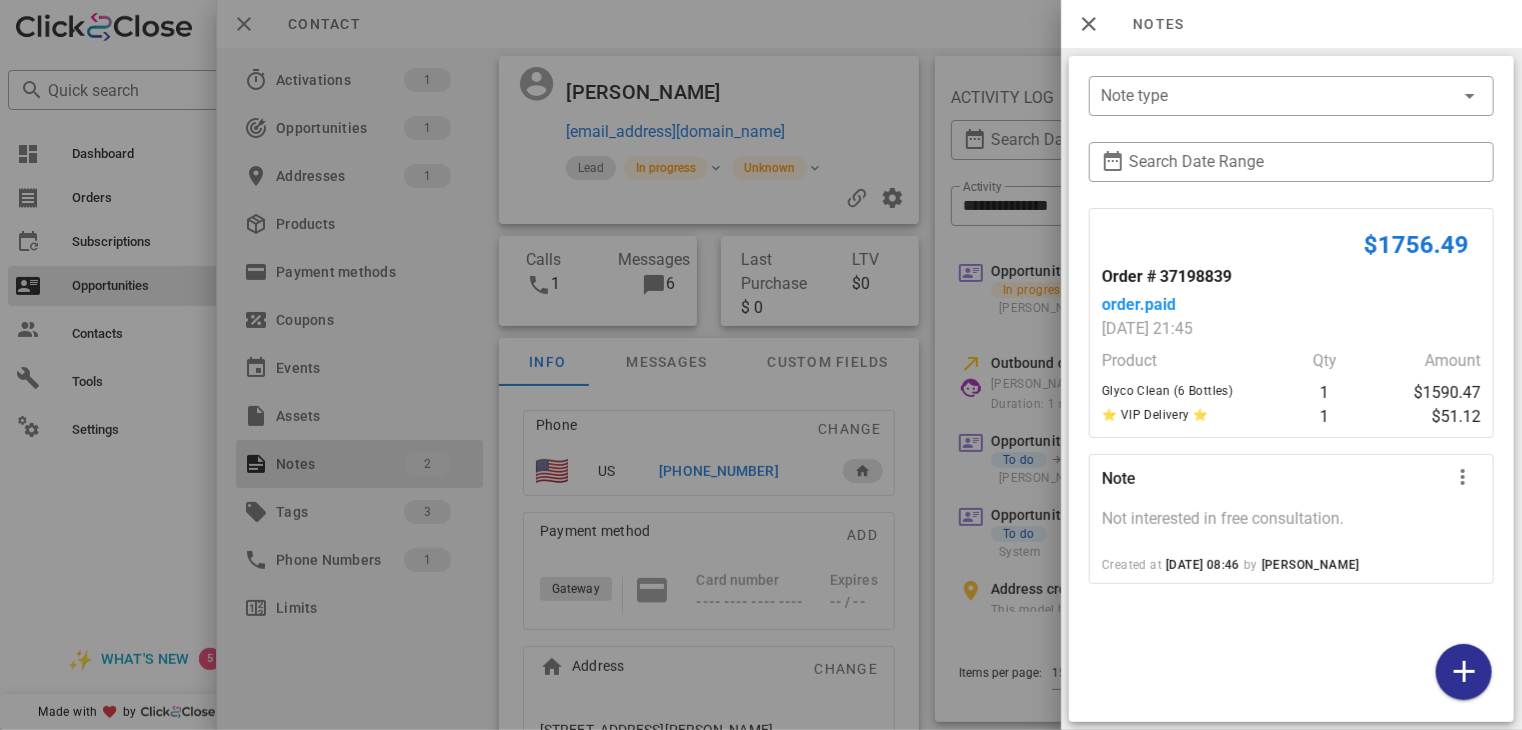 click at bounding box center [761, 365] 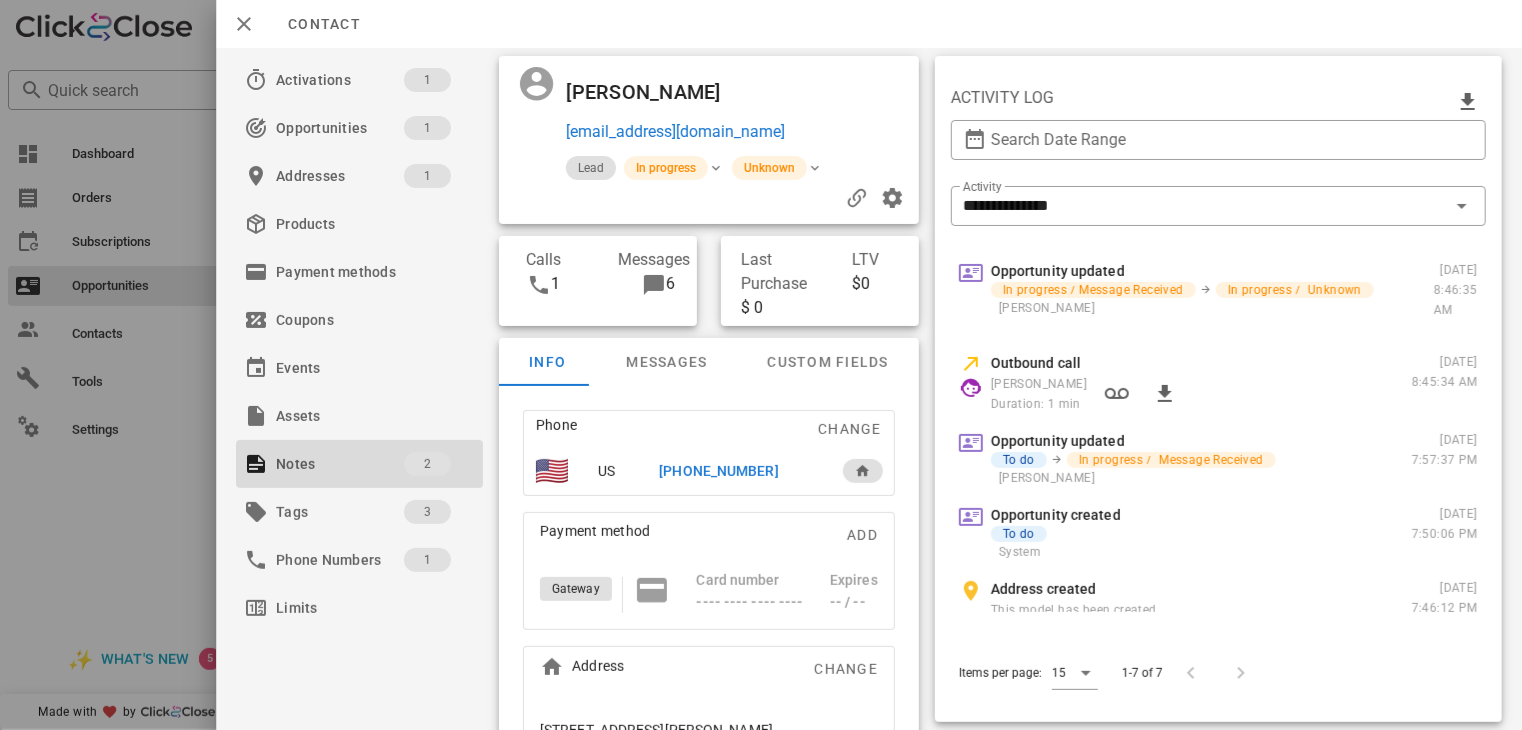 click at bounding box center [761, 365] 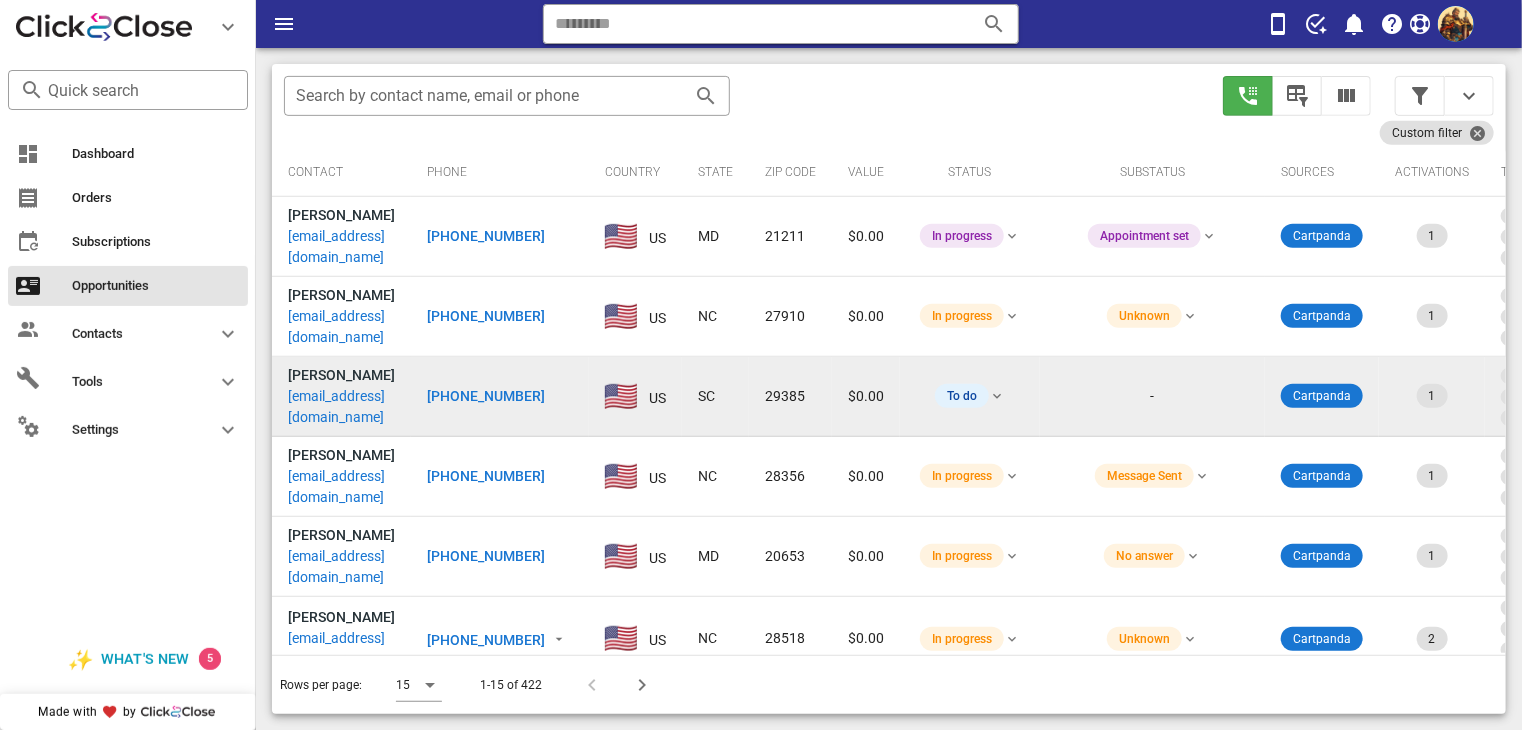 click on "[EMAIL_ADDRESS][DOMAIN_NAME]" at bounding box center (341, 407) 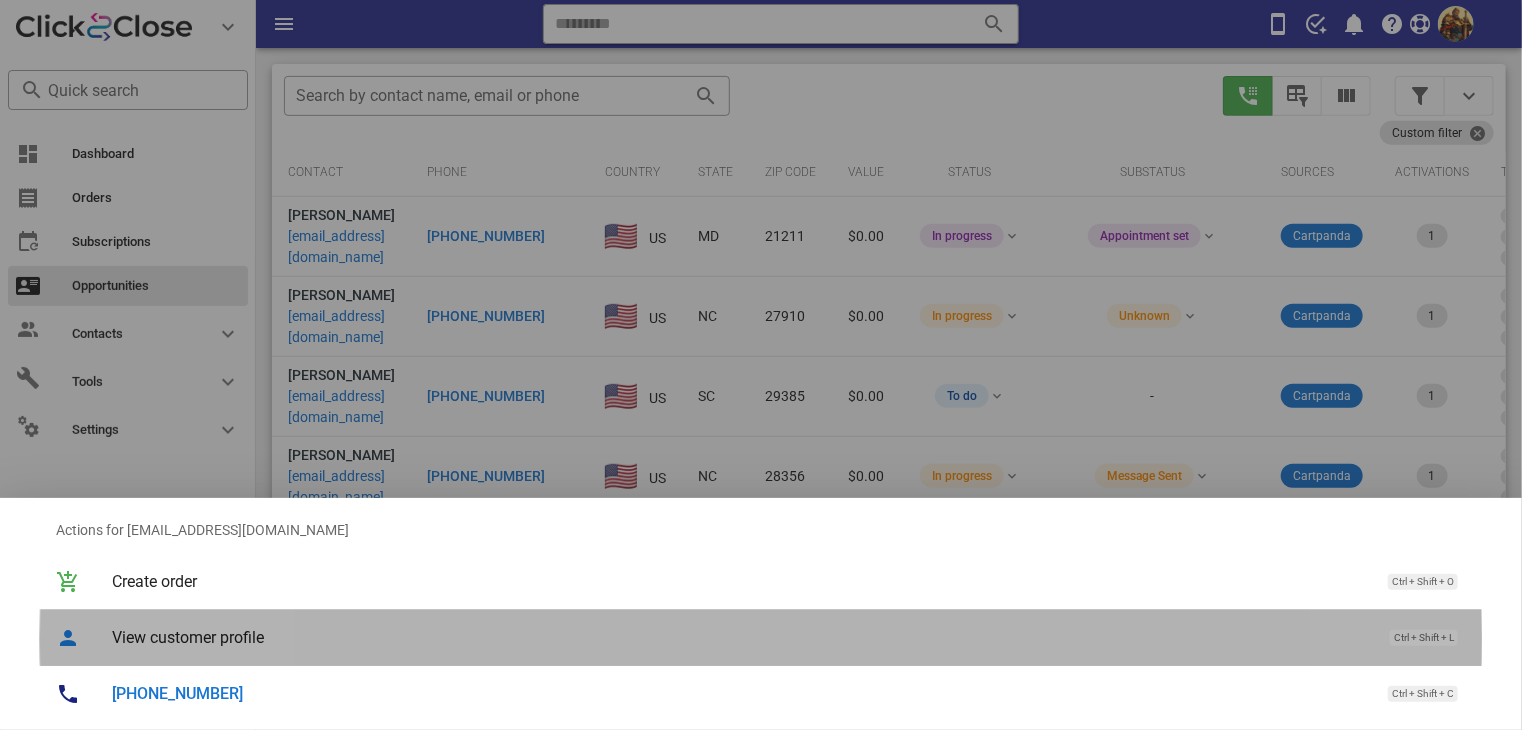 click on "View customer profile" at bounding box center (741, 637) 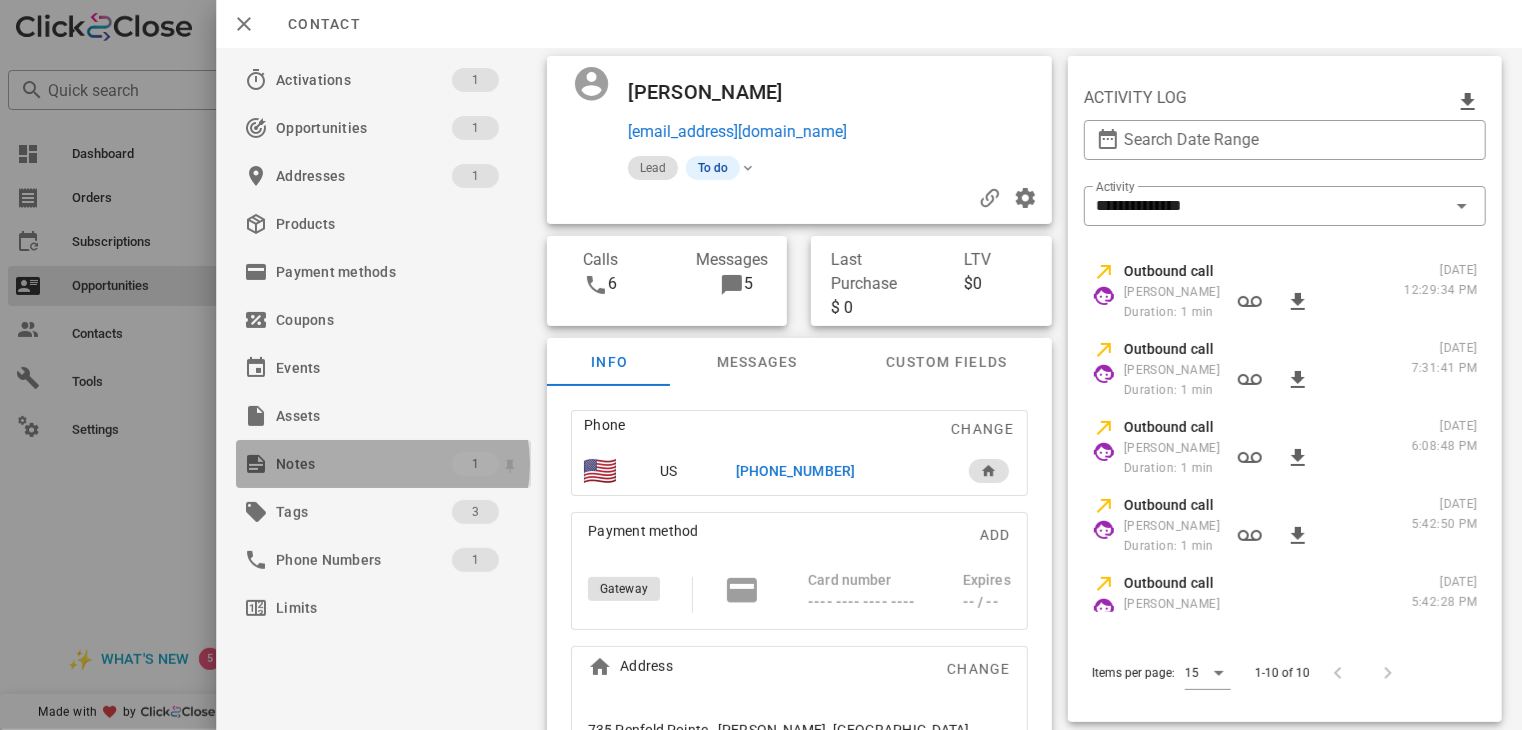 click on "Notes" at bounding box center (364, 464) 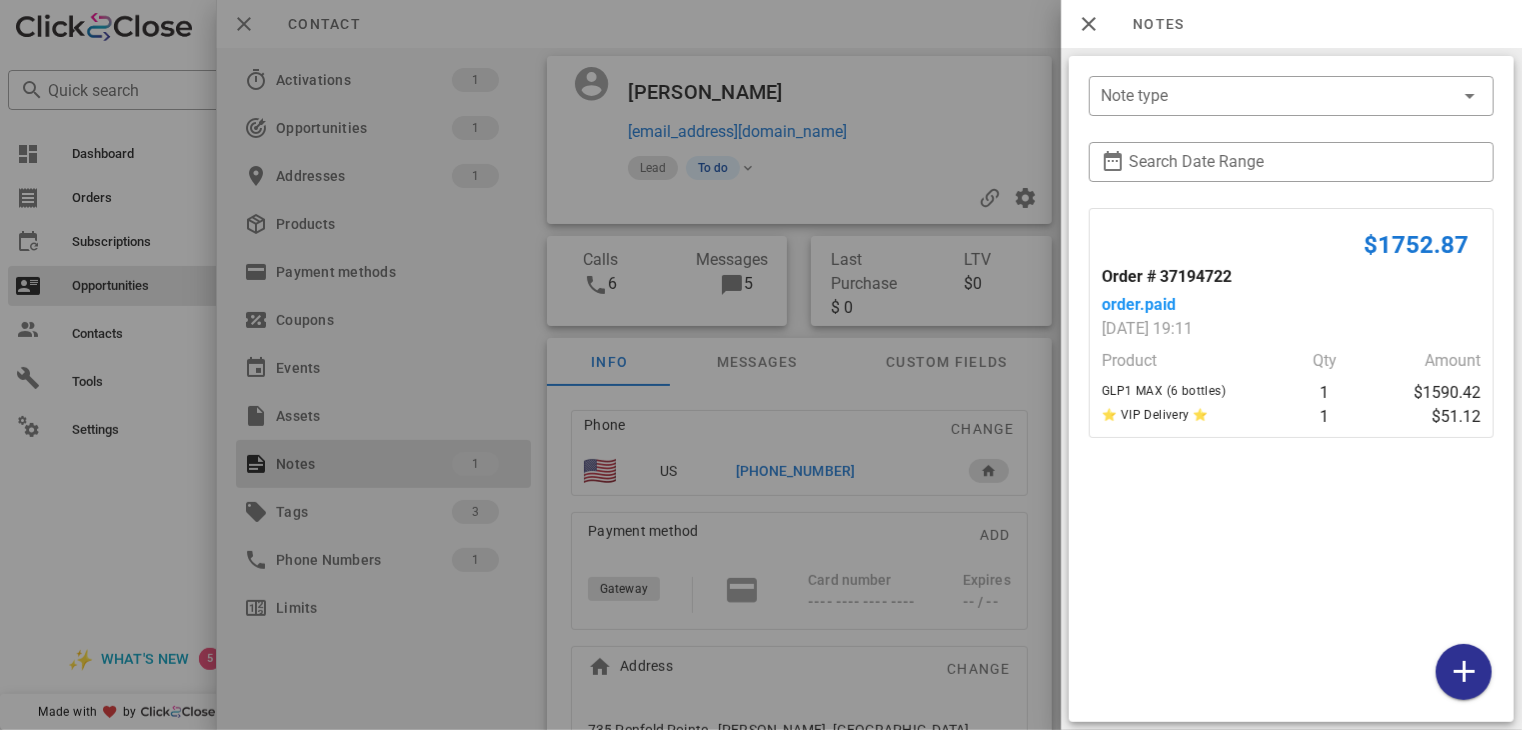 click at bounding box center [761, 365] 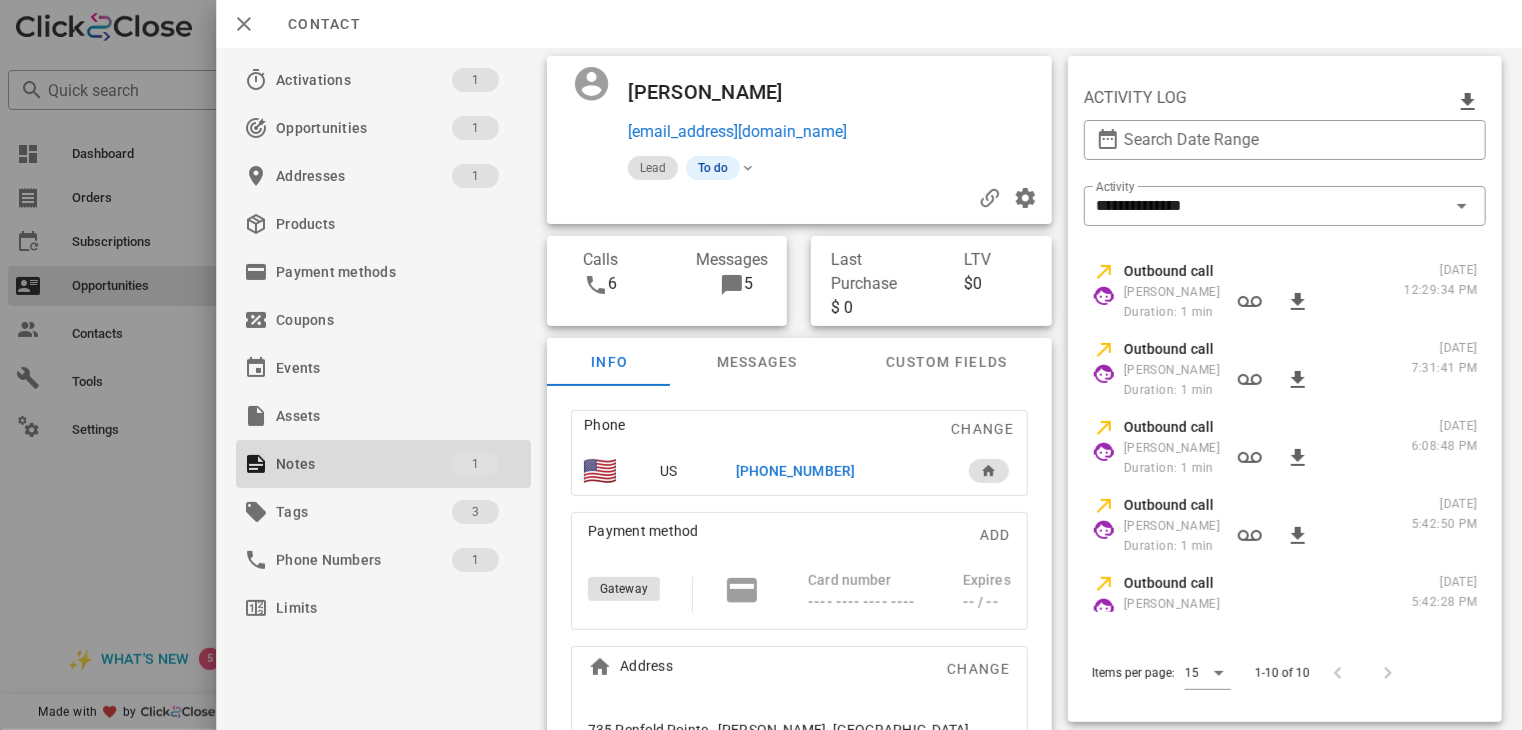 click on "[PHONE_NUMBER]" at bounding box center (795, 471) 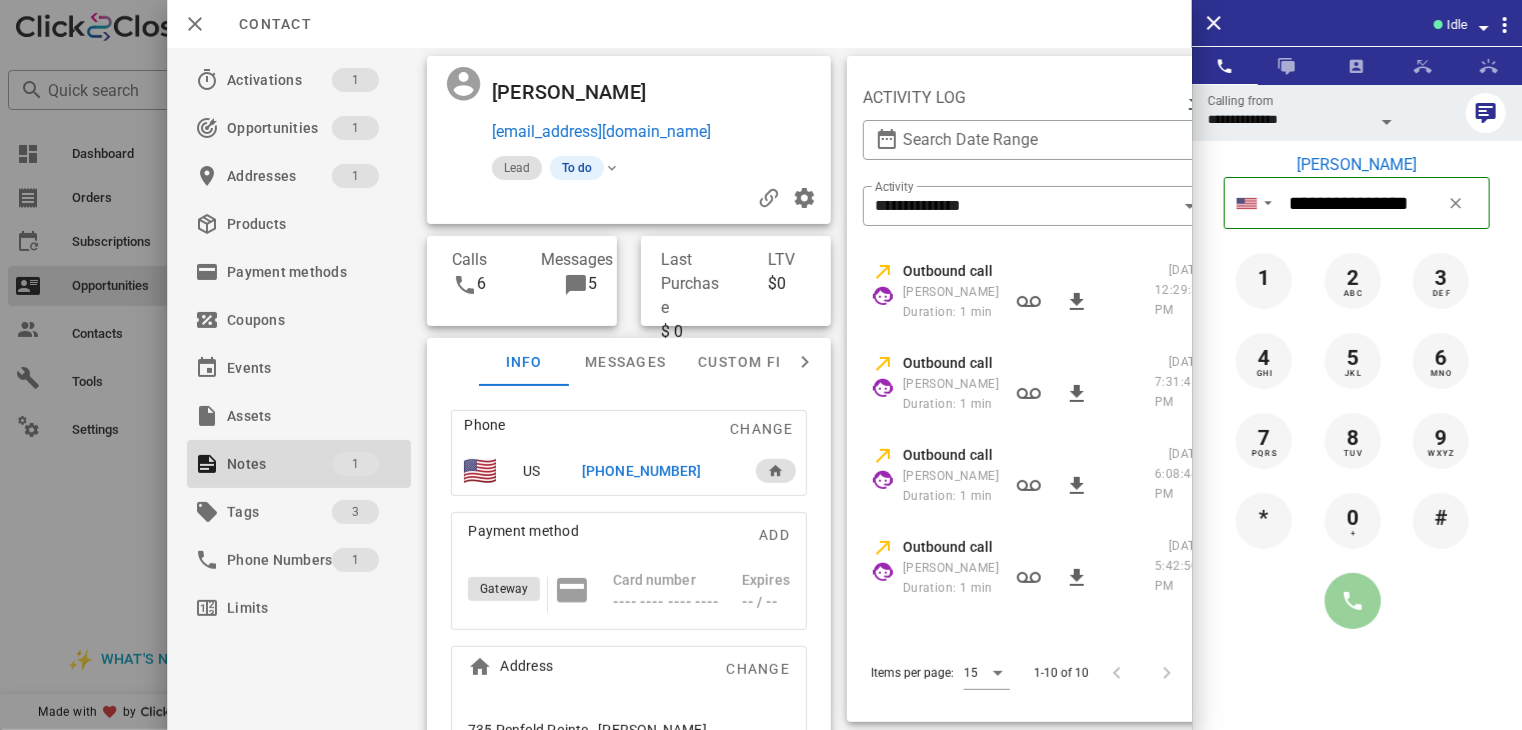 click at bounding box center [1353, 601] 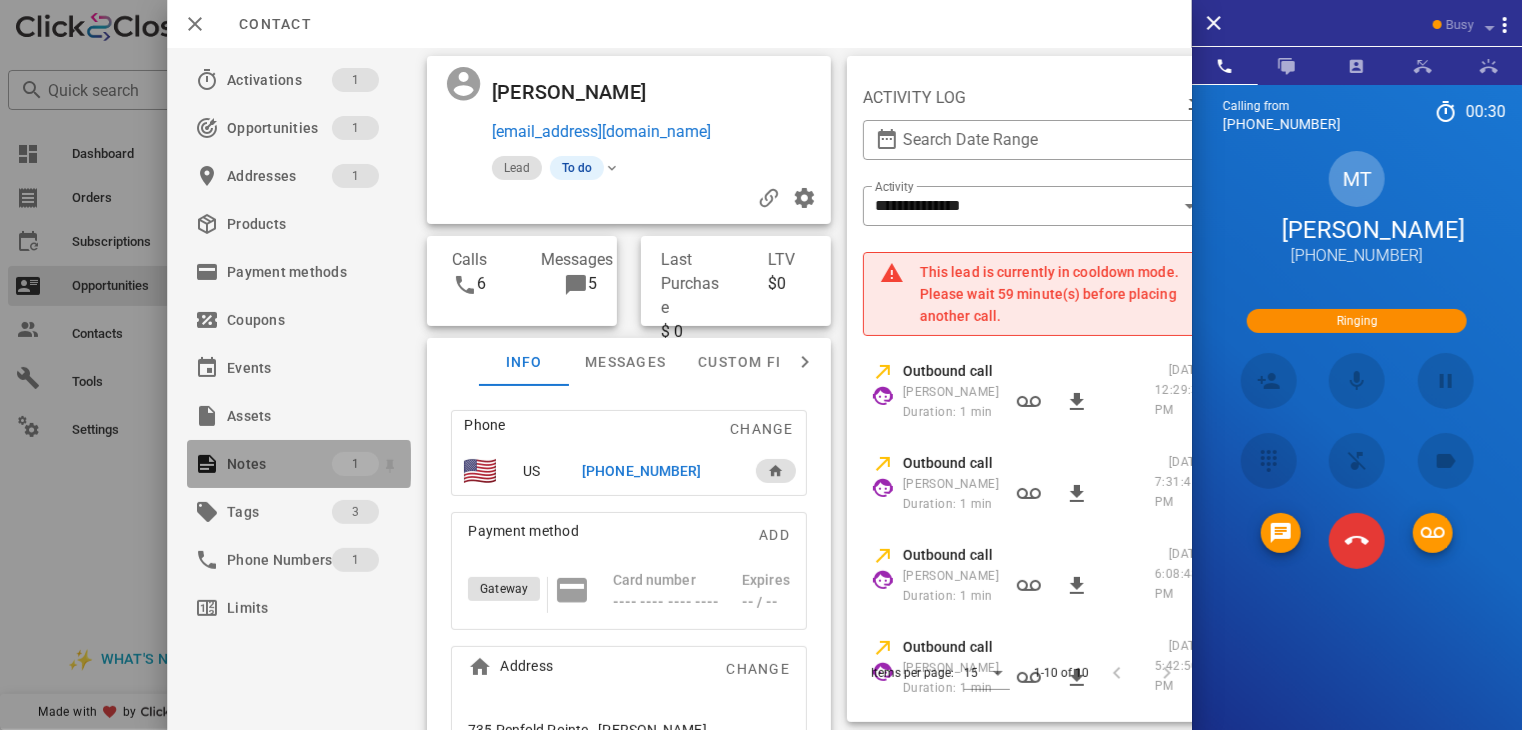 click on "Notes" at bounding box center [279, 464] 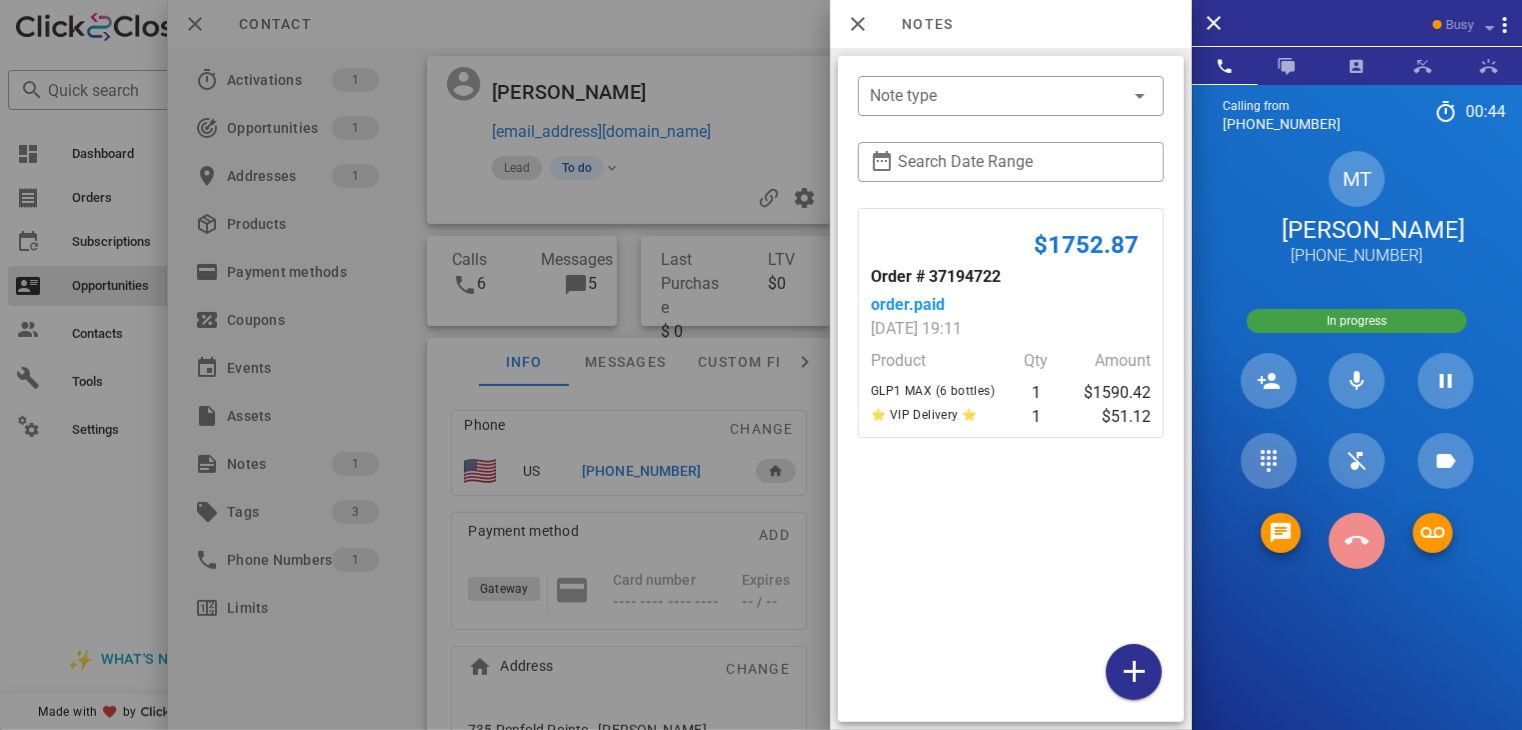 click at bounding box center (1357, 541) 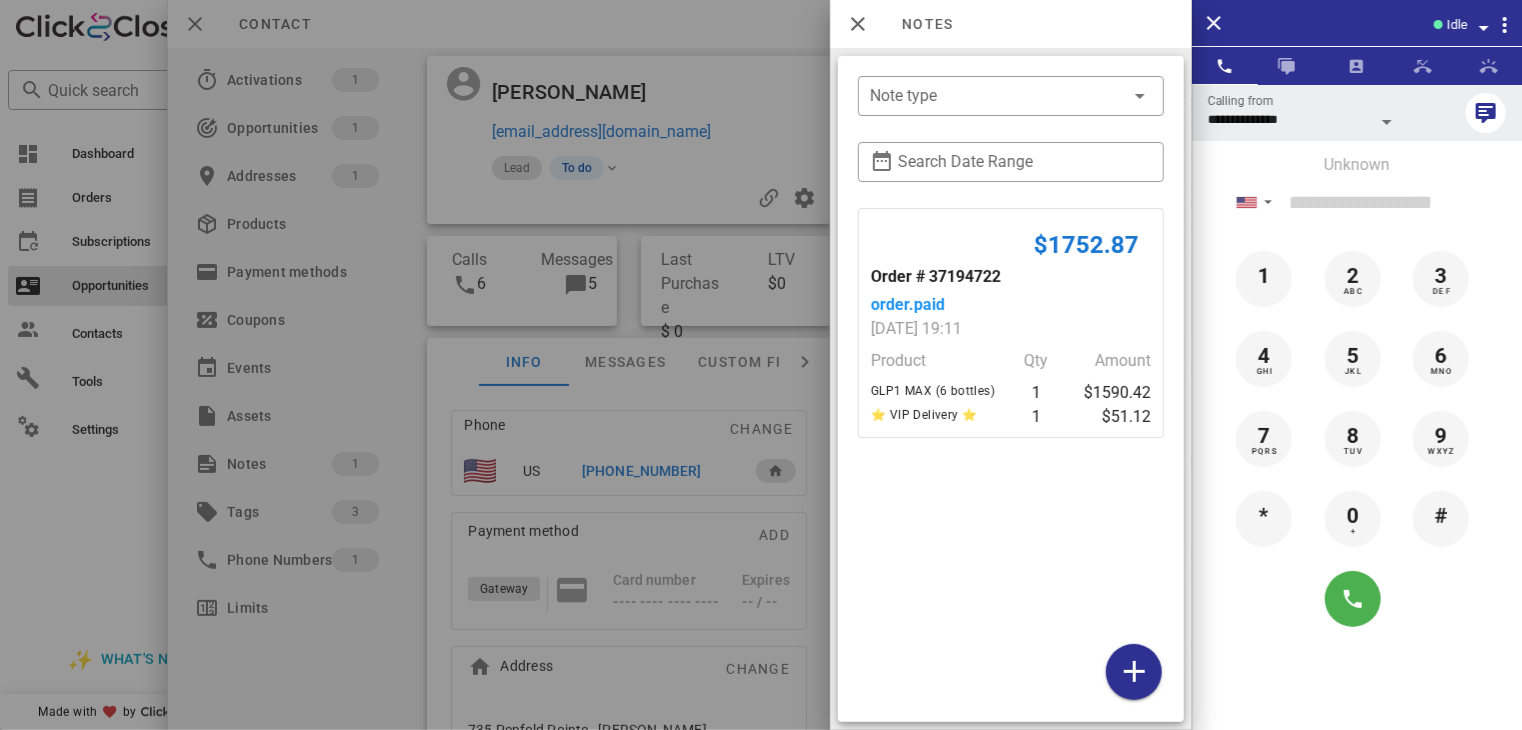 click at bounding box center (761, 365) 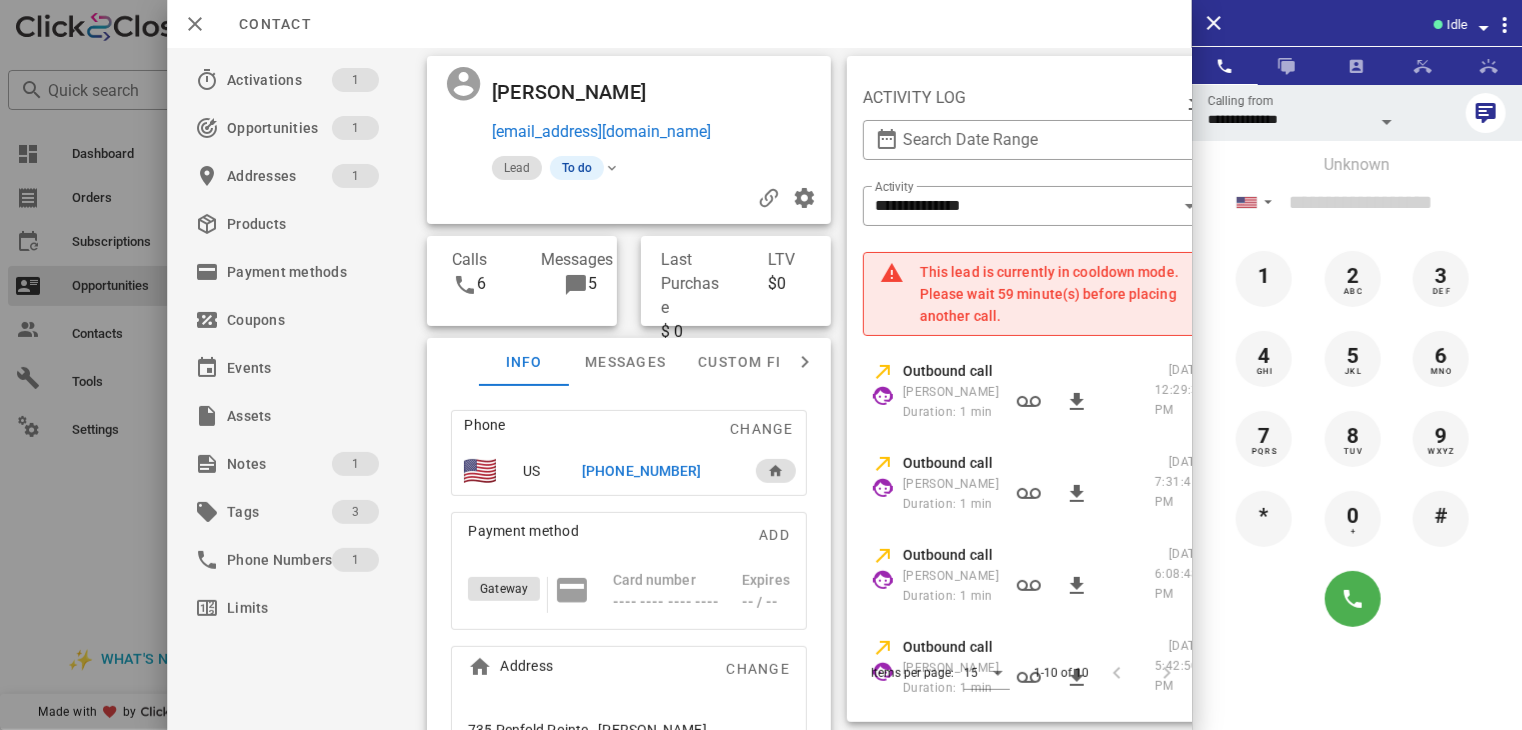 click at bounding box center [761, 365] 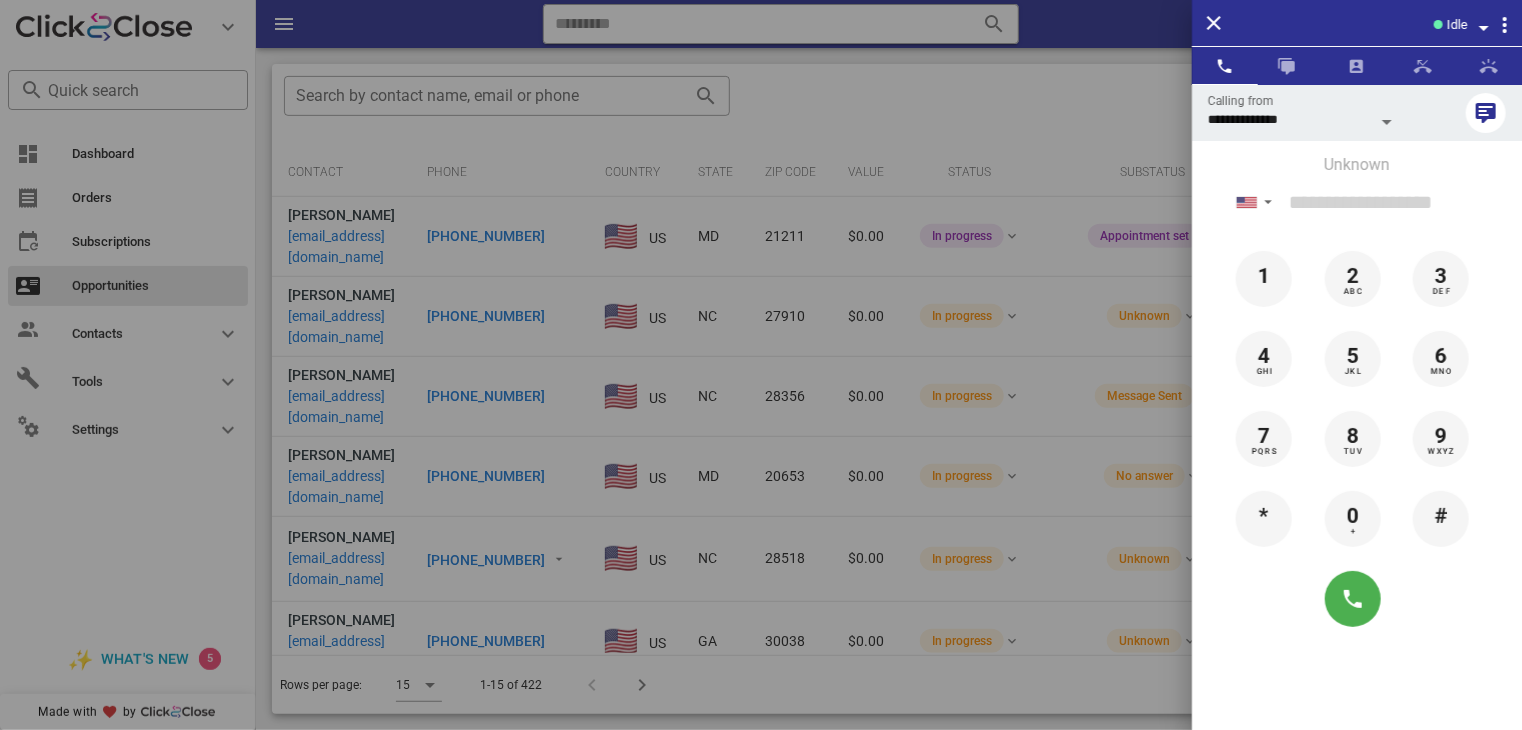 click at bounding box center [761, 365] 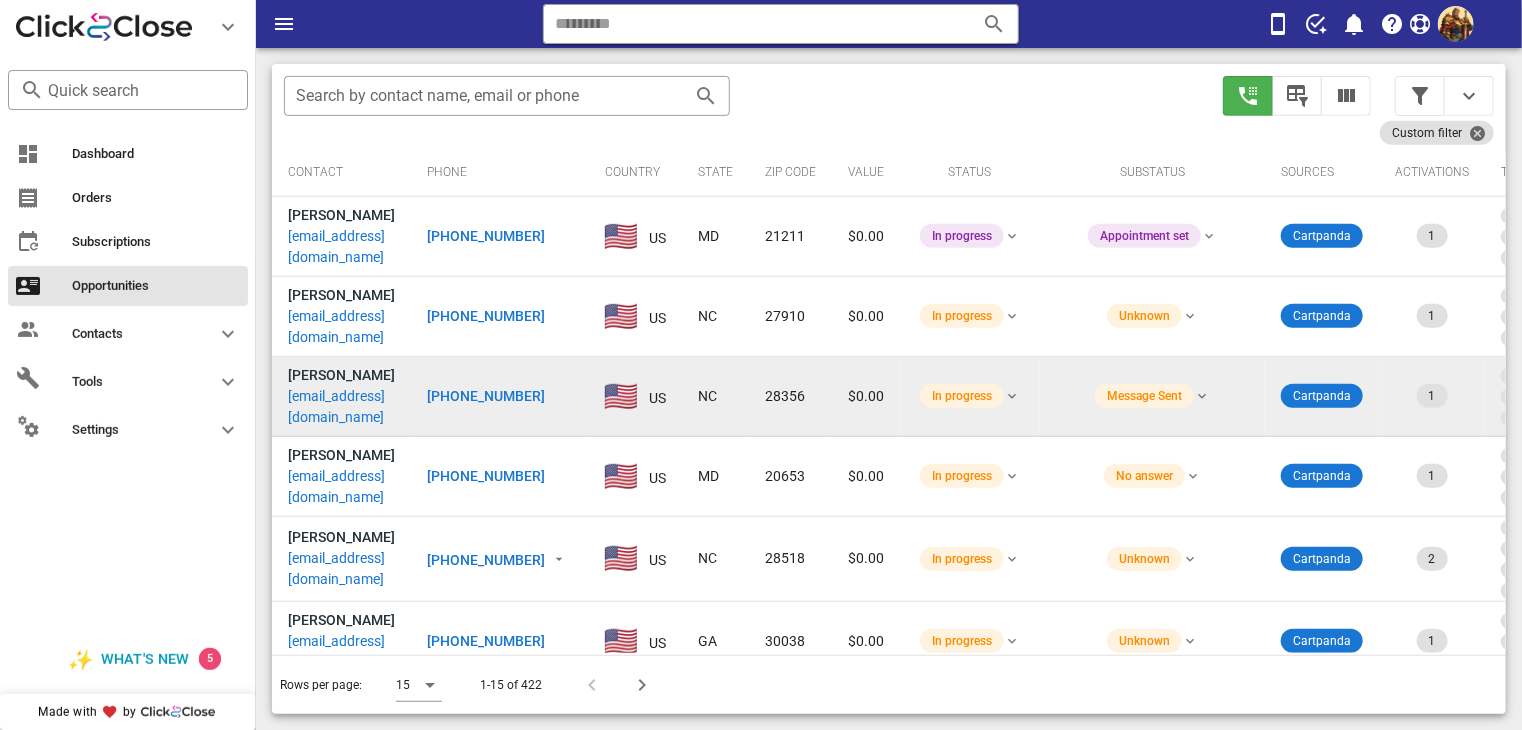 click on "[EMAIL_ADDRESS][DOMAIN_NAME]" at bounding box center (341, 407) 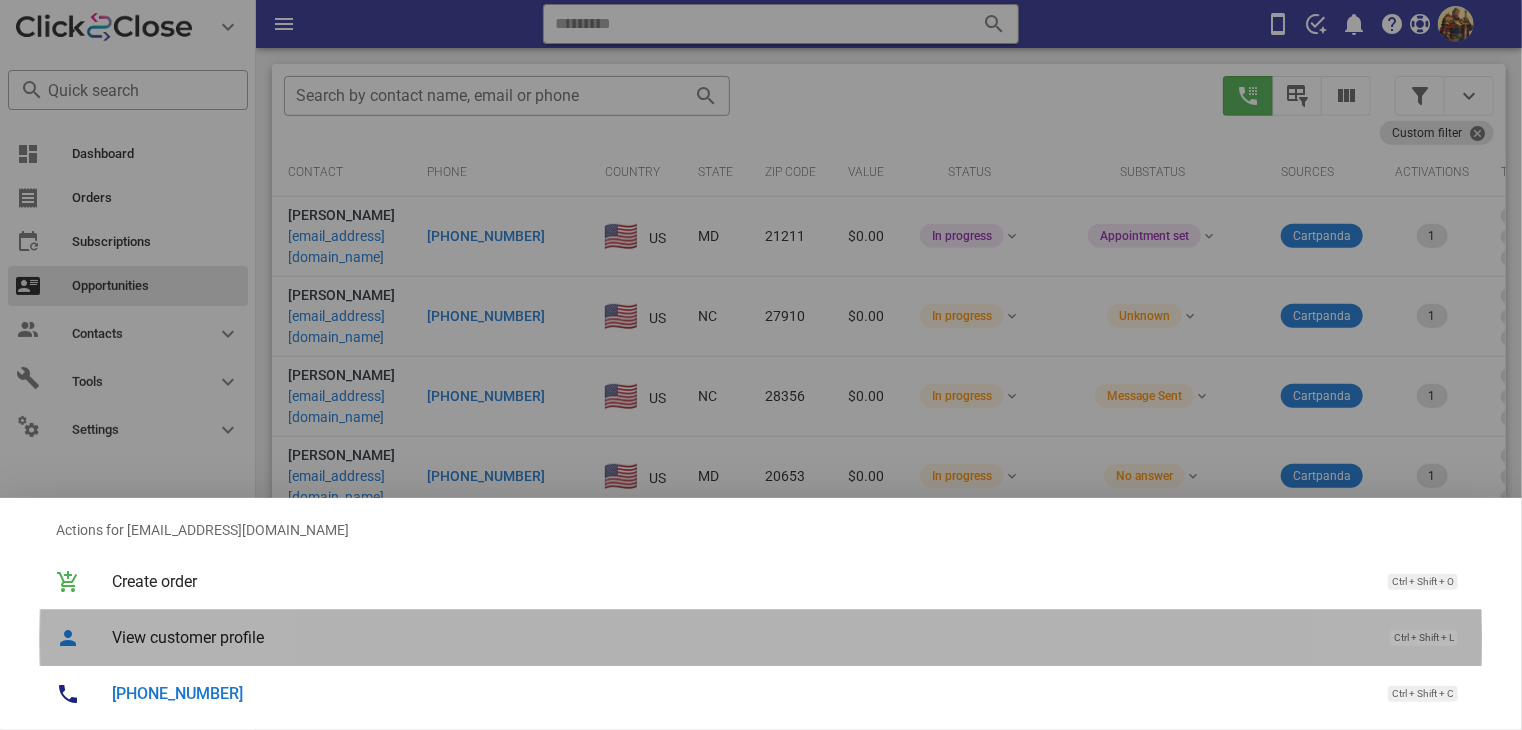 click on "View customer profile" at bounding box center [741, 637] 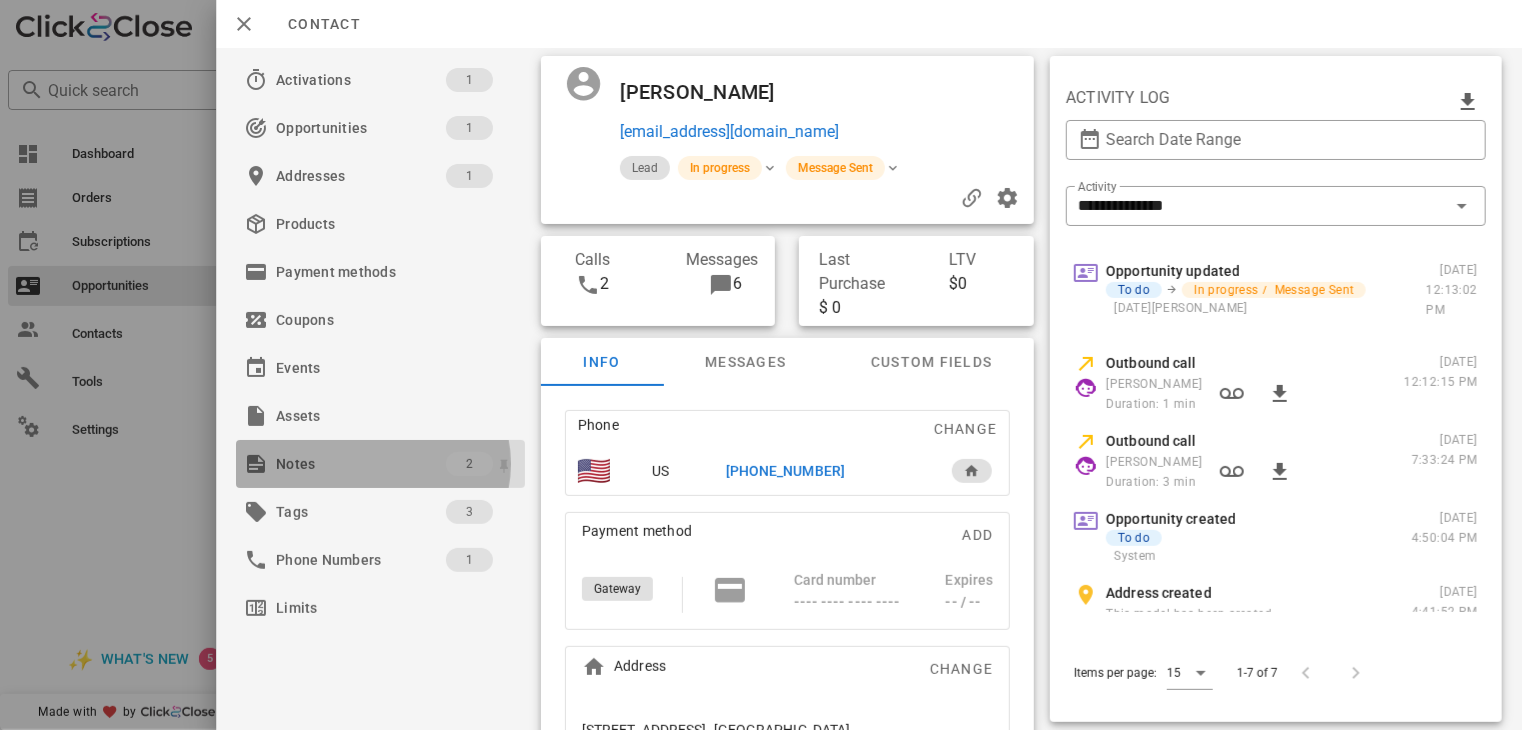 click on "Notes" at bounding box center (361, 464) 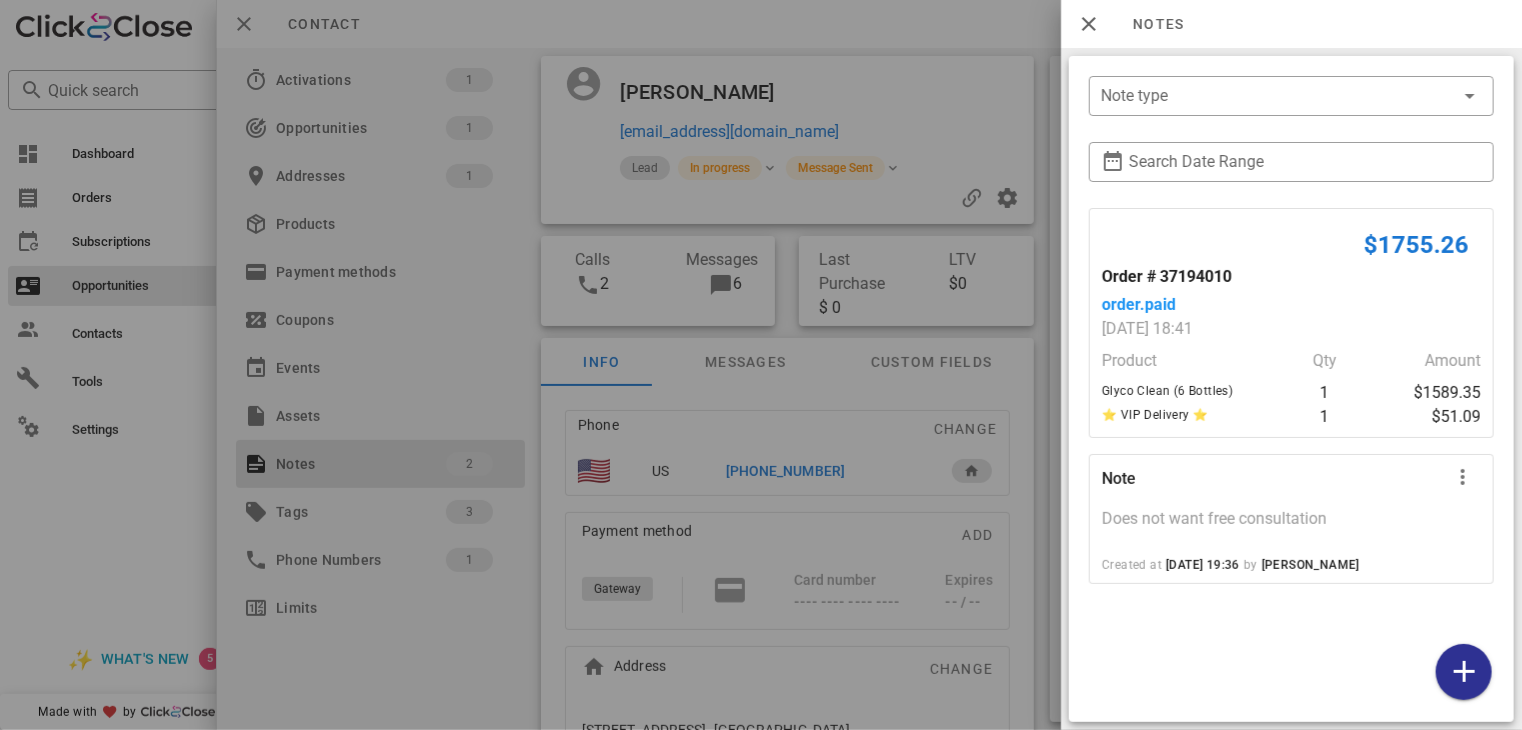 click at bounding box center [761, 365] 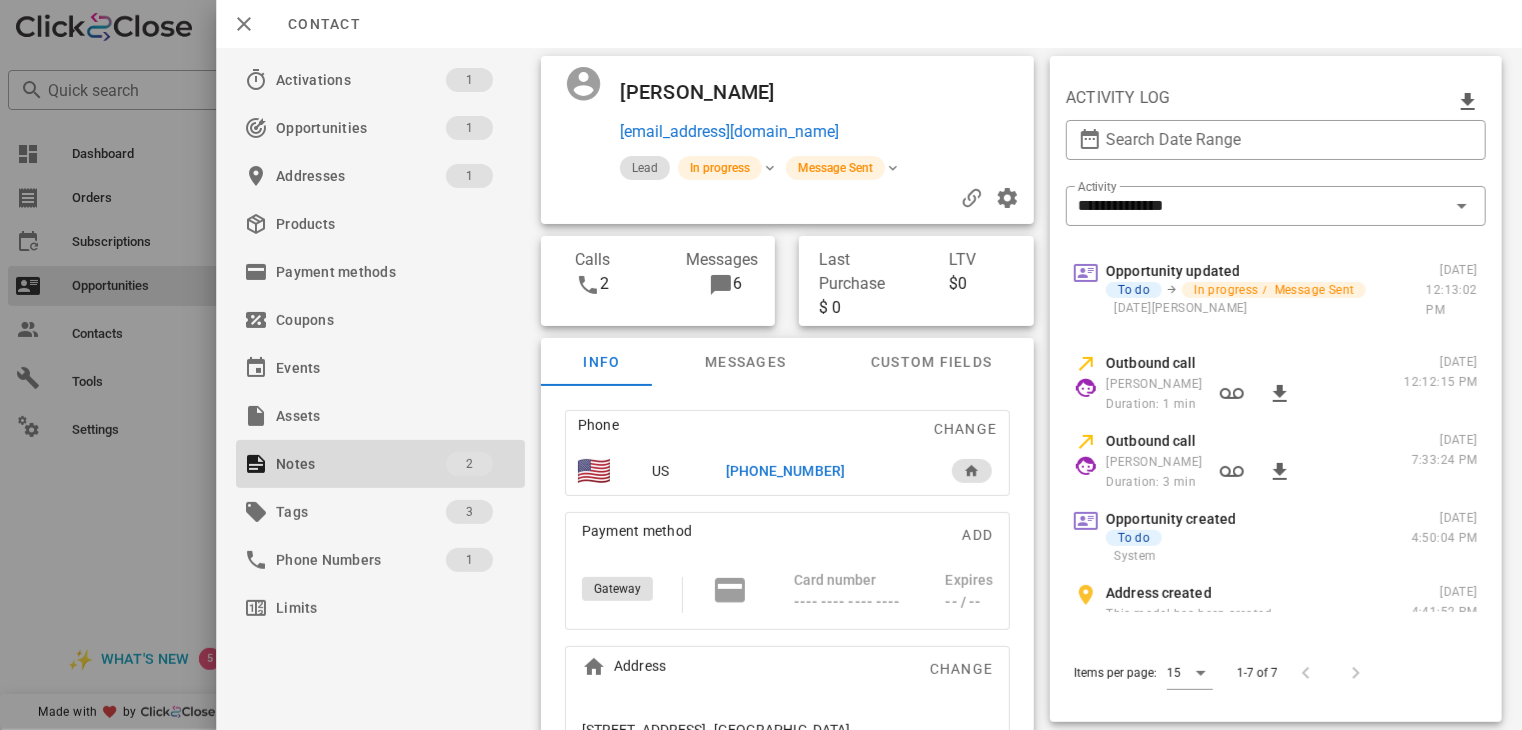 click at bounding box center (761, 365) 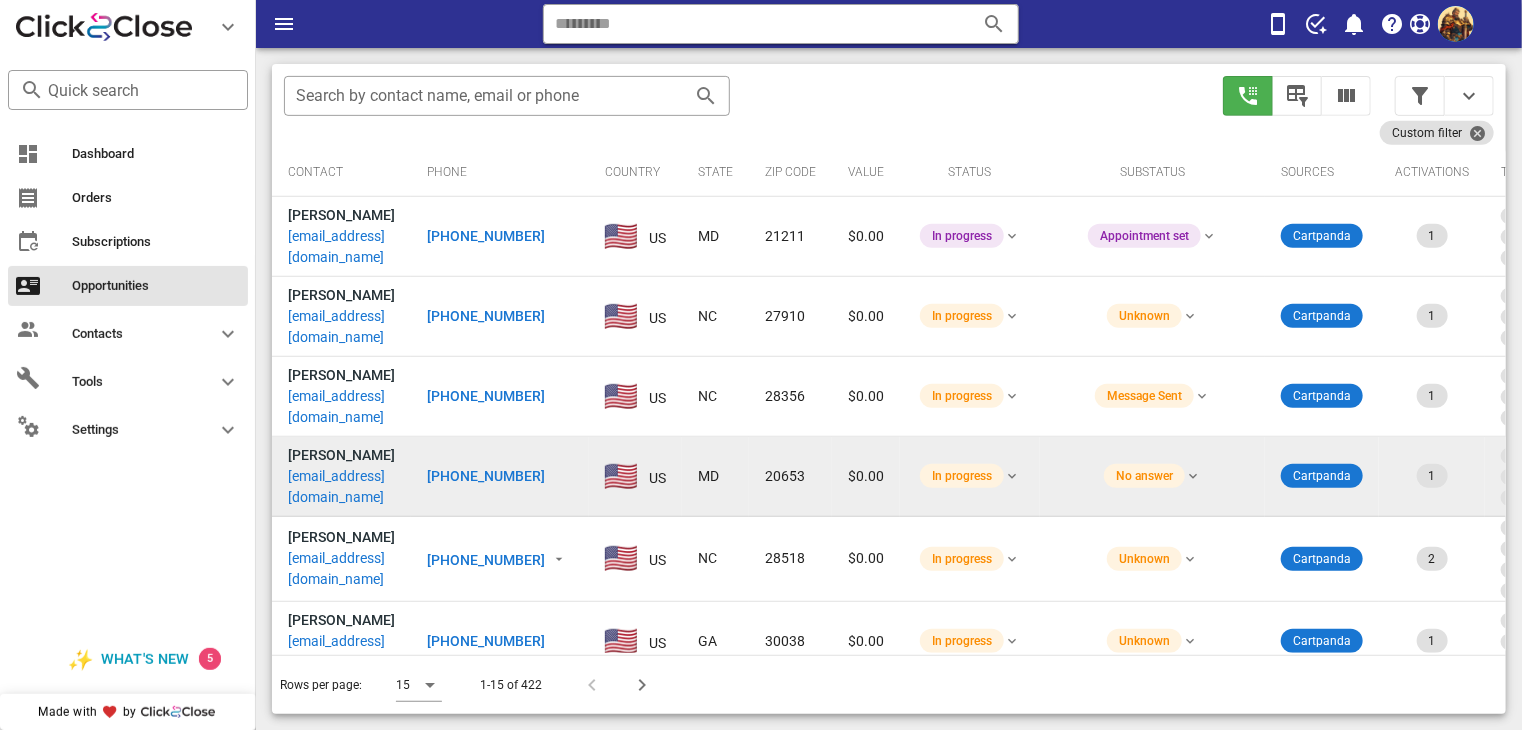 click on "[EMAIL_ADDRESS][DOMAIN_NAME]" at bounding box center [341, 487] 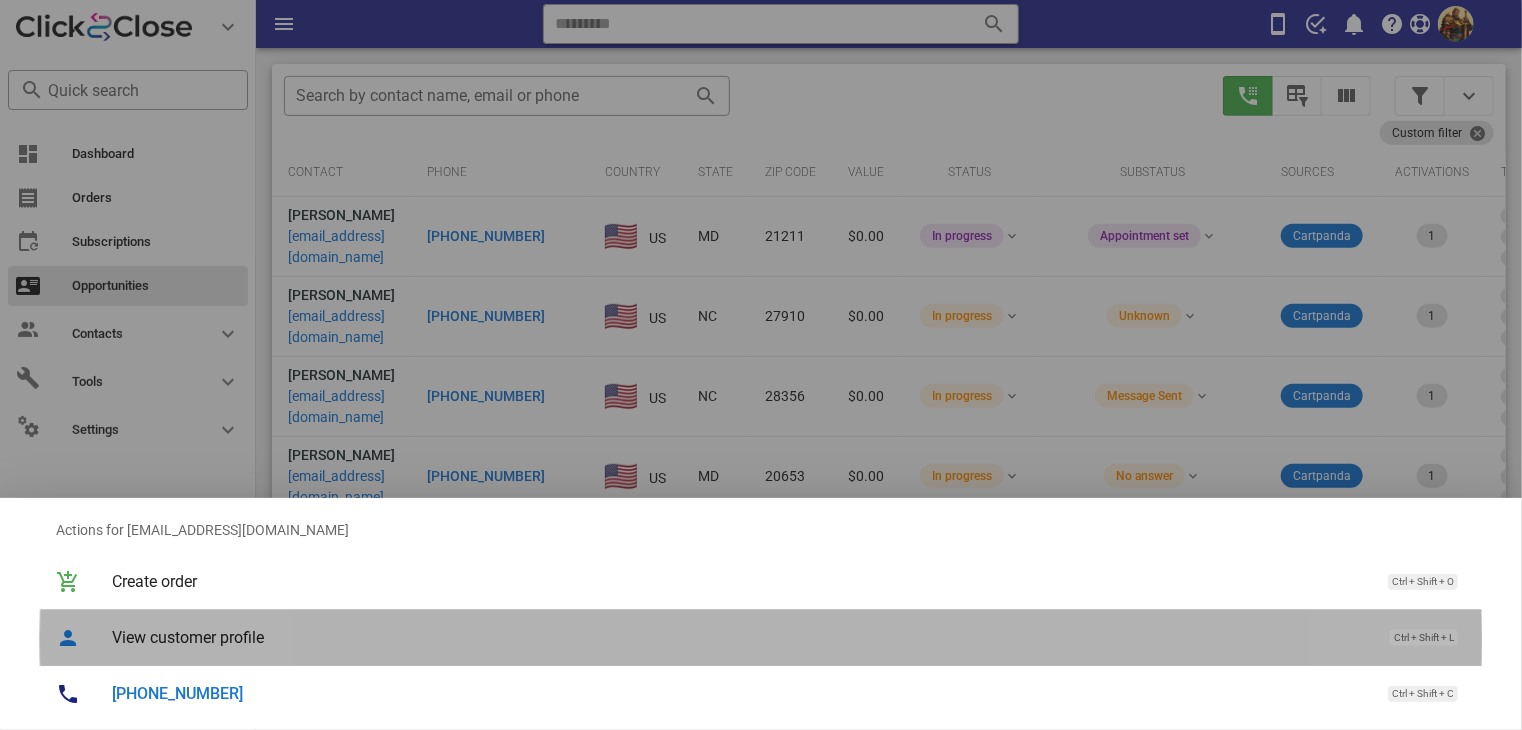 click on "View customer profile" at bounding box center [741, 637] 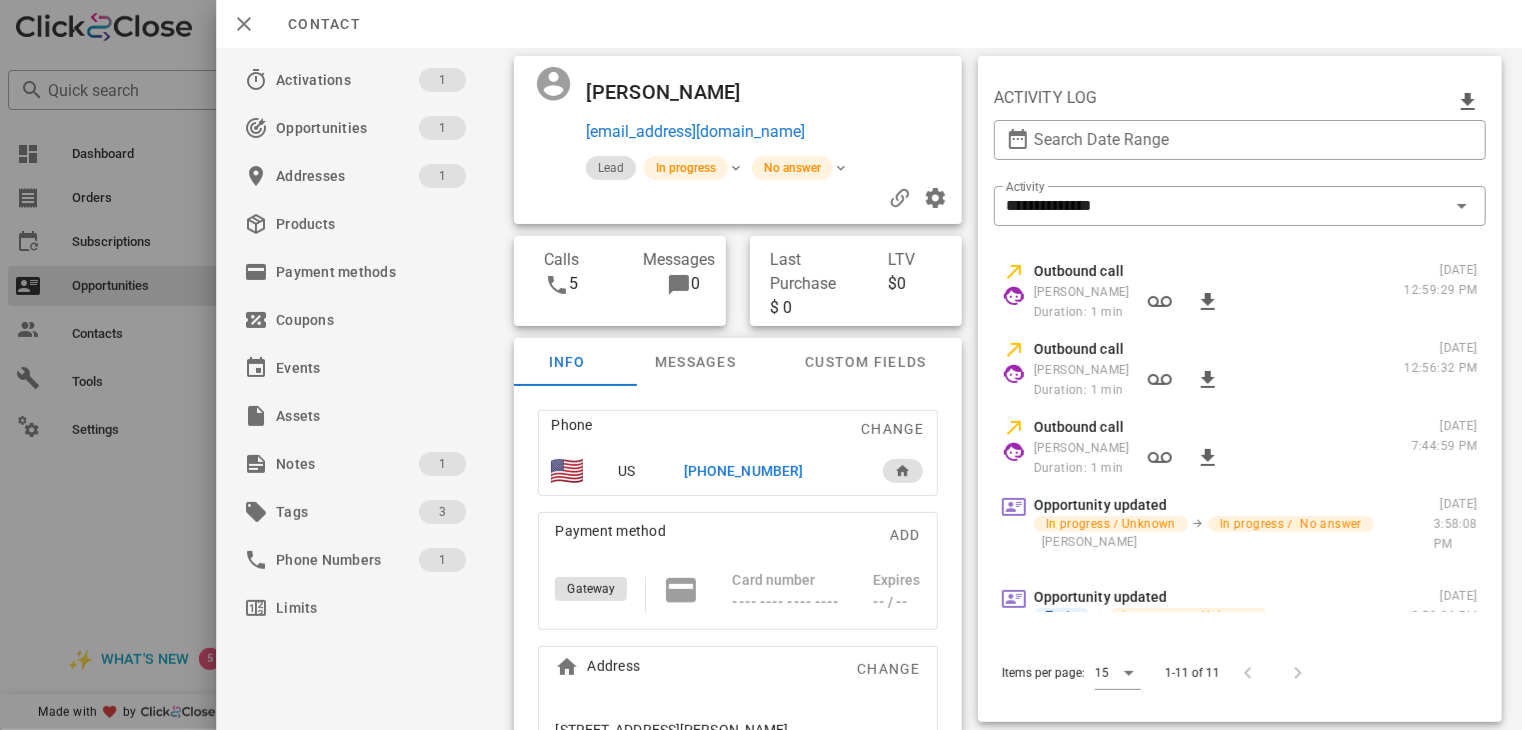 click on "[PHONE_NUMBER]" at bounding box center [743, 471] 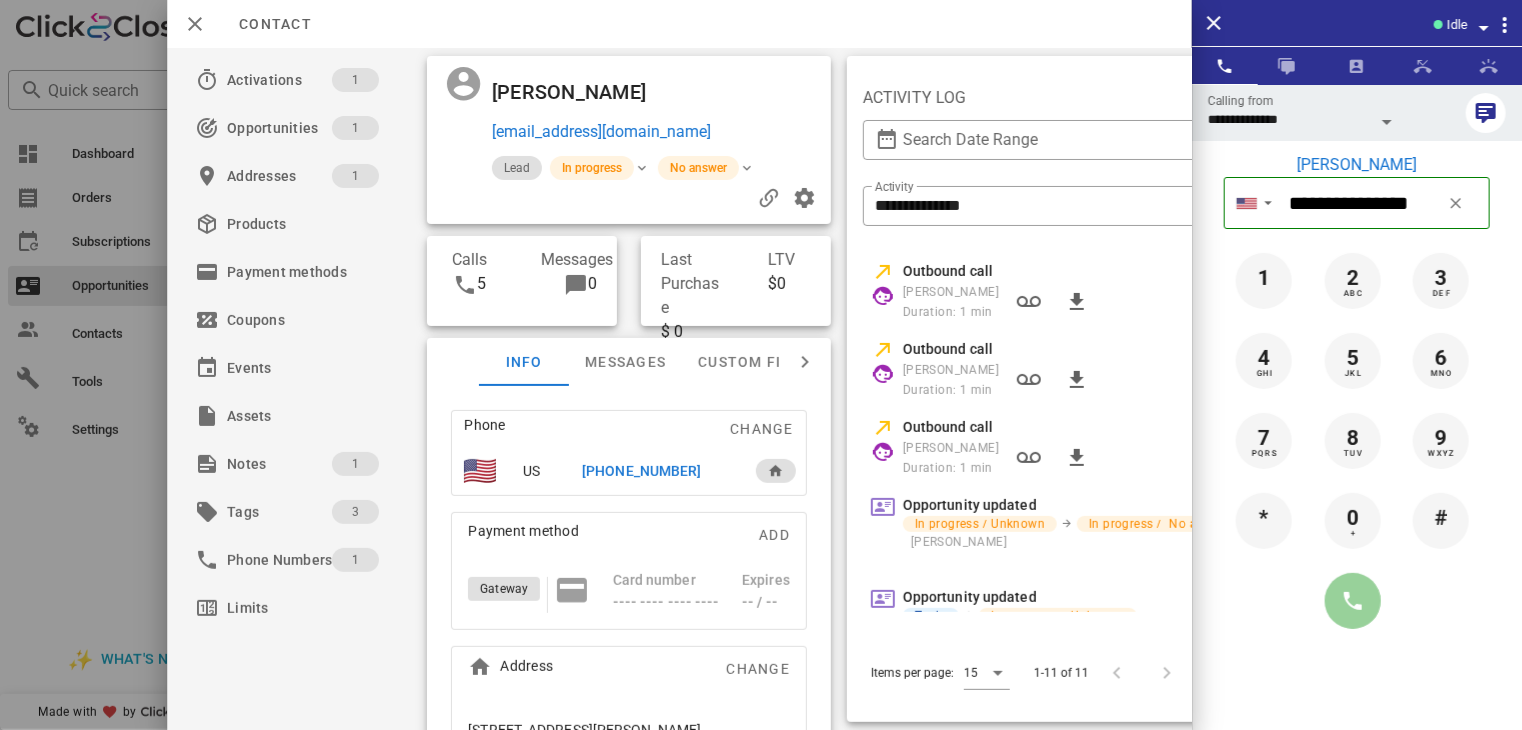 click at bounding box center [1353, 601] 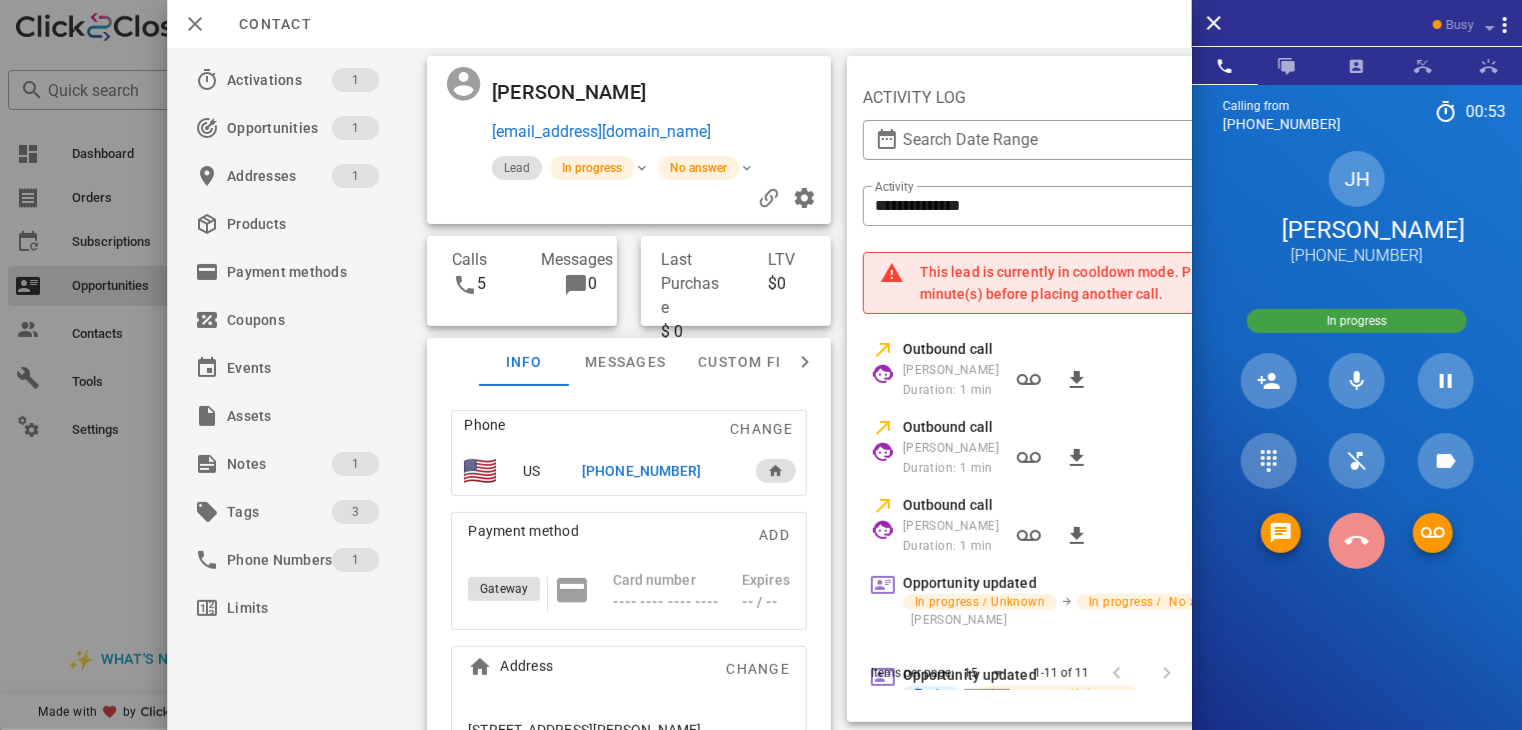 click at bounding box center [1357, 541] 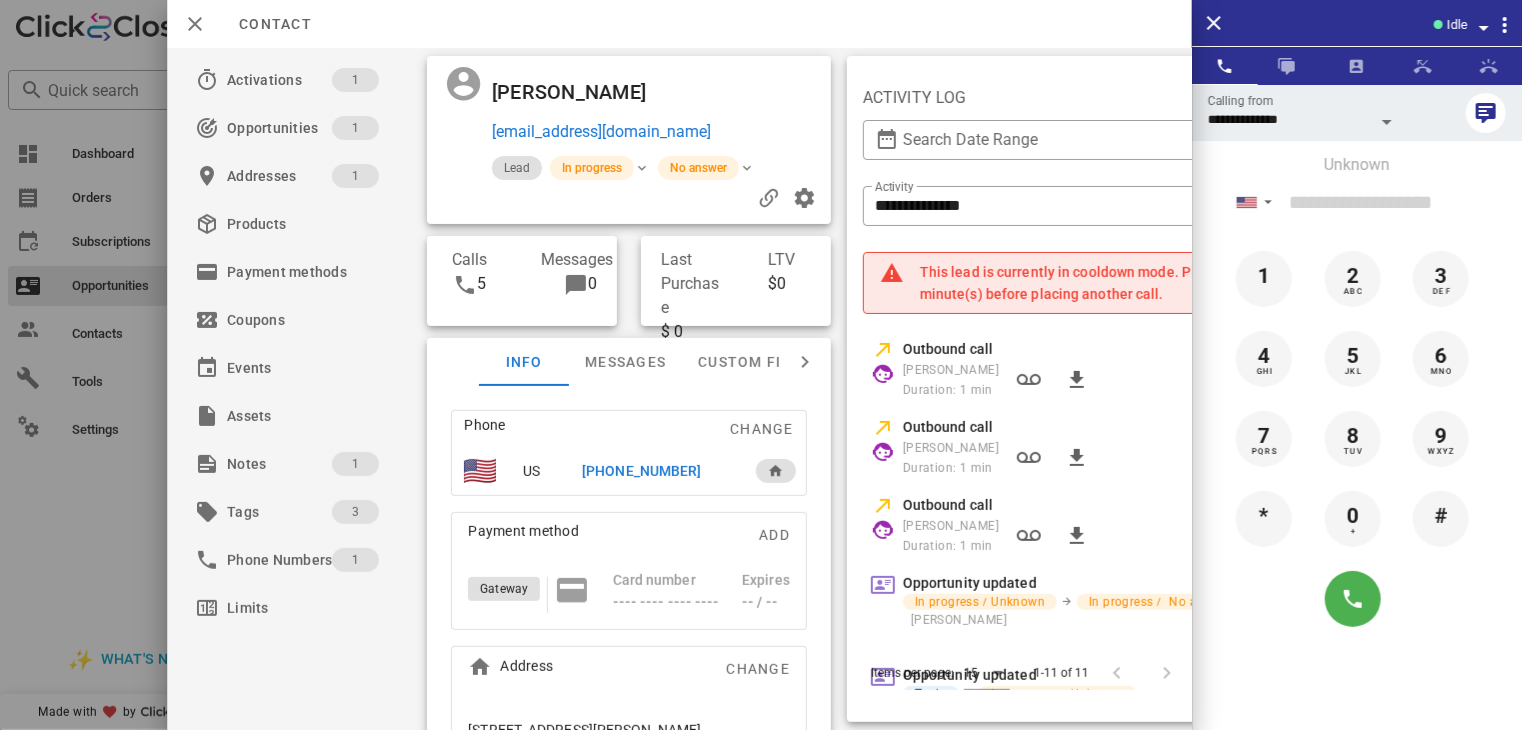 click at bounding box center [761, 365] 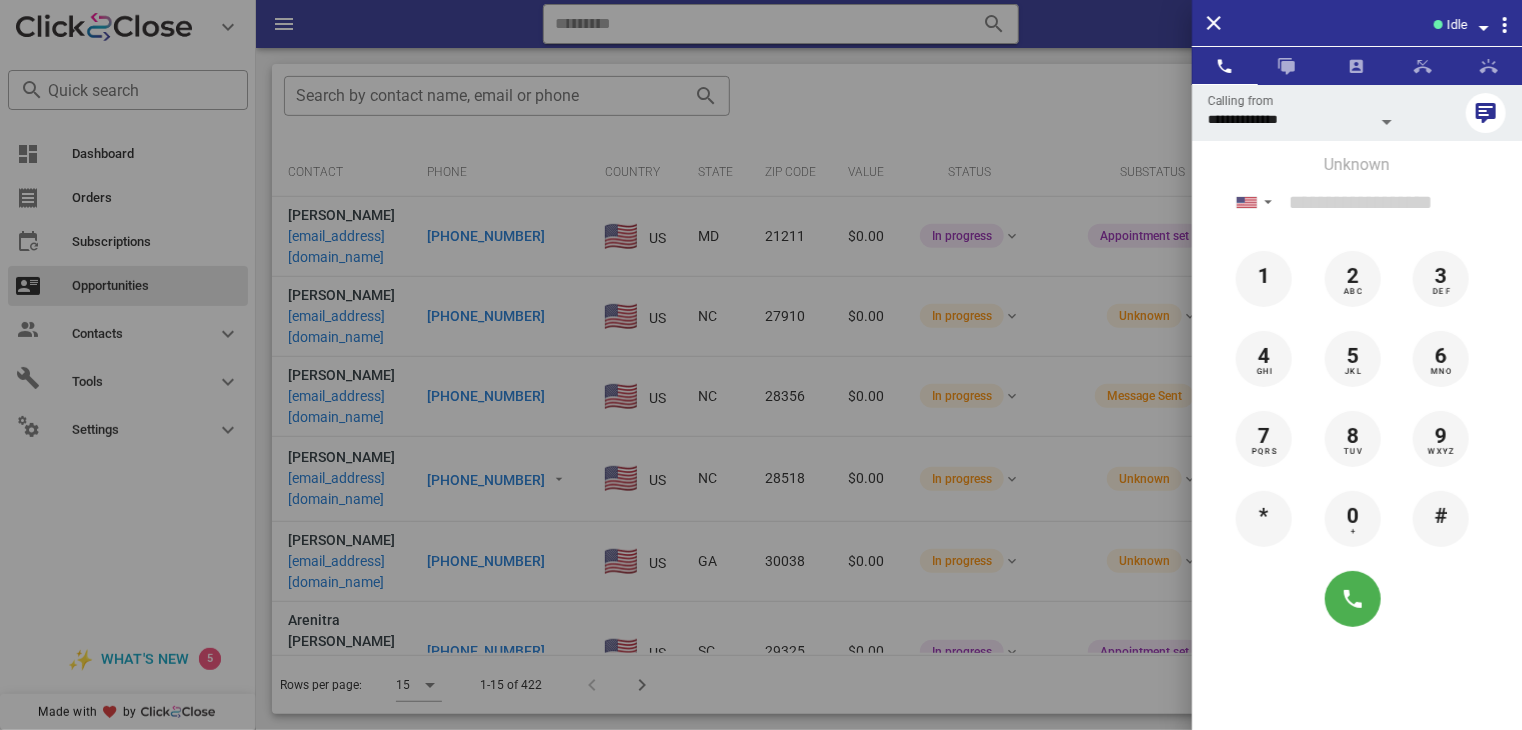 click at bounding box center (761, 365) 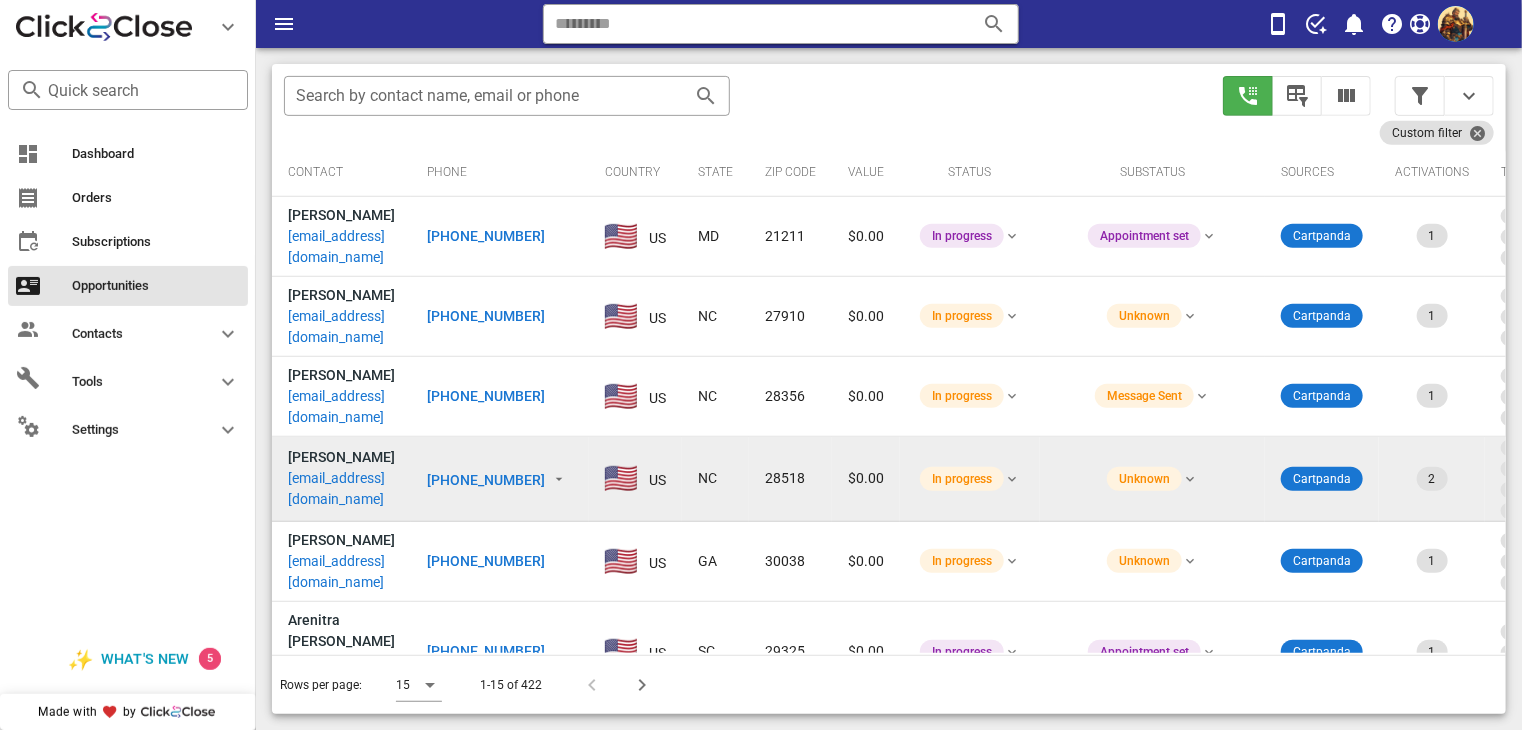 click on "[EMAIL_ADDRESS][DOMAIN_NAME]" at bounding box center (341, 489) 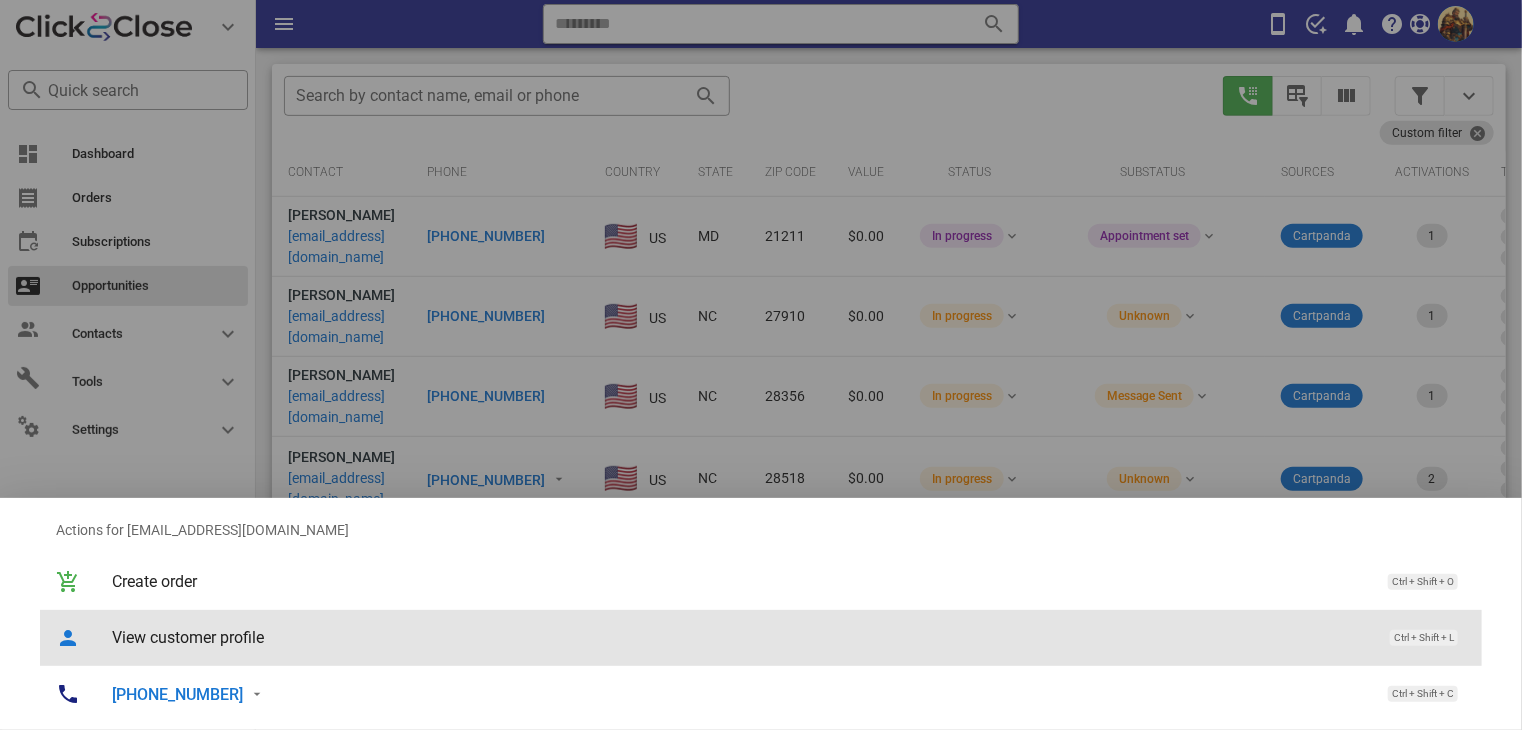 click on "View customer profile Ctrl + Shift + L" at bounding box center (789, 637) 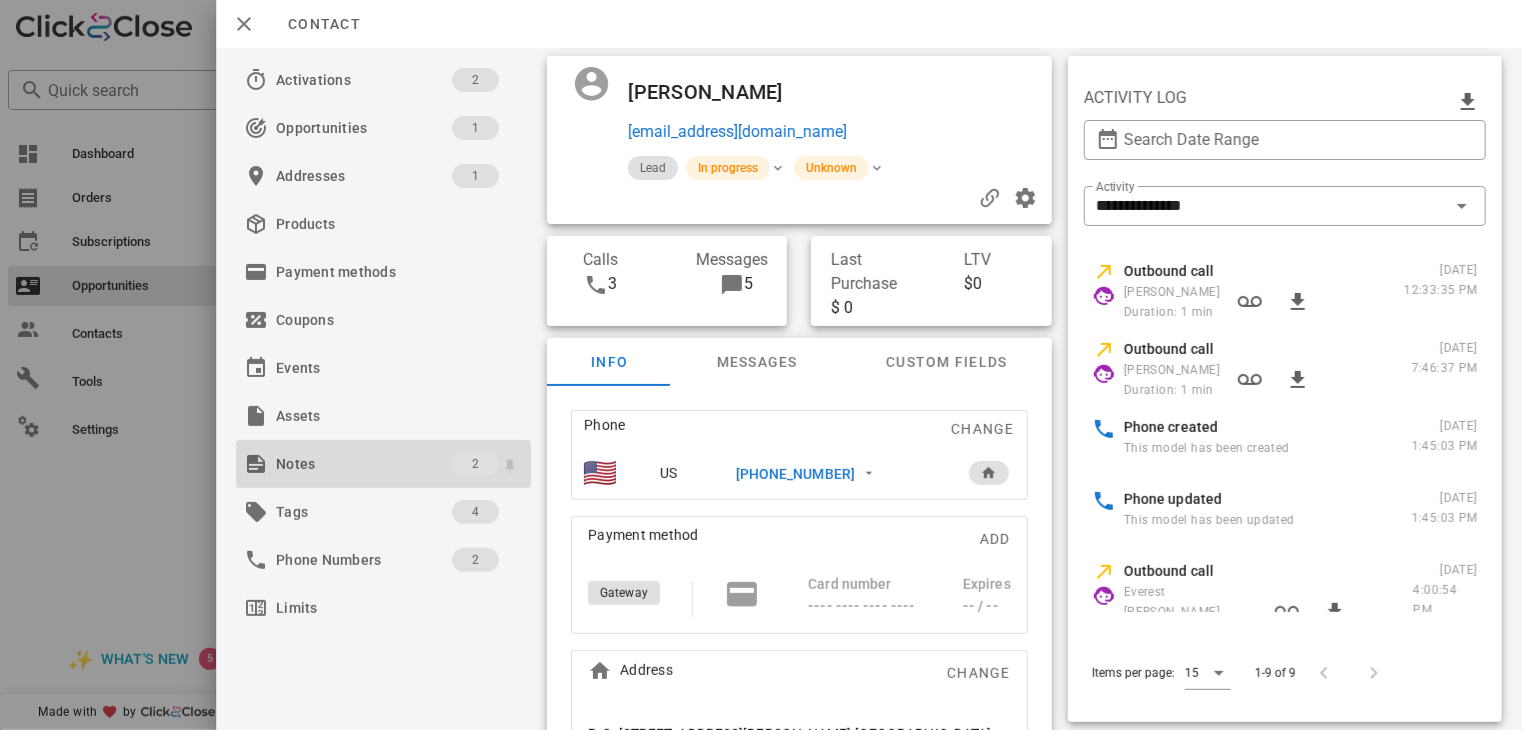 click on "Notes" at bounding box center [364, 464] 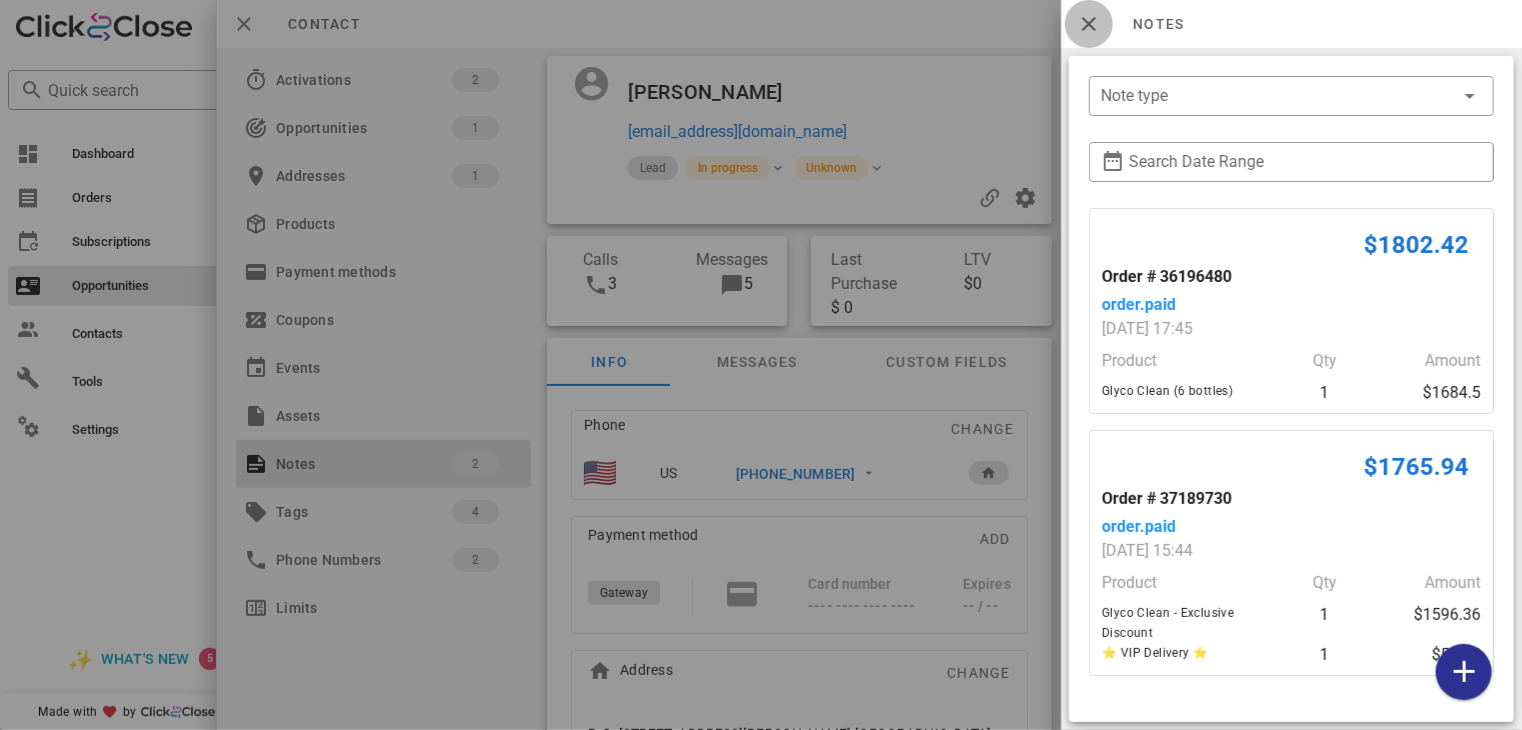 click at bounding box center [1089, 24] 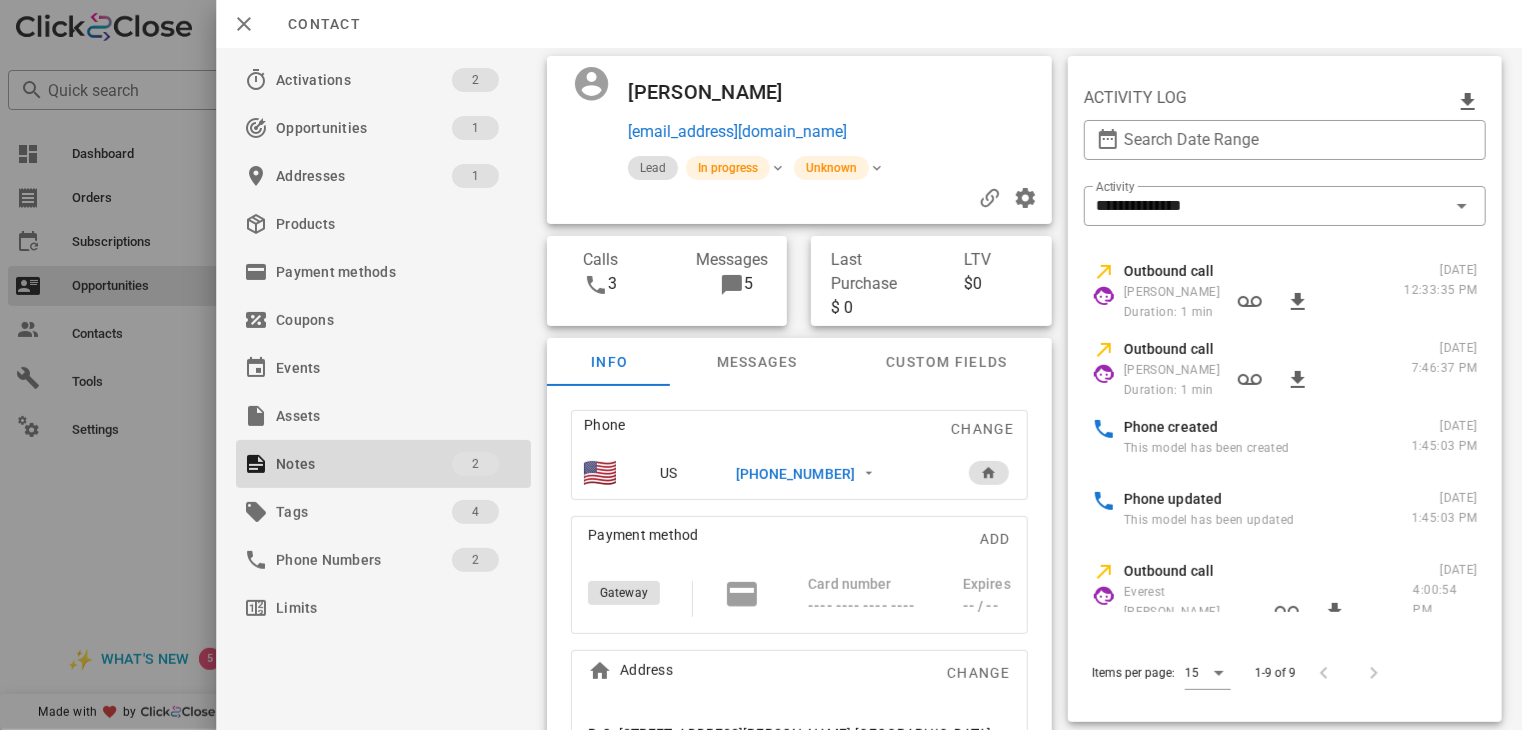 click on "[PHONE_NUMBER]" at bounding box center [795, 474] 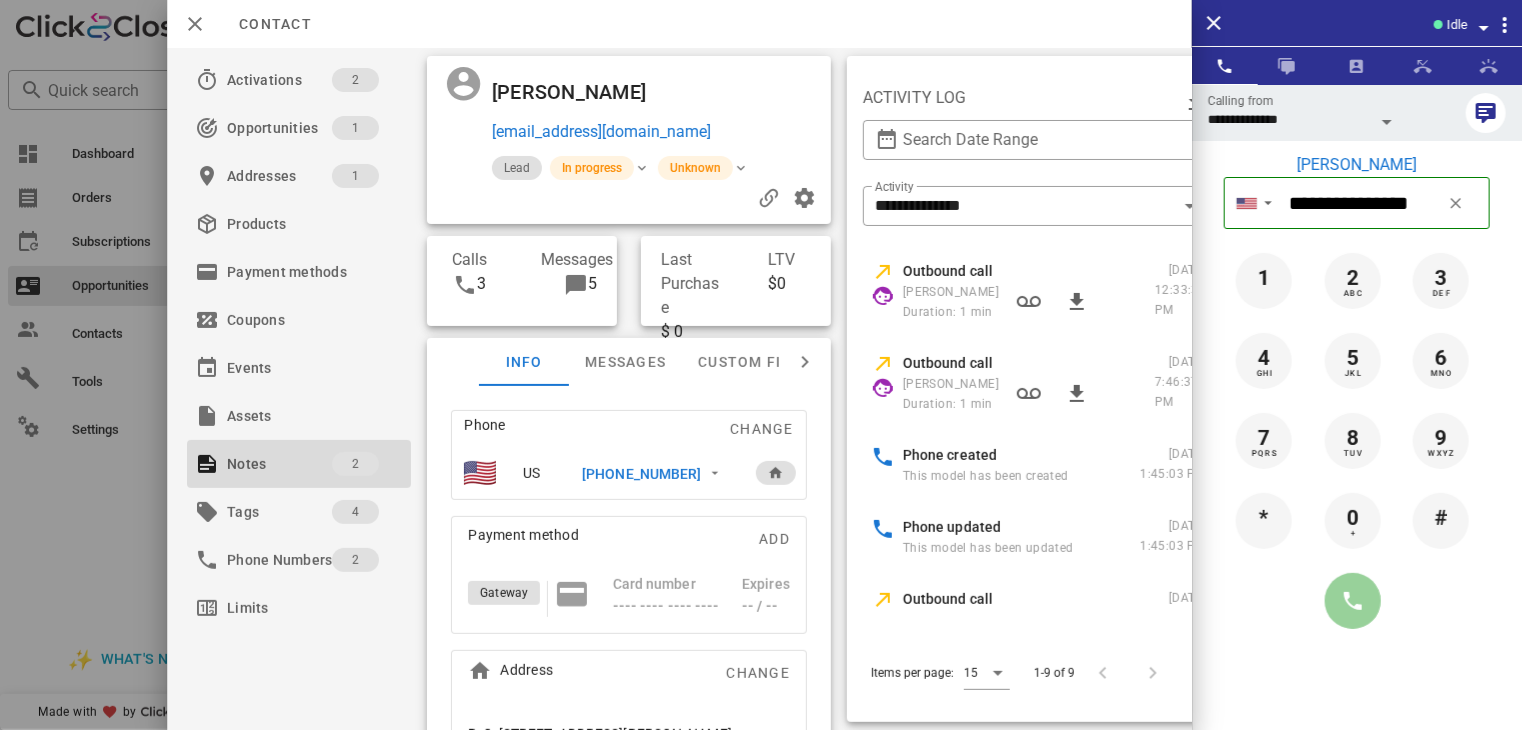 click at bounding box center (1353, 601) 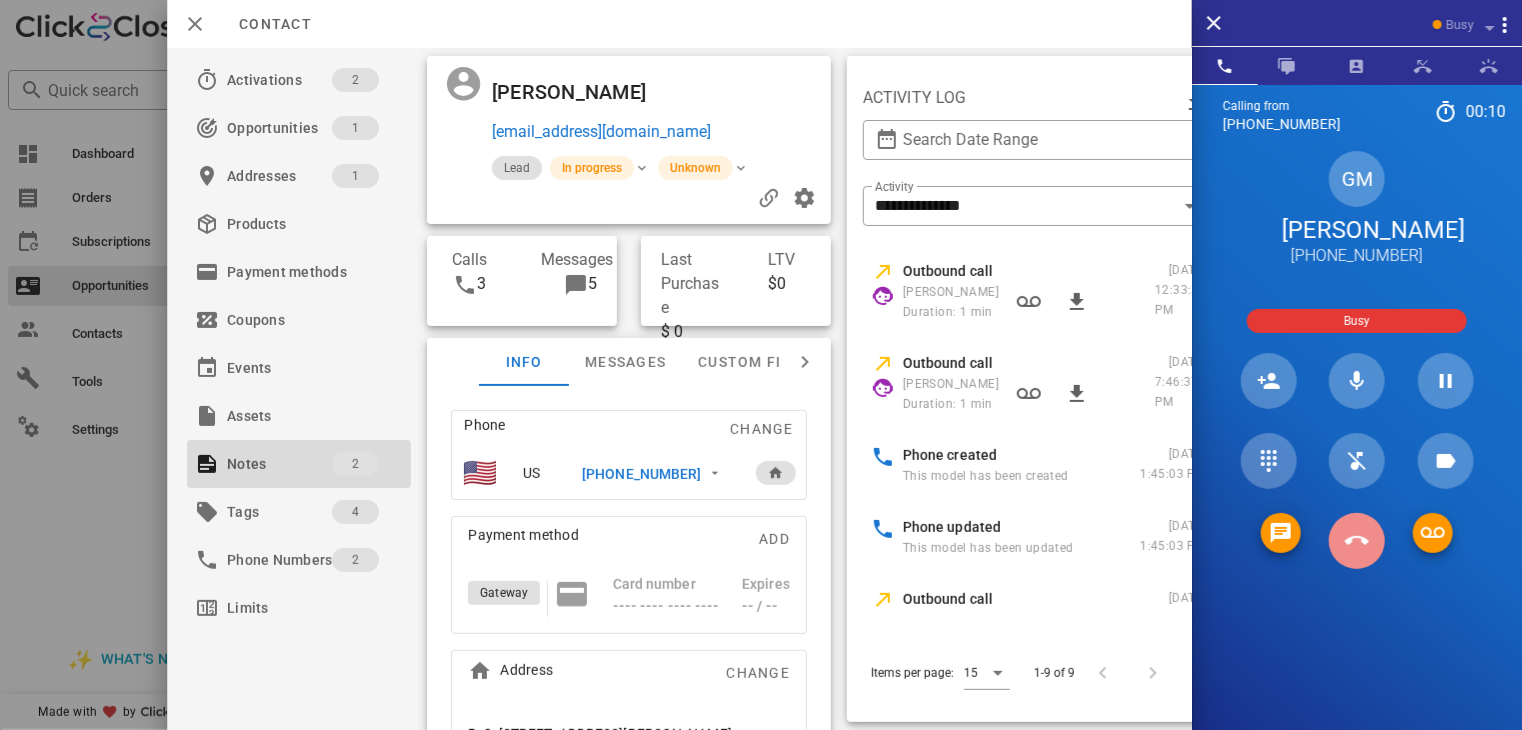 click at bounding box center [1357, 541] 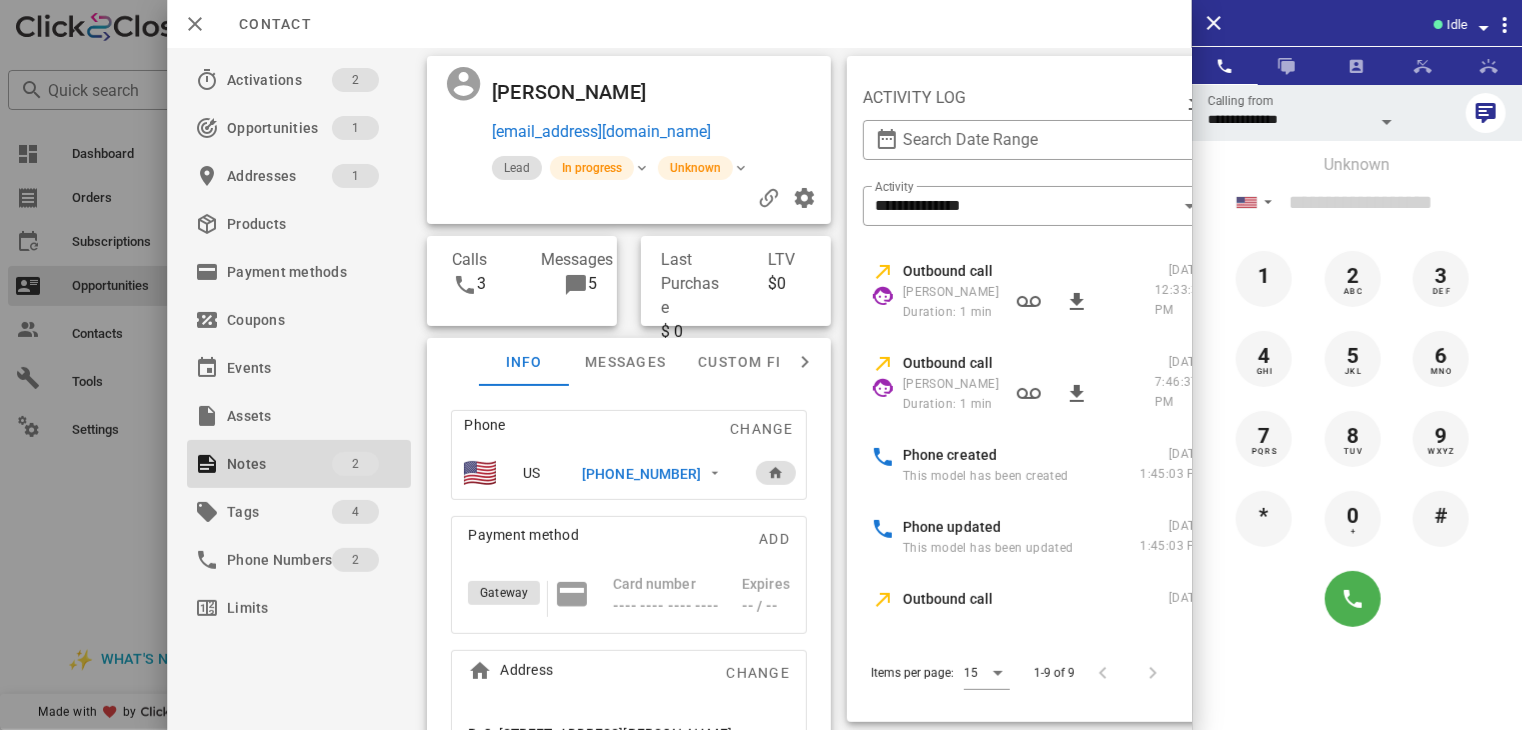 click at bounding box center (761, 365) 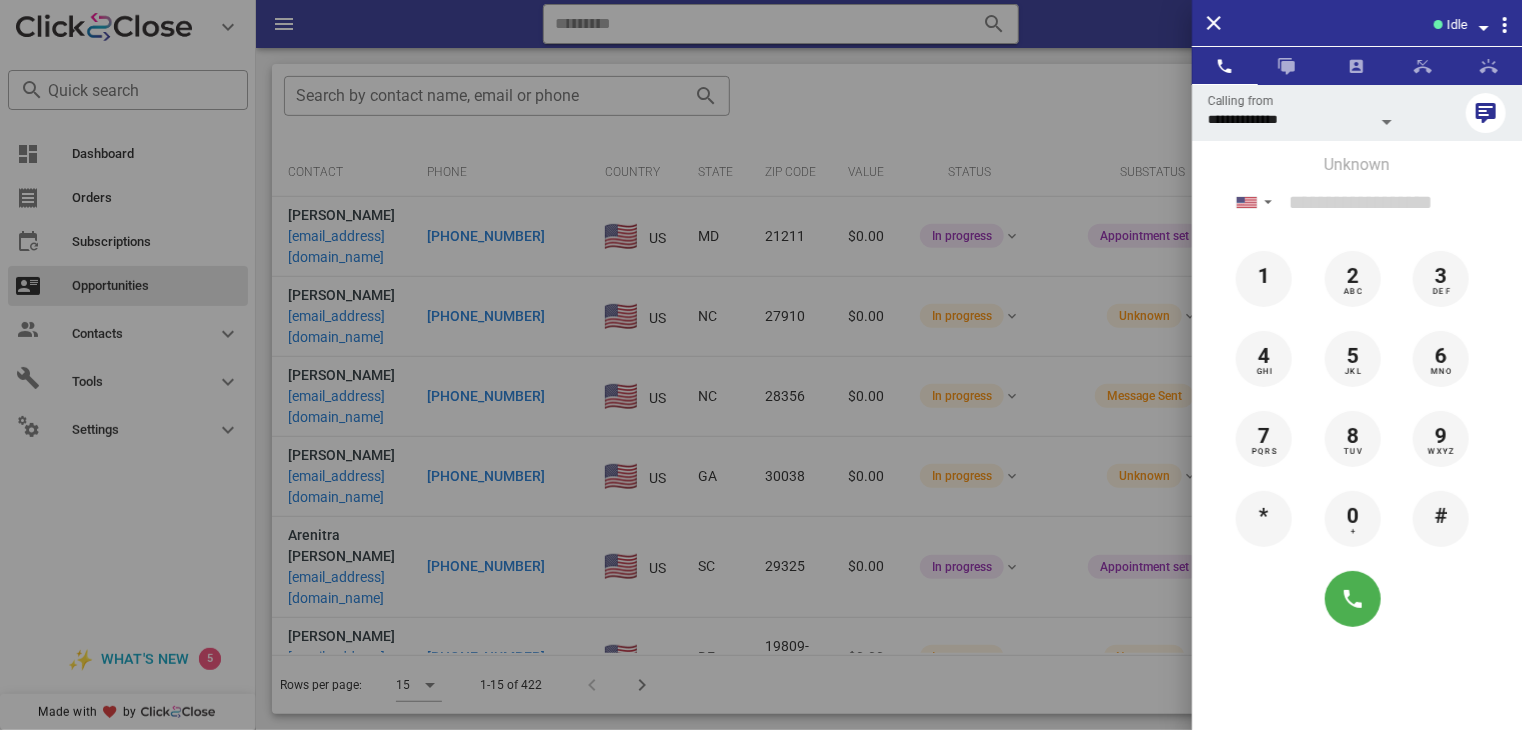 click at bounding box center (761, 365) 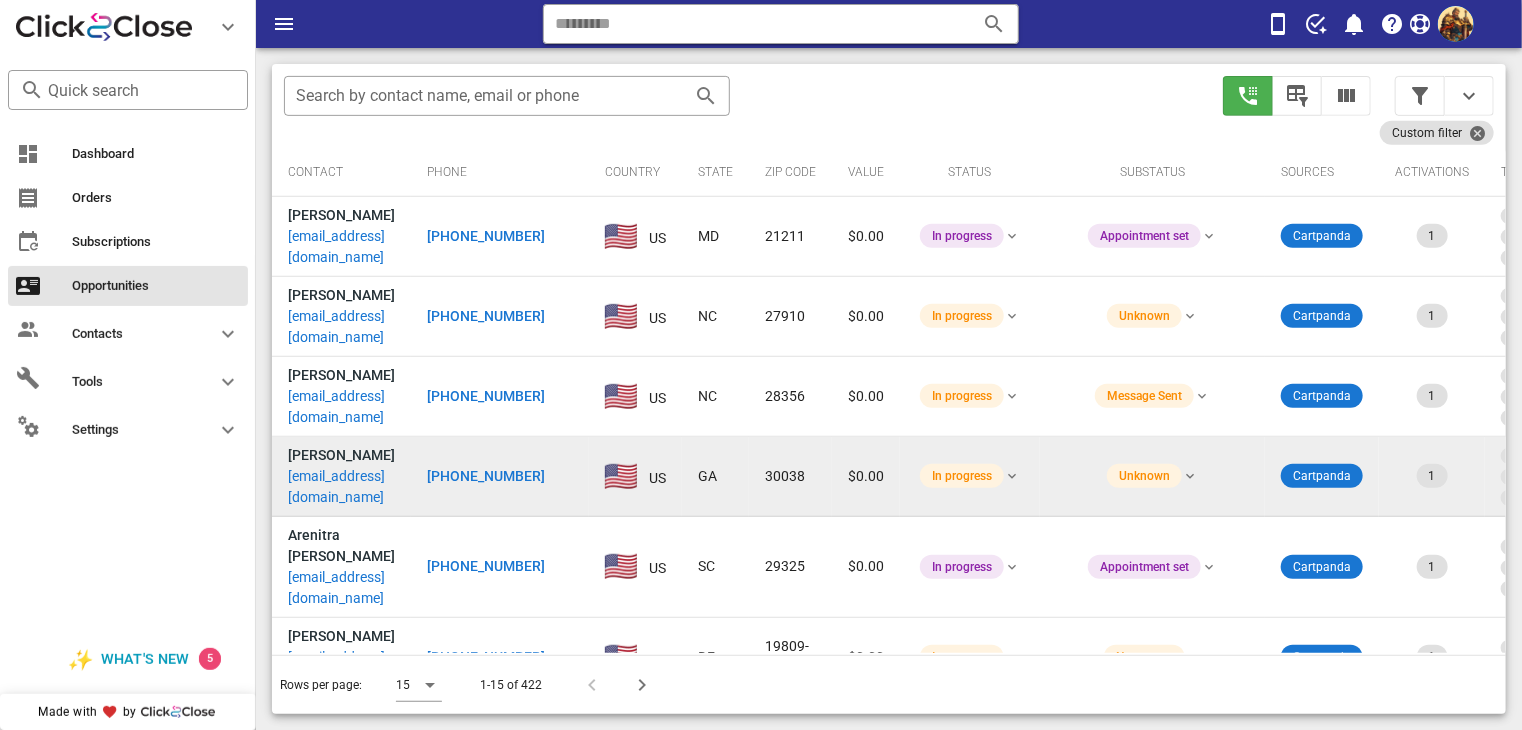 click on "[EMAIL_ADDRESS][DOMAIN_NAME]" at bounding box center (341, 487) 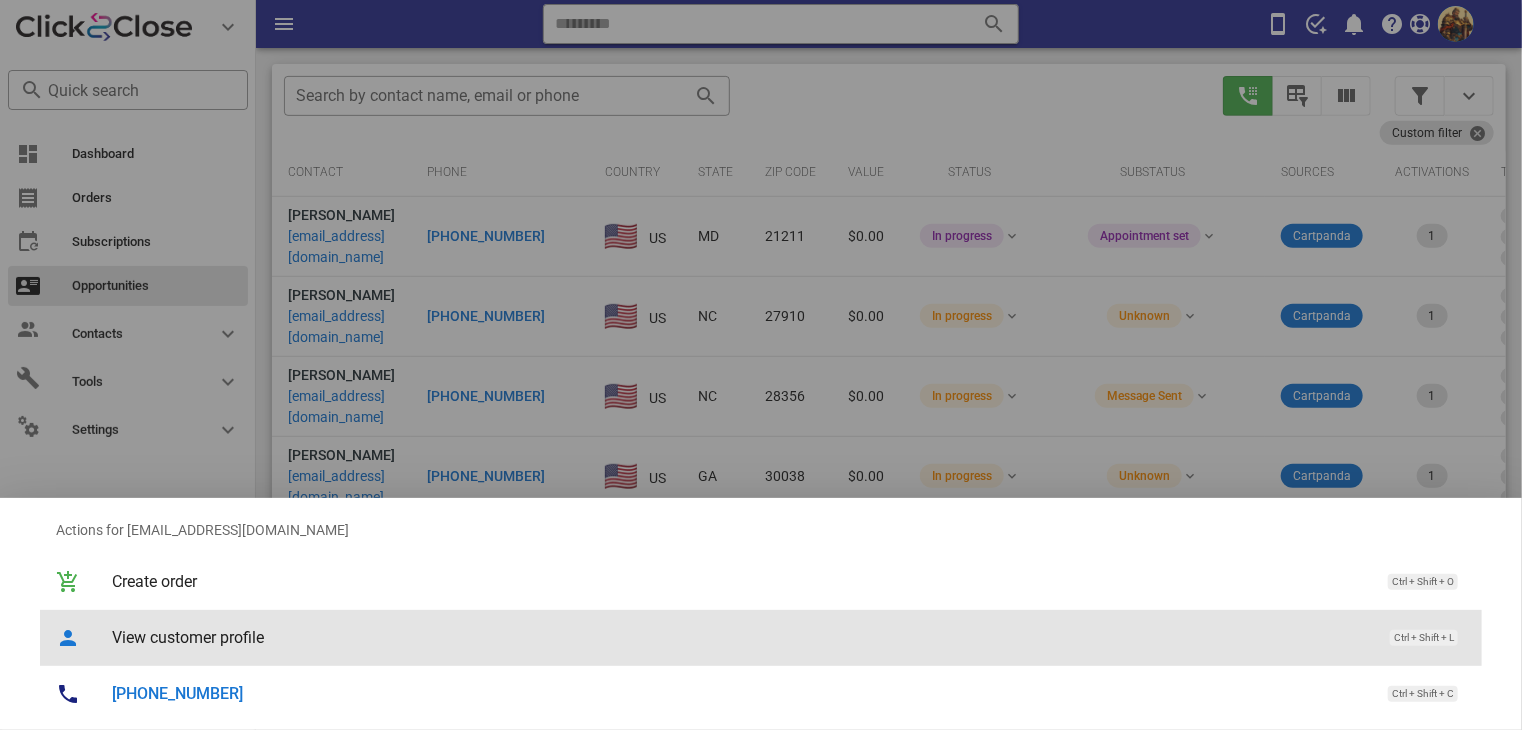 click on "View customer profile Ctrl + Shift + L" at bounding box center [789, 637] 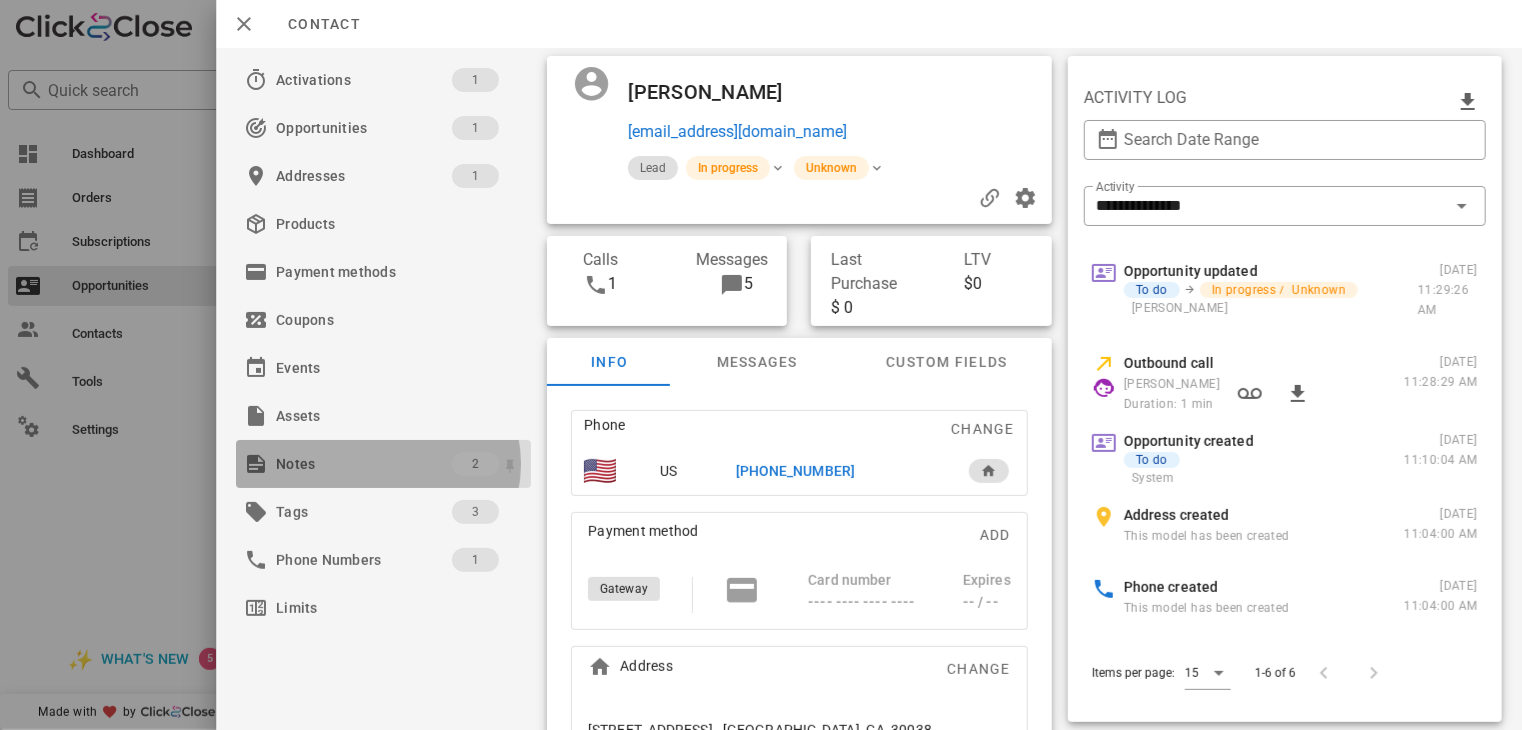 click on "Notes" at bounding box center [364, 464] 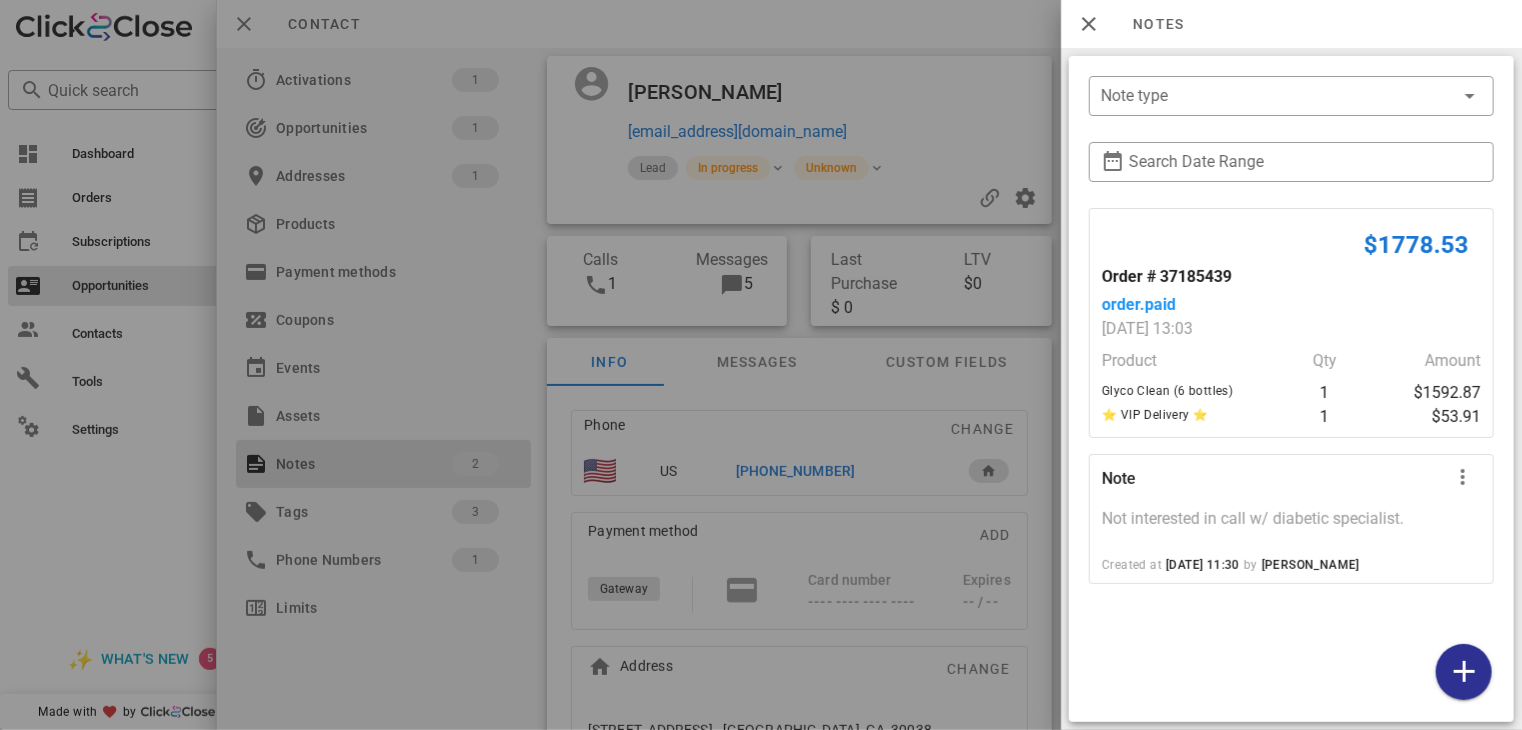 click at bounding box center (761, 365) 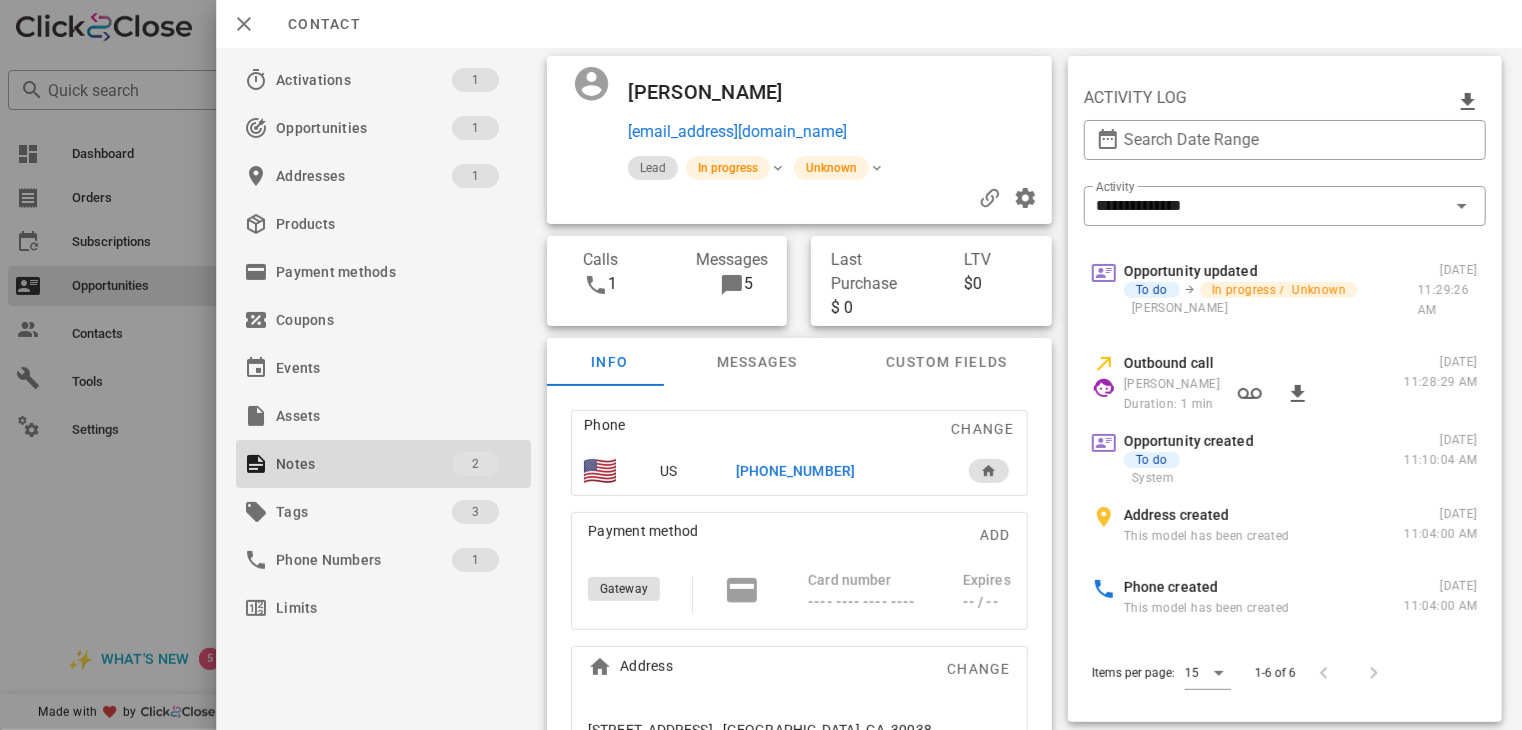 click at bounding box center (761, 365) 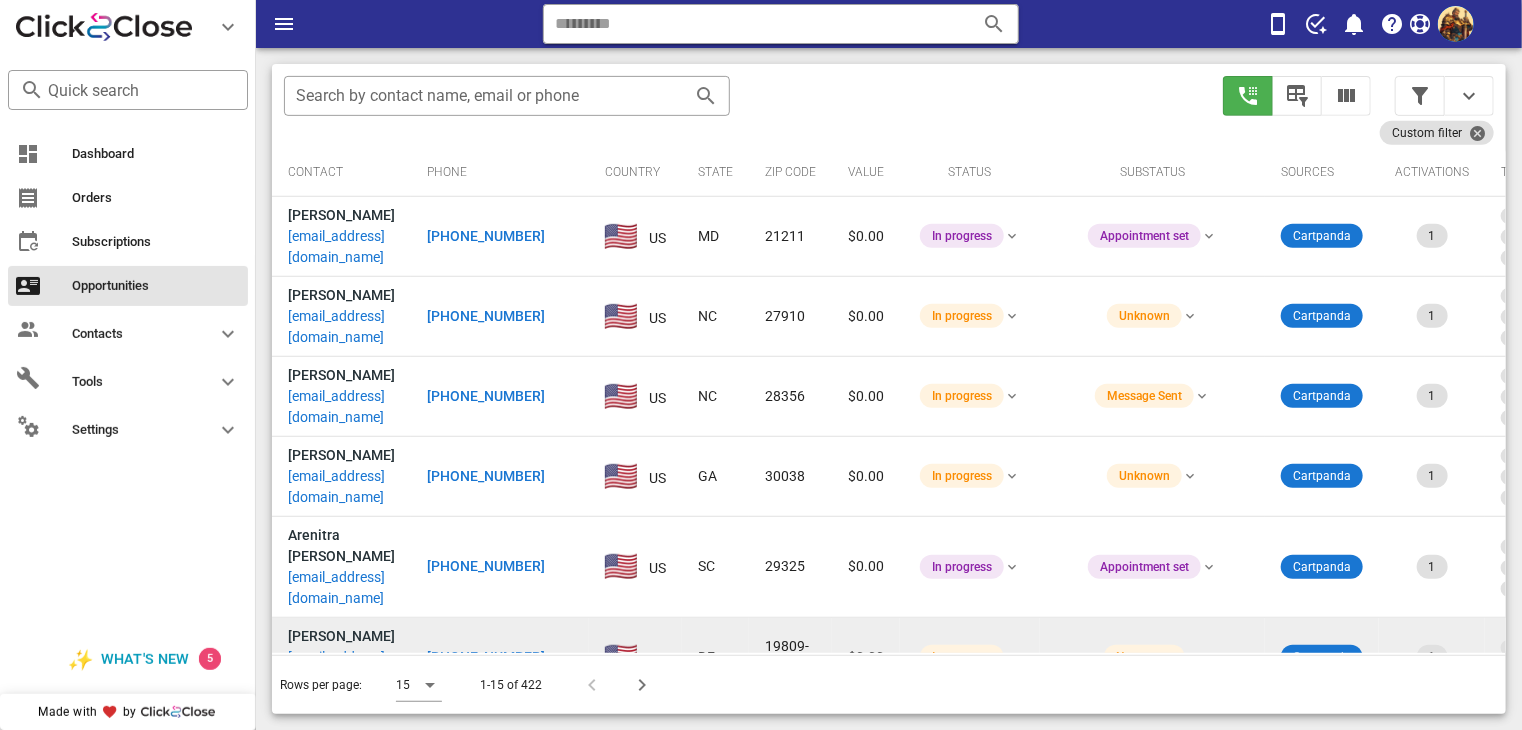 click on "[EMAIL_ADDRESS][DOMAIN_NAME]" at bounding box center (341, 668) 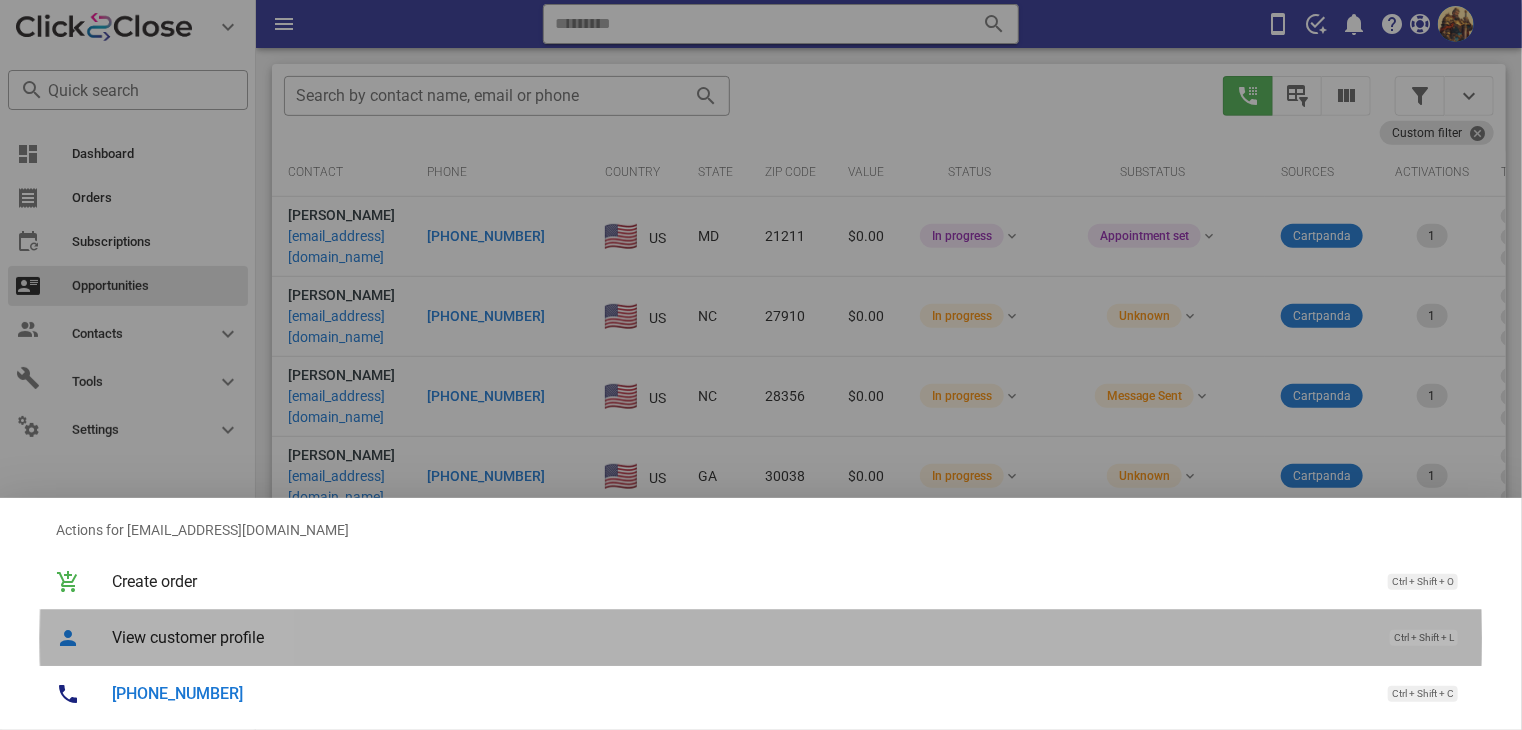 click on "View customer profile" at bounding box center (741, 637) 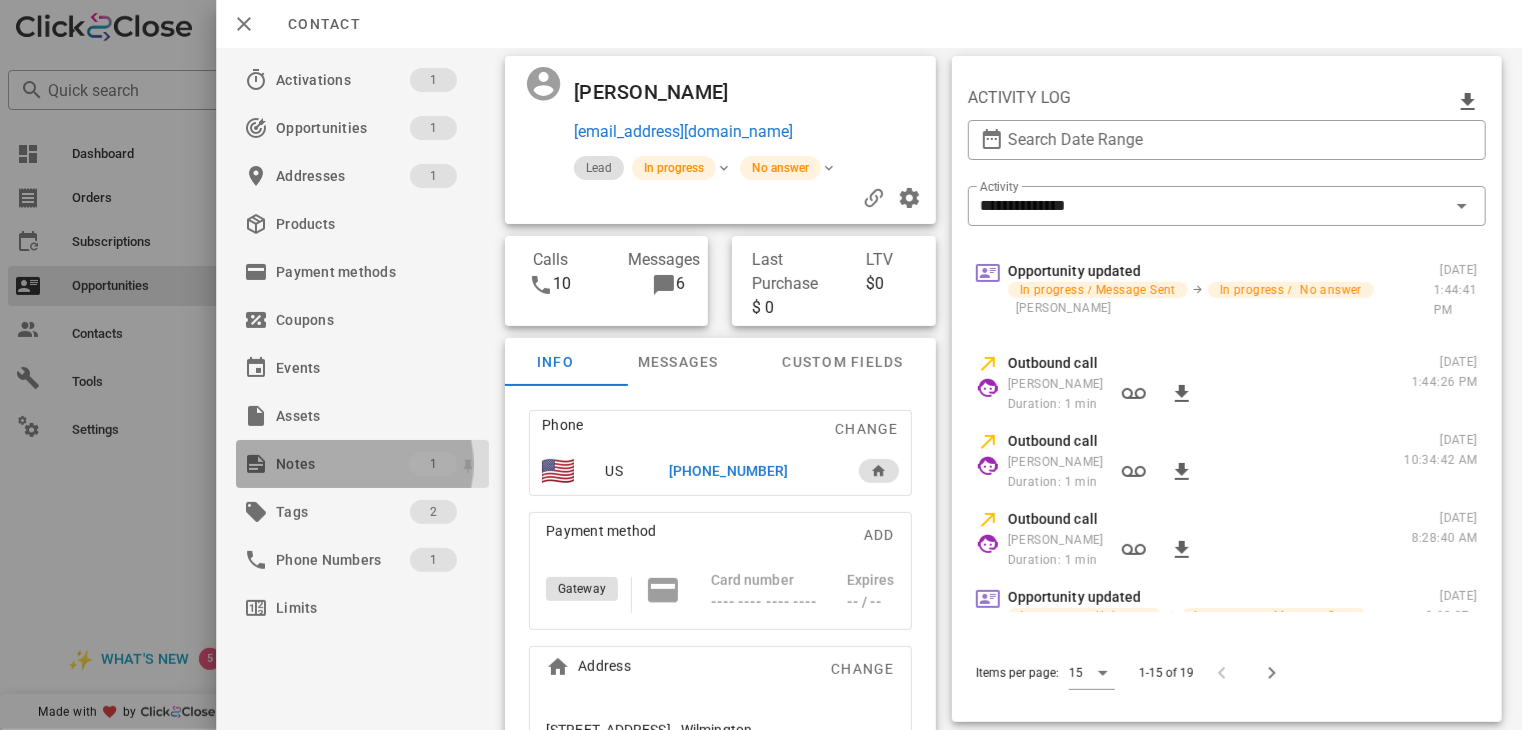 click on "Notes" at bounding box center [343, 464] 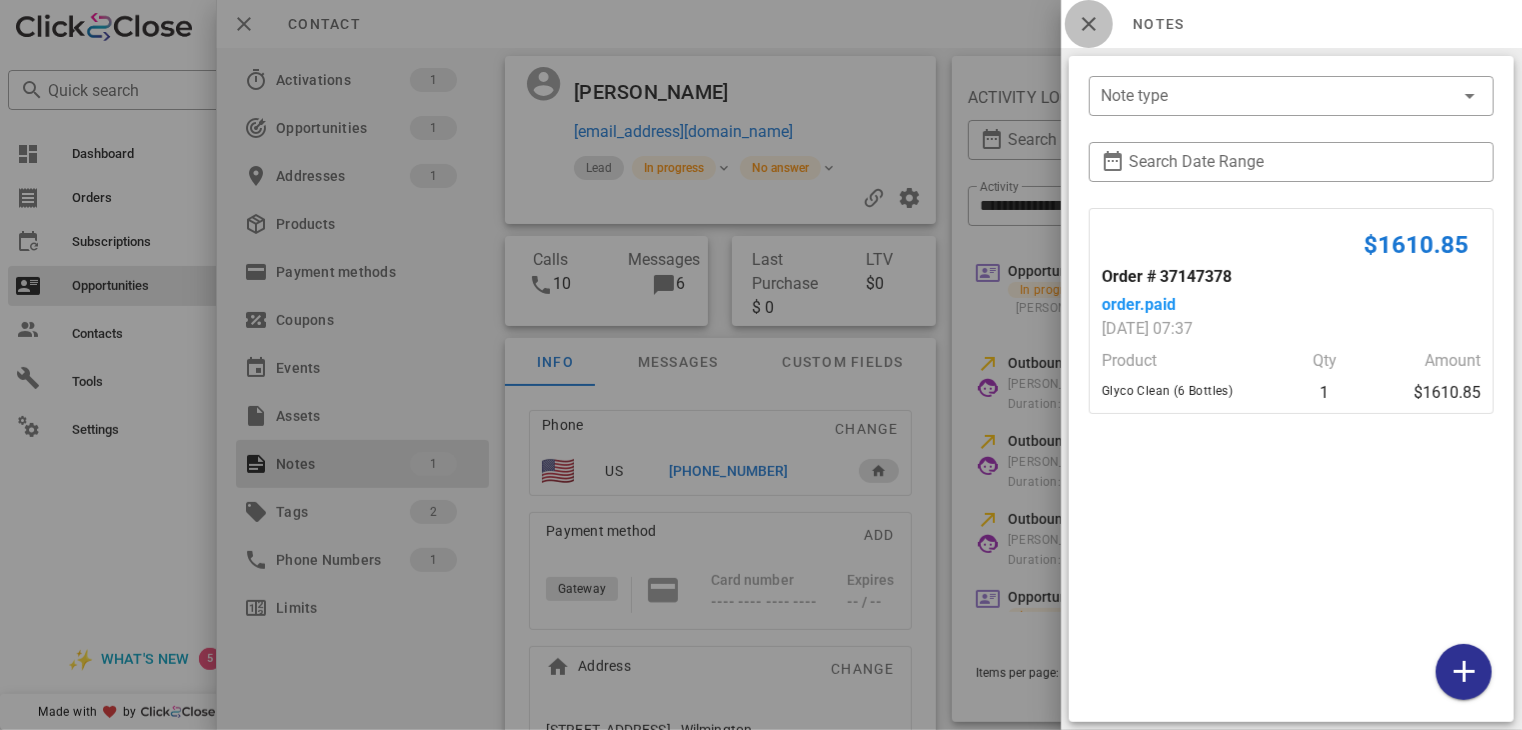 click at bounding box center (1089, 24) 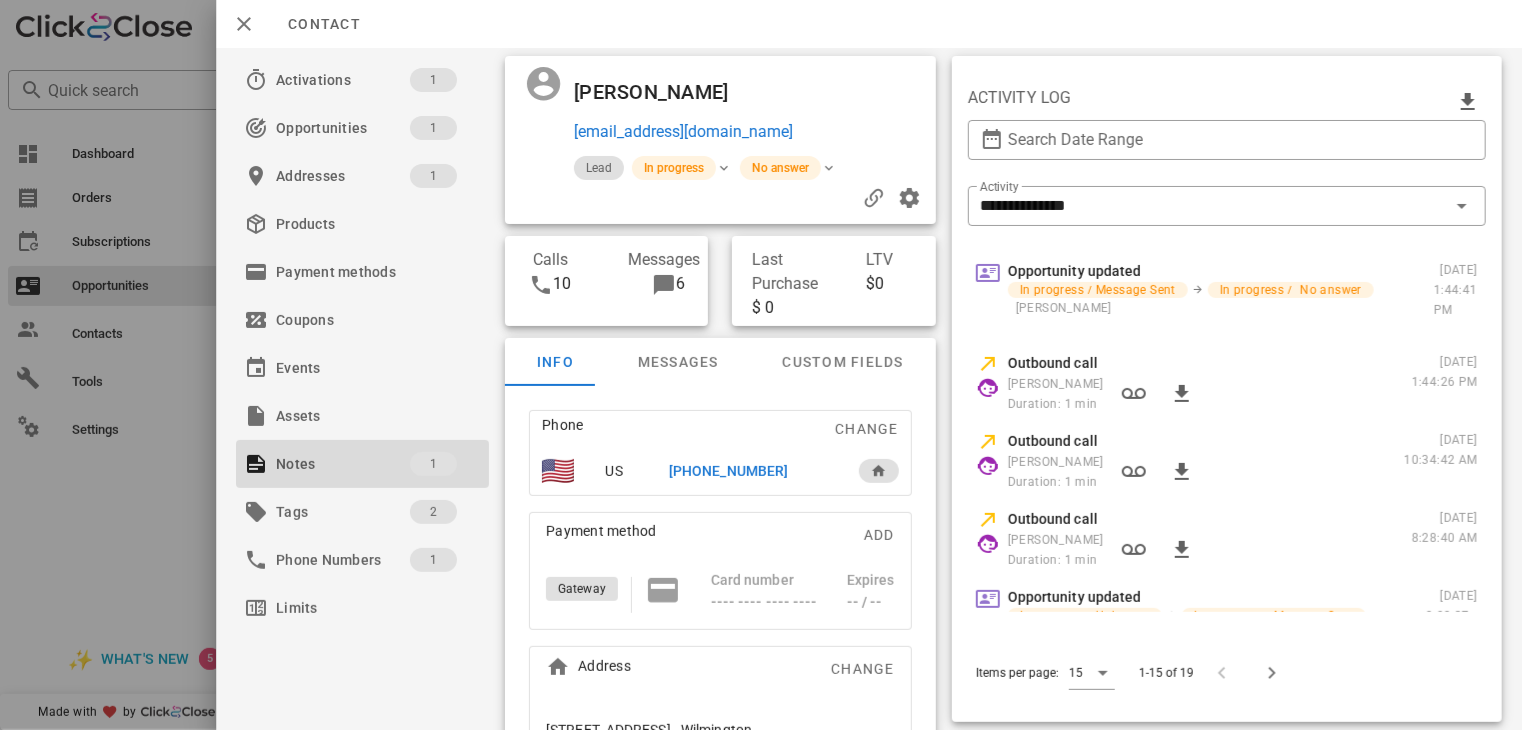 click on "[PHONE_NUMBER]" at bounding box center [728, 471] 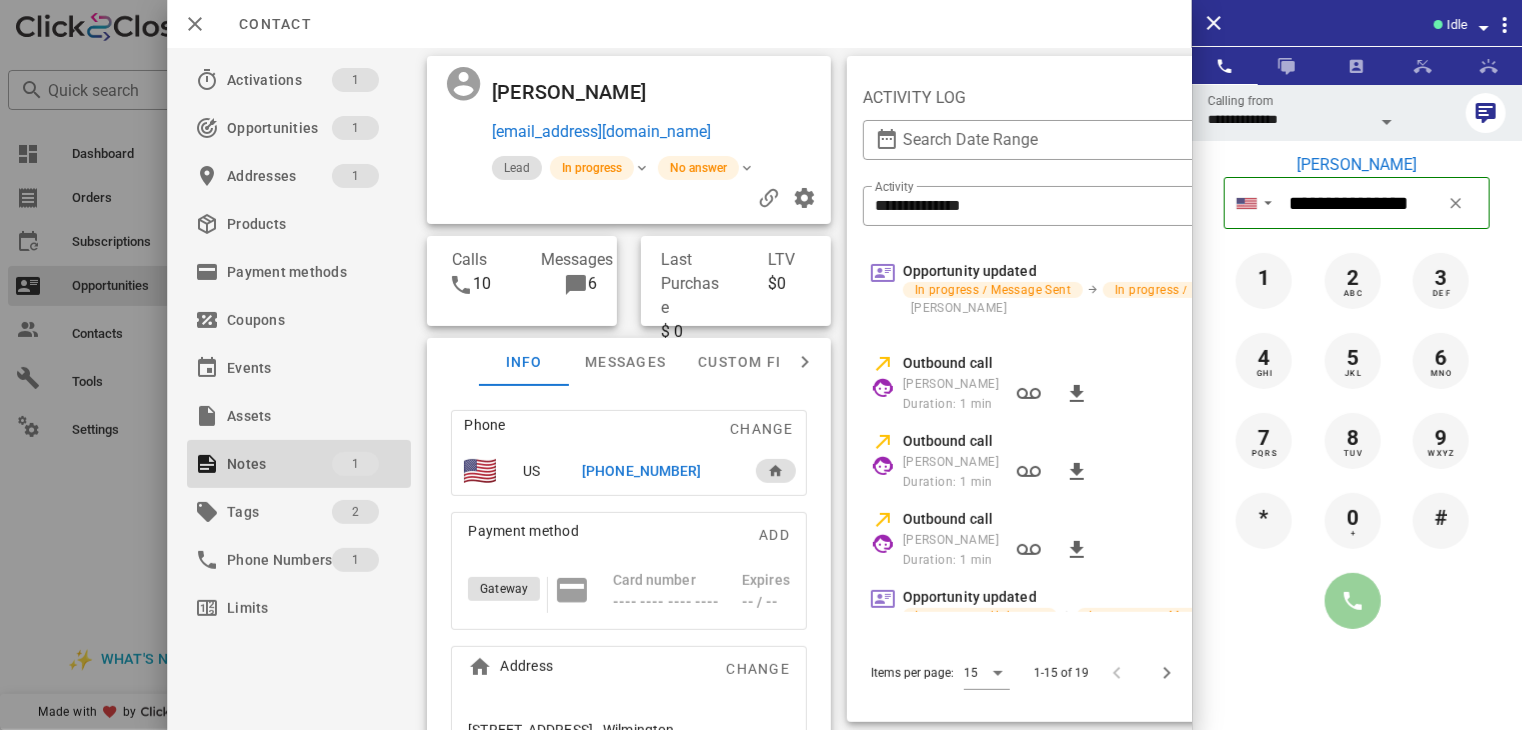 click at bounding box center (1353, 601) 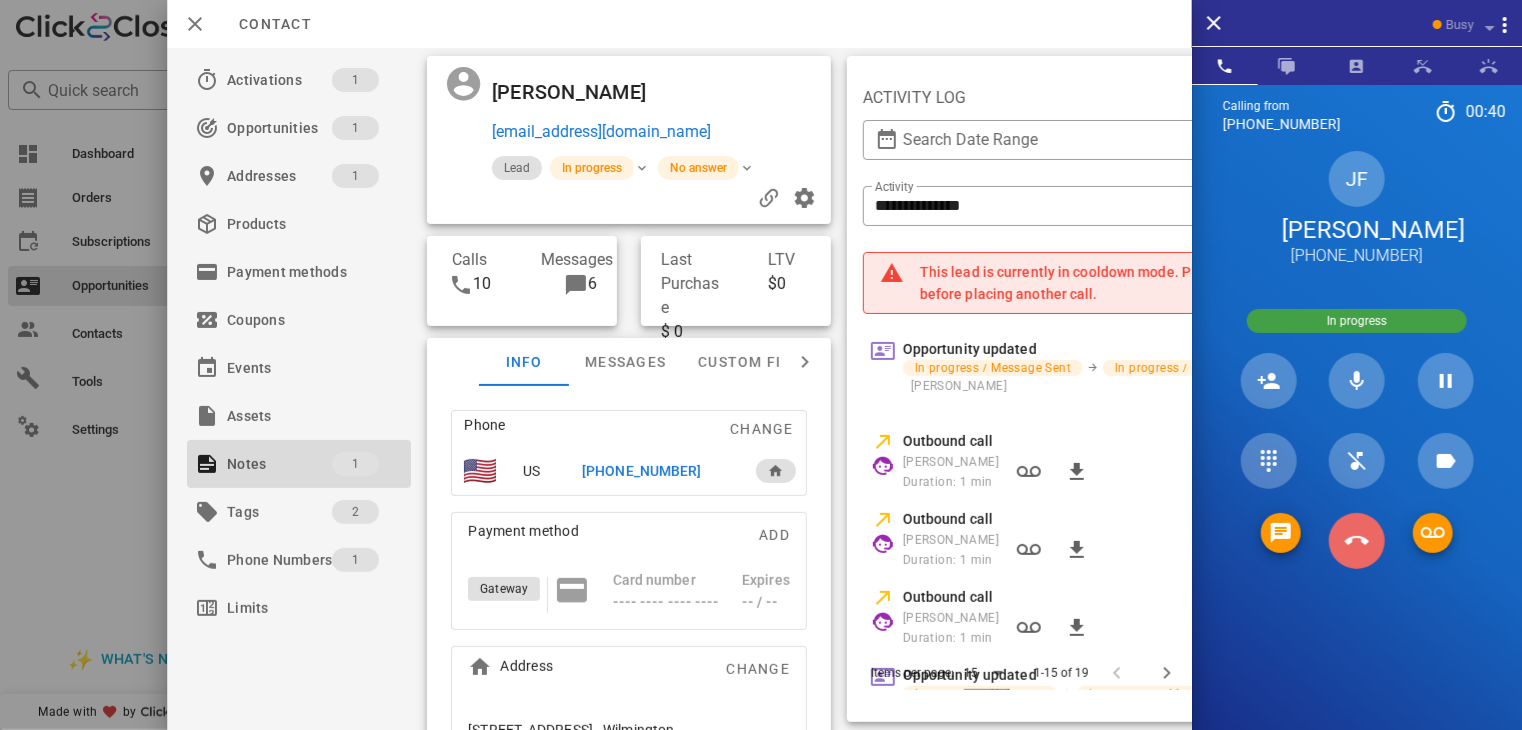 click at bounding box center [1357, 541] 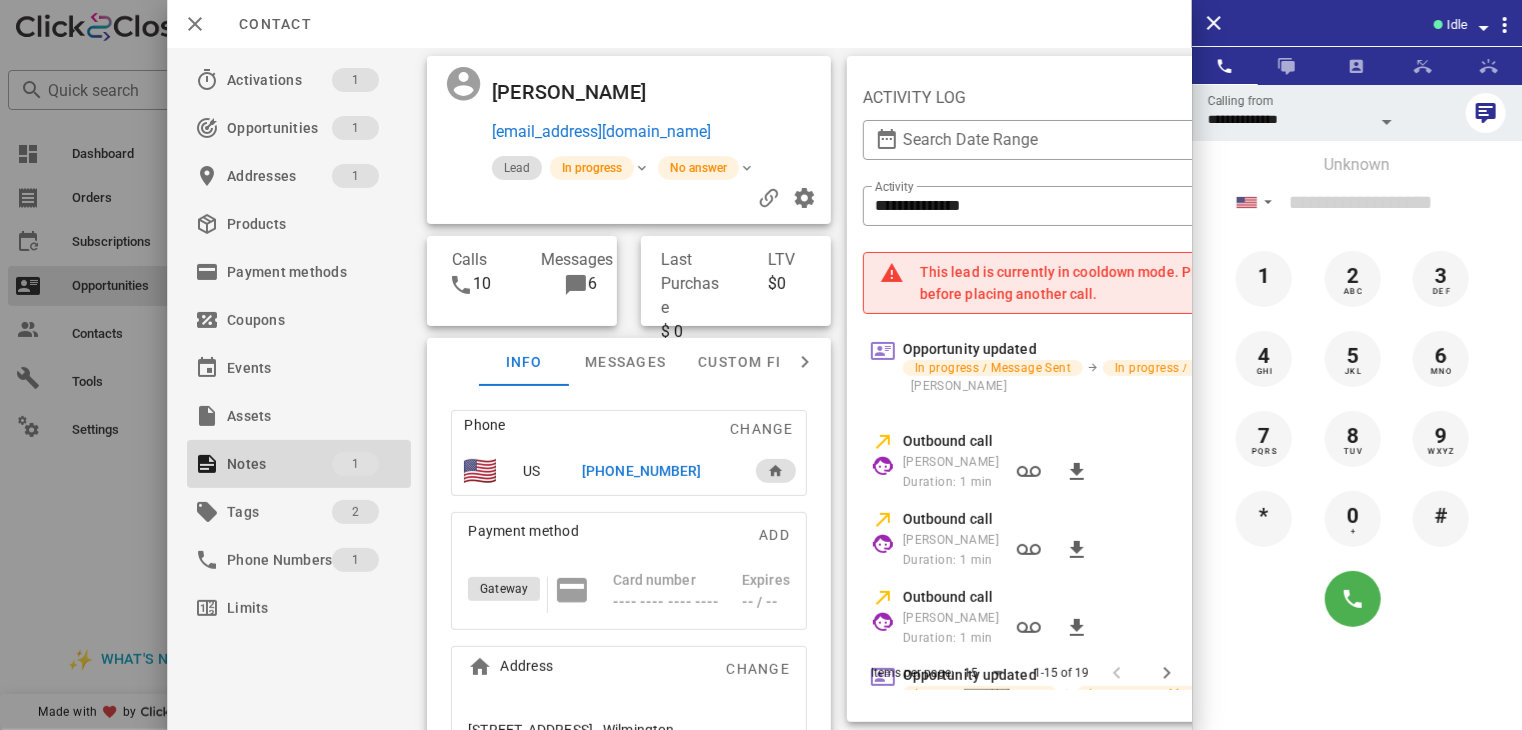 click at bounding box center (761, 365) 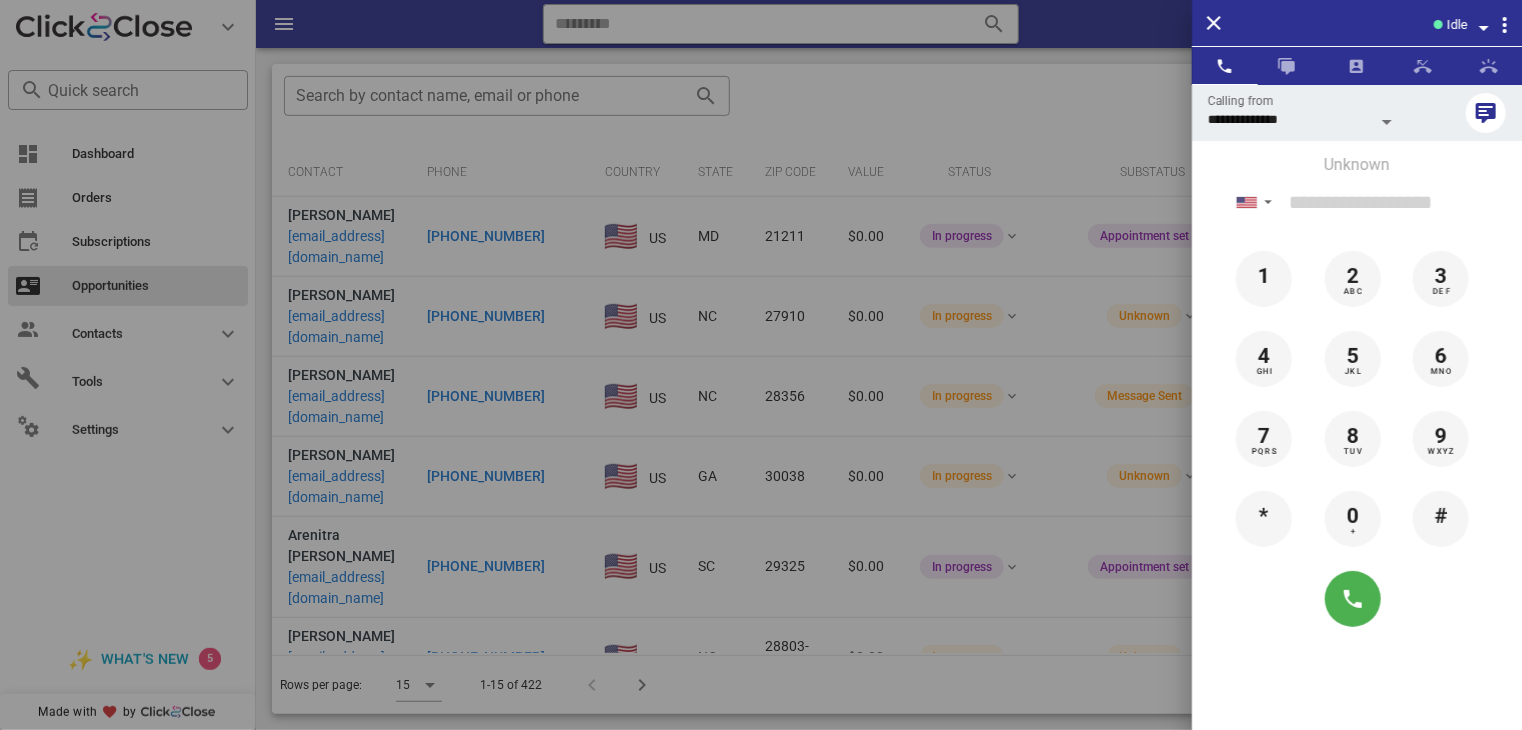 click at bounding box center (761, 365) 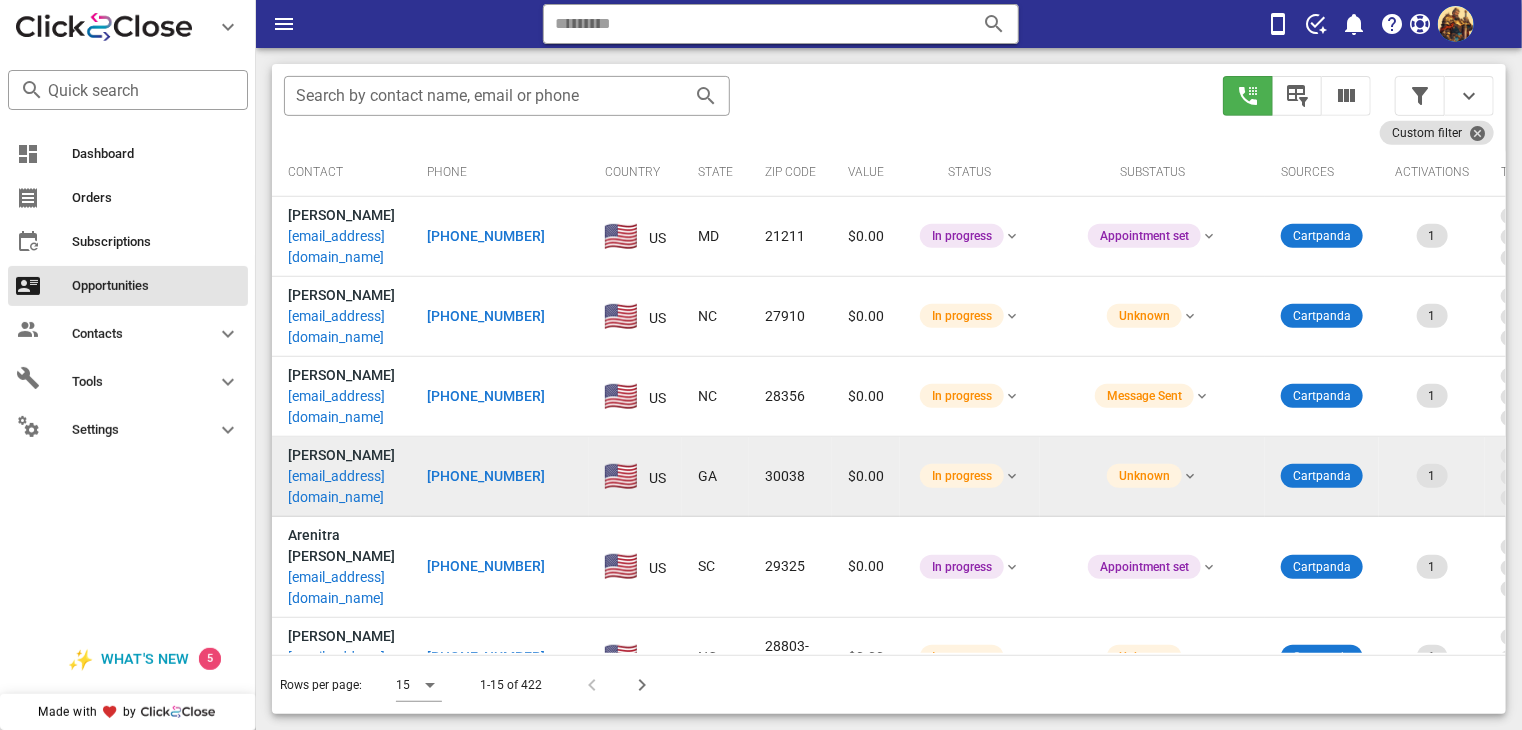 click on "[EMAIL_ADDRESS][DOMAIN_NAME]" at bounding box center (341, 487) 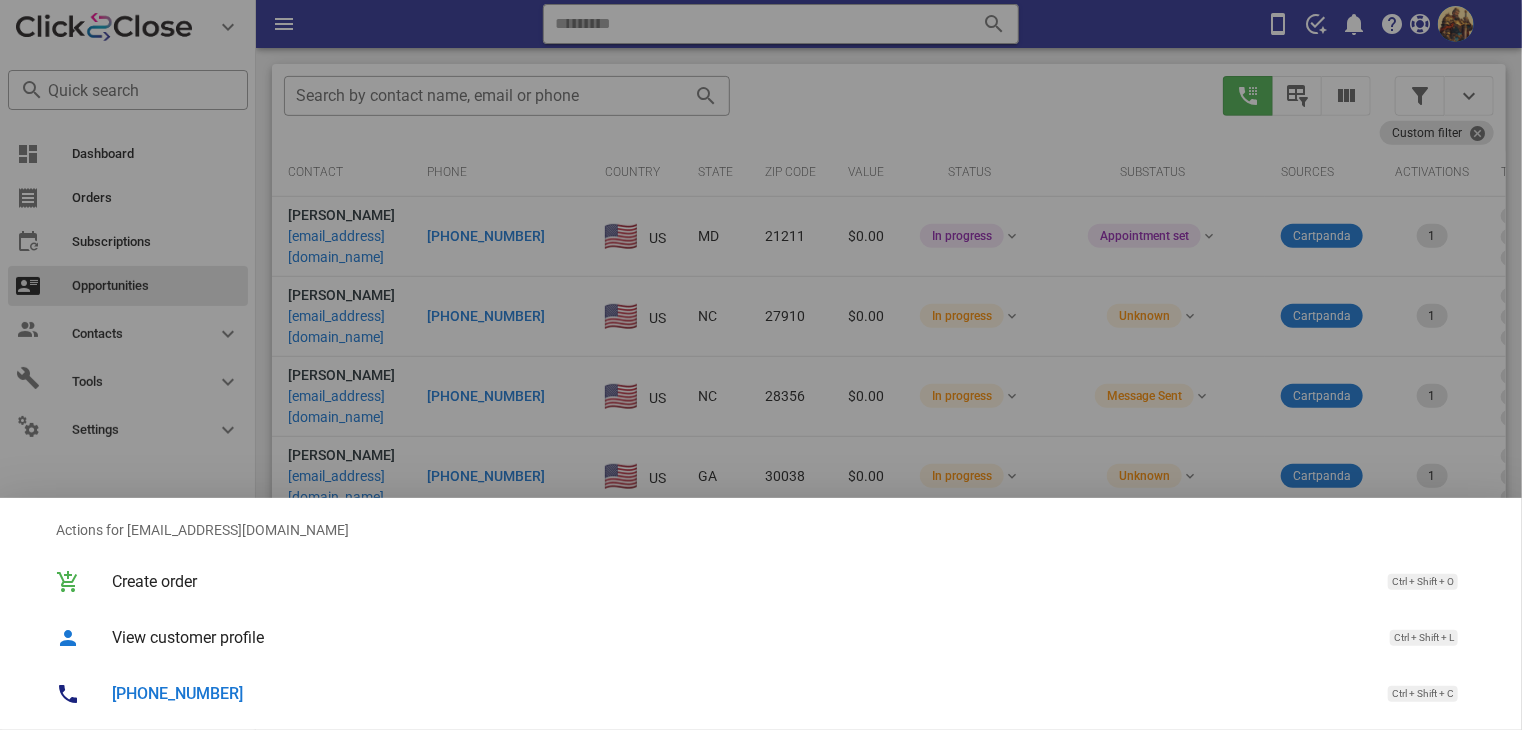 click at bounding box center (761, 365) 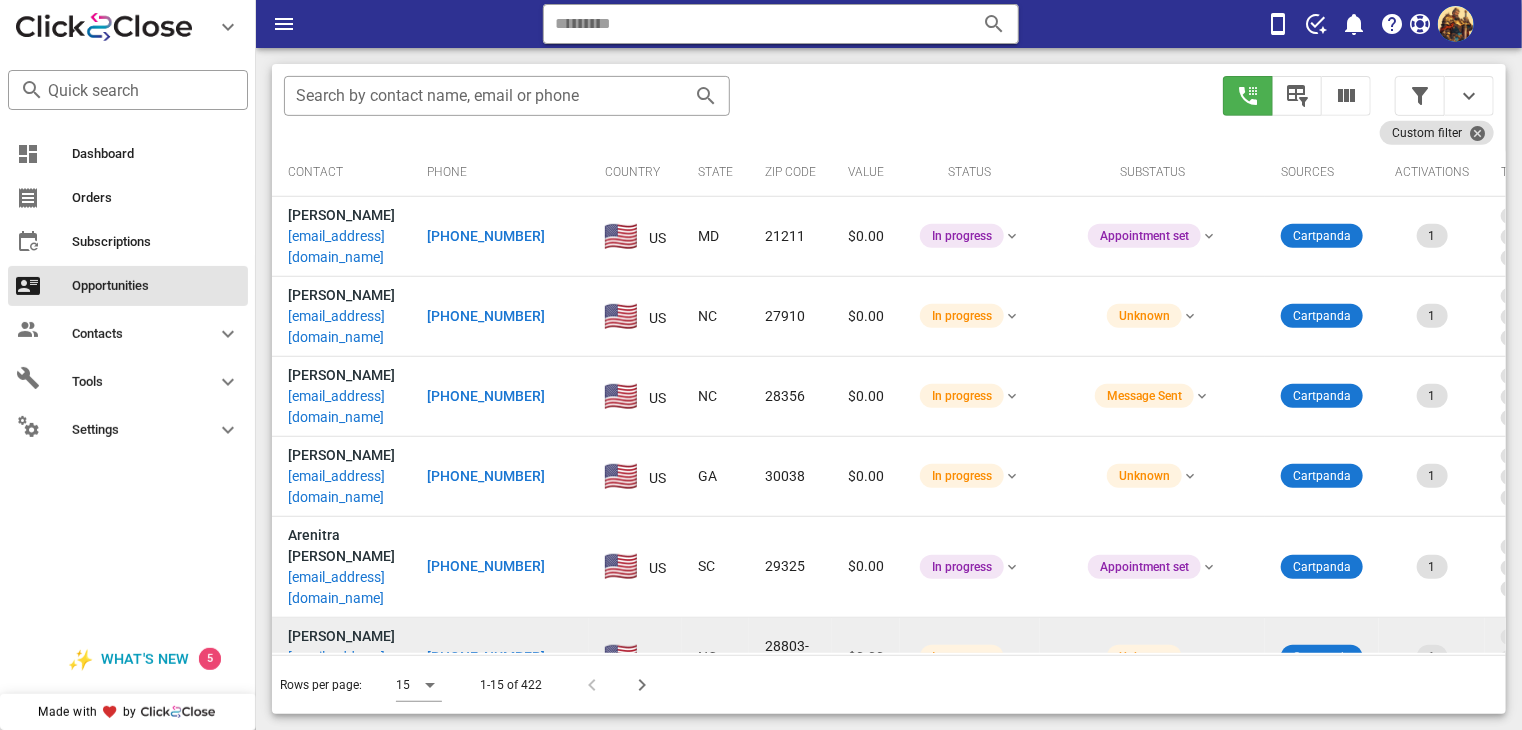 click on "[EMAIL_ADDRESS][DOMAIN_NAME]" at bounding box center (341, 668) 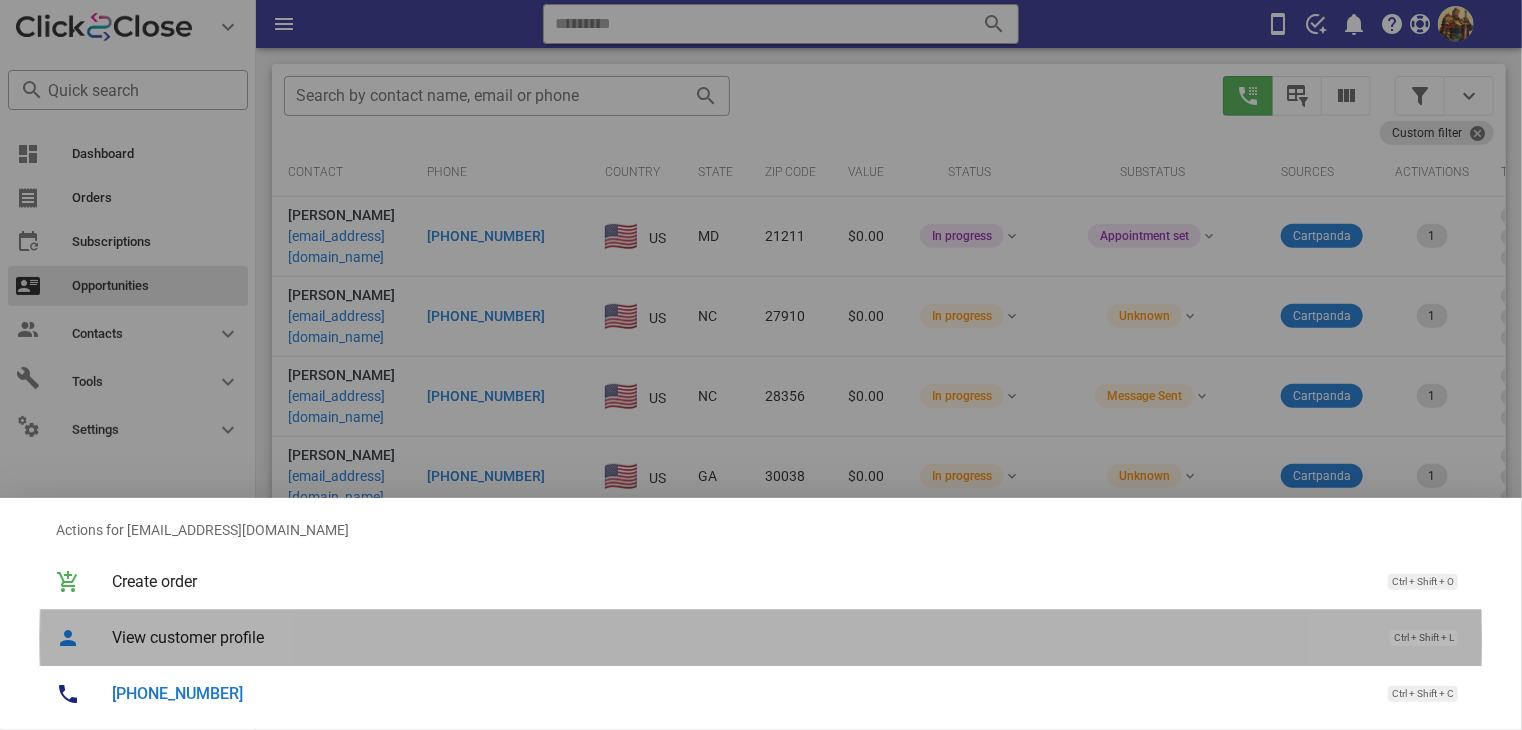 click on "View customer profile" at bounding box center [741, 637] 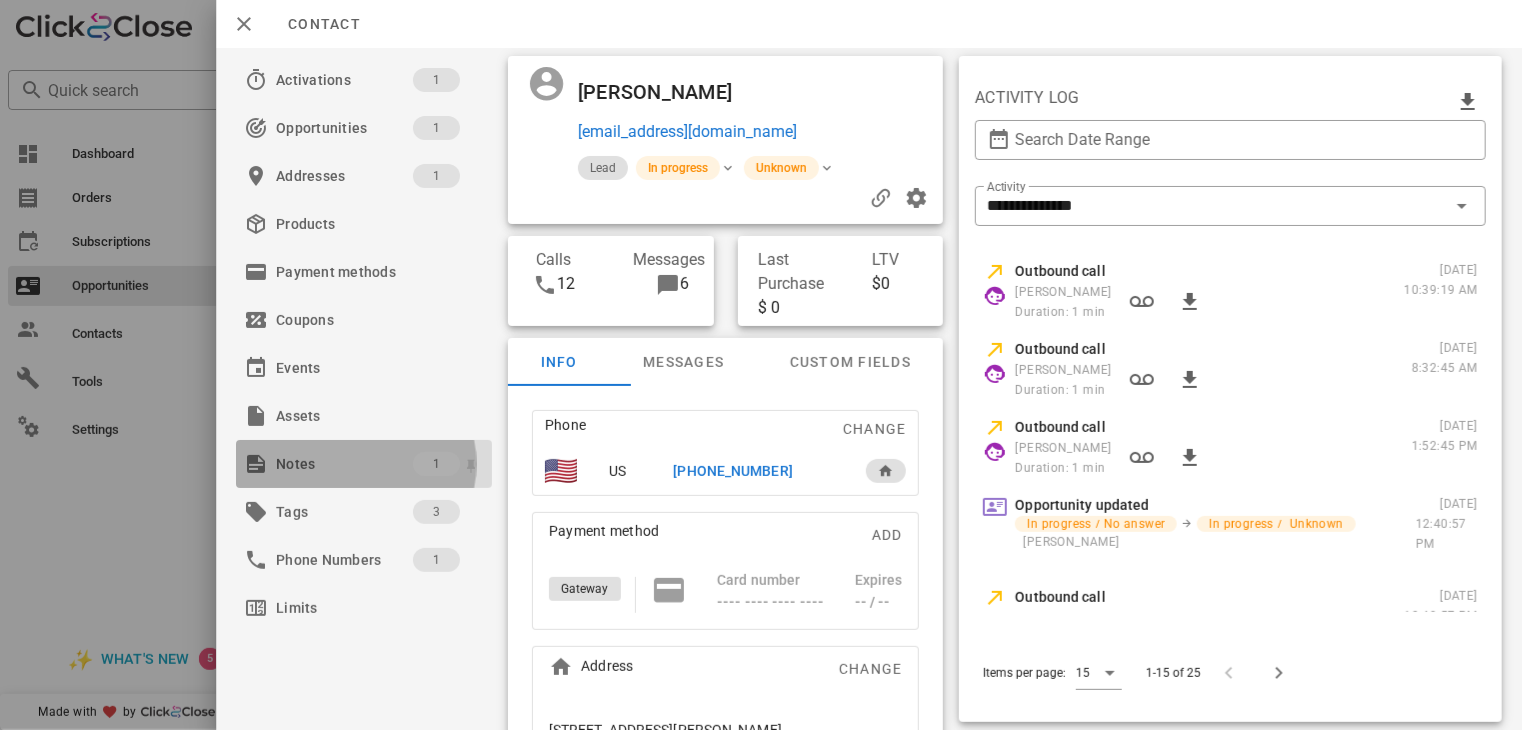 click on "Notes" at bounding box center (344, 464) 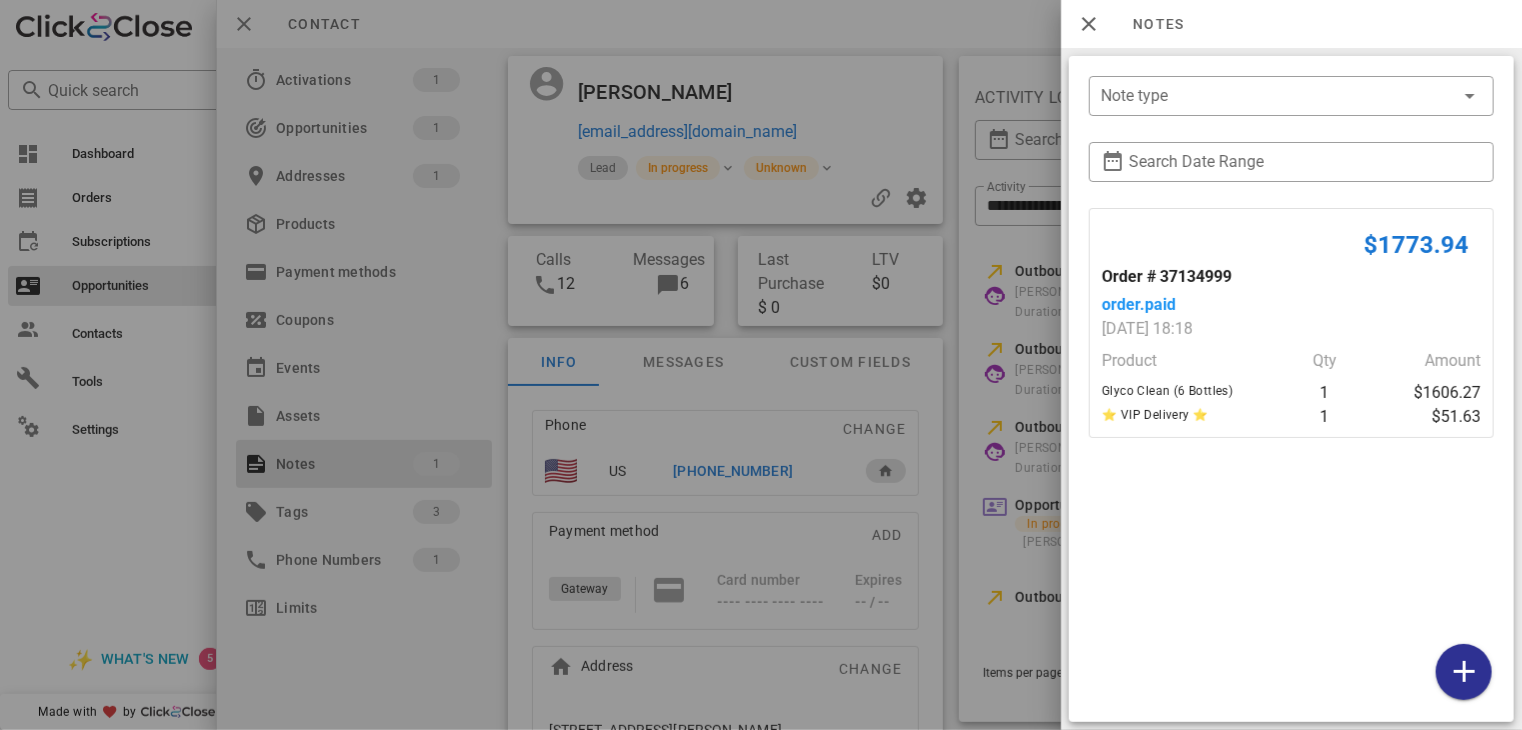 click at bounding box center [761, 365] 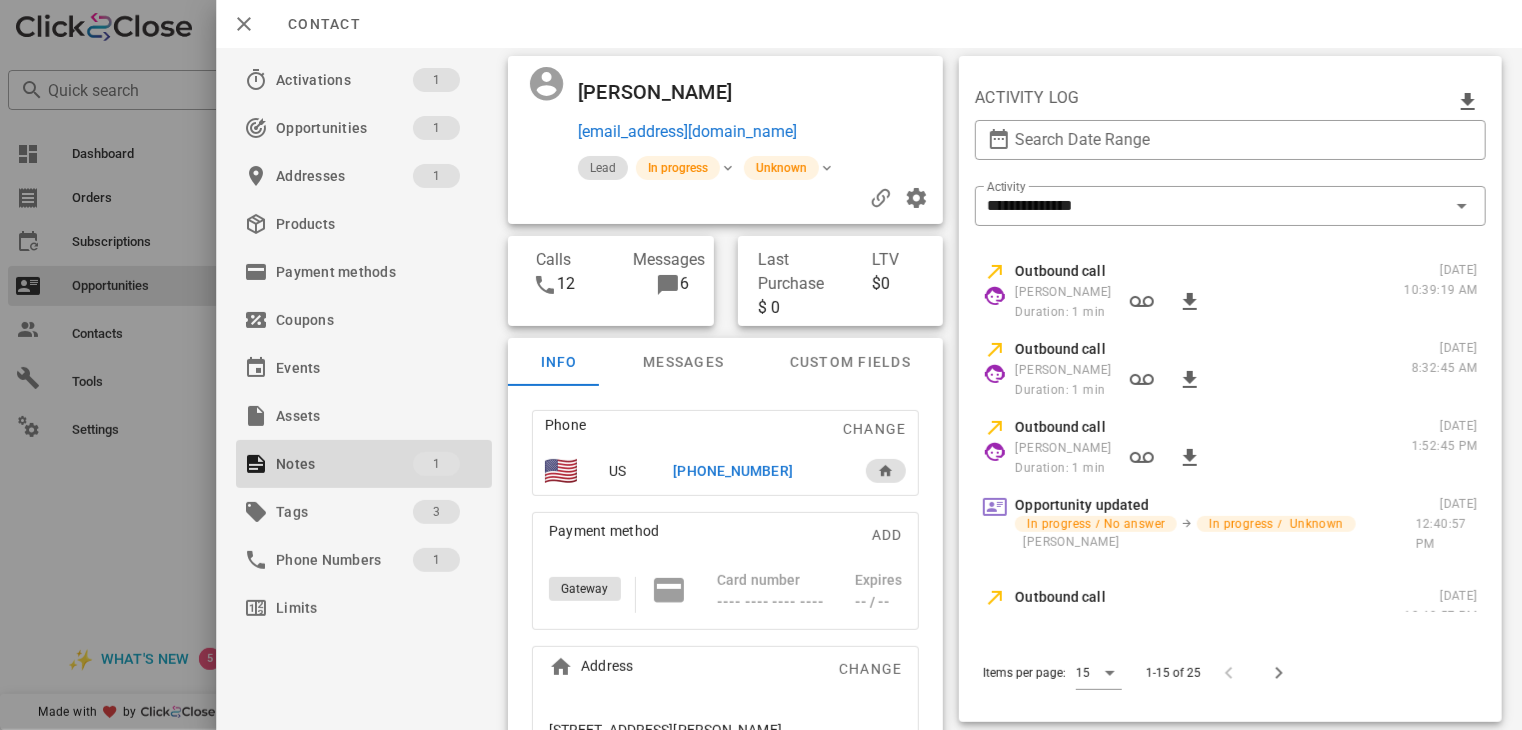 click on "[PHONE_NUMBER]" at bounding box center (733, 471) 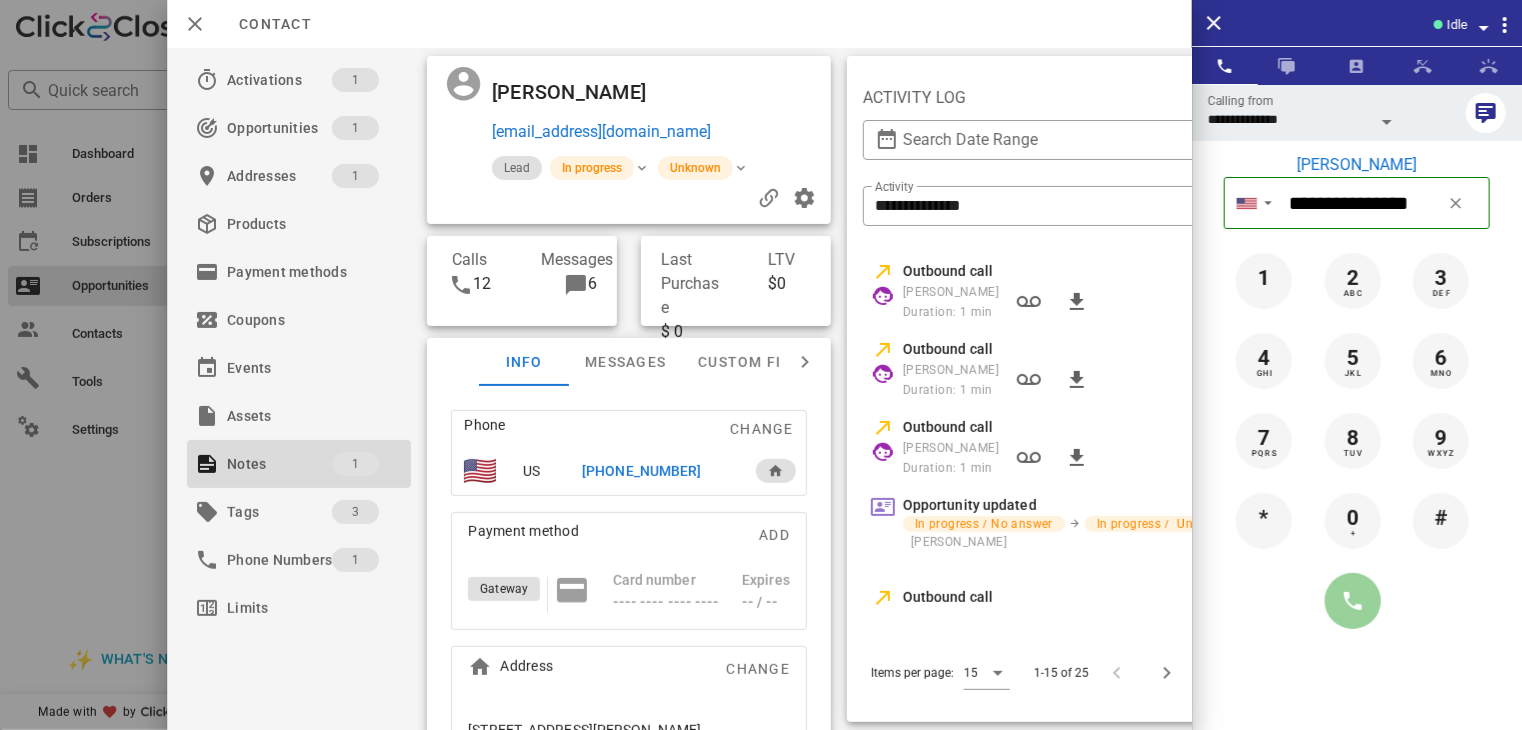click at bounding box center (1353, 601) 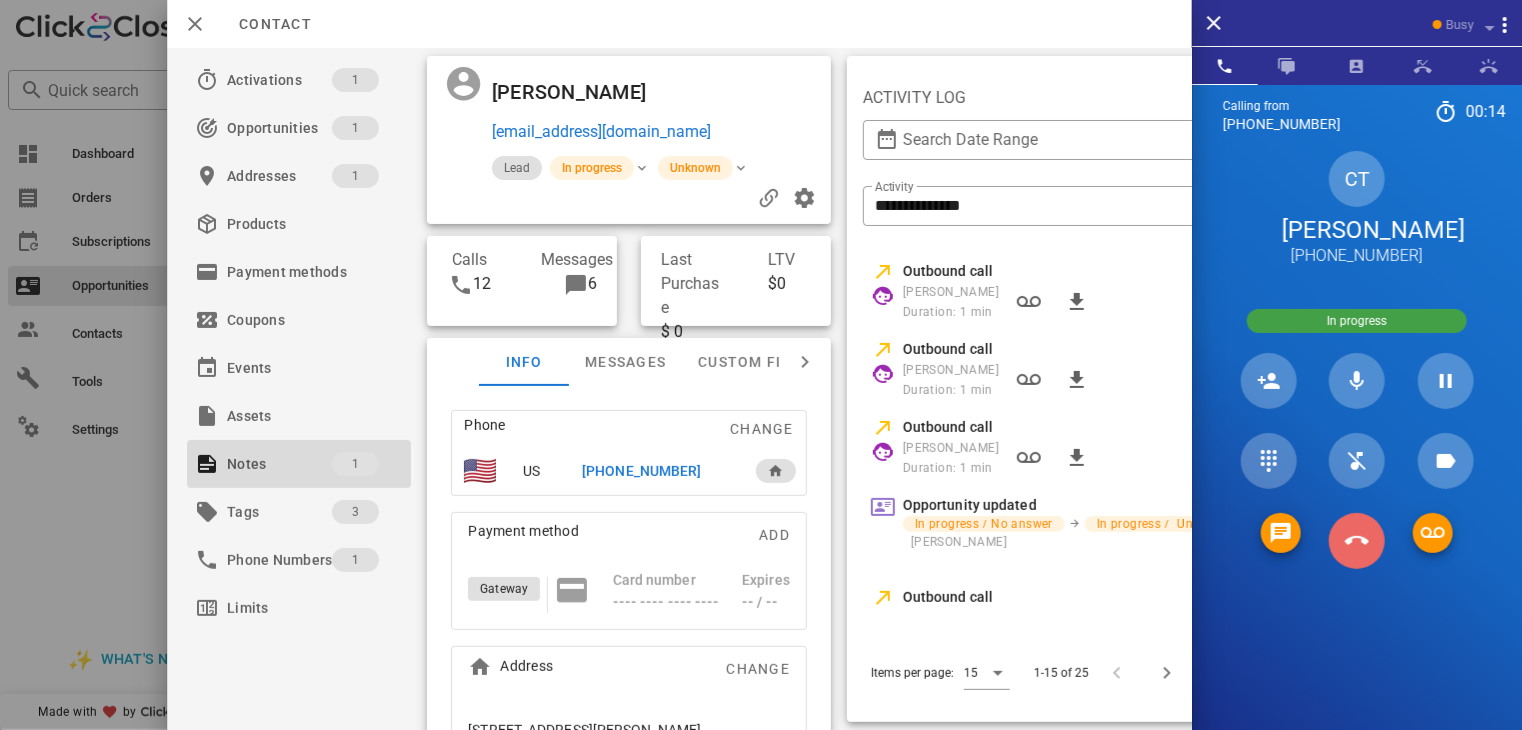 click at bounding box center [1357, 541] 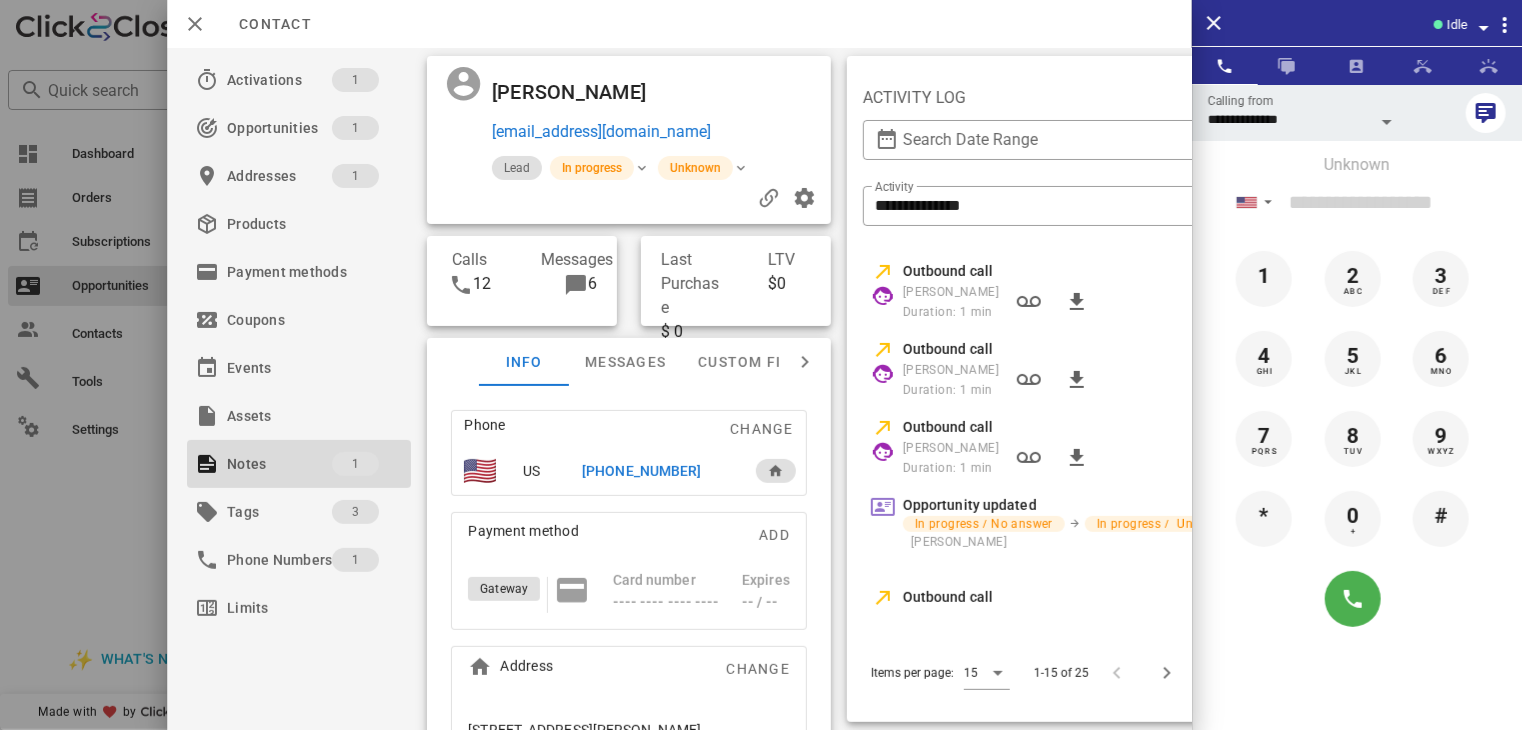 click at bounding box center [761, 365] 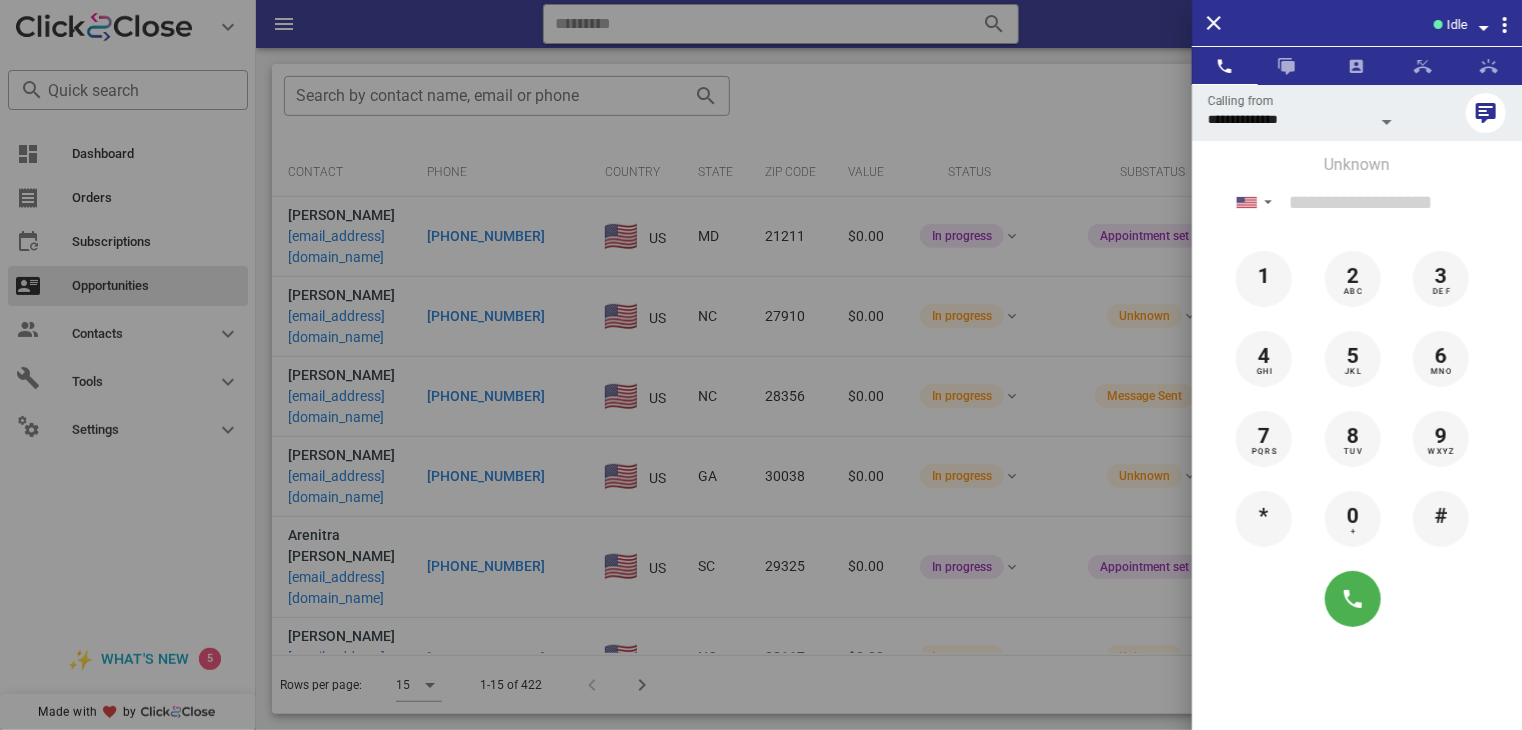 click at bounding box center [761, 365] 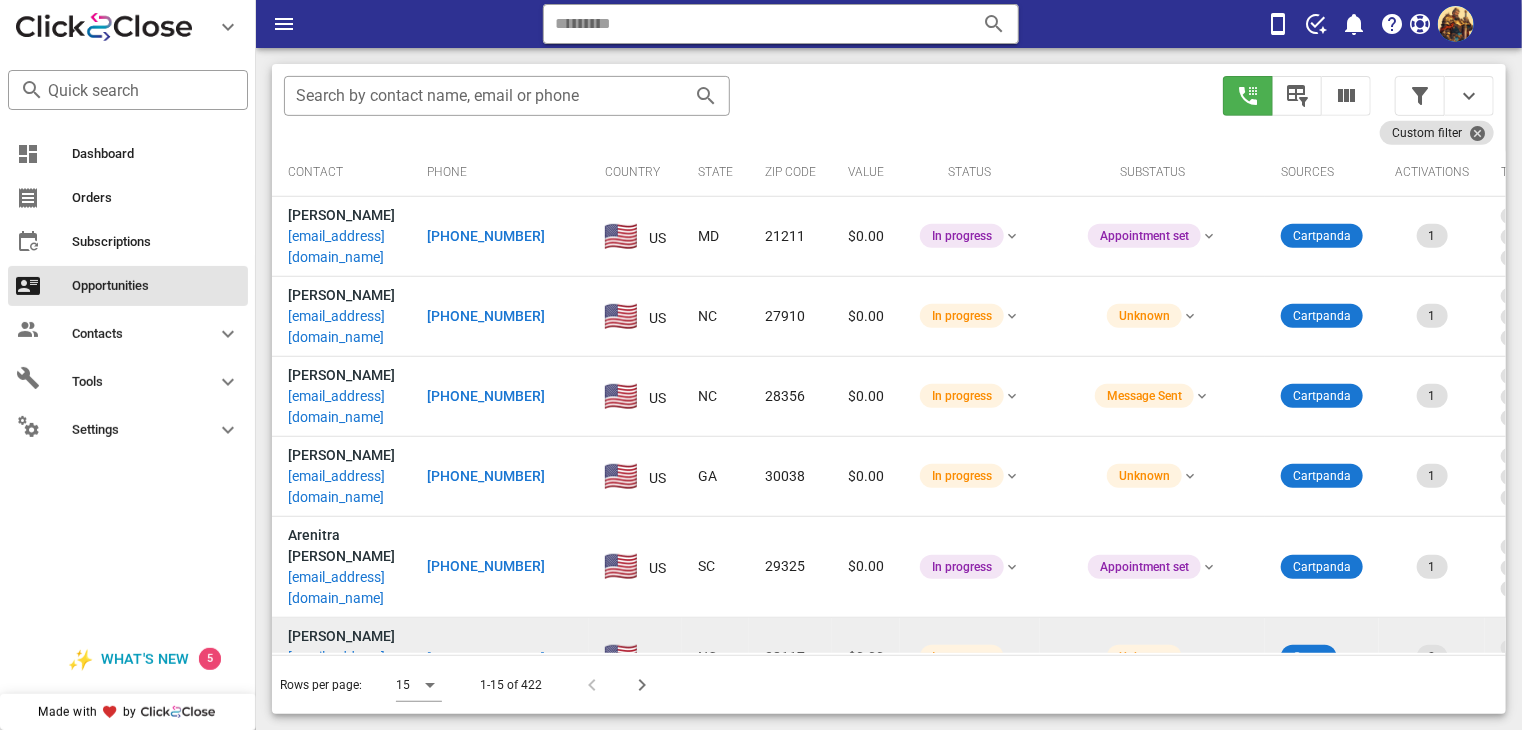 click on "[EMAIL_ADDRESS][DOMAIN_NAME]" at bounding box center [341, 668] 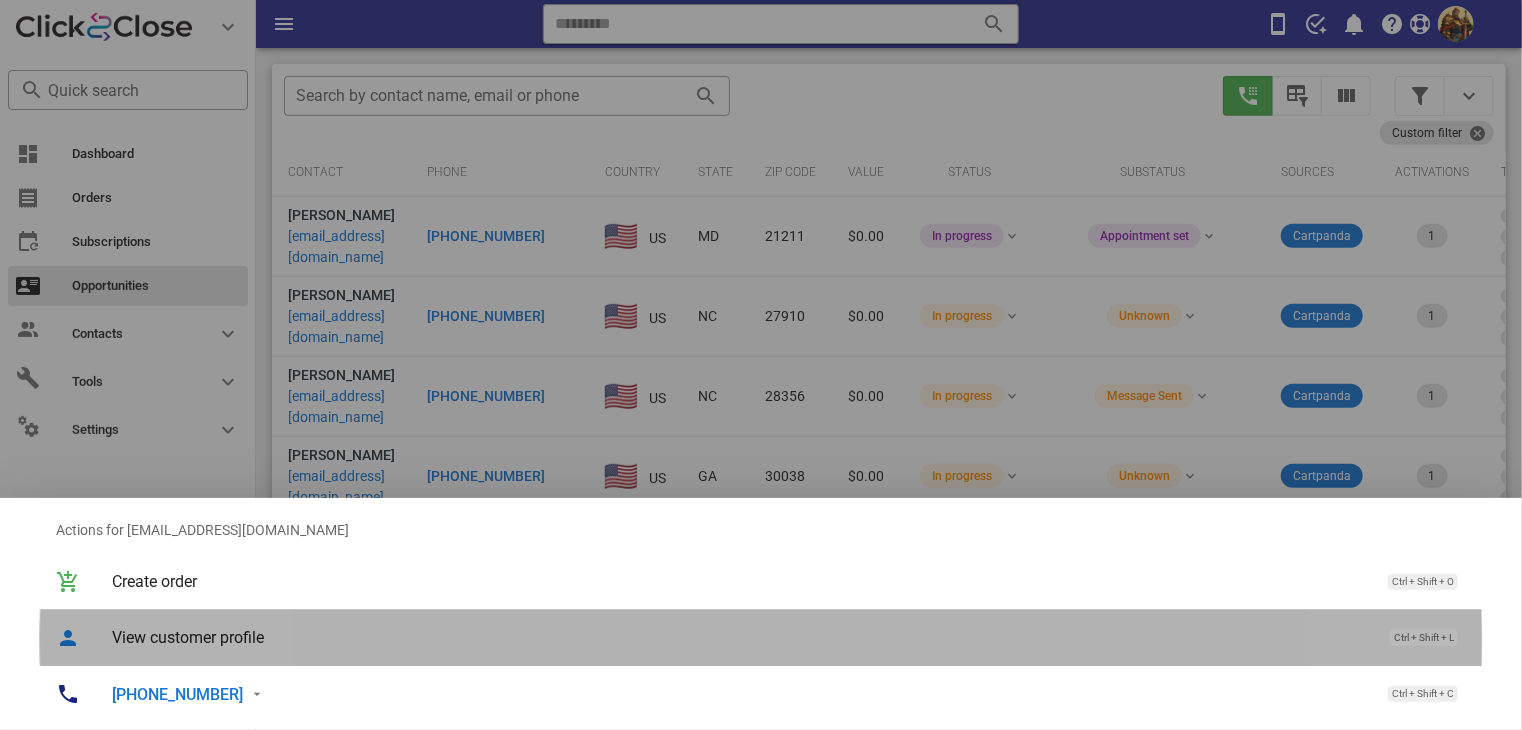 click on "View customer profile" at bounding box center (741, 637) 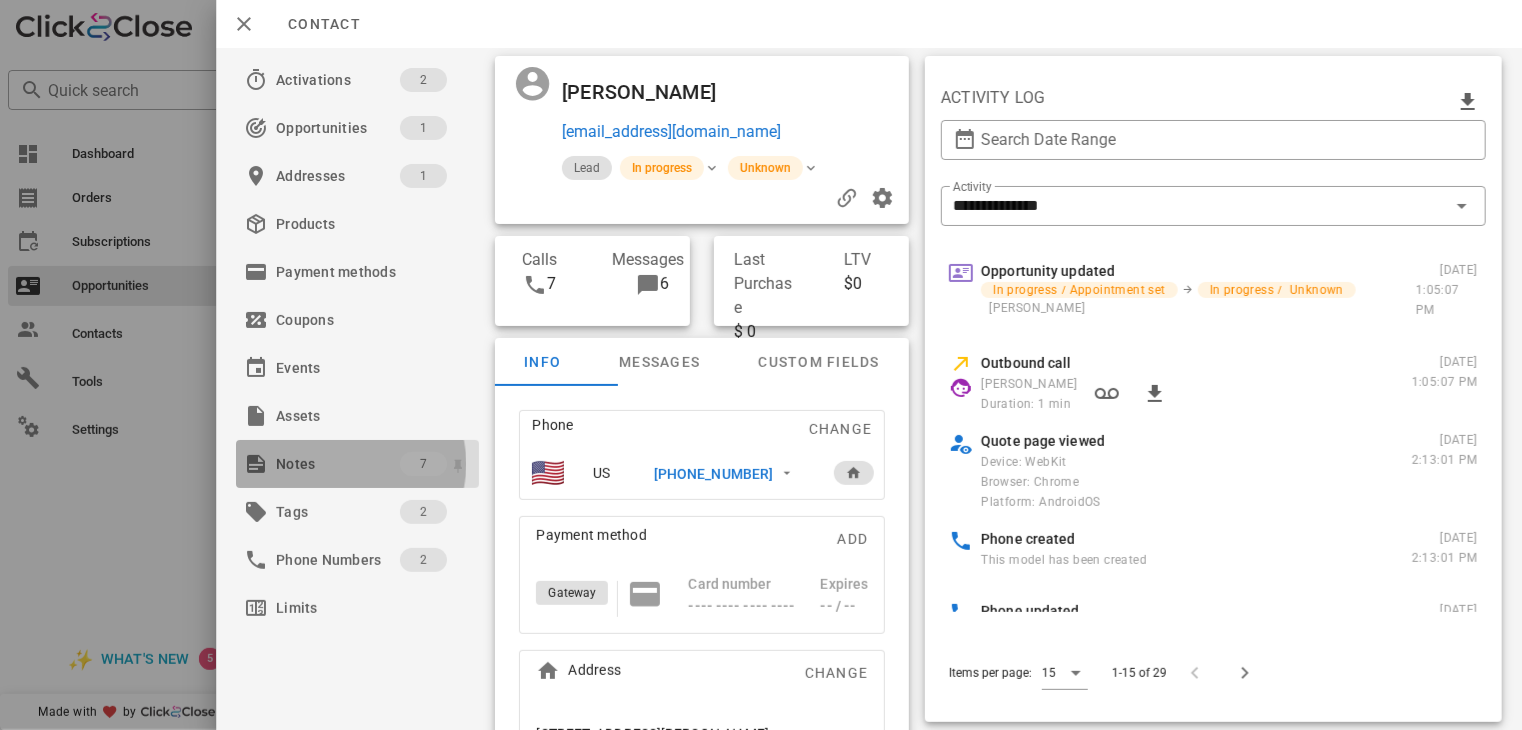 click on "Notes" at bounding box center (338, 464) 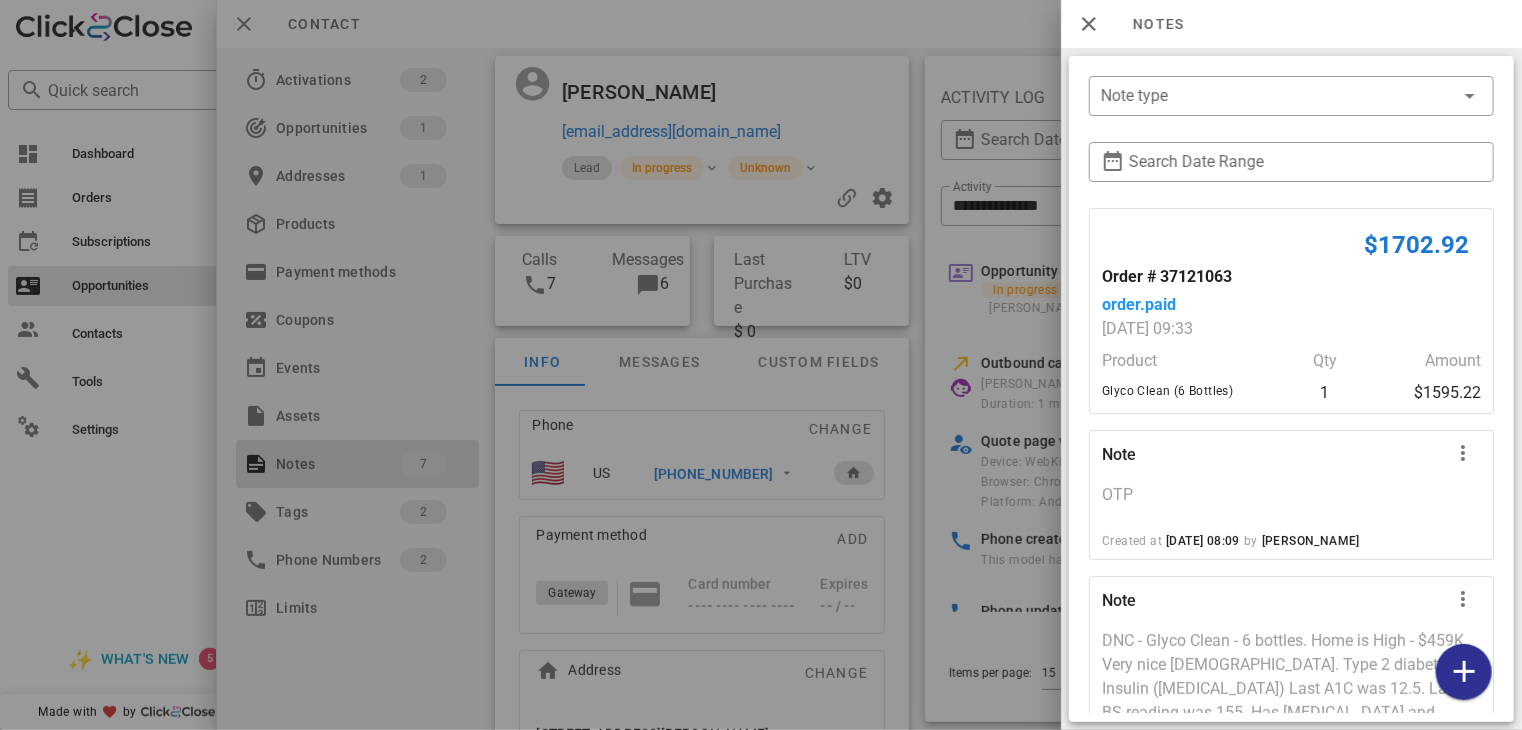 click at bounding box center [761, 365] 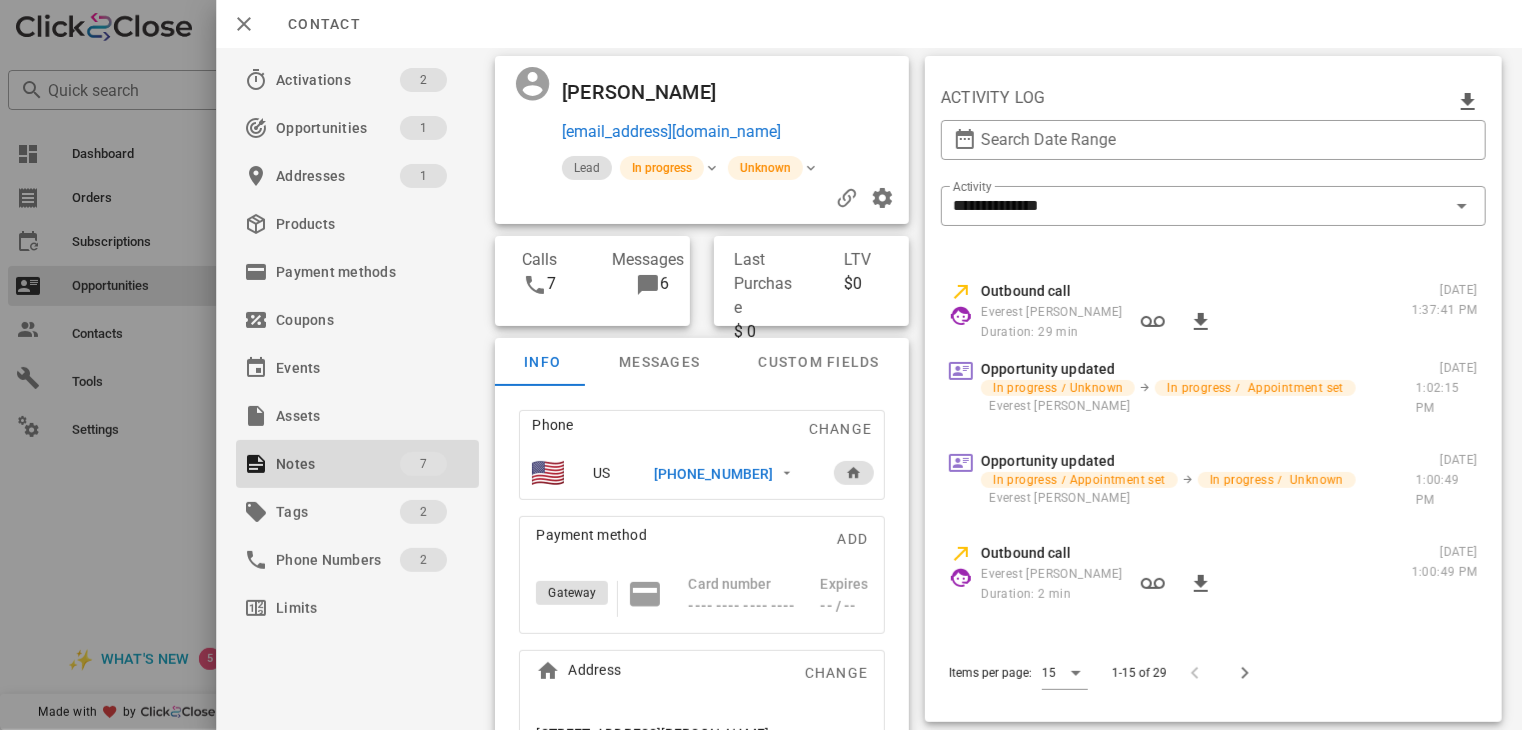 scroll, scrollTop: 658, scrollLeft: 0, axis: vertical 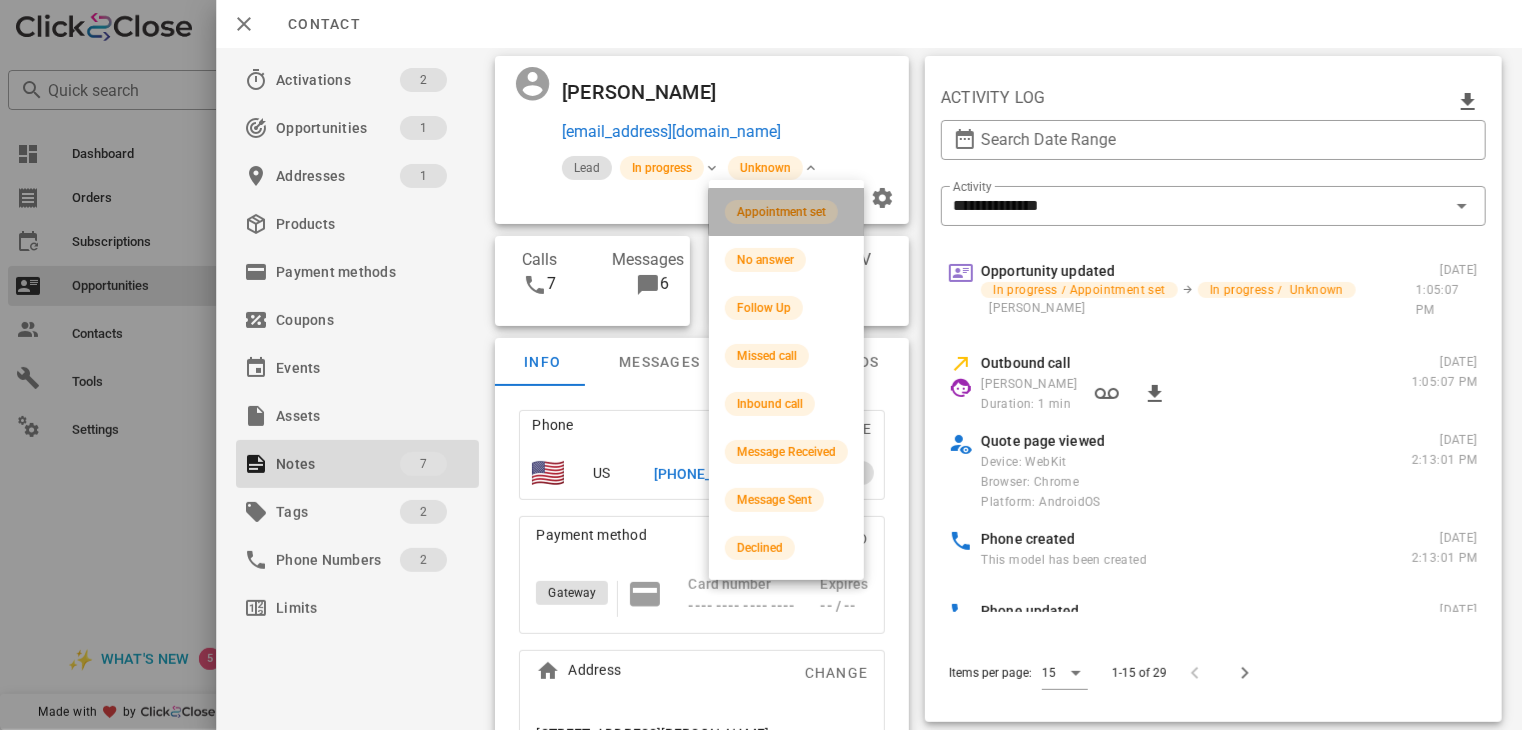 click on "Appointment set" at bounding box center (781, 212) 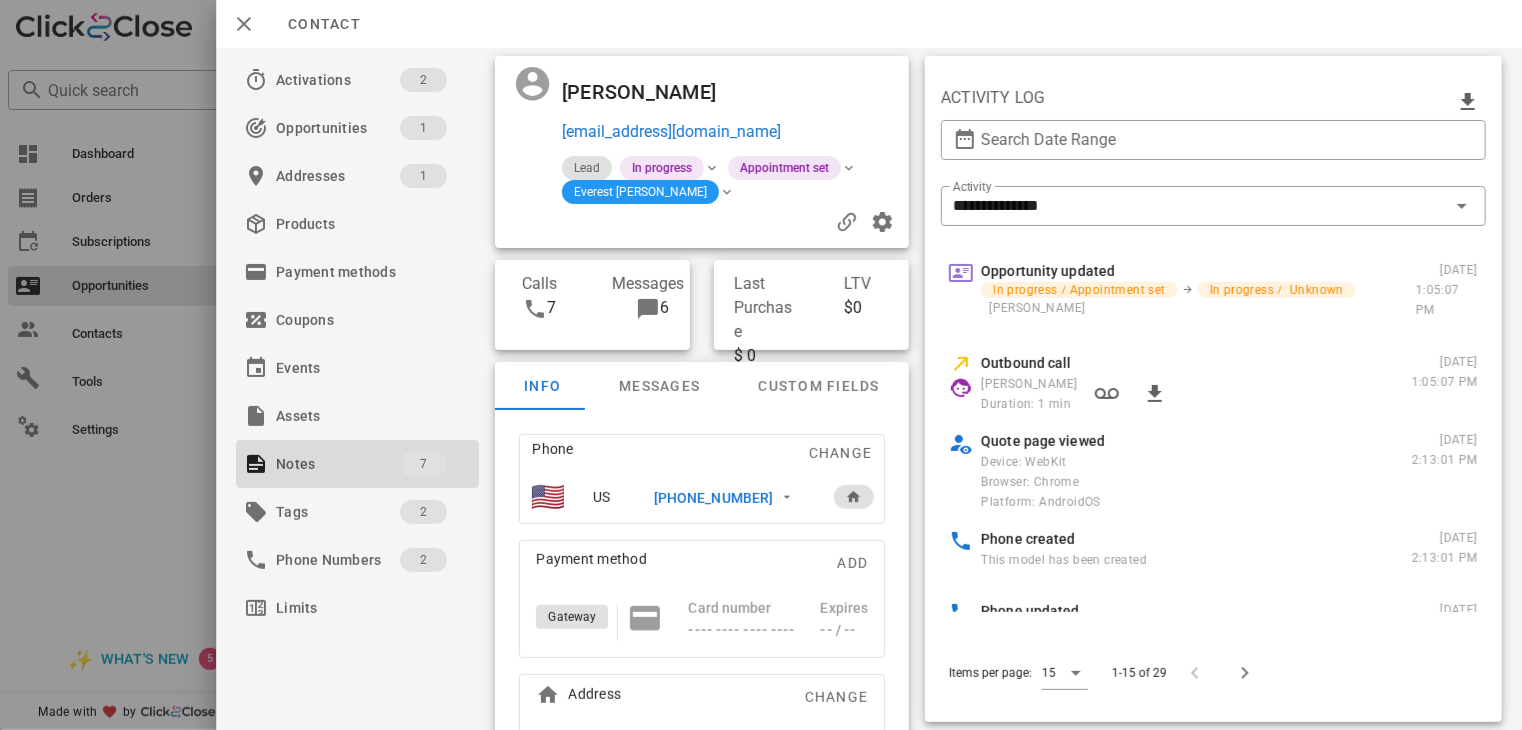 click at bounding box center [761, 365] 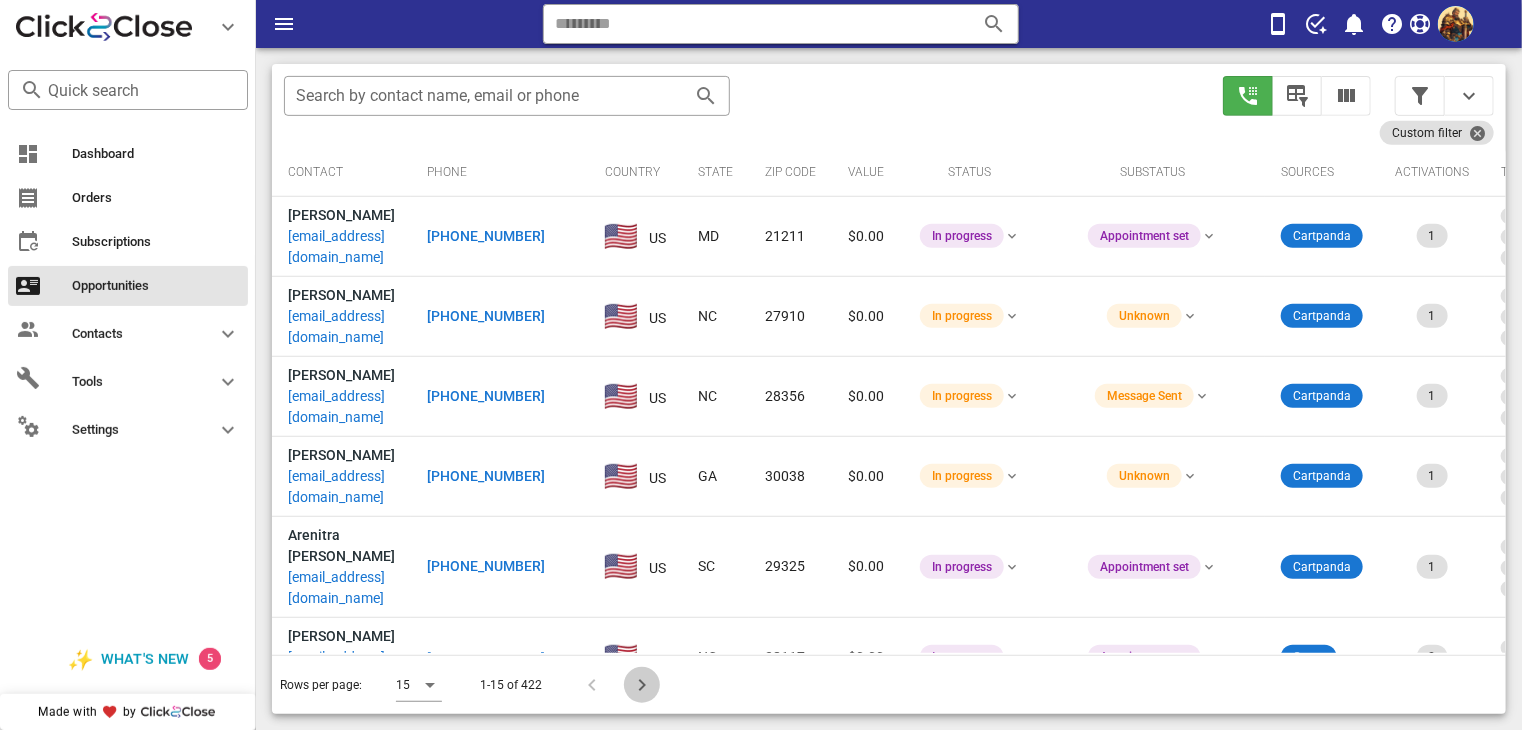 click at bounding box center [642, 685] 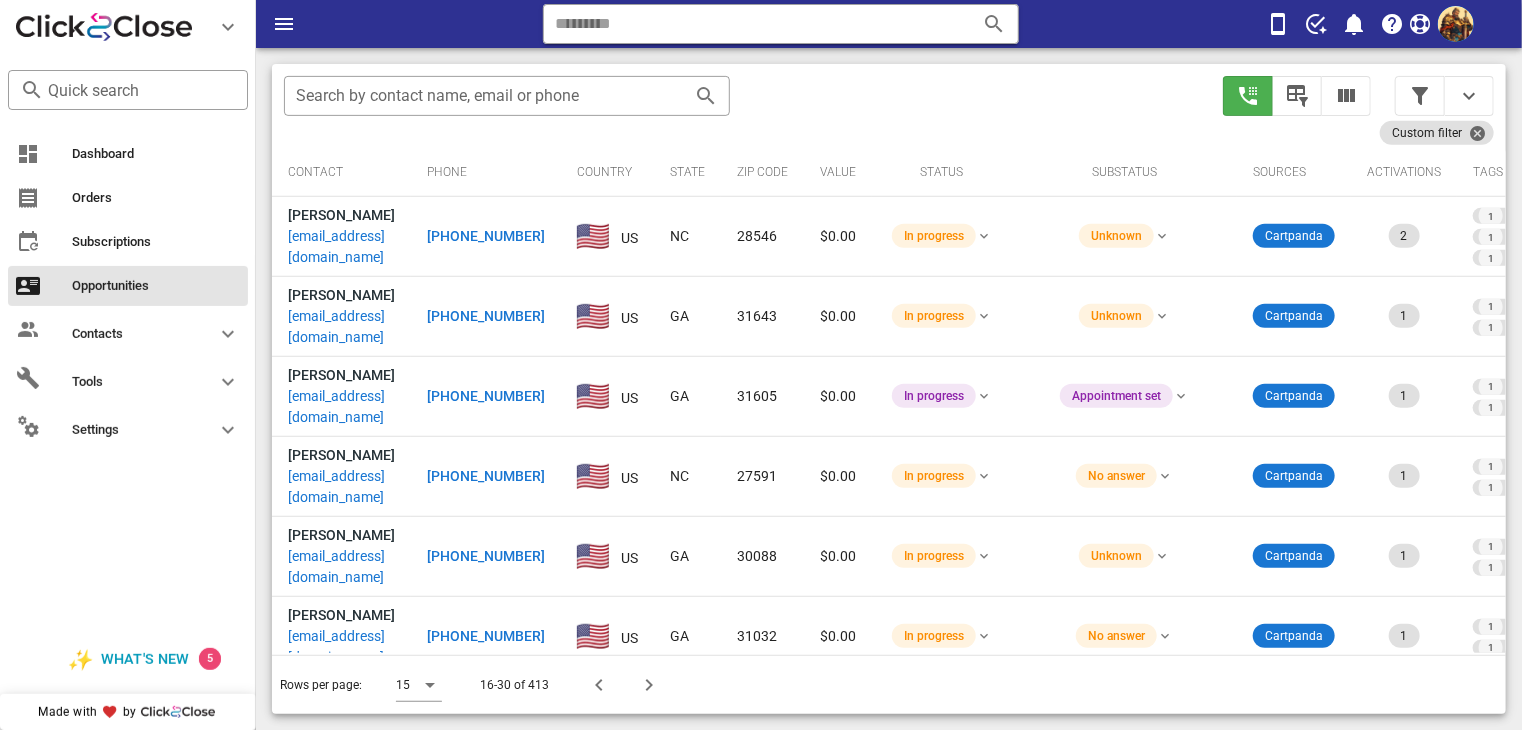 scroll, scrollTop: 376, scrollLeft: 0, axis: vertical 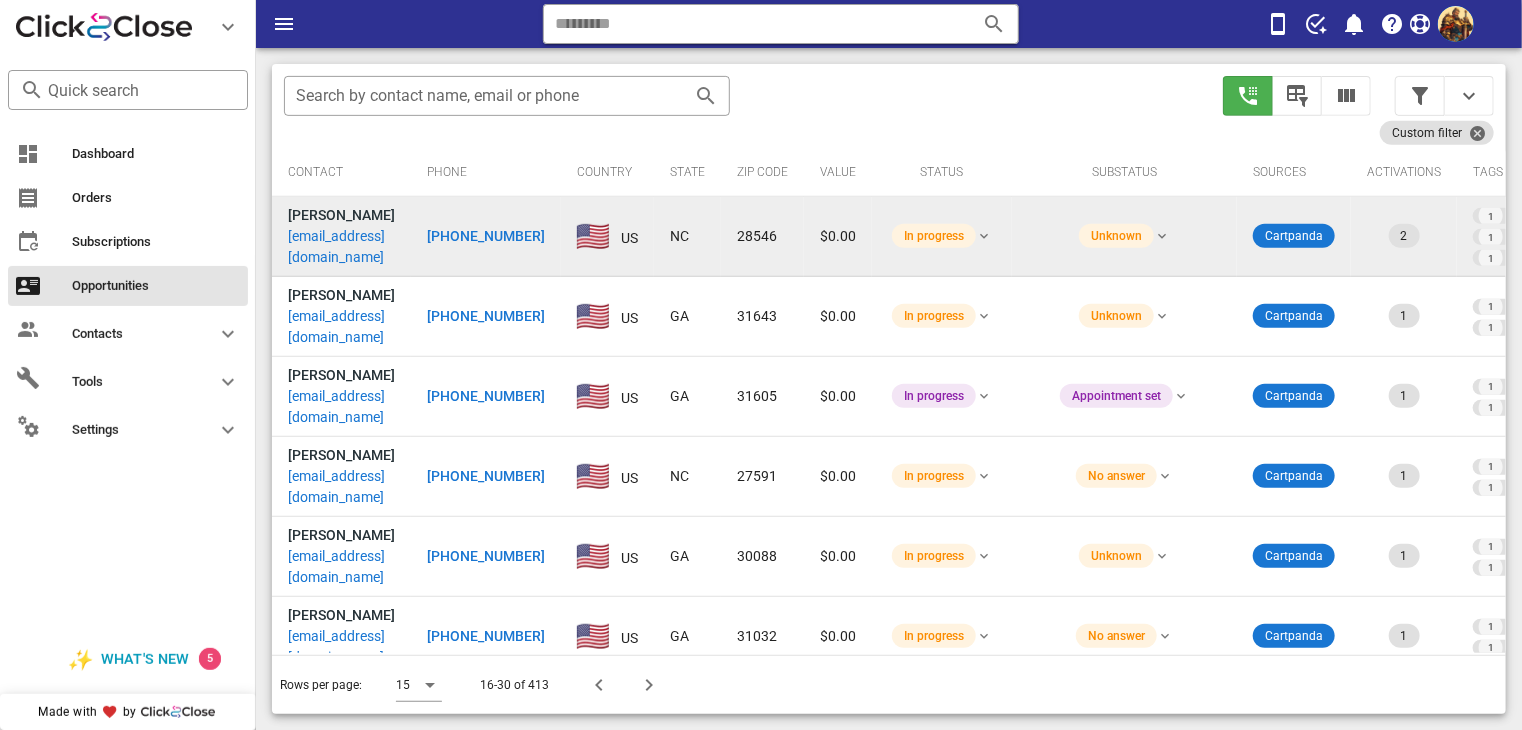 click on "[EMAIL_ADDRESS][DOMAIN_NAME]" at bounding box center [341, 247] 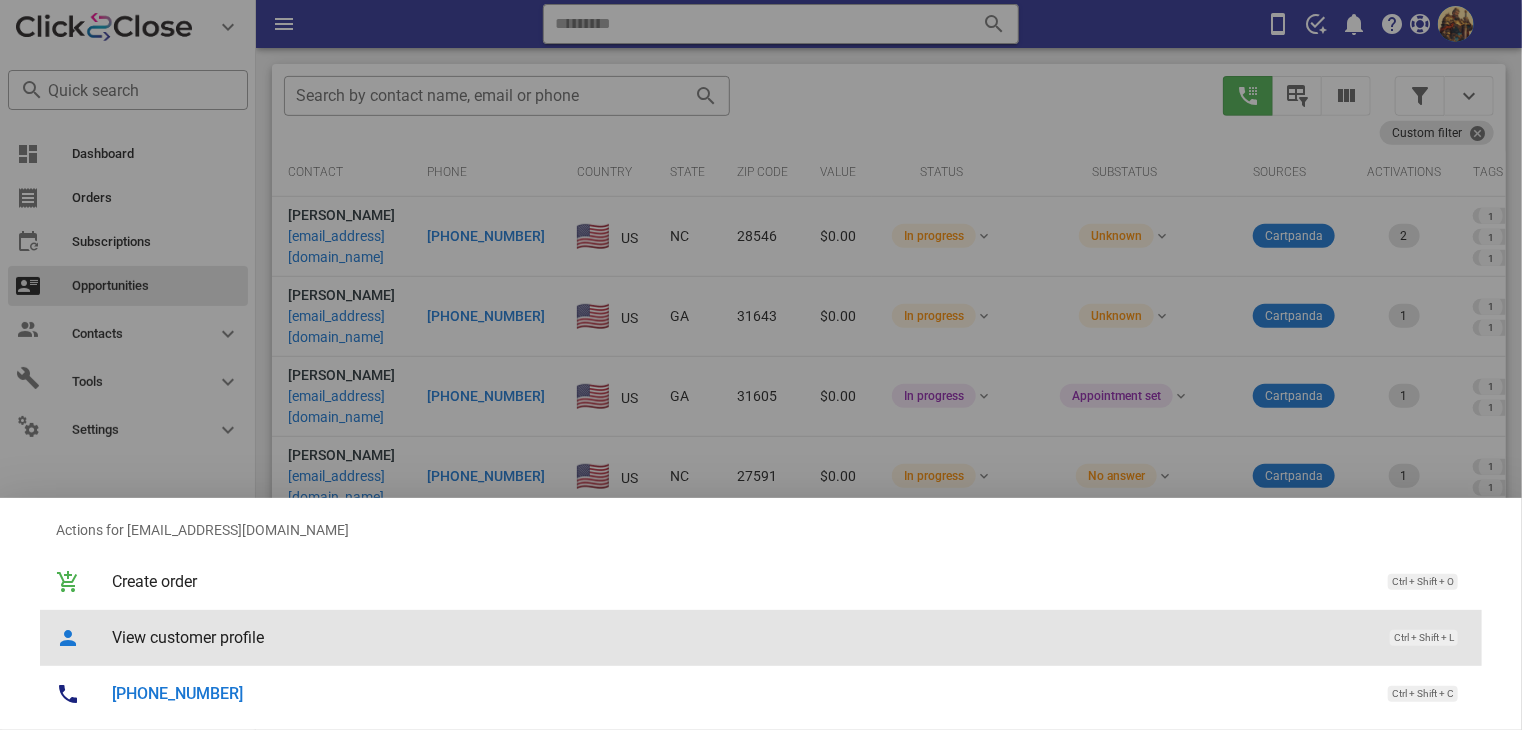 click on "View customer profile" at bounding box center [741, 637] 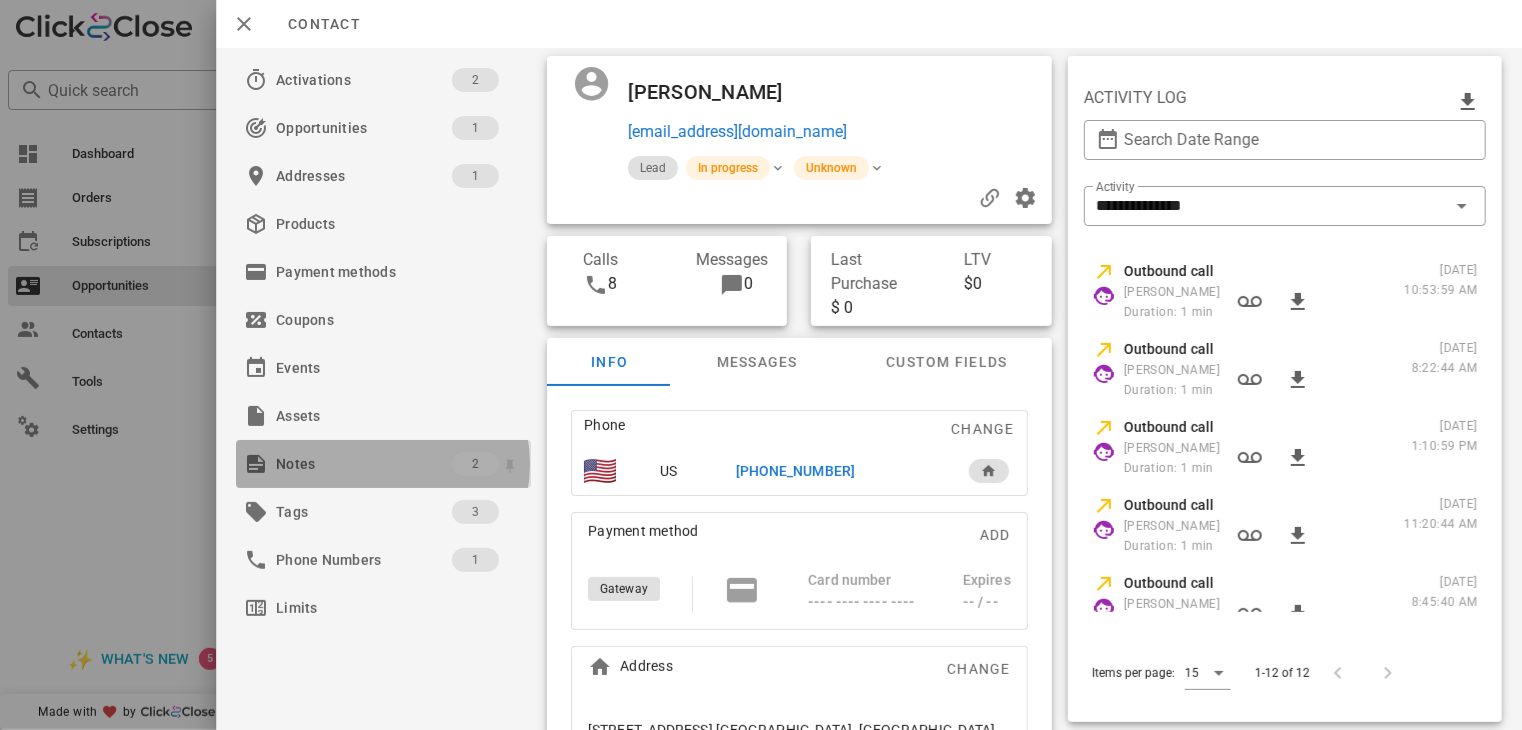 click on "Notes" at bounding box center [364, 464] 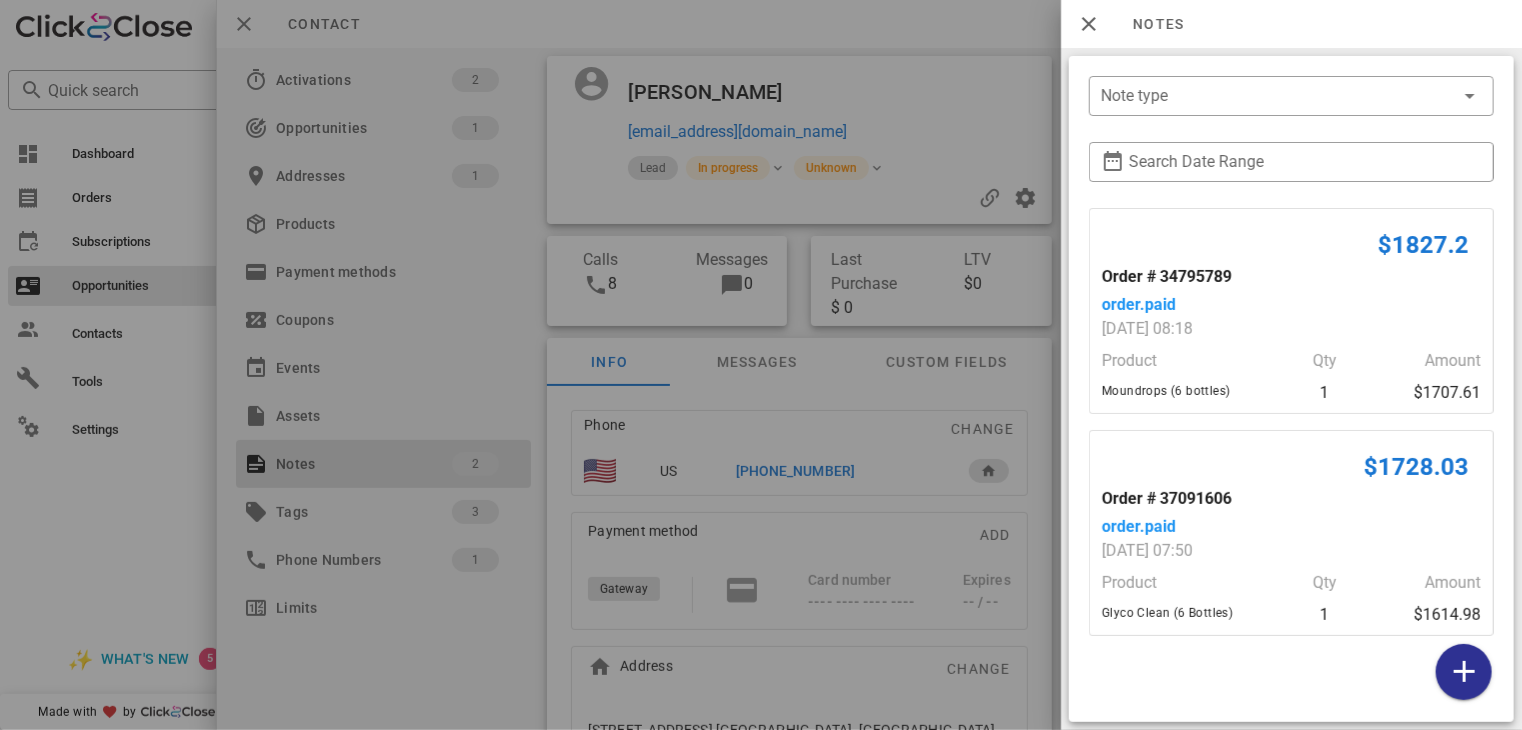 scroll, scrollTop: 288, scrollLeft: 0, axis: vertical 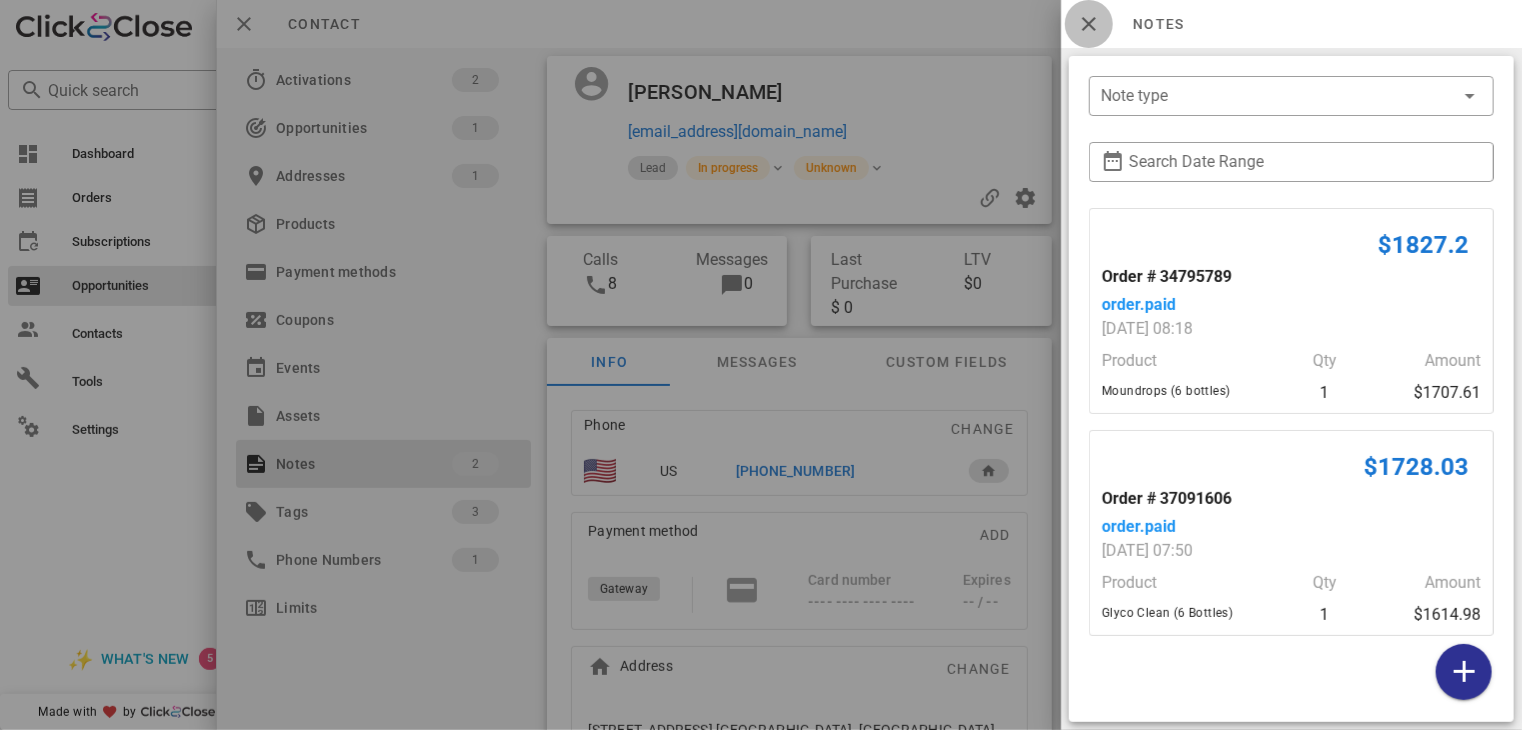 click at bounding box center [1089, 24] 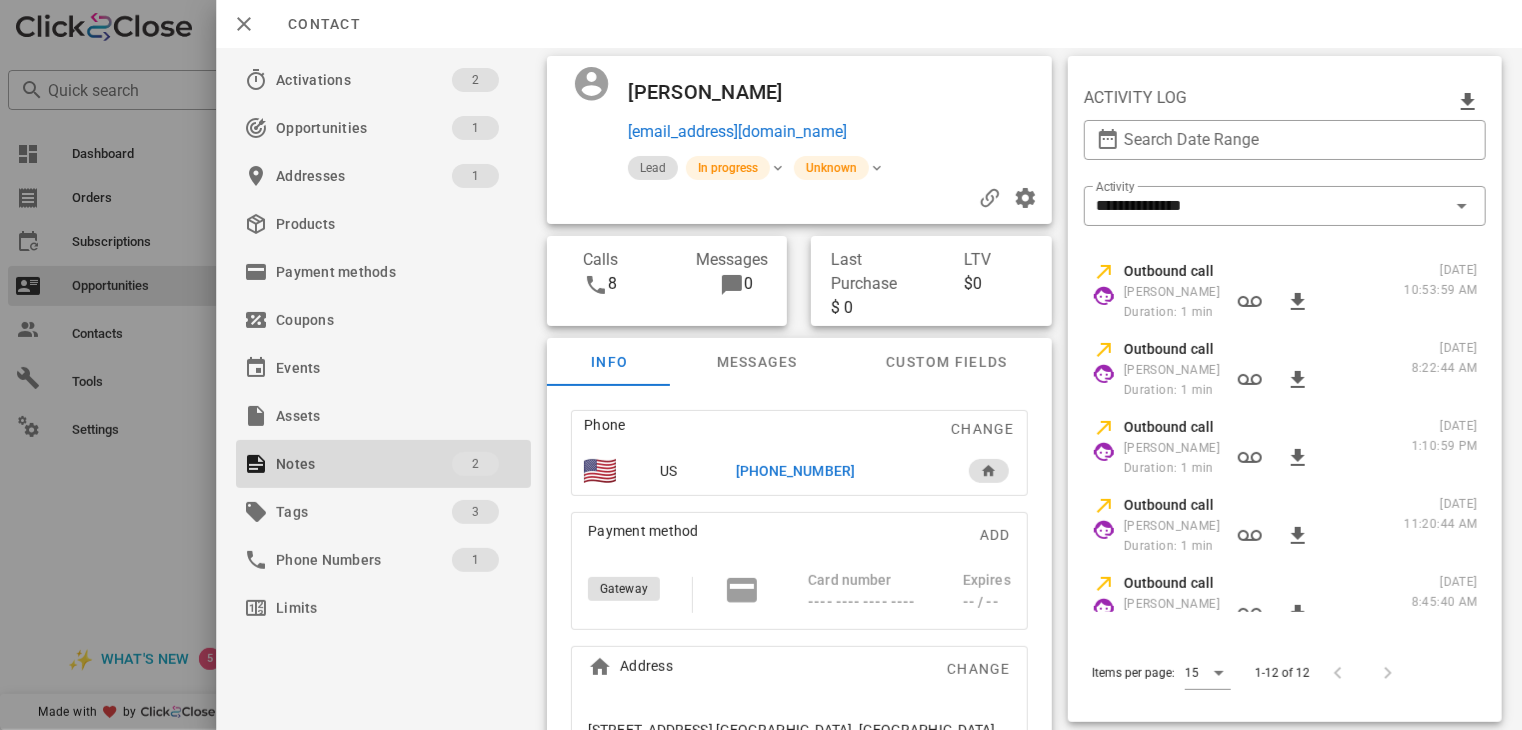 click on "[PHONE_NUMBER]" at bounding box center [795, 471] 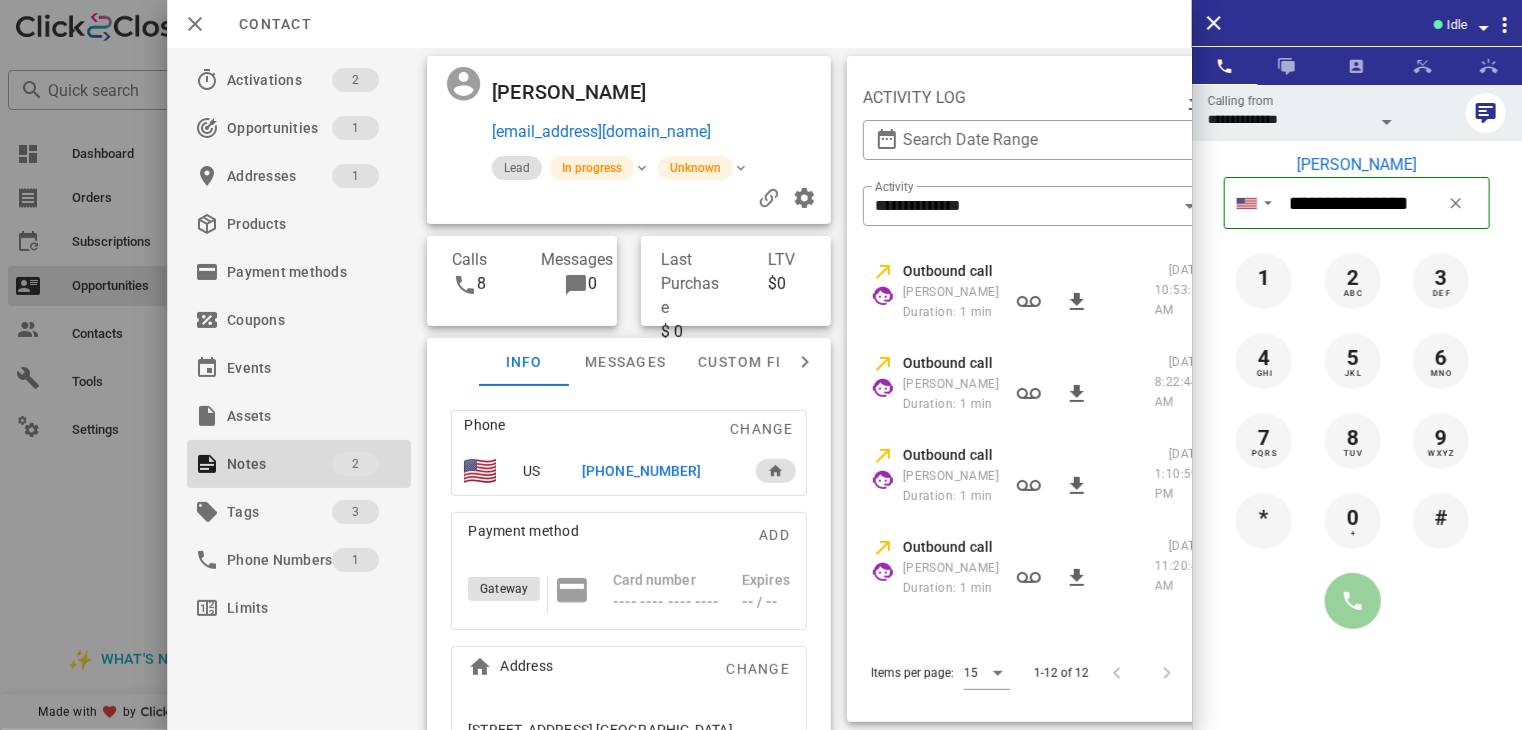 click at bounding box center (1353, 601) 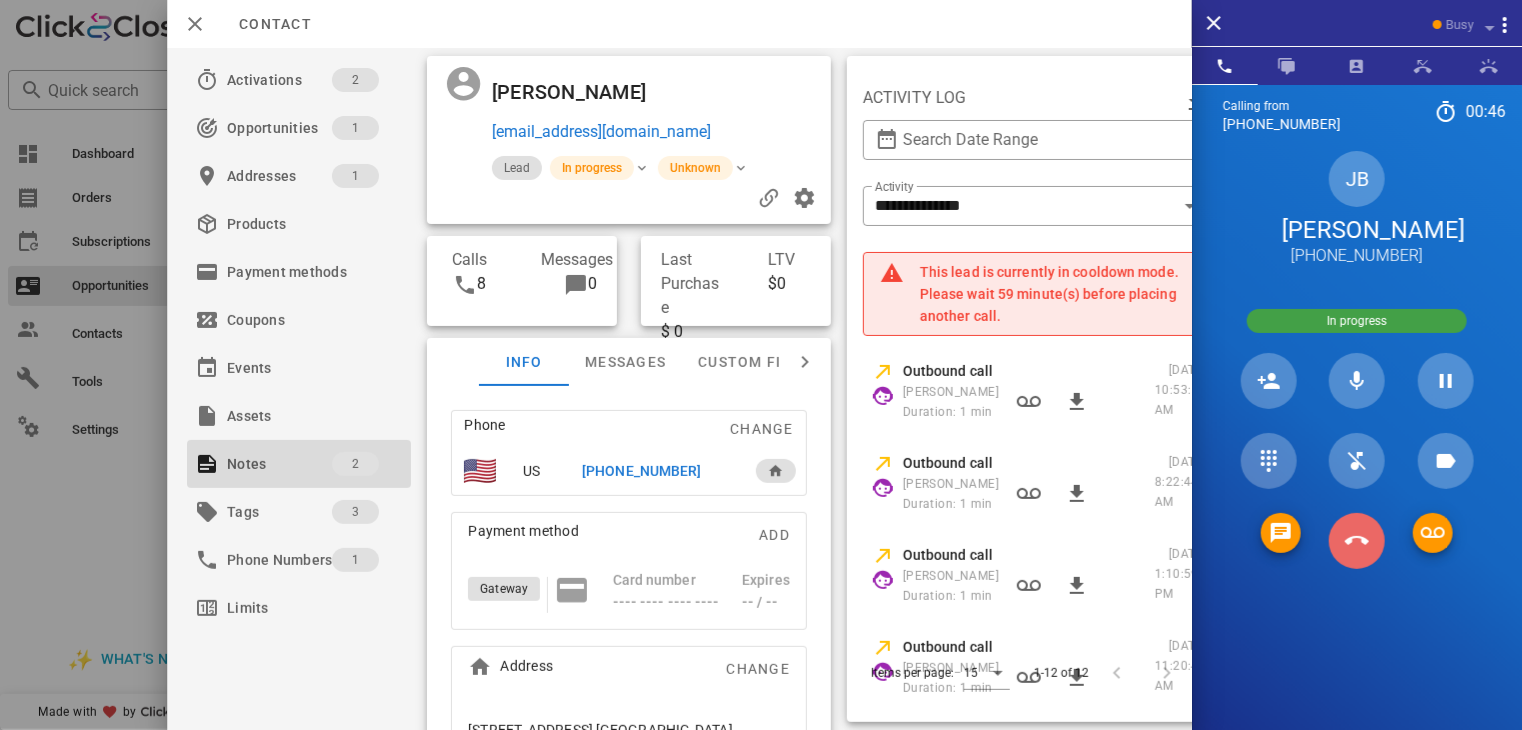 click at bounding box center (1357, 541) 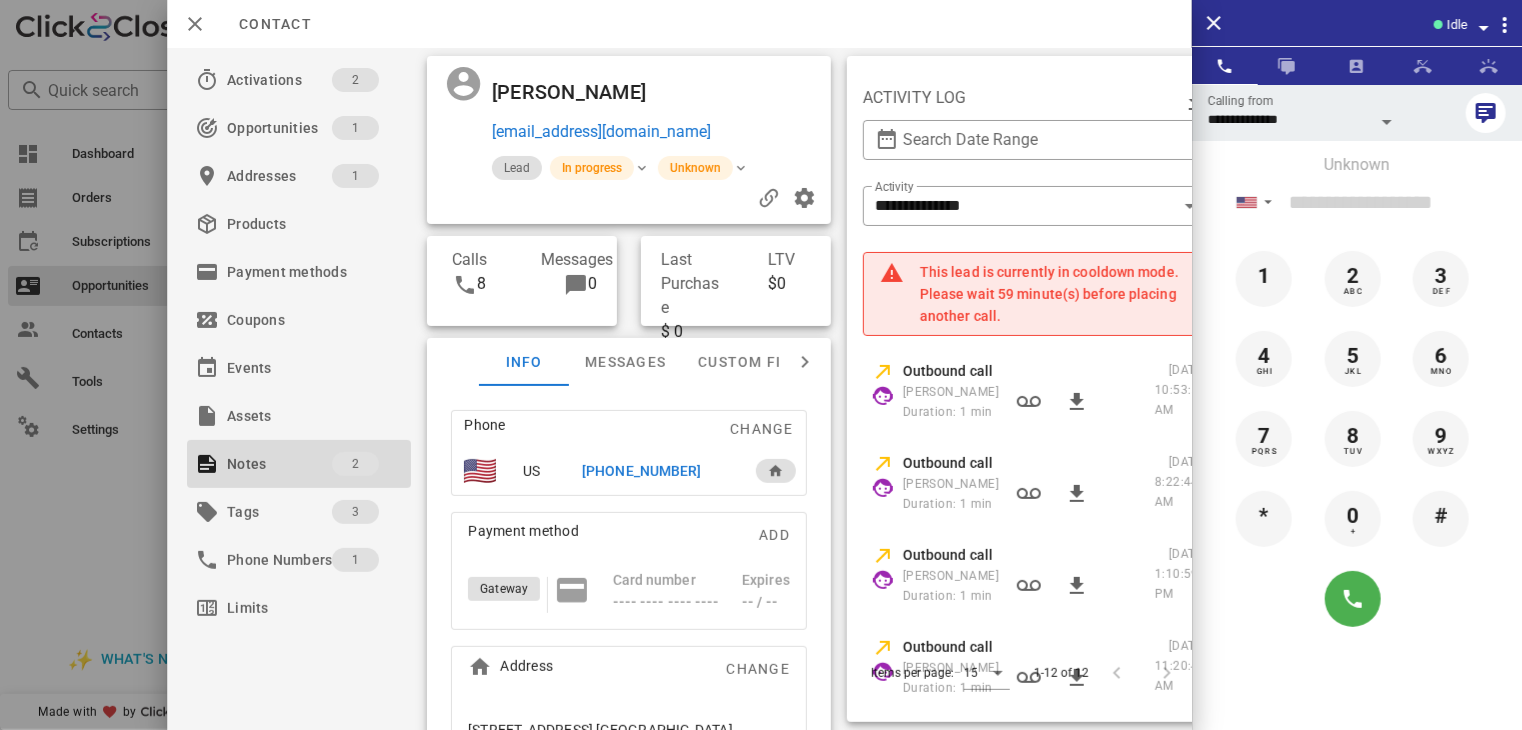 click at bounding box center [761, 365] 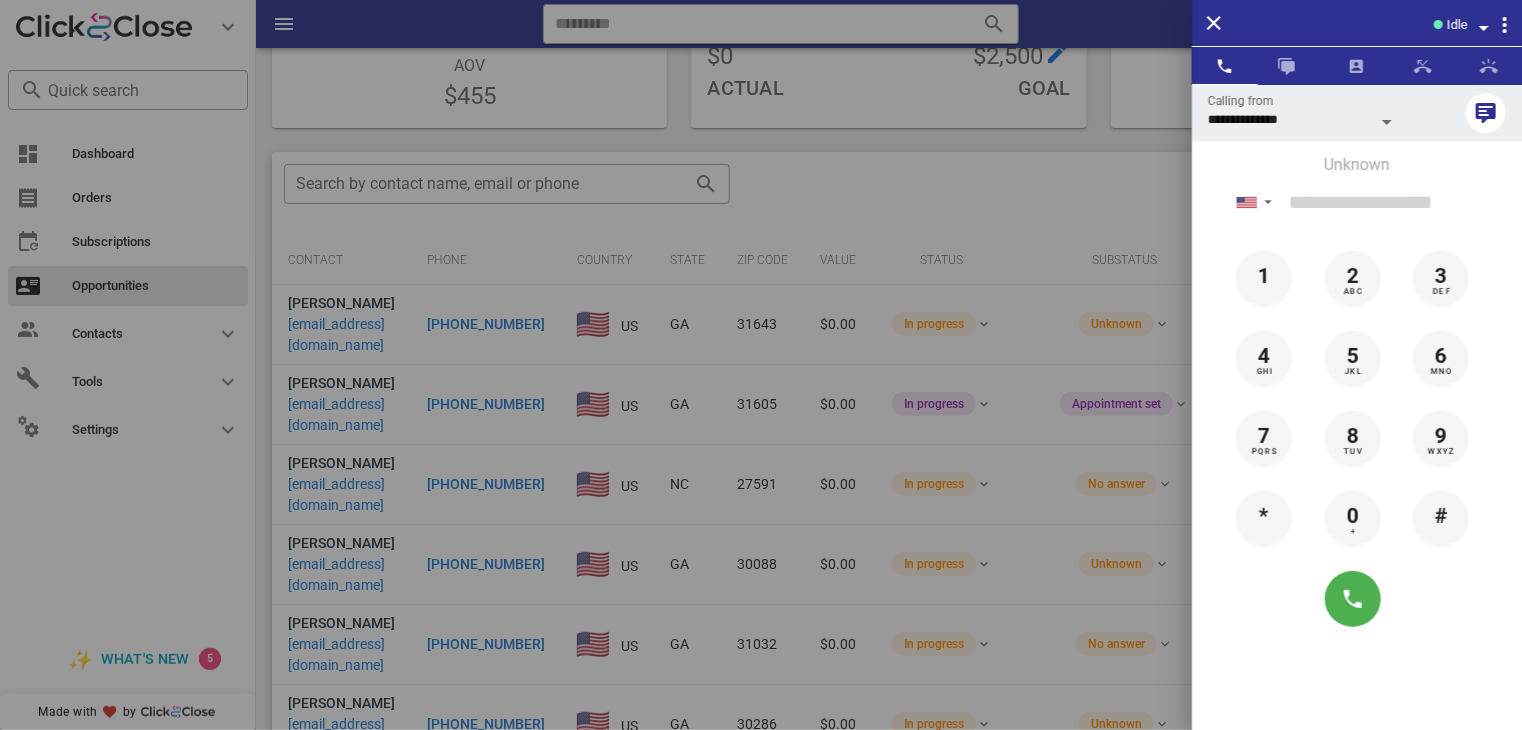 click at bounding box center [761, 365] 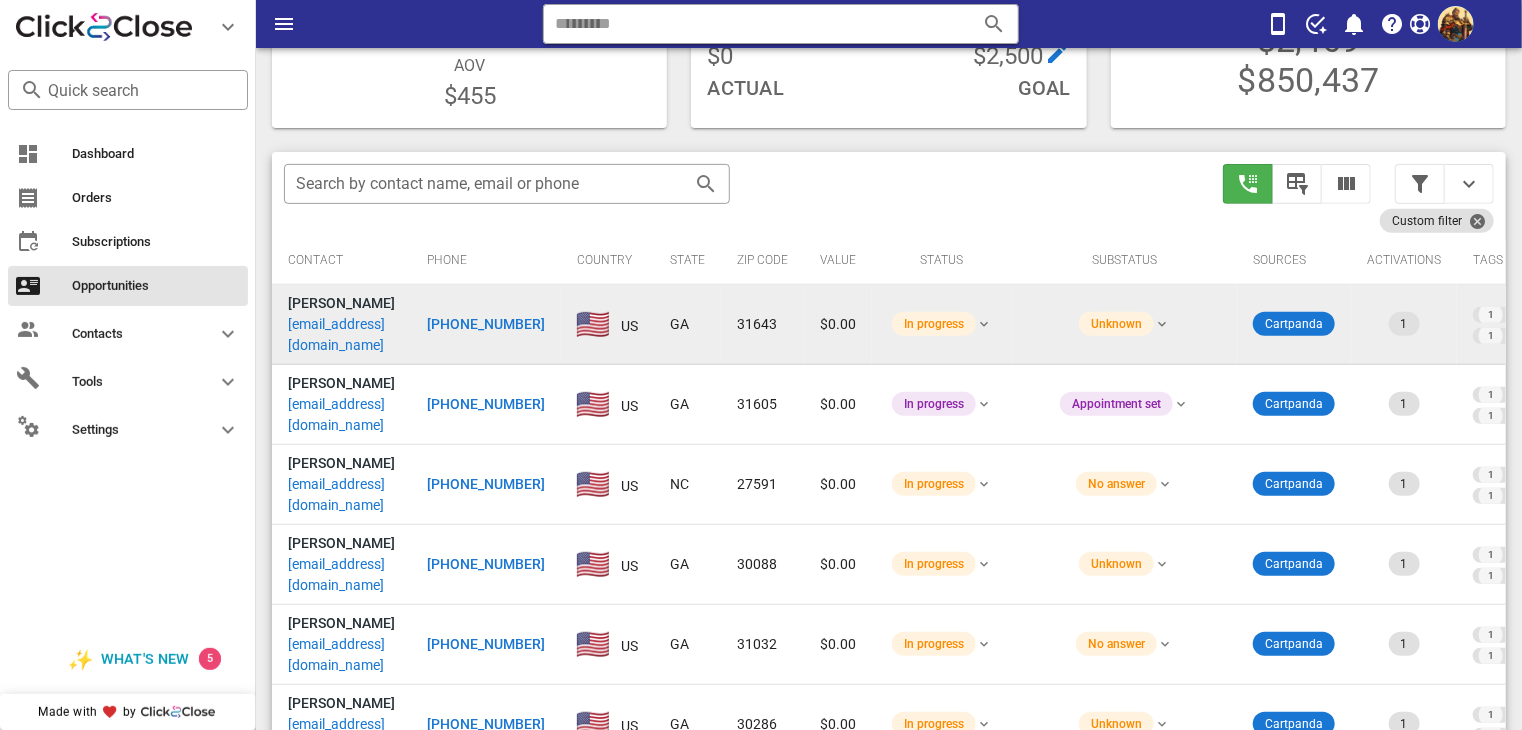 click on "[EMAIL_ADDRESS][DOMAIN_NAME]" at bounding box center (341, 335) 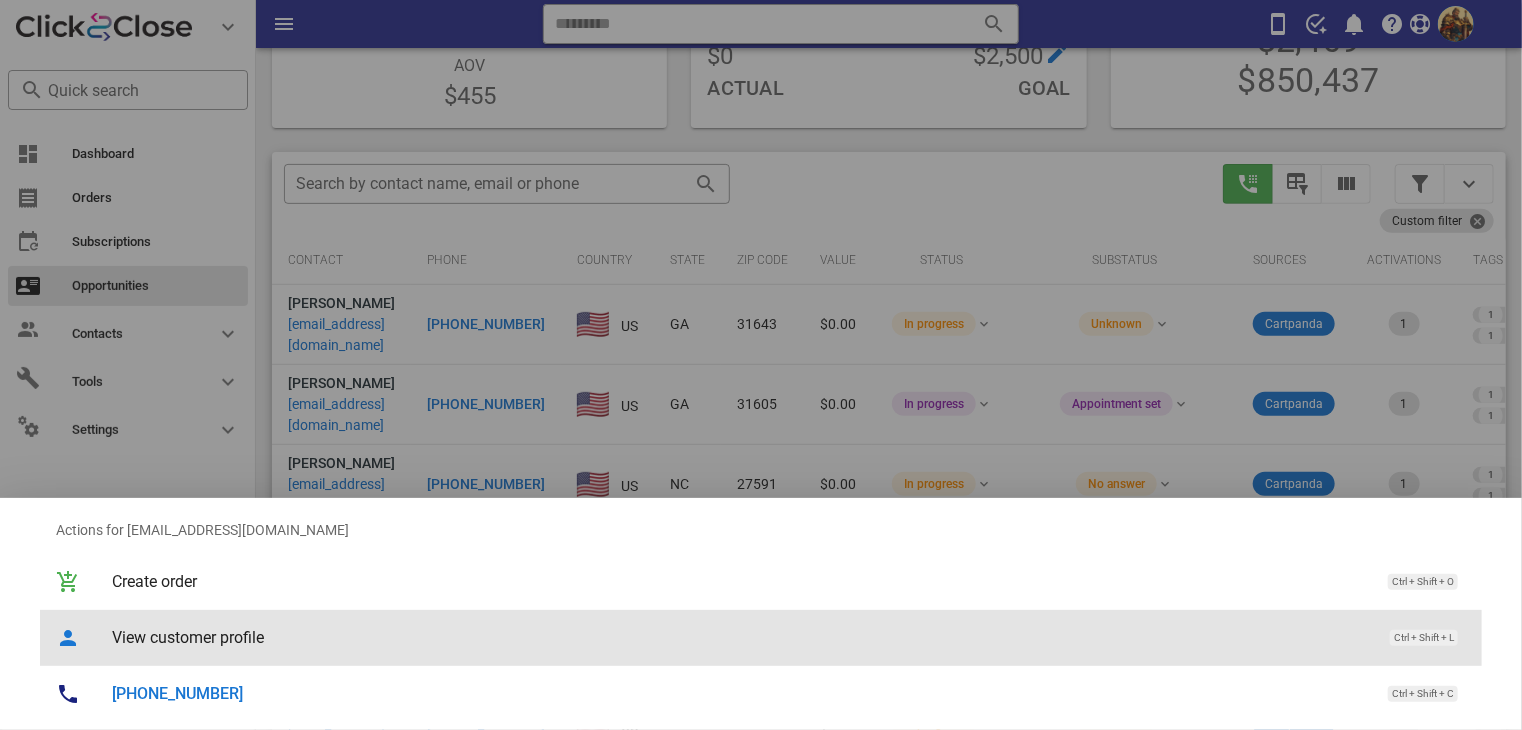 click on "View customer profile" at bounding box center [741, 637] 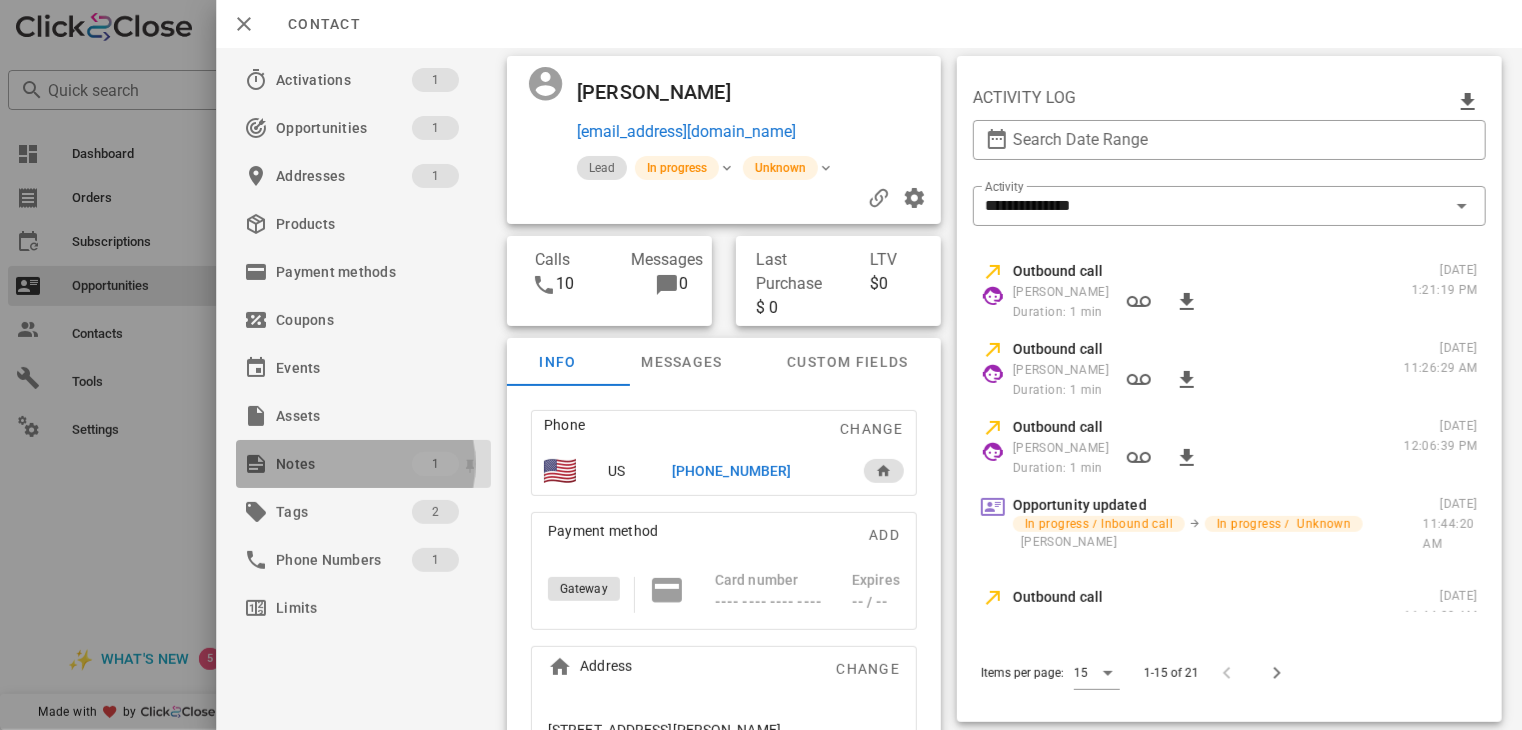 click on "Notes" at bounding box center (344, 464) 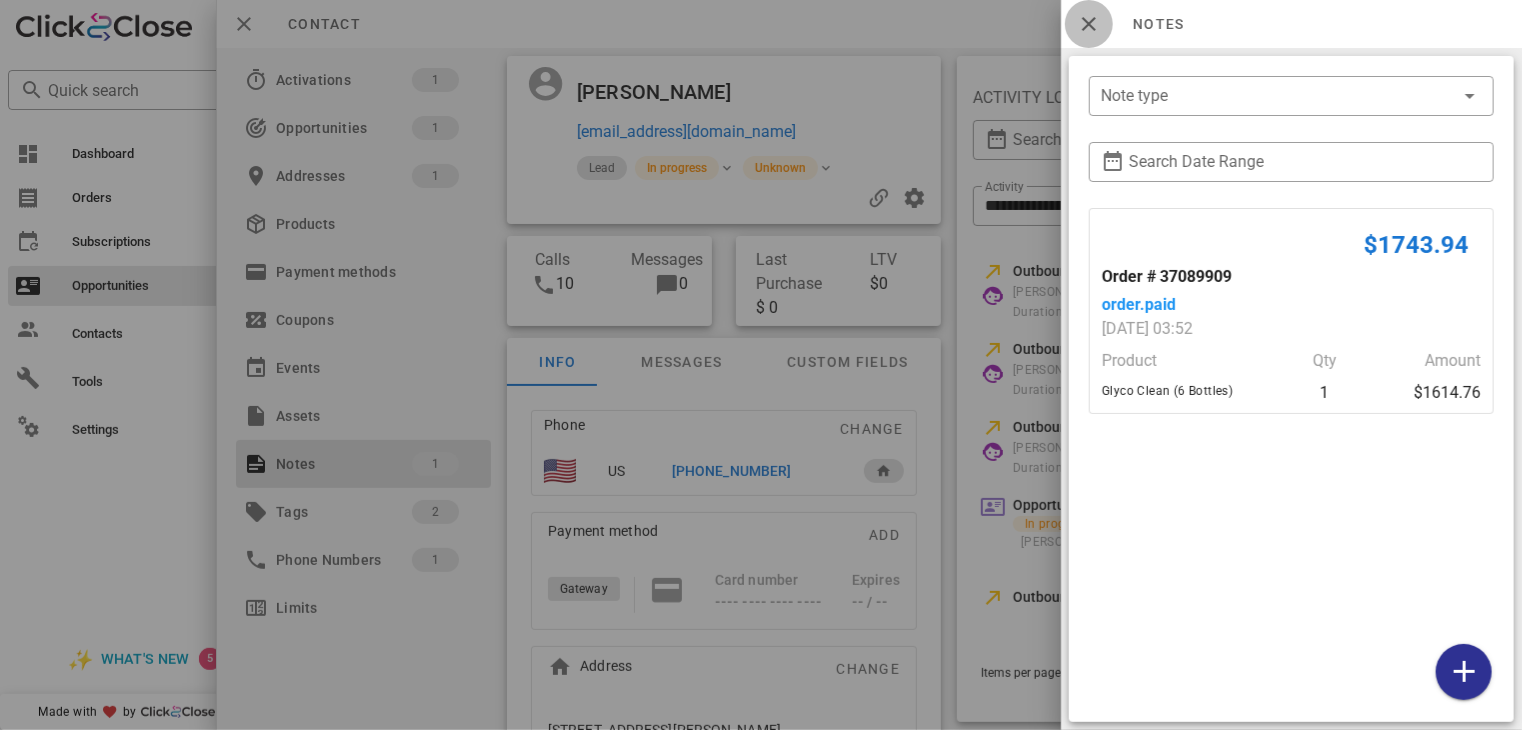 click at bounding box center (1089, 24) 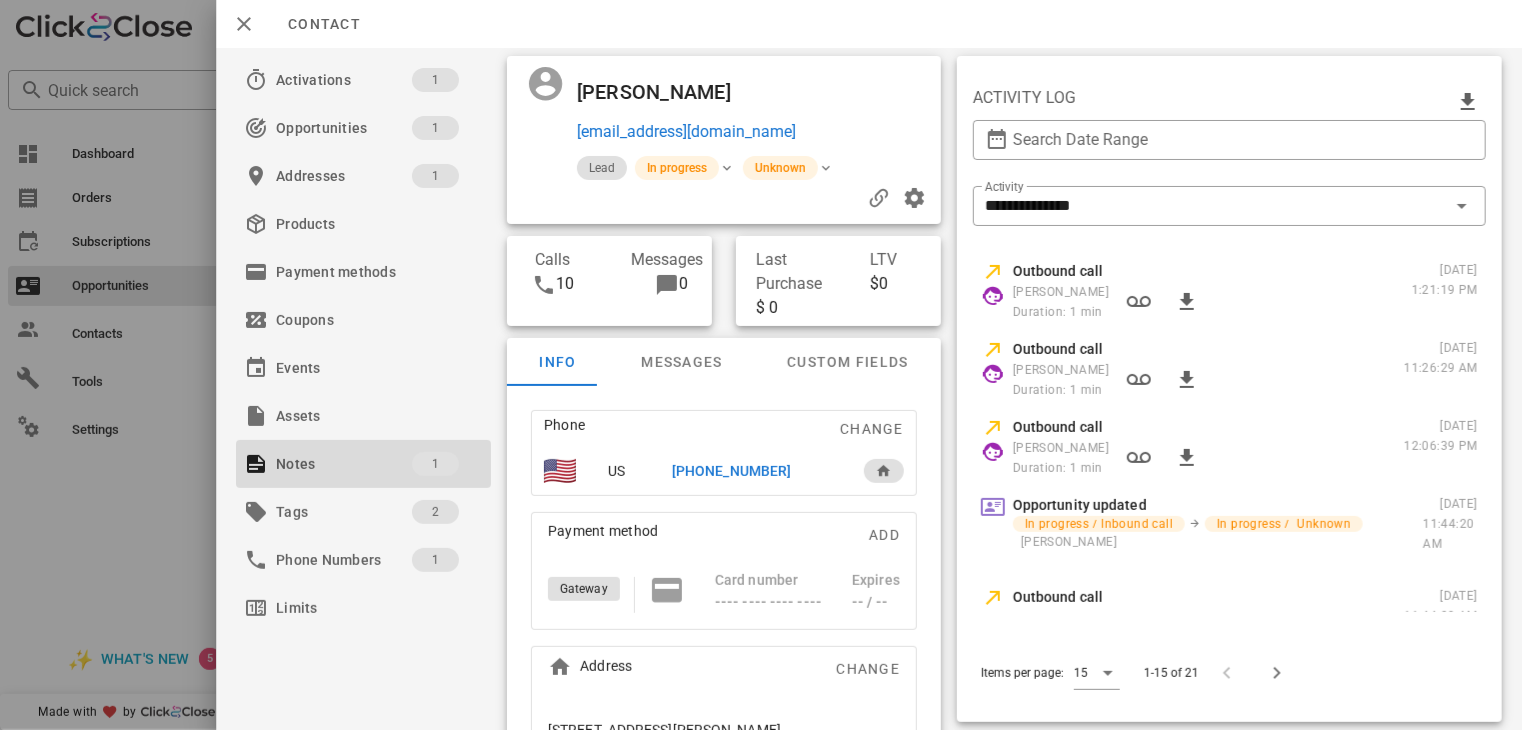 click on "[PHONE_NUMBER]" at bounding box center (731, 471) 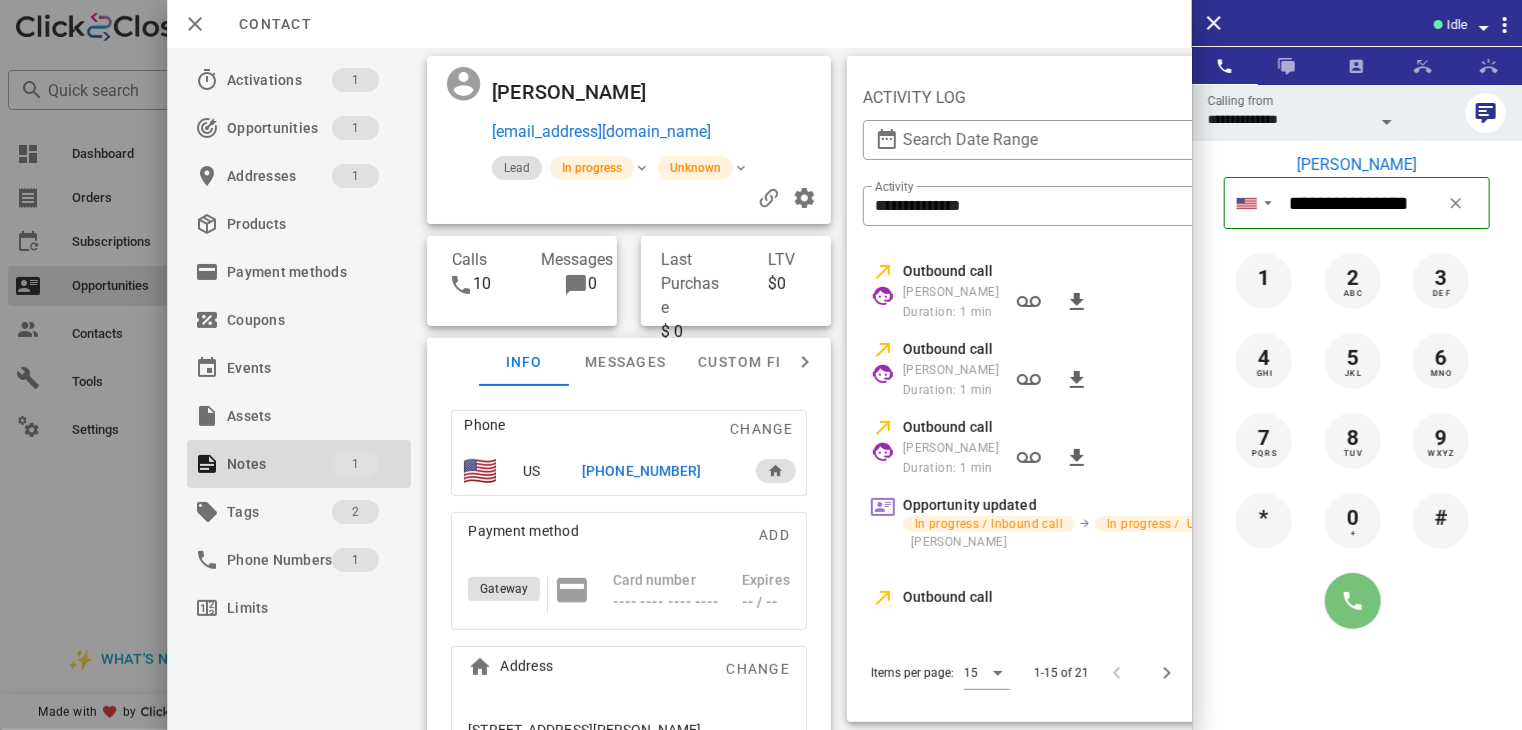 click at bounding box center (1353, 601) 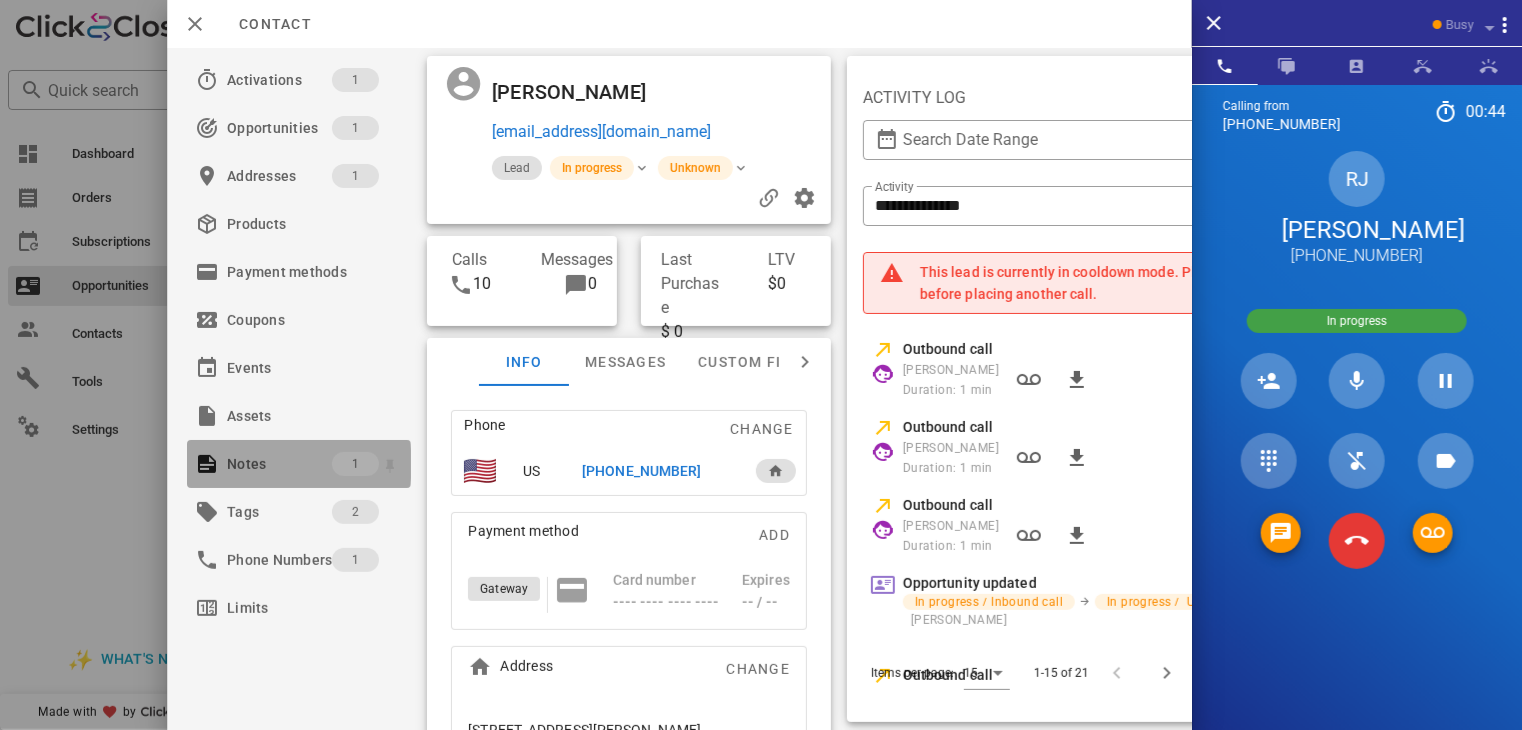 click on "Notes" at bounding box center [279, 464] 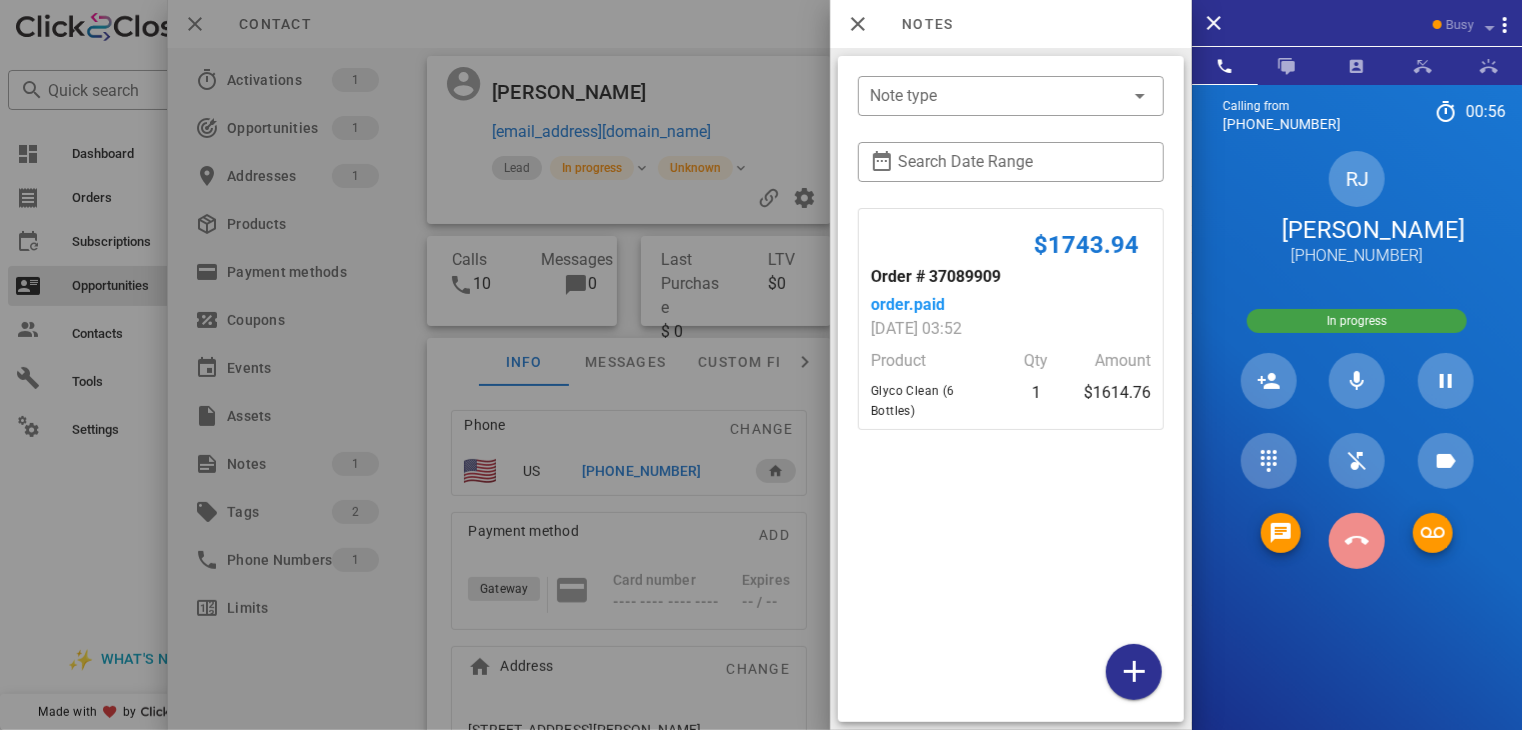 click at bounding box center (1357, 541) 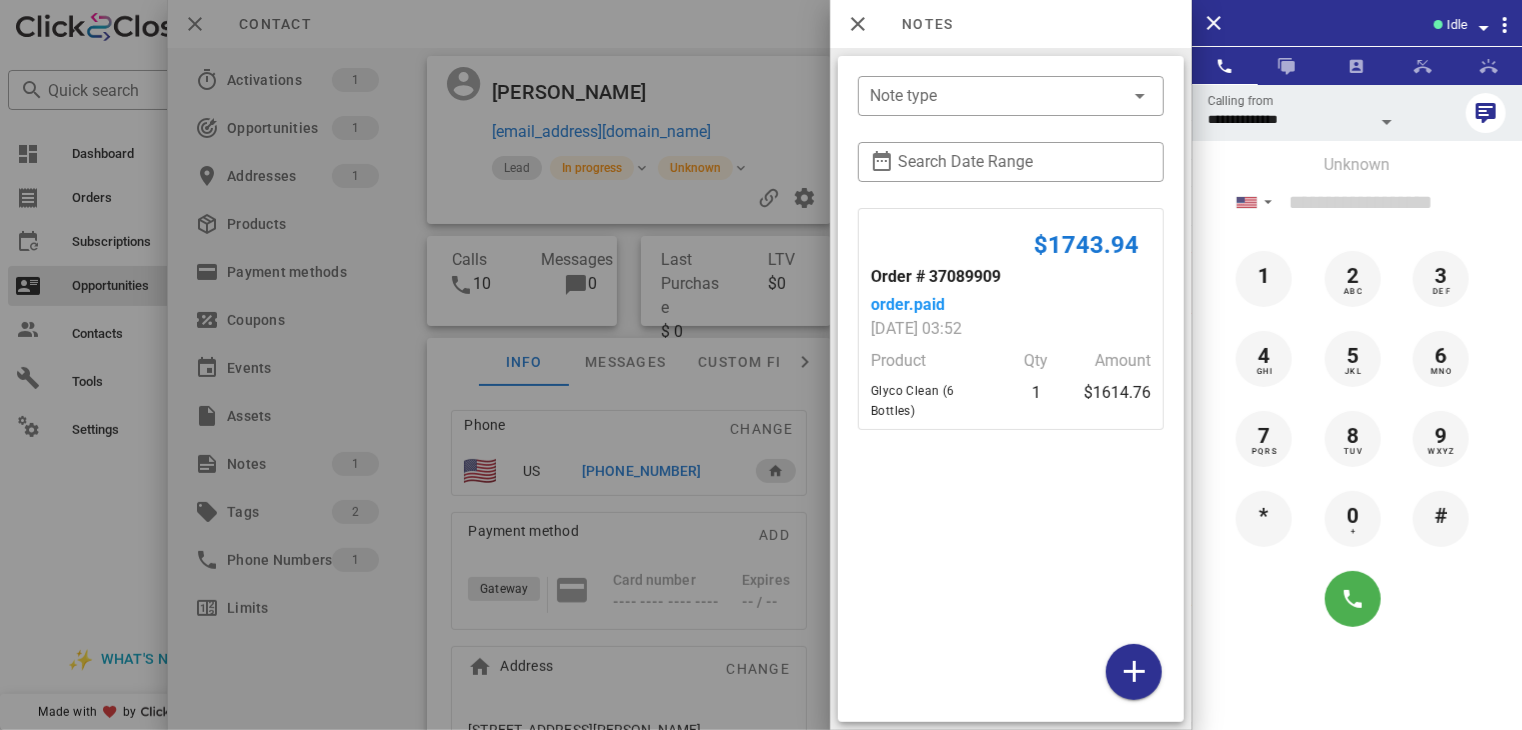 click at bounding box center (761, 365) 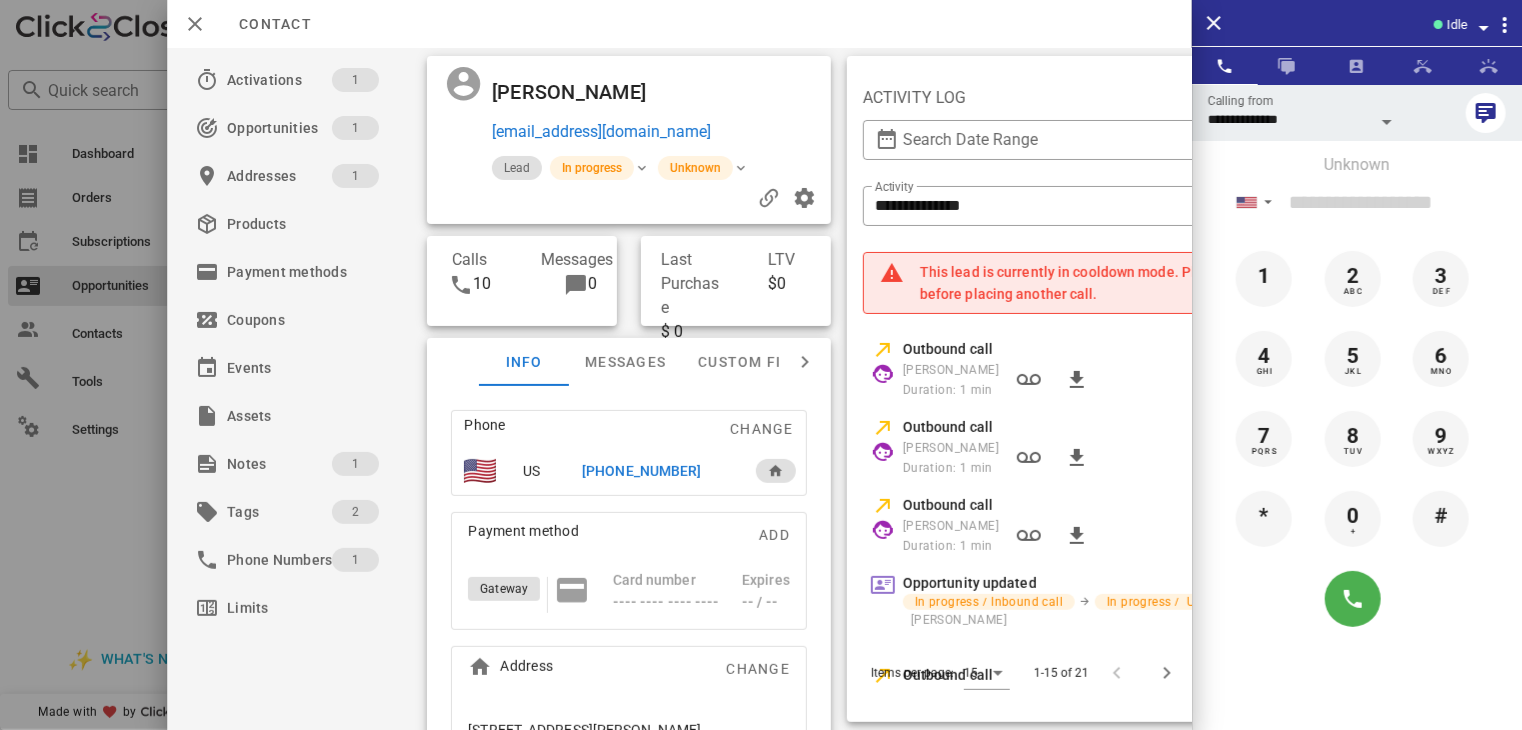 click on "[PHONE_NUMBER]" at bounding box center [658, 471] 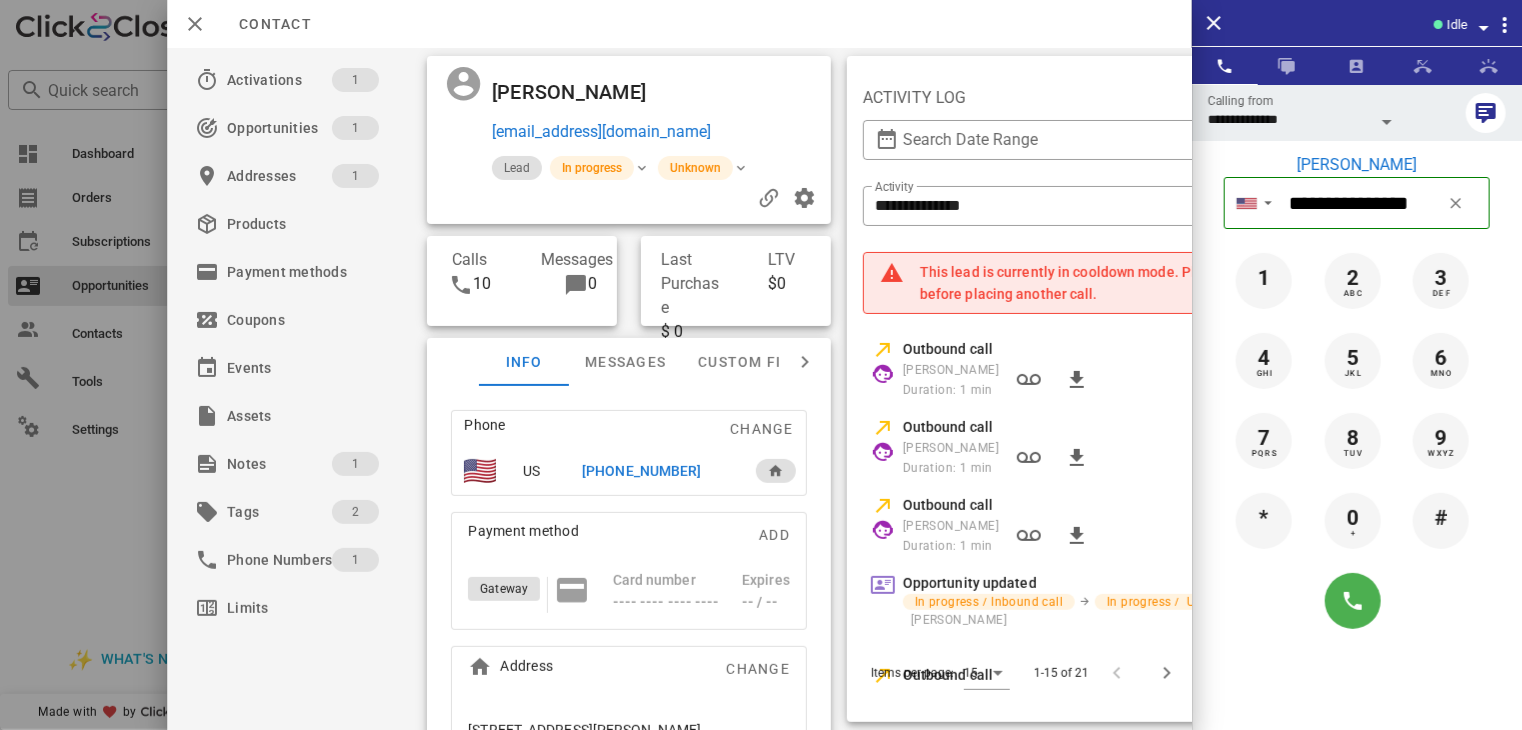 click on "[PHONE_NUMBER]" at bounding box center [641, 471] 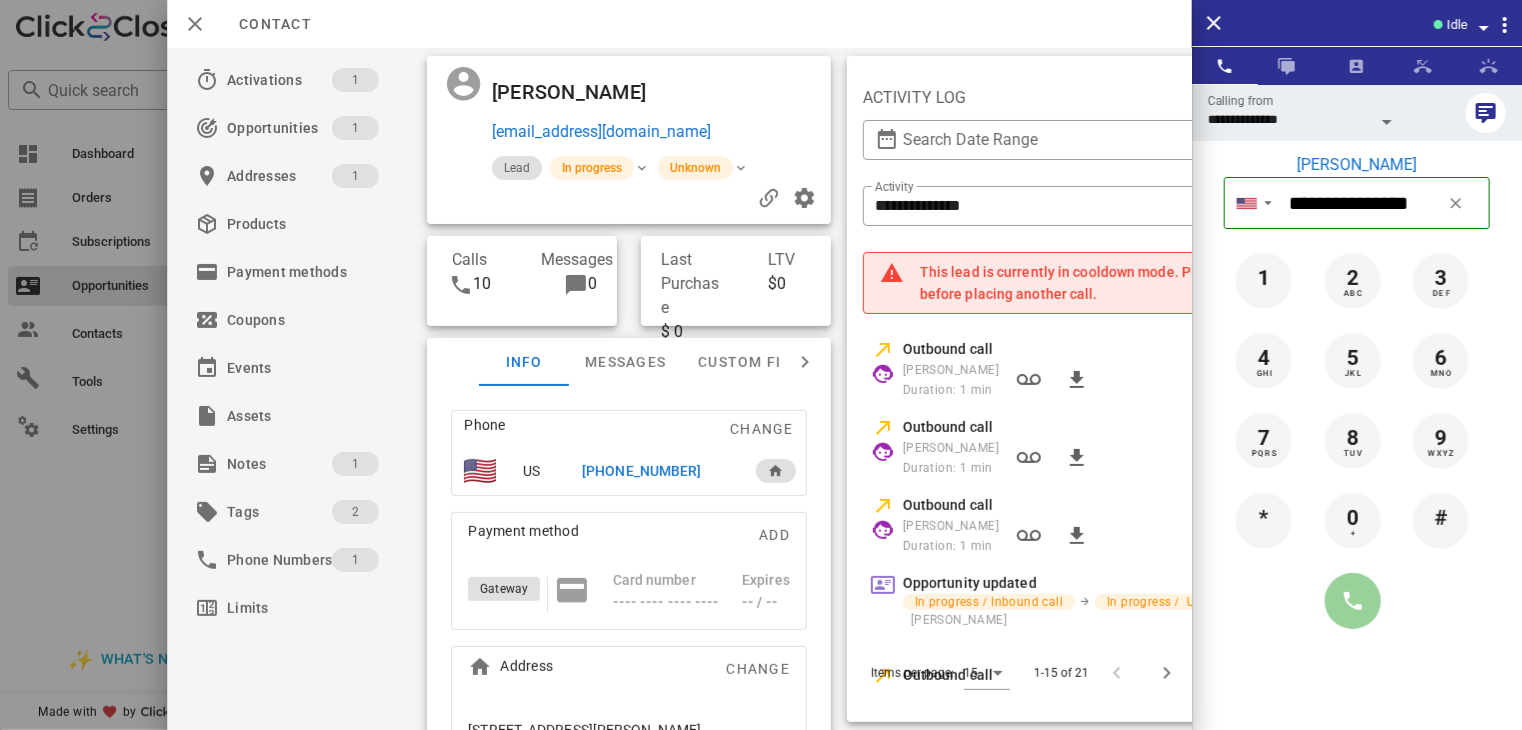 click at bounding box center (1353, 601) 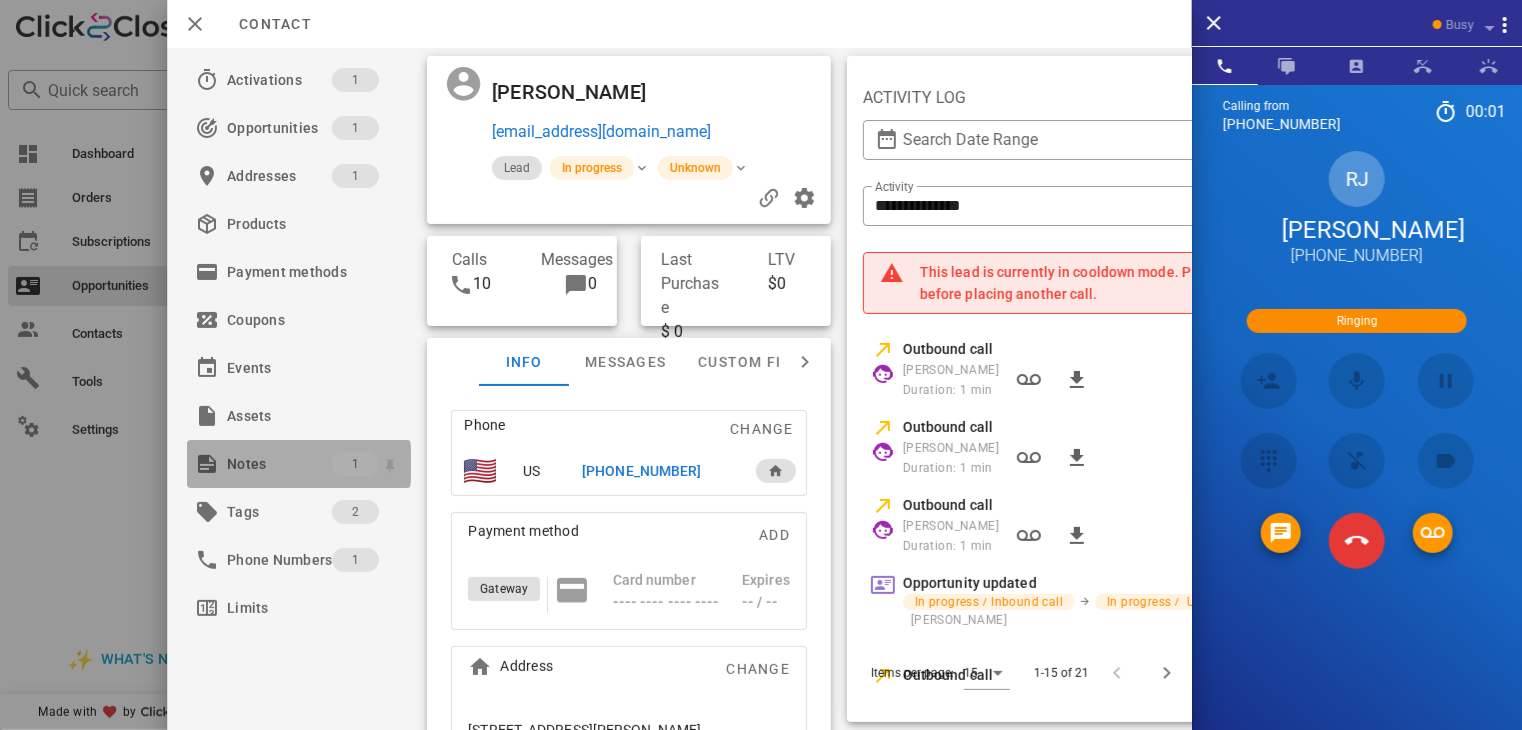 click on "Notes" at bounding box center [279, 464] 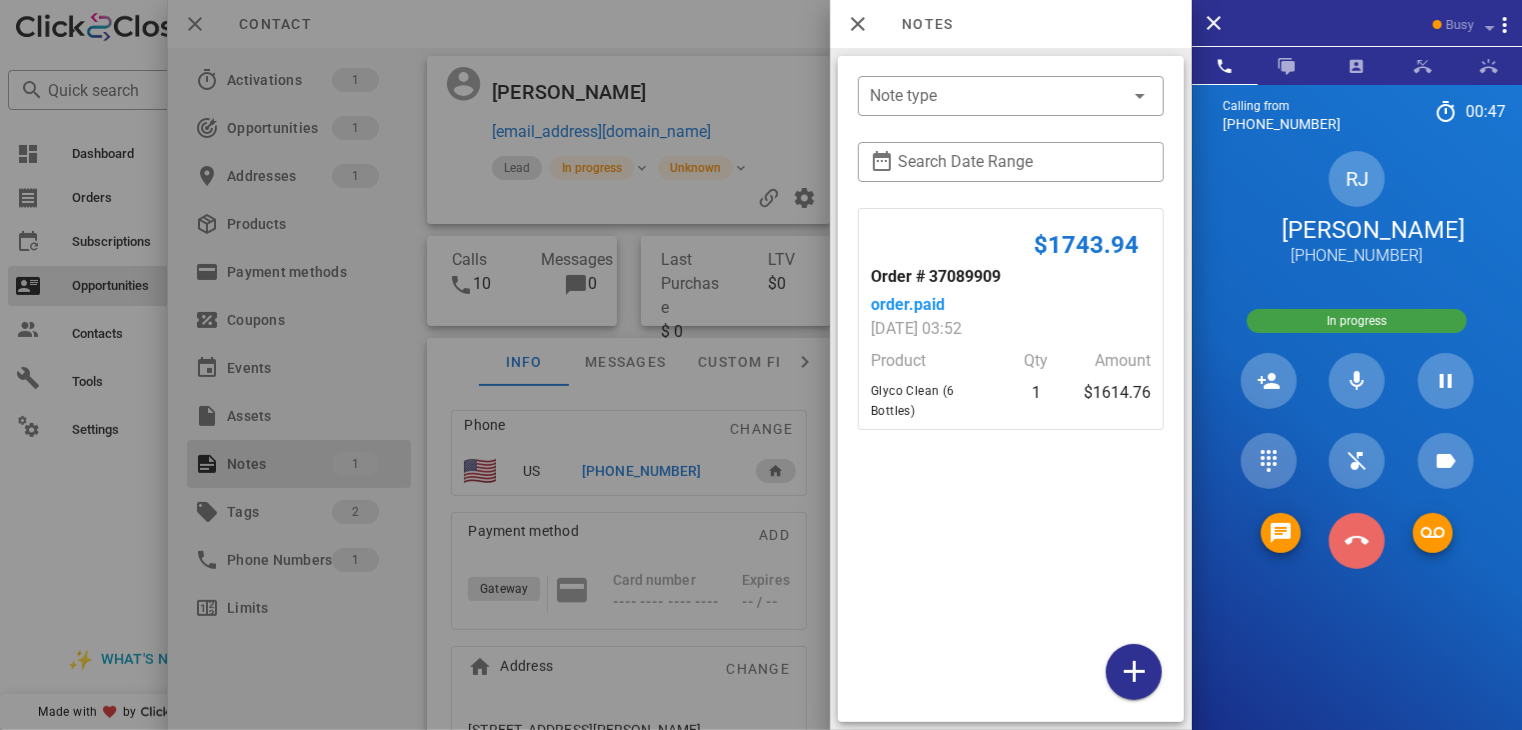 click at bounding box center [1357, 541] 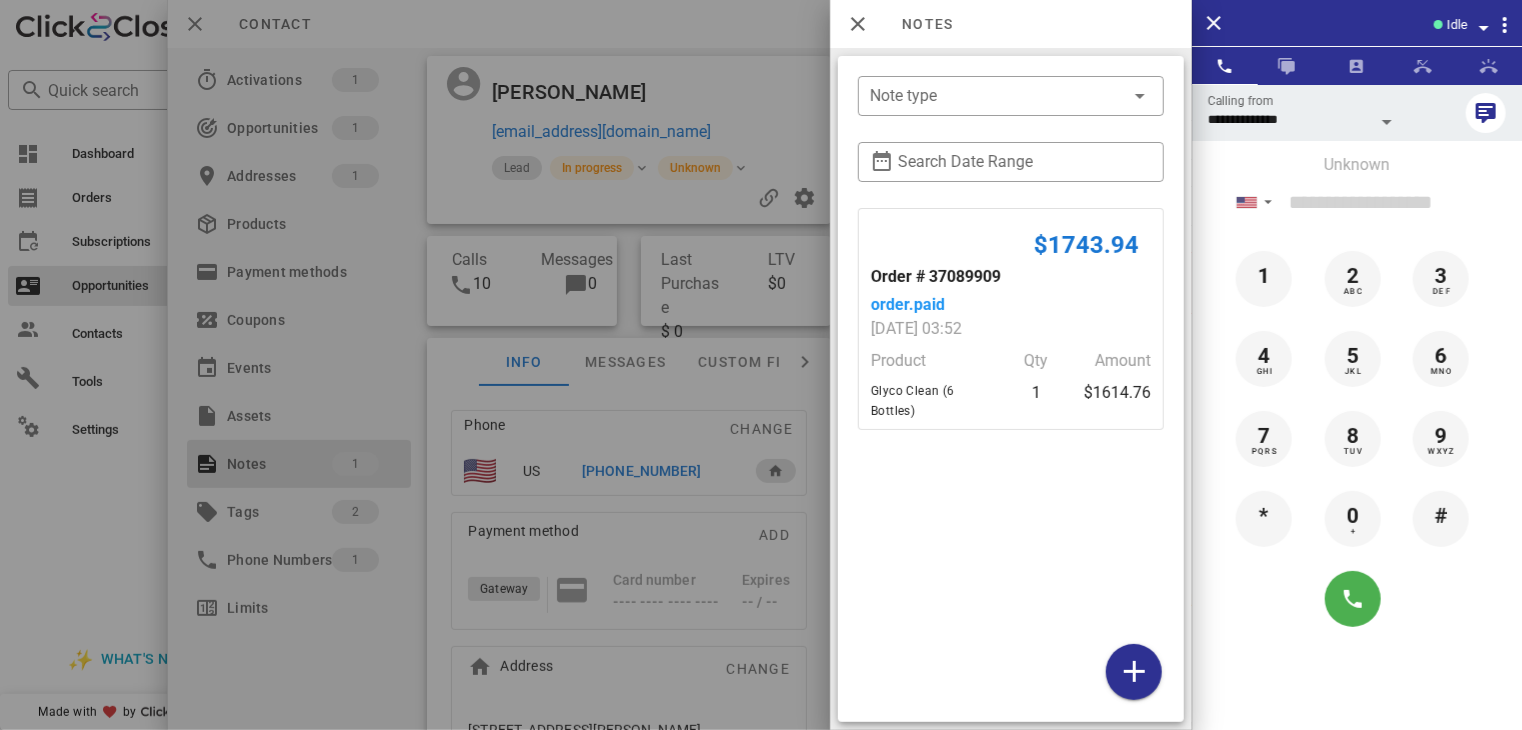 click at bounding box center (761, 365) 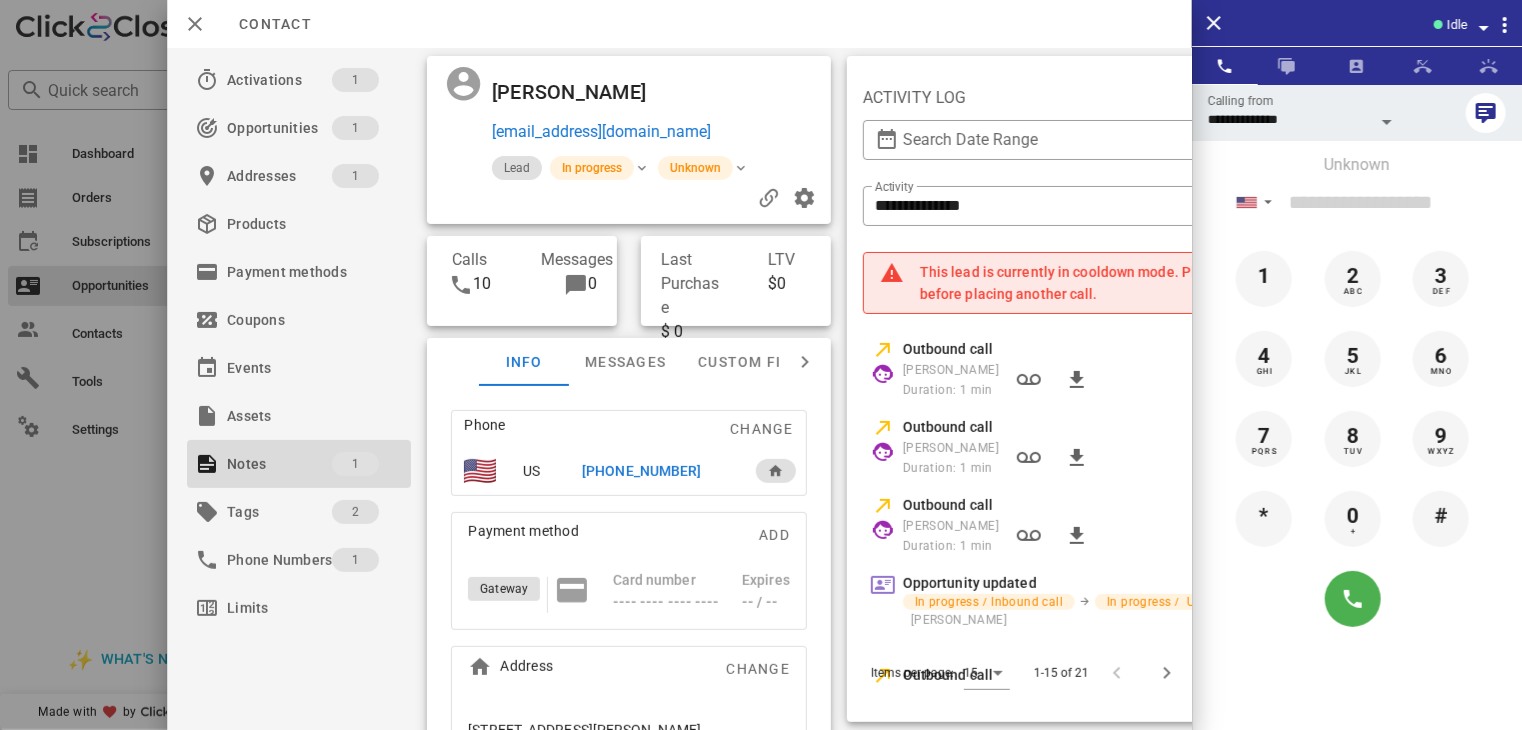 click at bounding box center [761, 365] 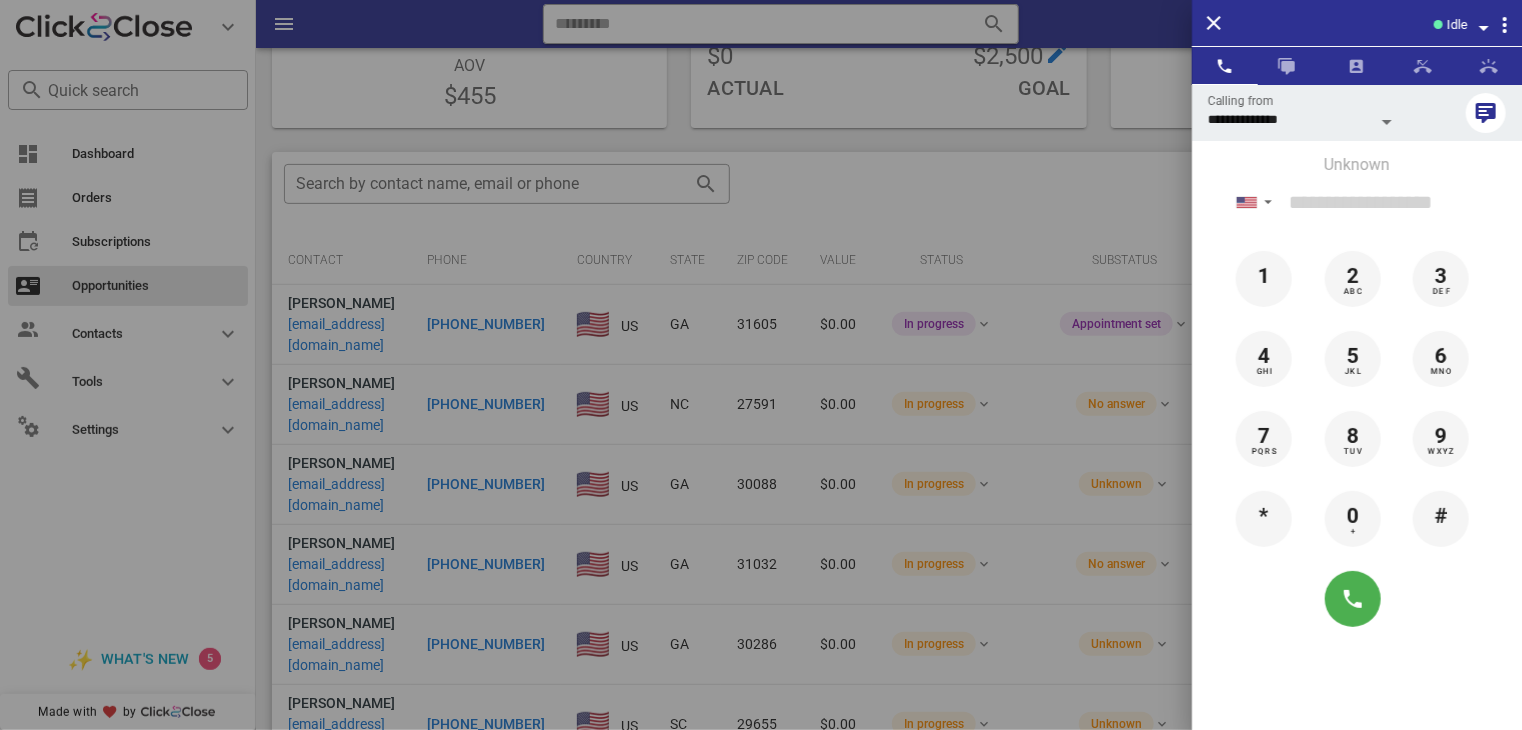 click at bounding box center [761, 365] 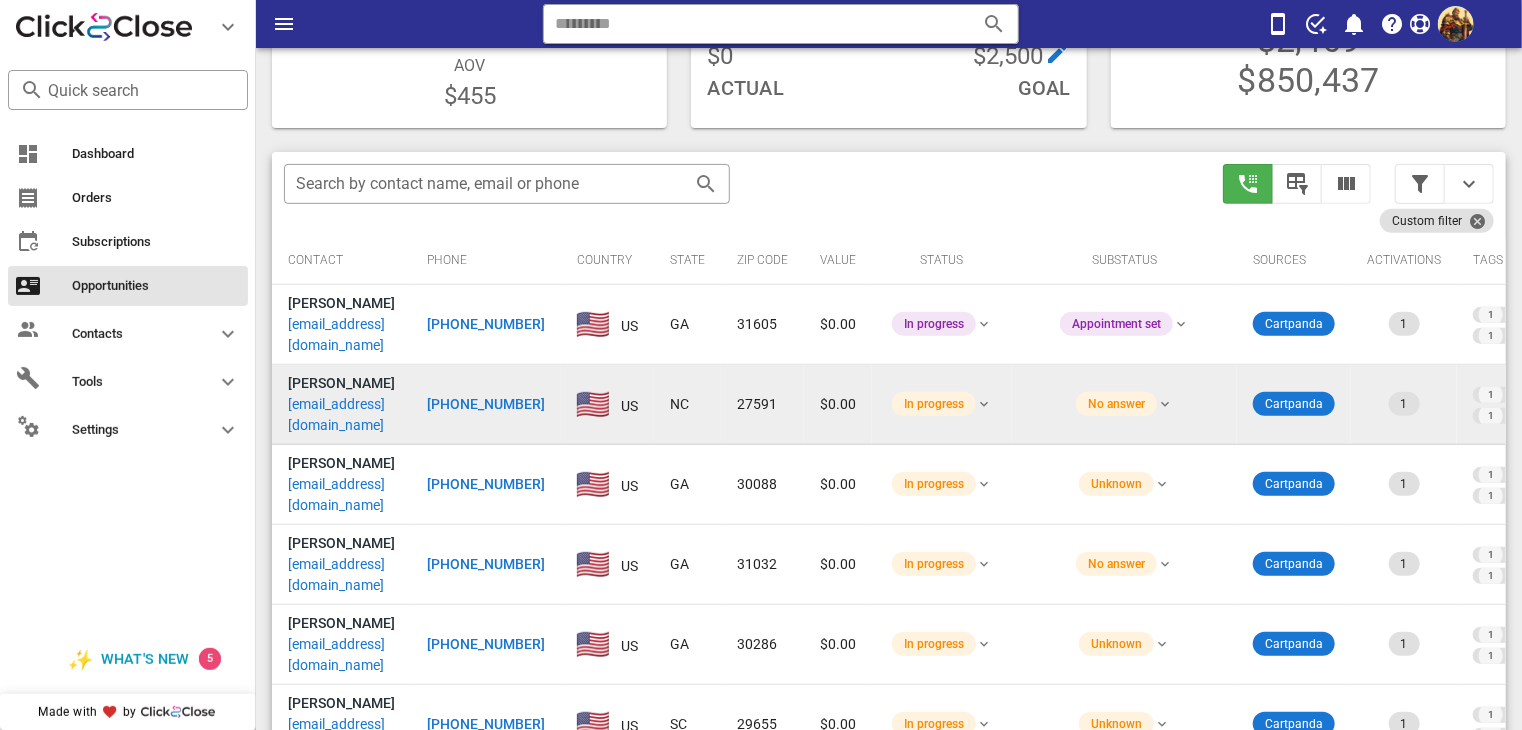 click on "[EMAIL_ADDRESS][DOMAIN_NAME]" at bounding box center (341, 415) 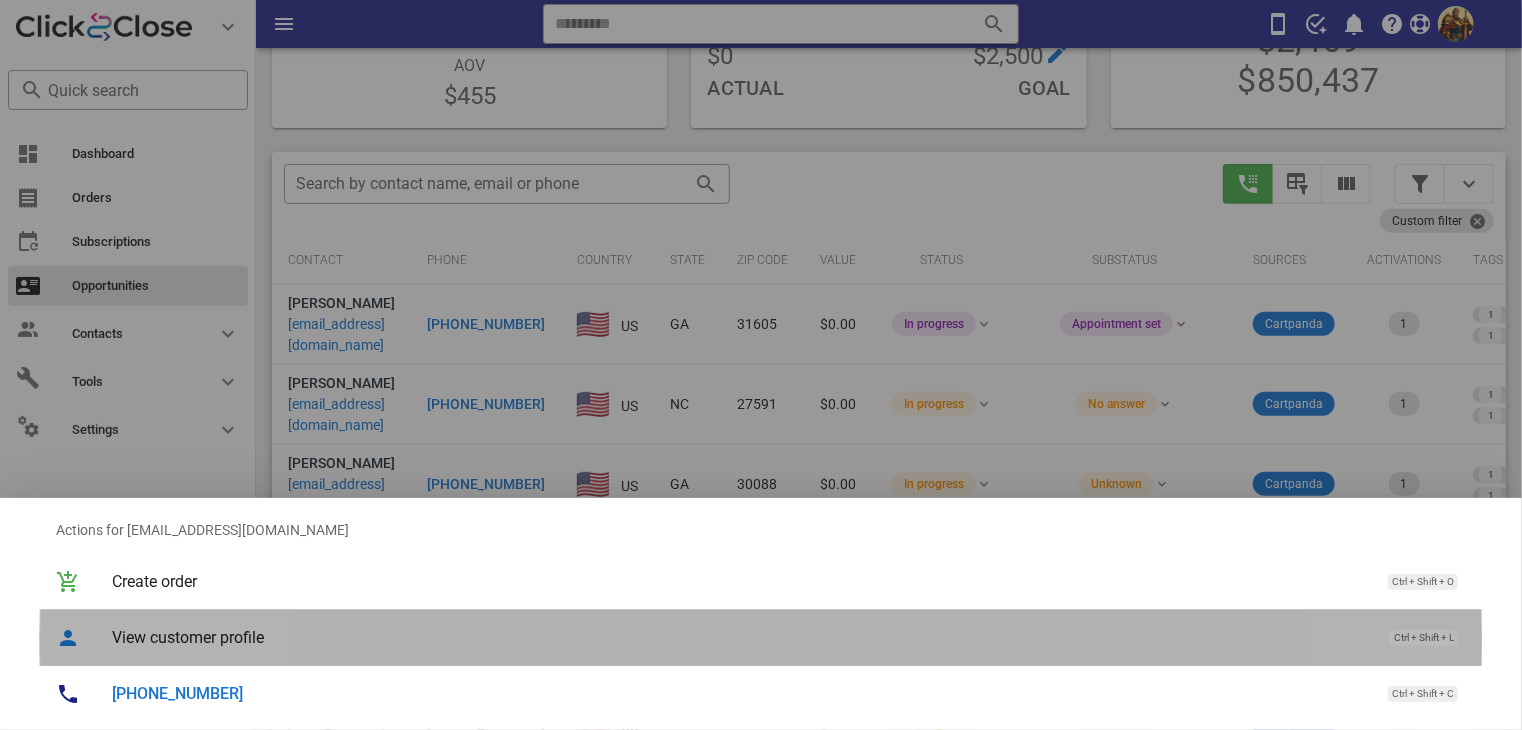click on "View customer profile Ctrl + Shift + L" at bounding box center (789, 637) 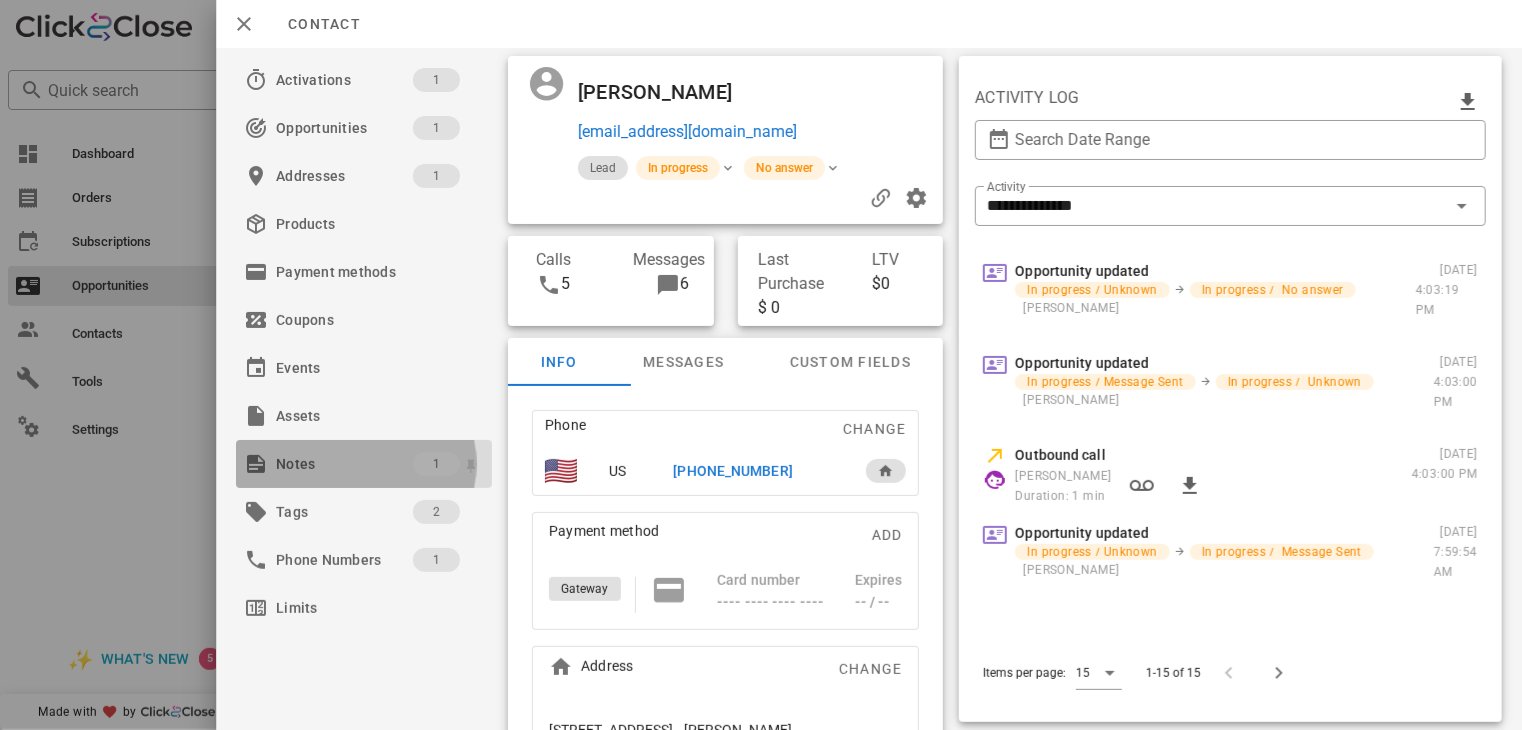 click on "Notes  1" at bounding box center (364, 464) 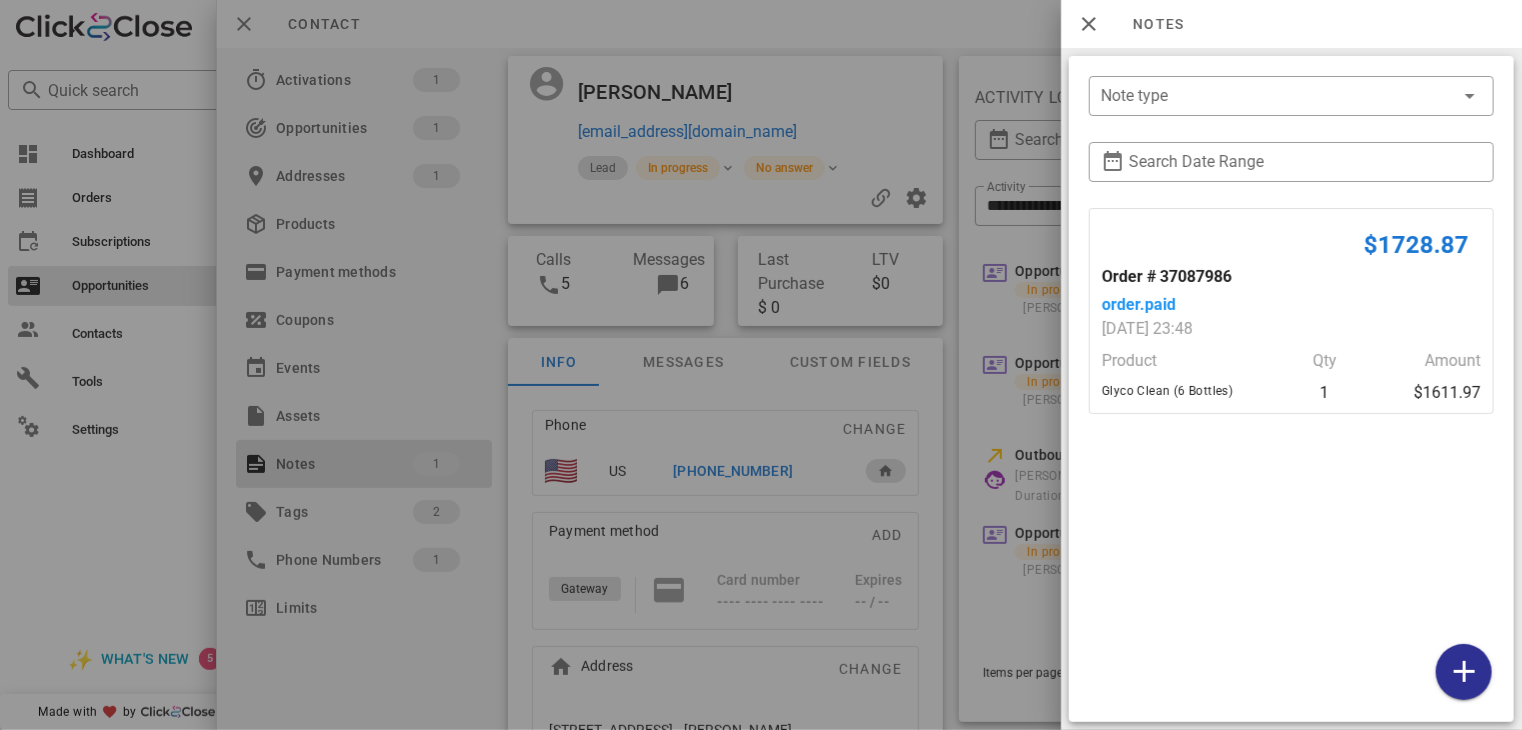 click at bounding box center (761, 365) 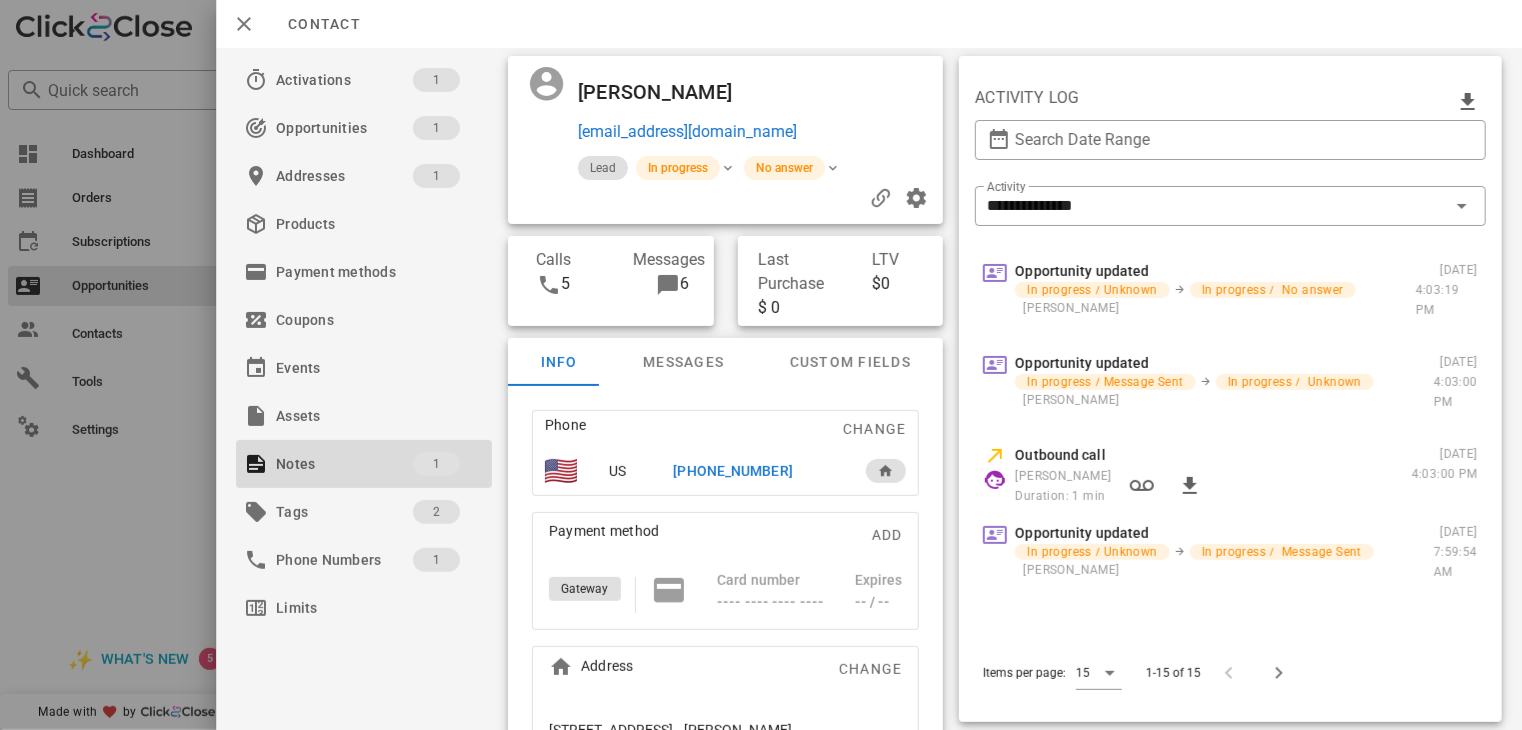 click on "[PHONE_NUMBER]" at bounding box center [733, 471] 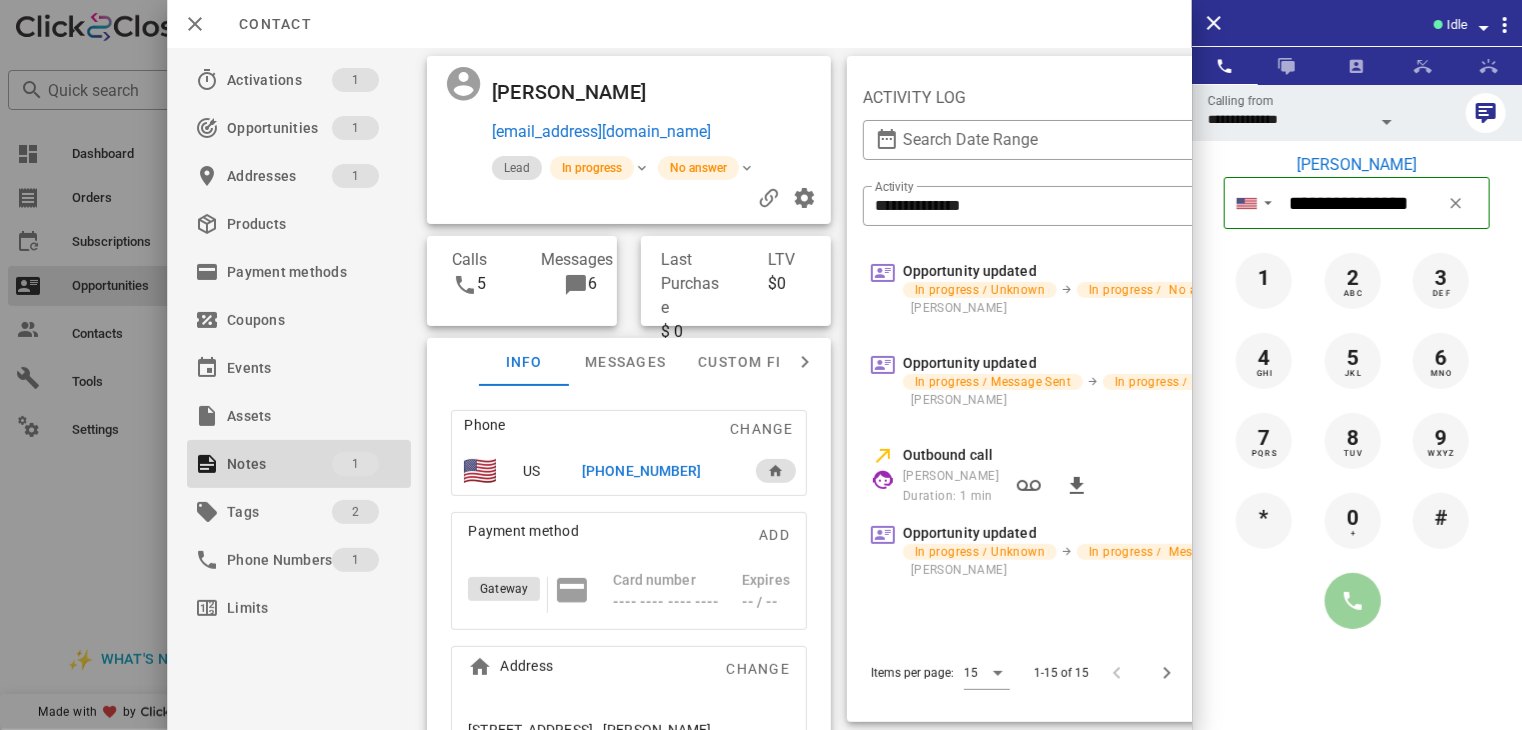 click at bounding box center (1353, 601) 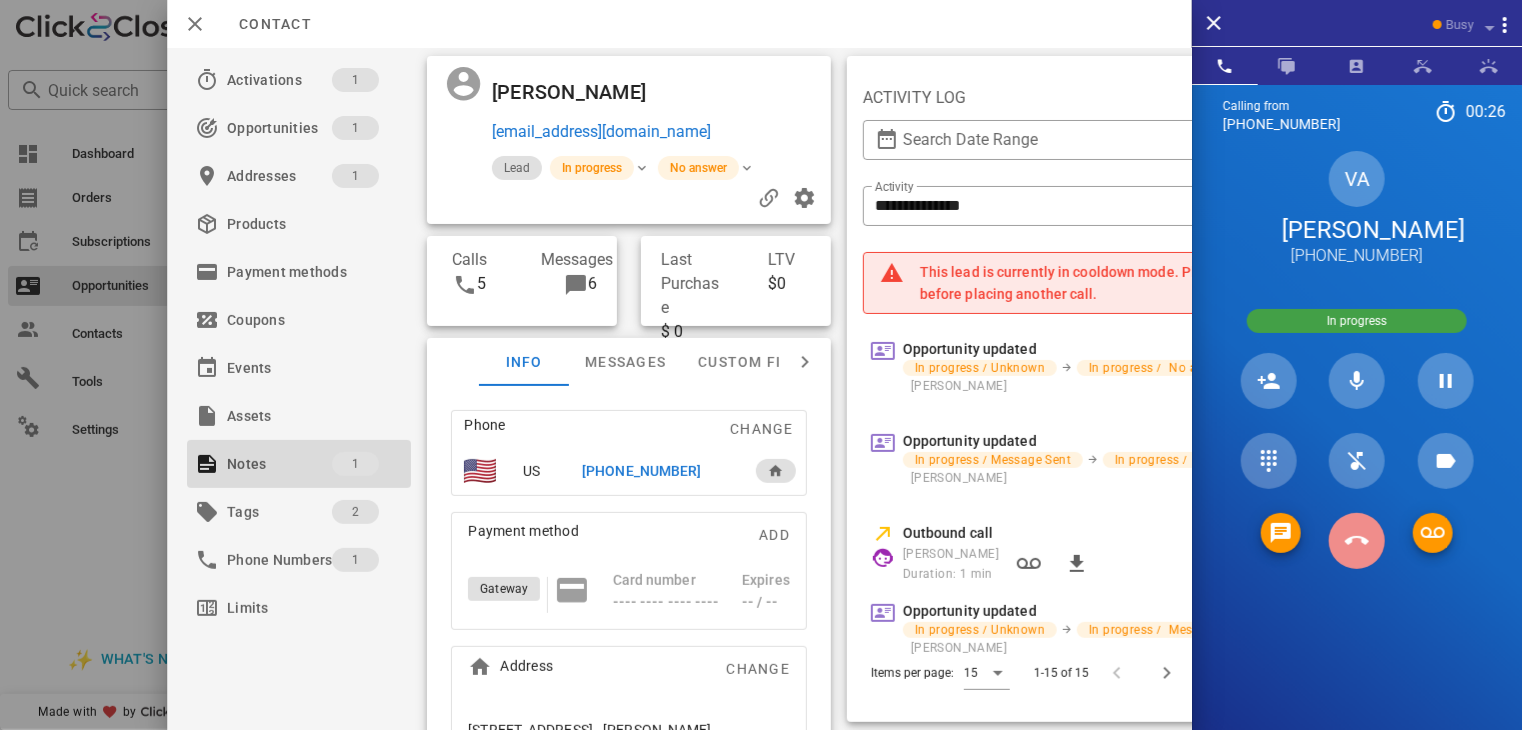 click at bounding box center [1357, 541] 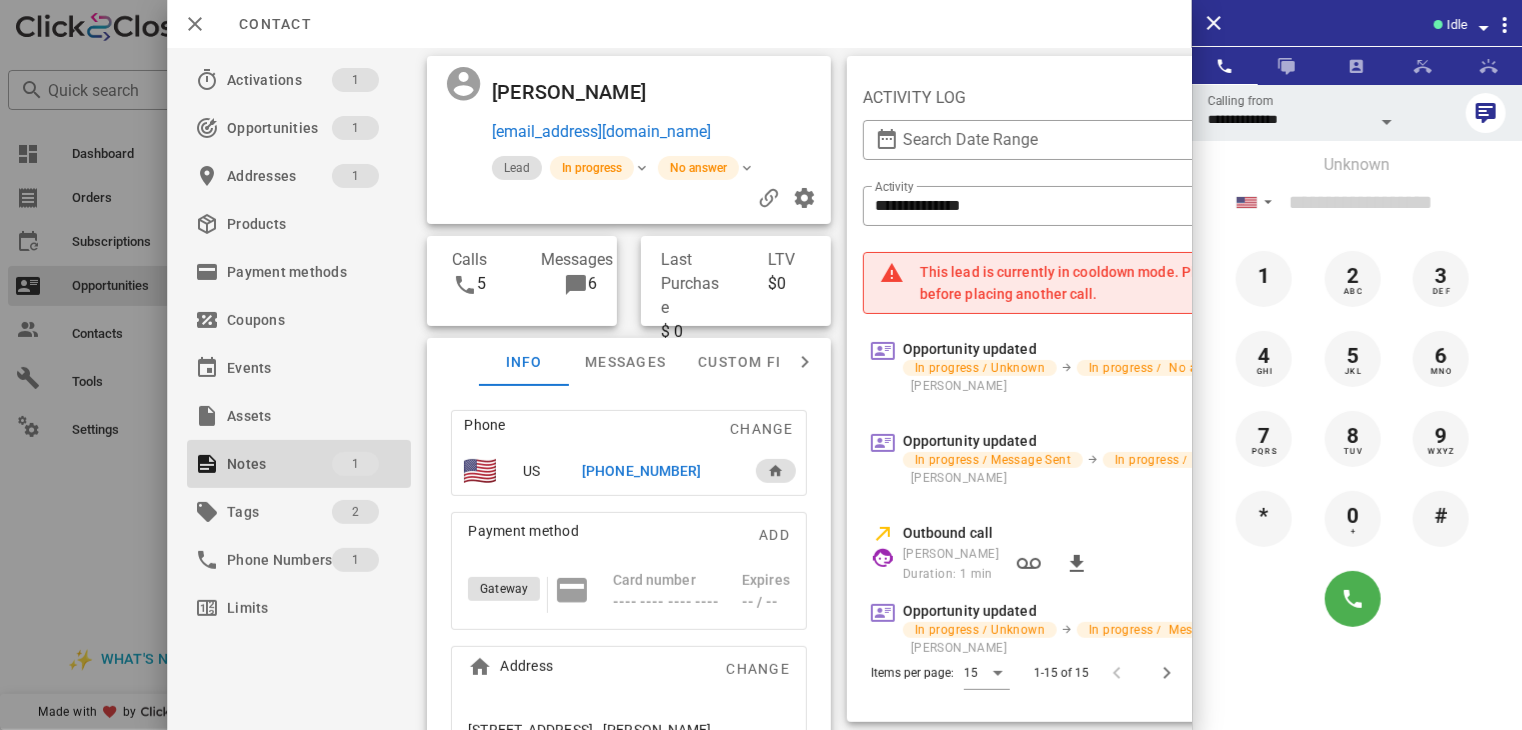 click at bounding box center (761, 365) 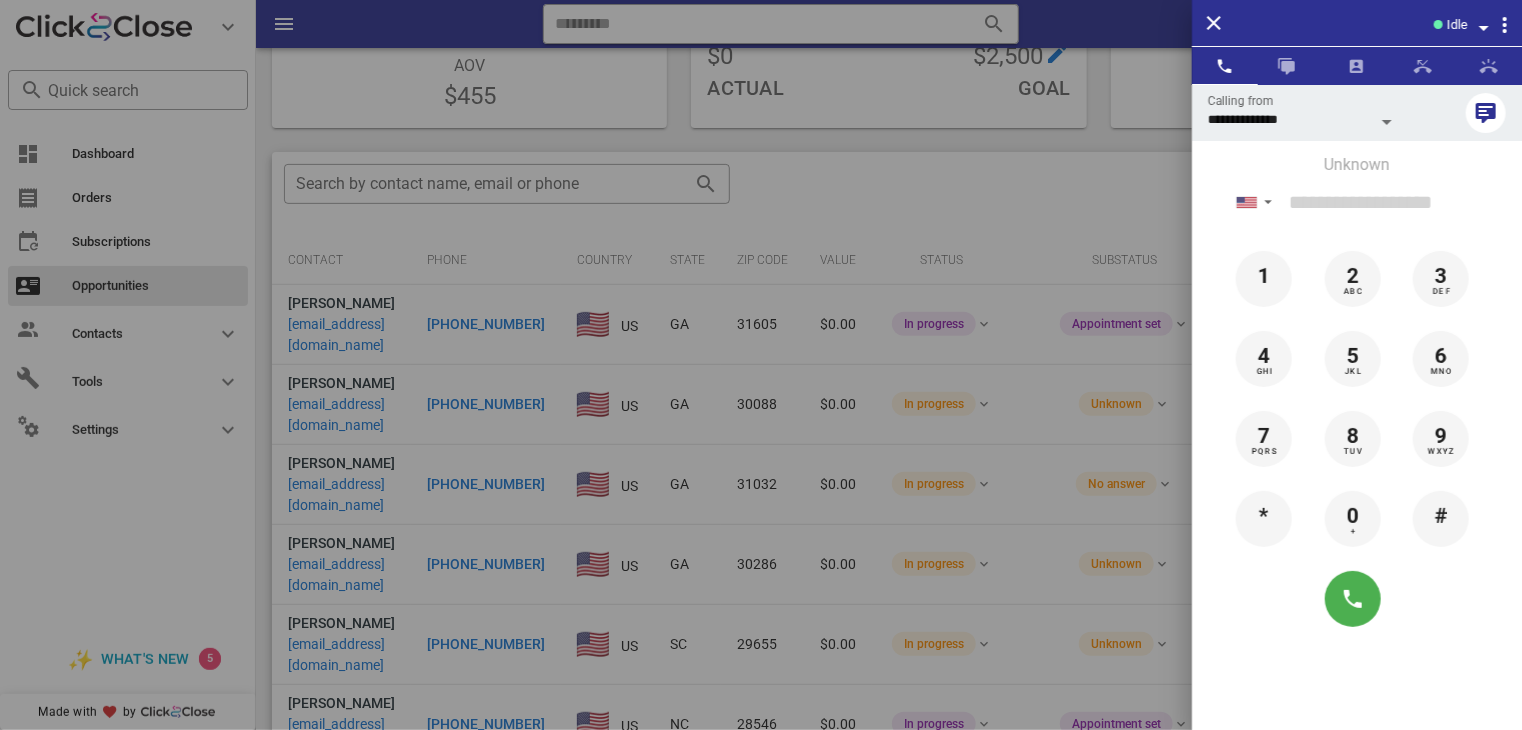 click at bounding box center (761, 365) 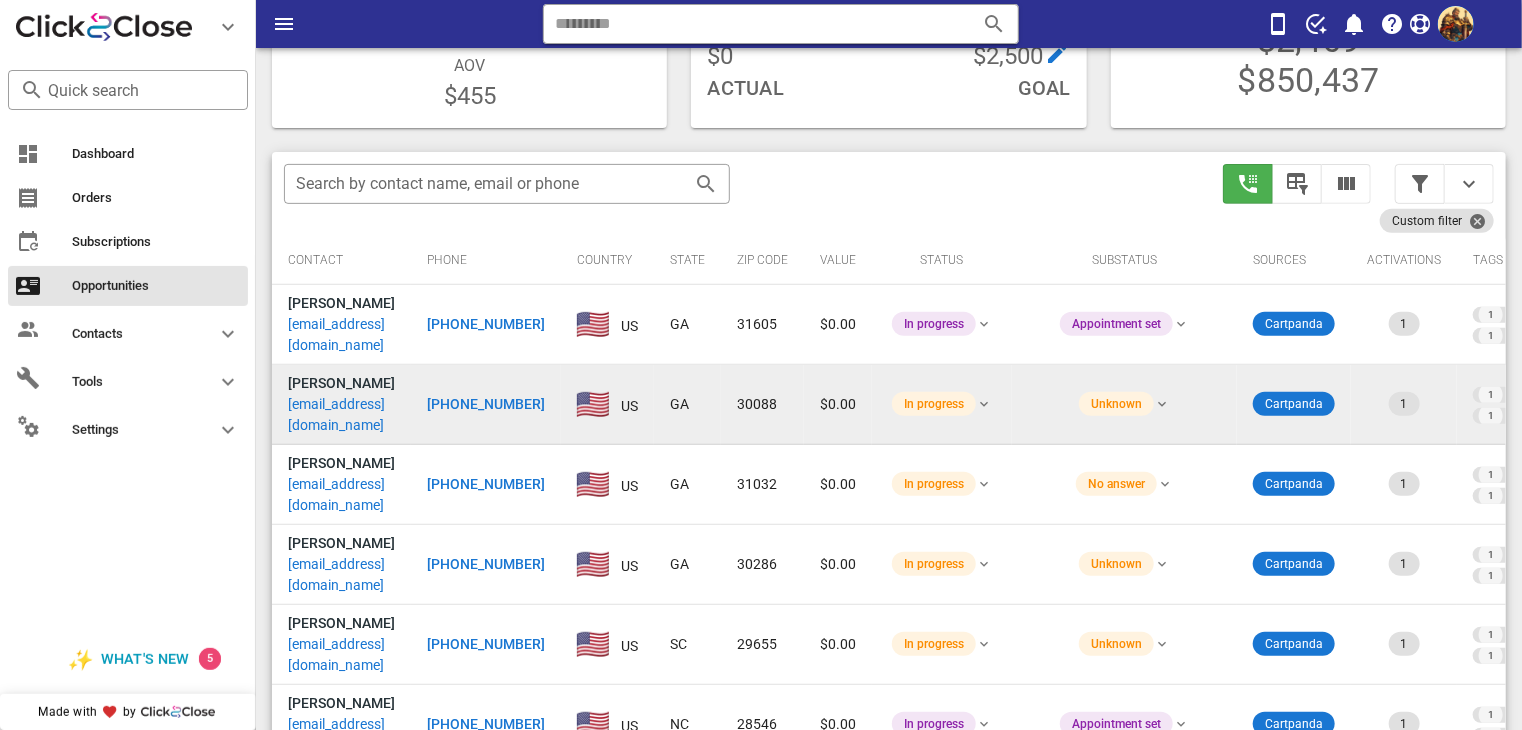 click on "[EMAIL_ADDRESS][DOMAIN_NAME]" at bounding box center (341, 415) 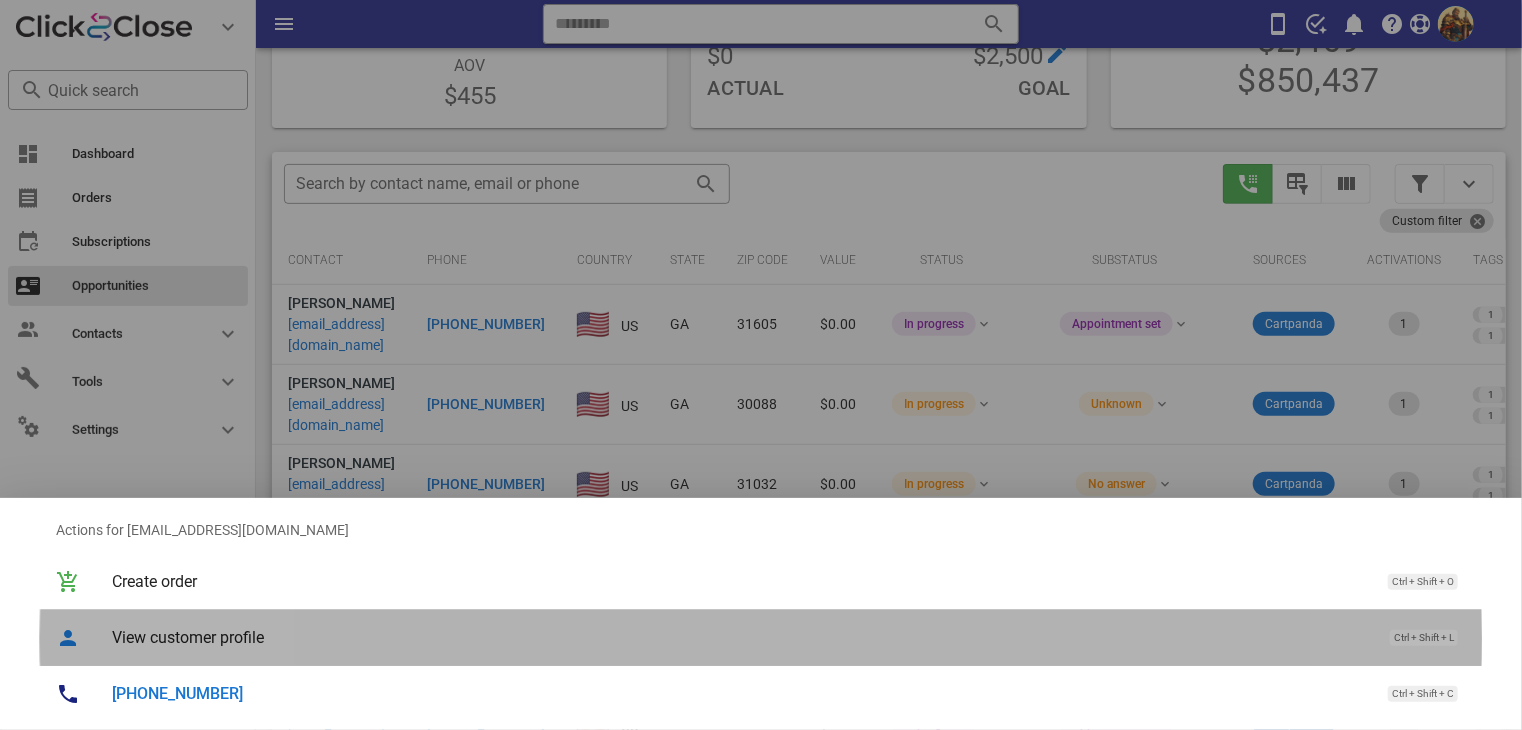 click on "View customer profile" at bounding box center [741, 637] 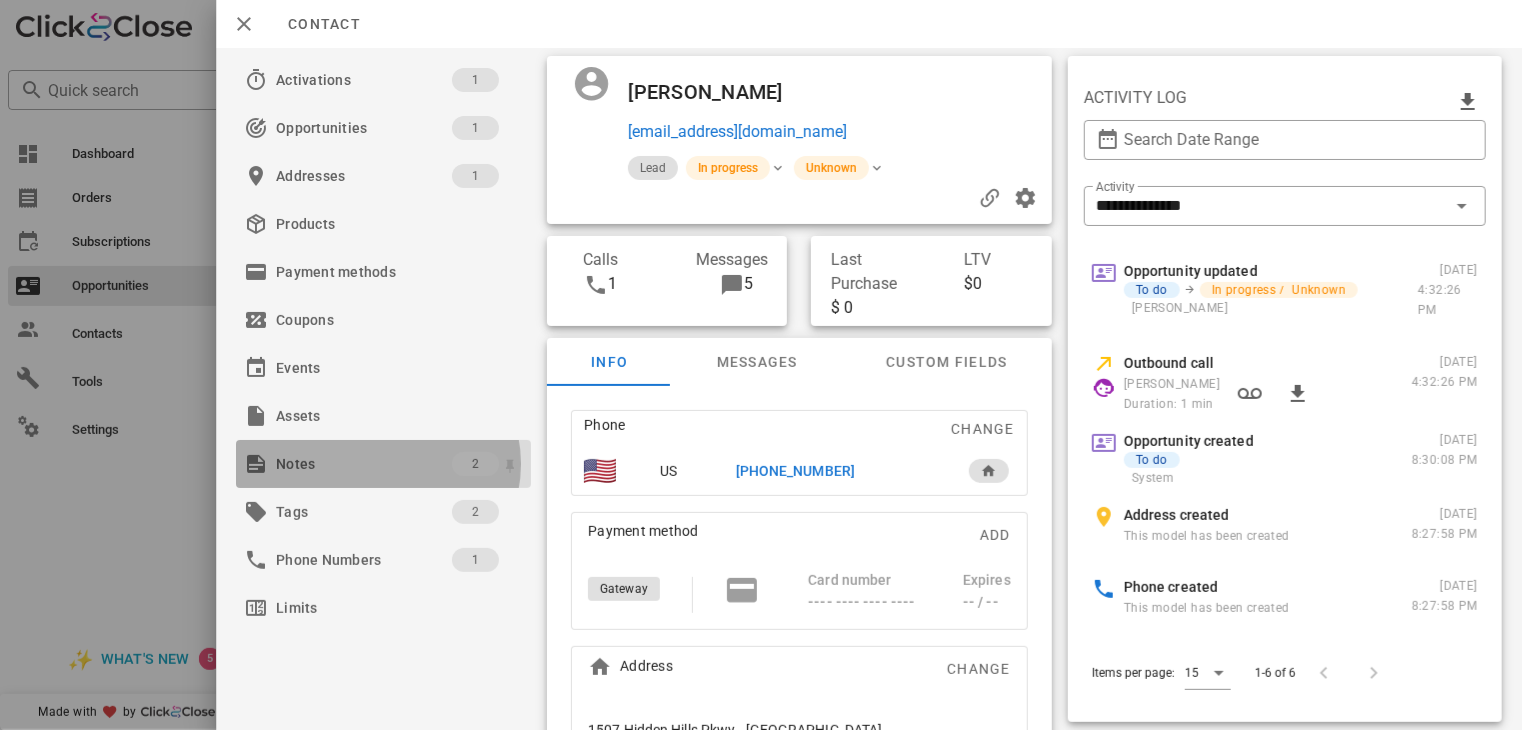 click on "Notes" at bounding box center (364, 464) 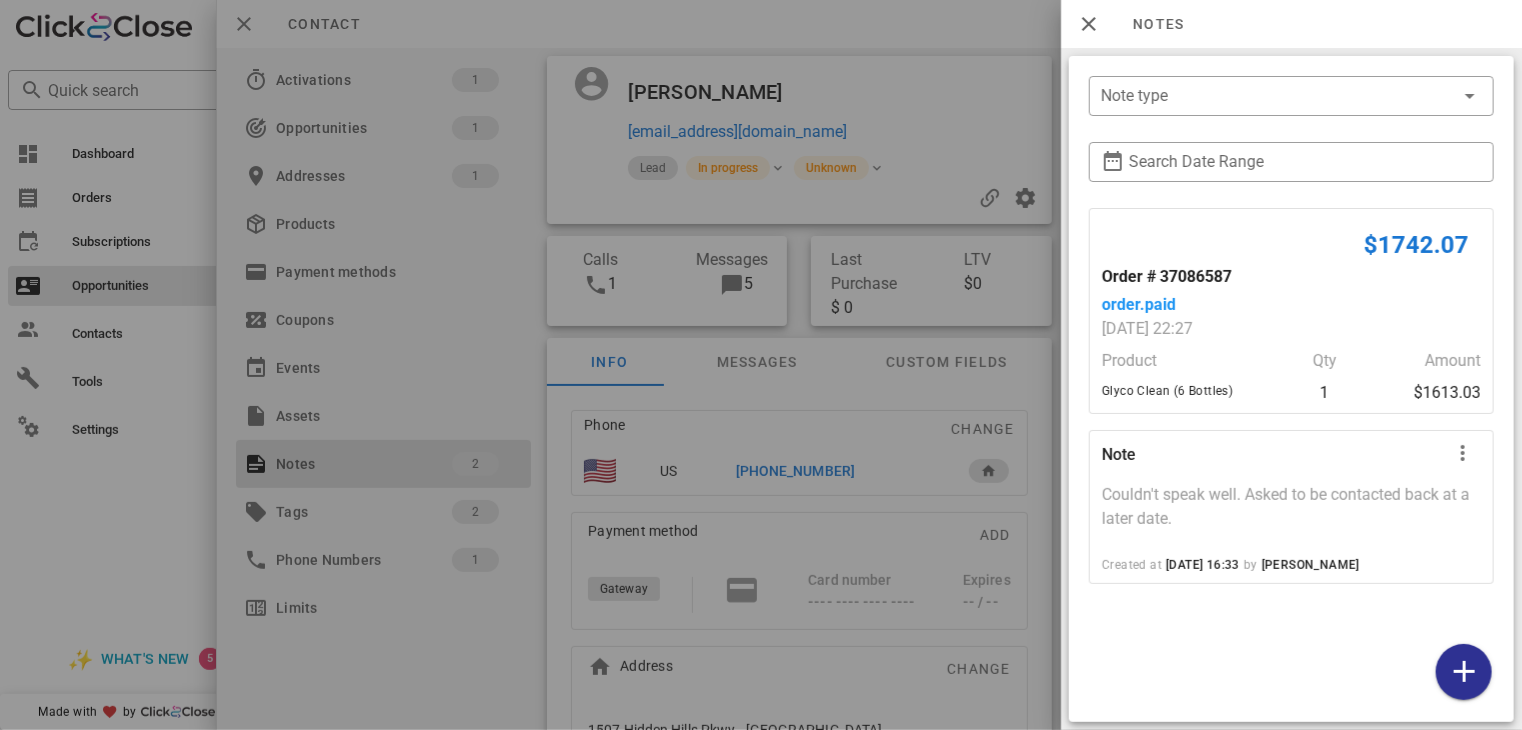 click at bounding box center [761, 365] 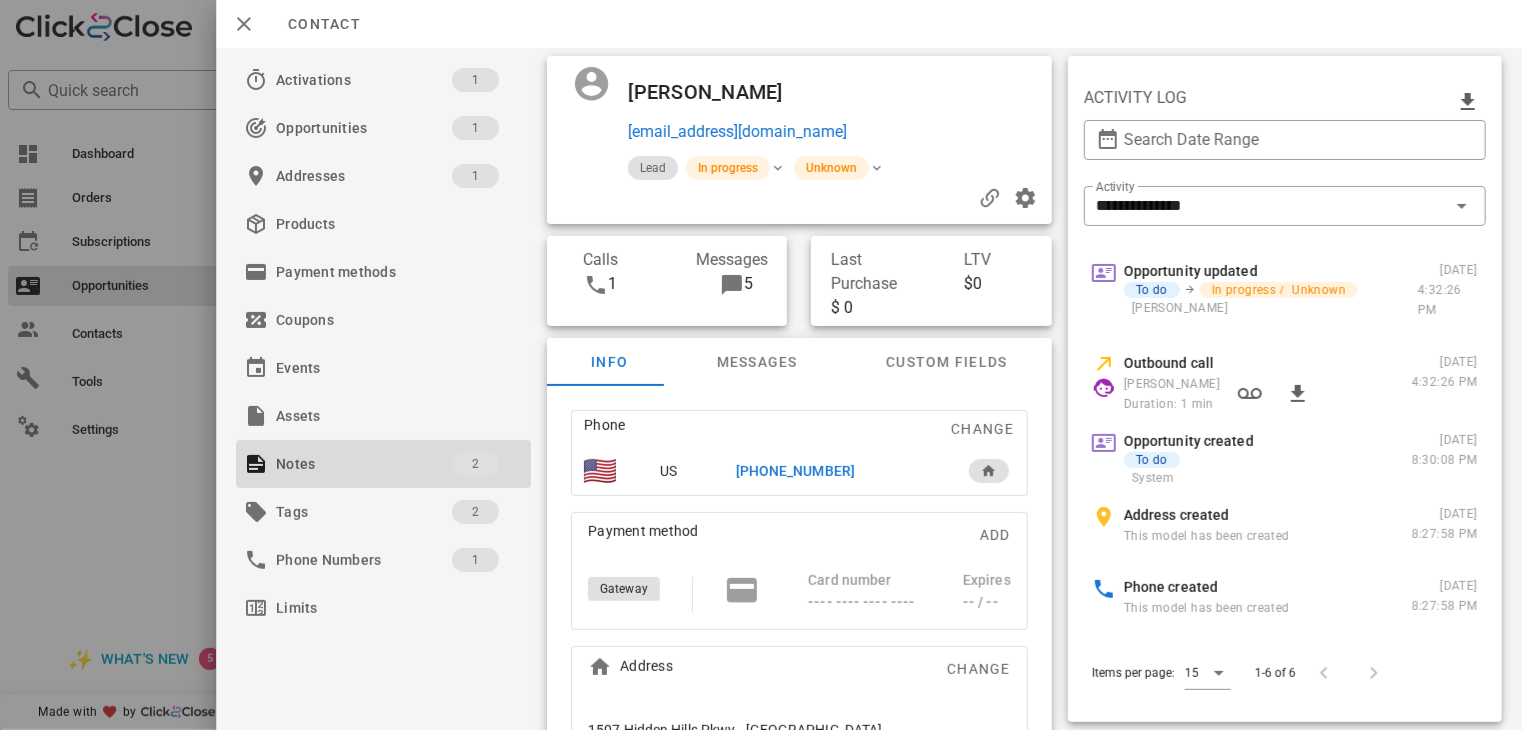click on "[PHONE_NUMBER]" at bounding box center [795, 471] 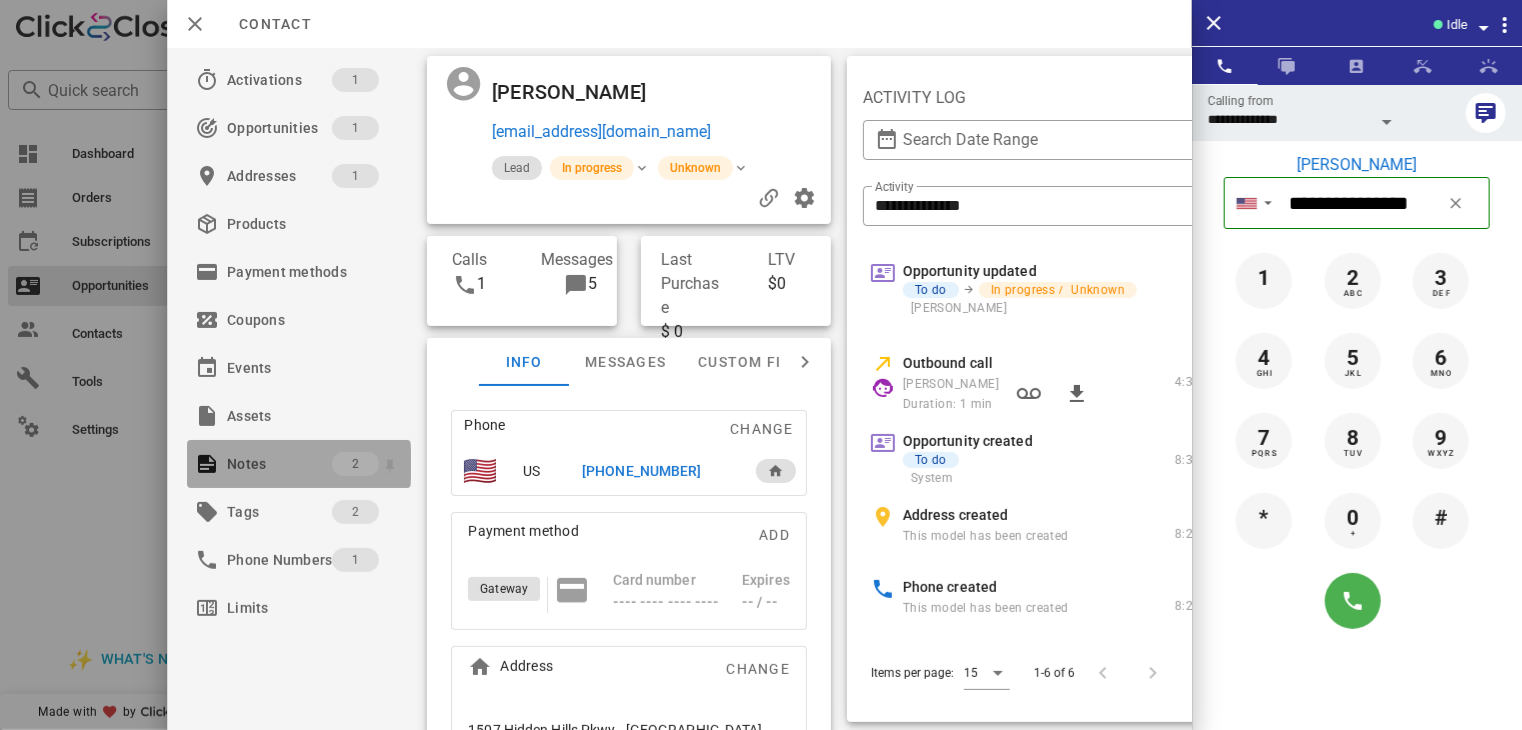 click on "Notes" at bounding box center (279, 464) 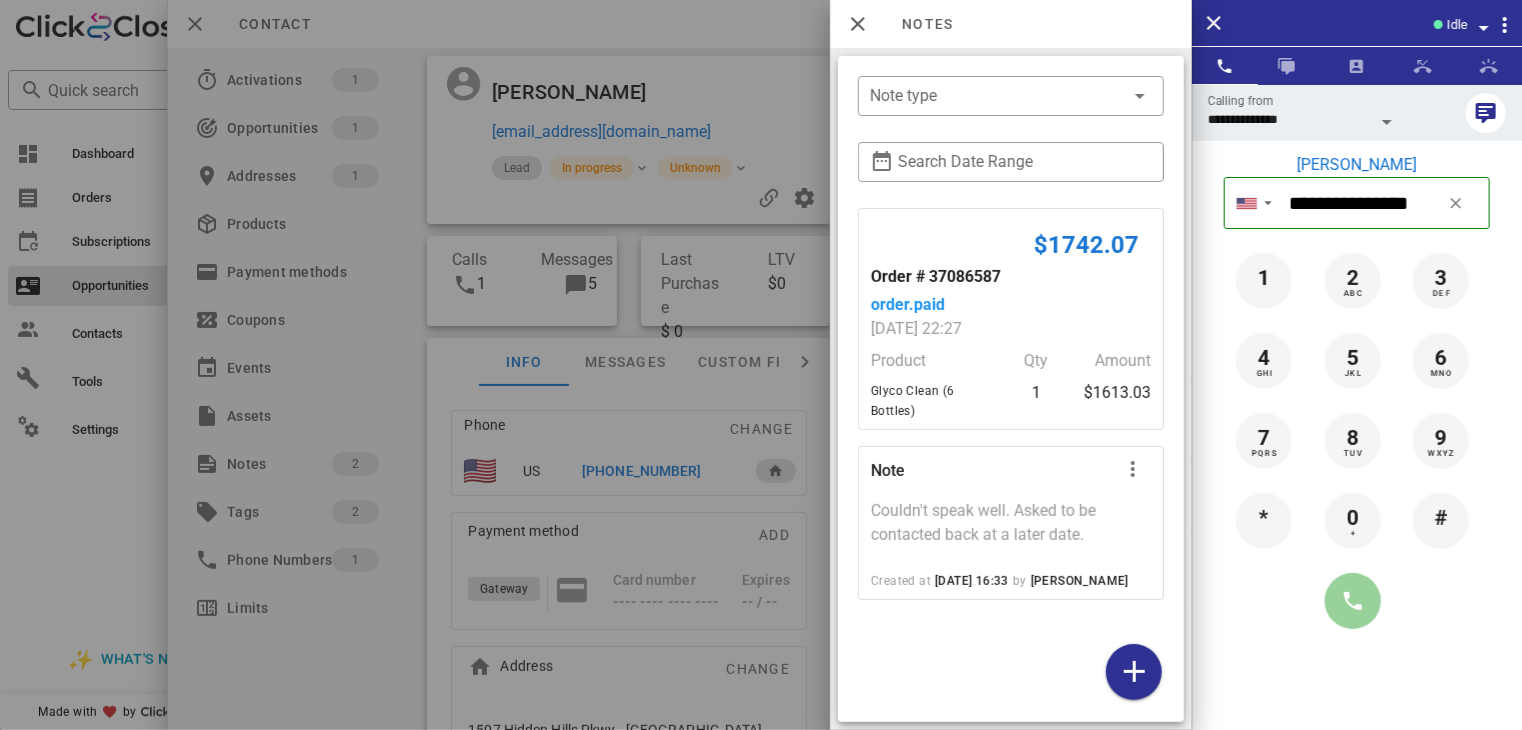 click at bounding box center (1353, 601) 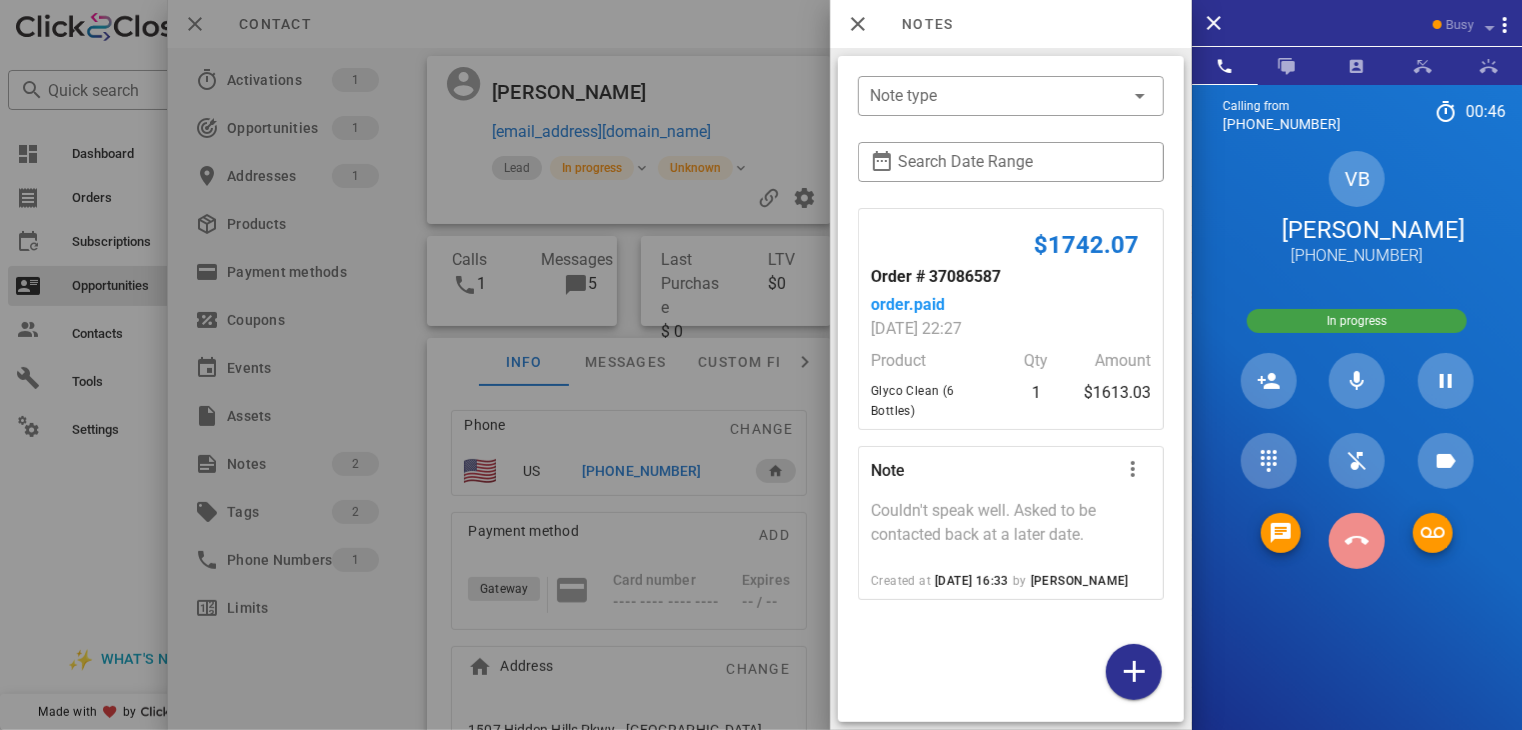 click at bounding box center (1357, 541) 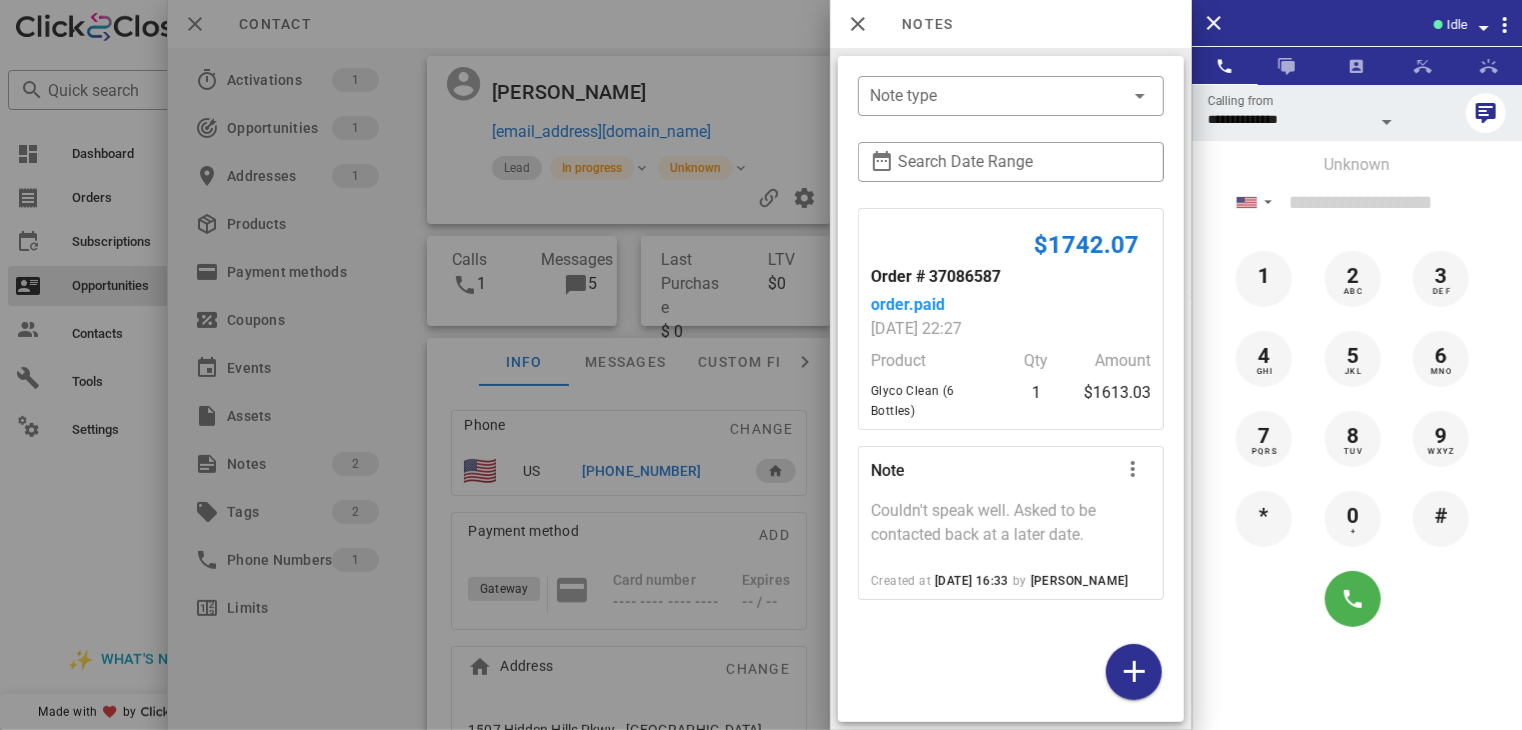 click at bounding box center (761, 365) 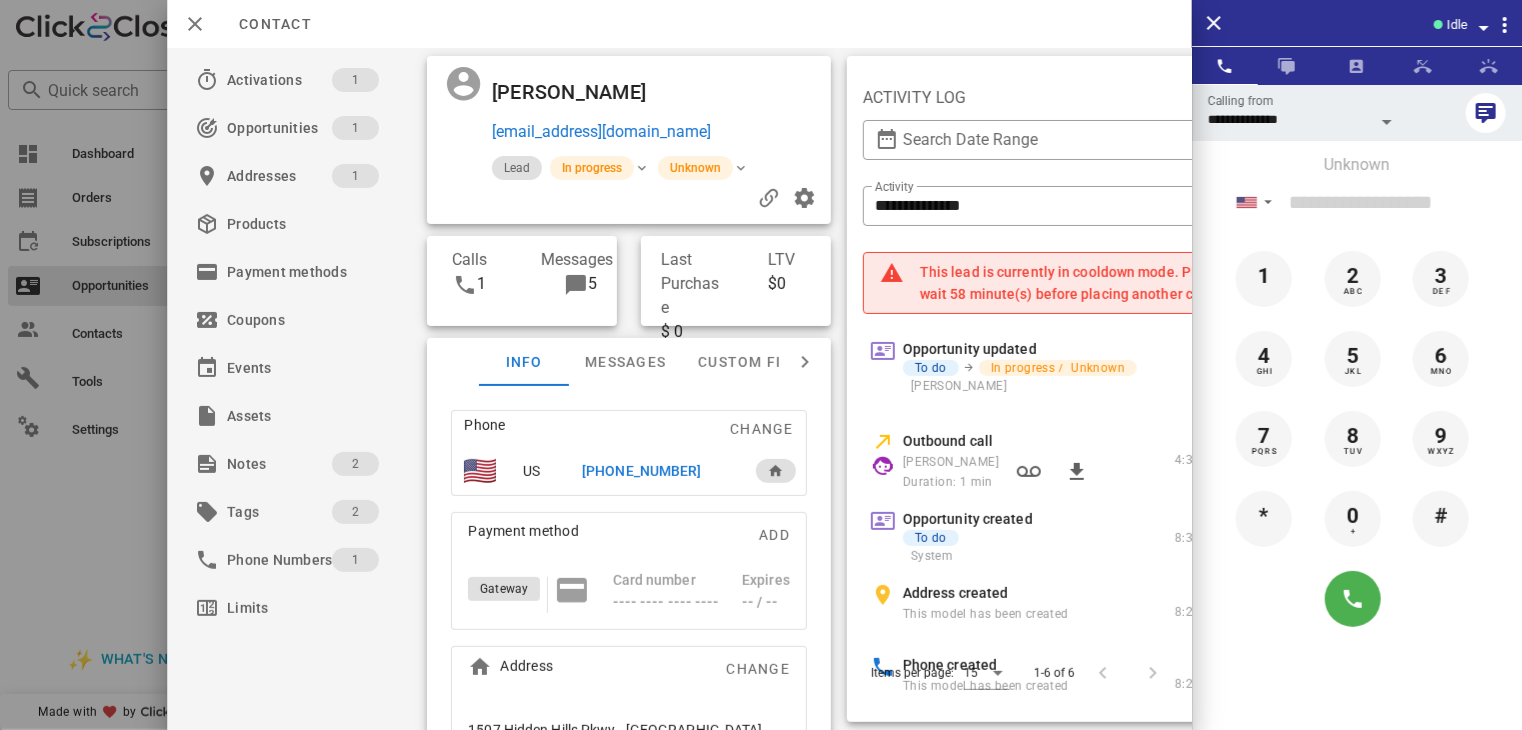 click on "[PHONE_NUMBER]" at bounding box center [641, 471] 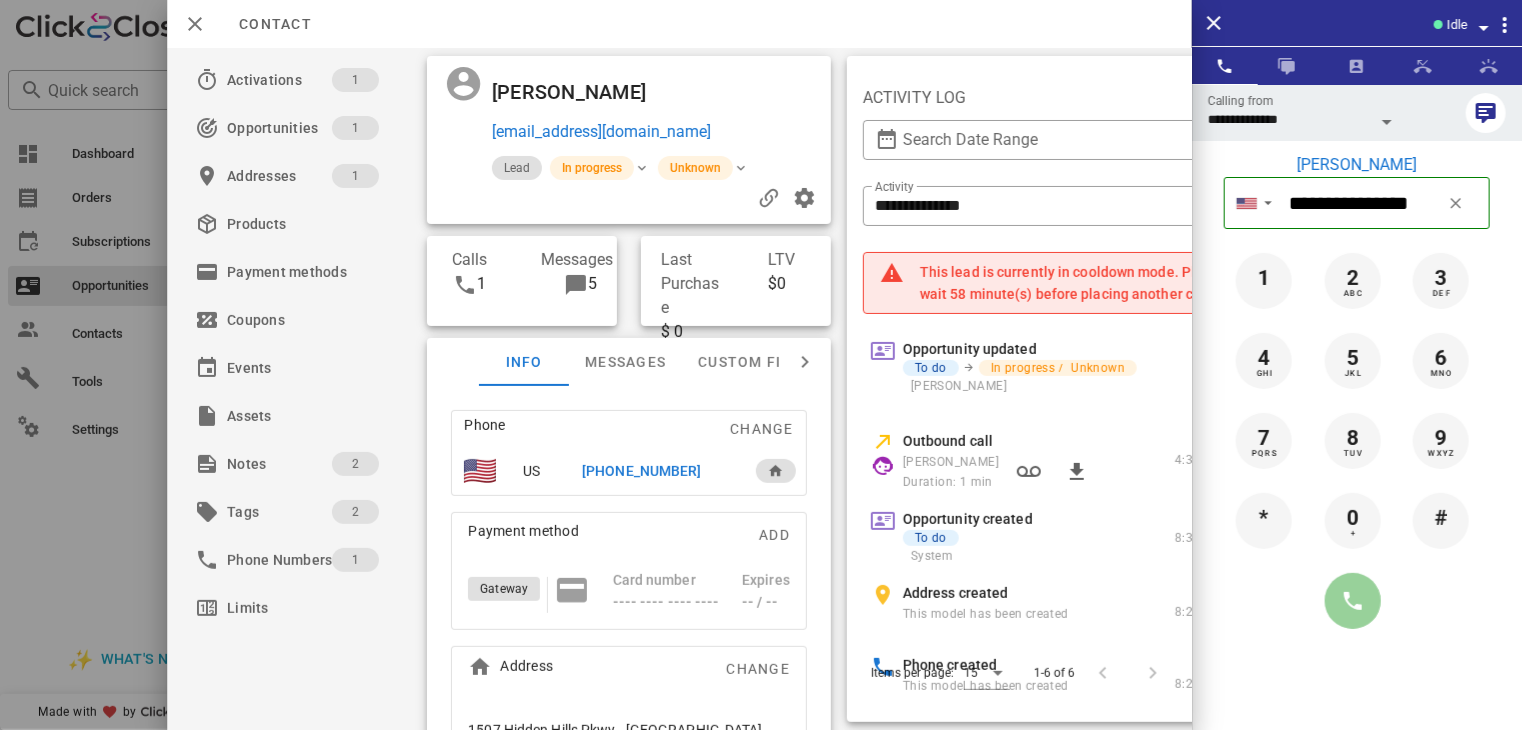 click at bounding box center [1353, 601] 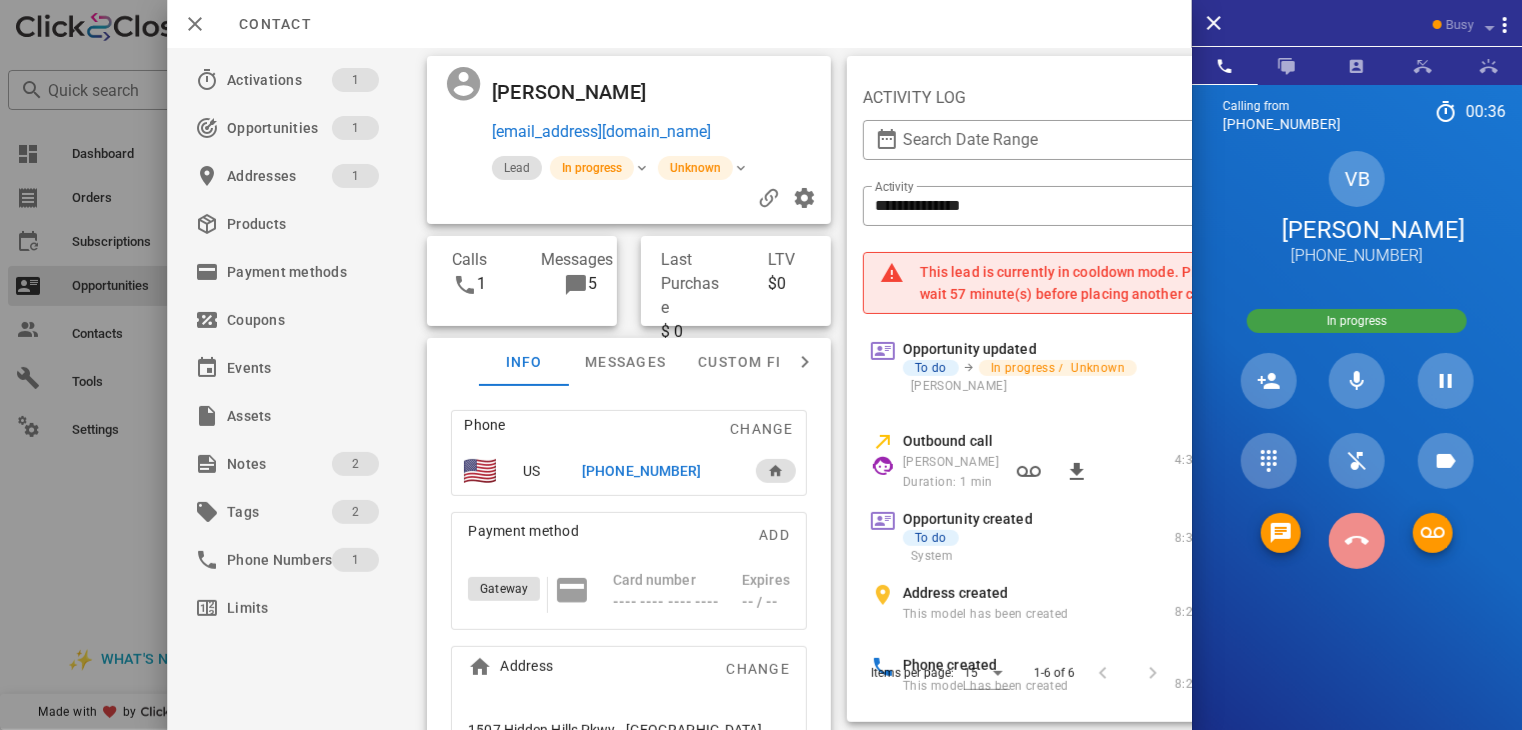 click at bounding box center (1357, 541) 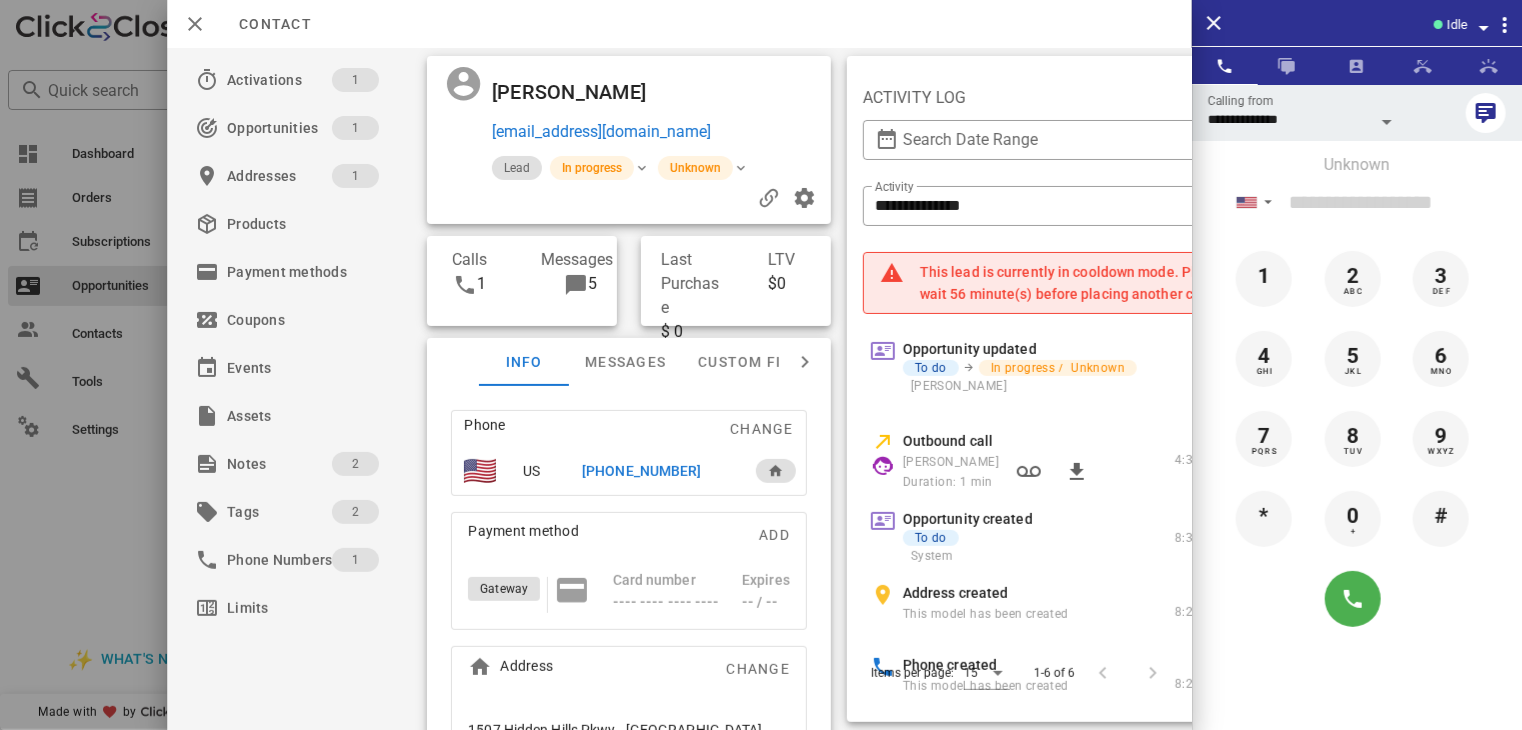 click at bounding box center (761, 365) 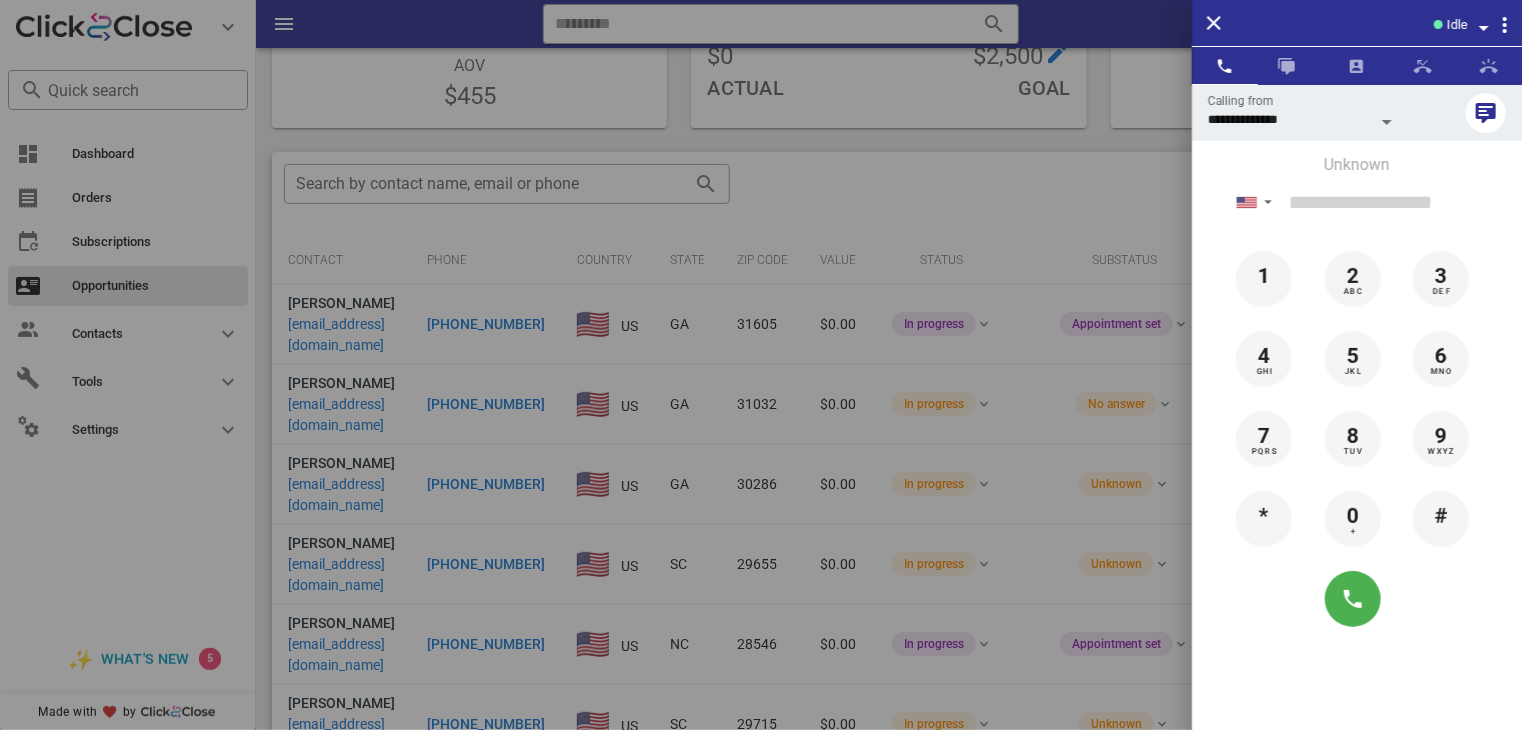click at bounding box center [761, 365] 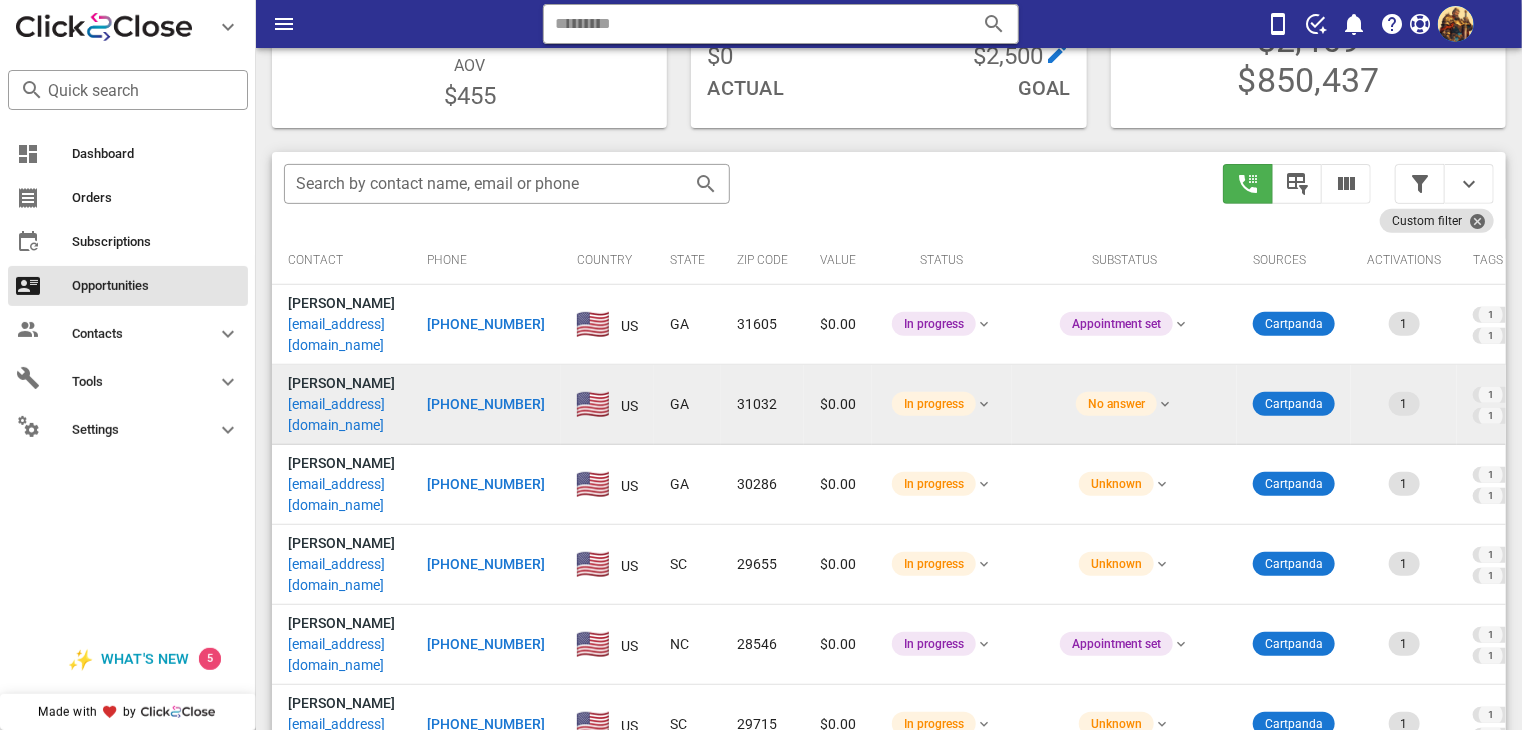 click on "[EMAIL_ADDRESS][DOMAIN_NAME]" at bounding box center [341, 415] 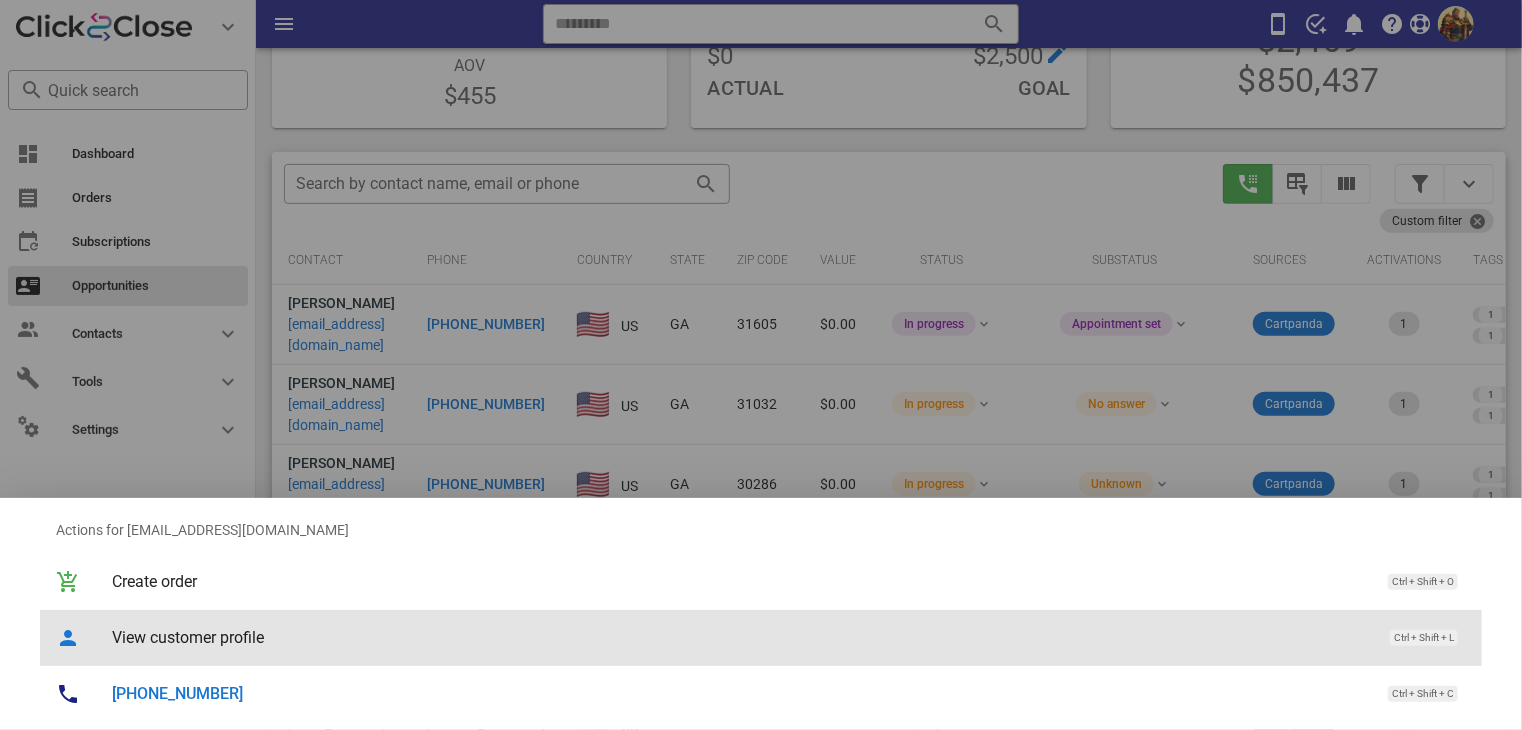 click on "View customer profile" at bounding box center (741, 637) 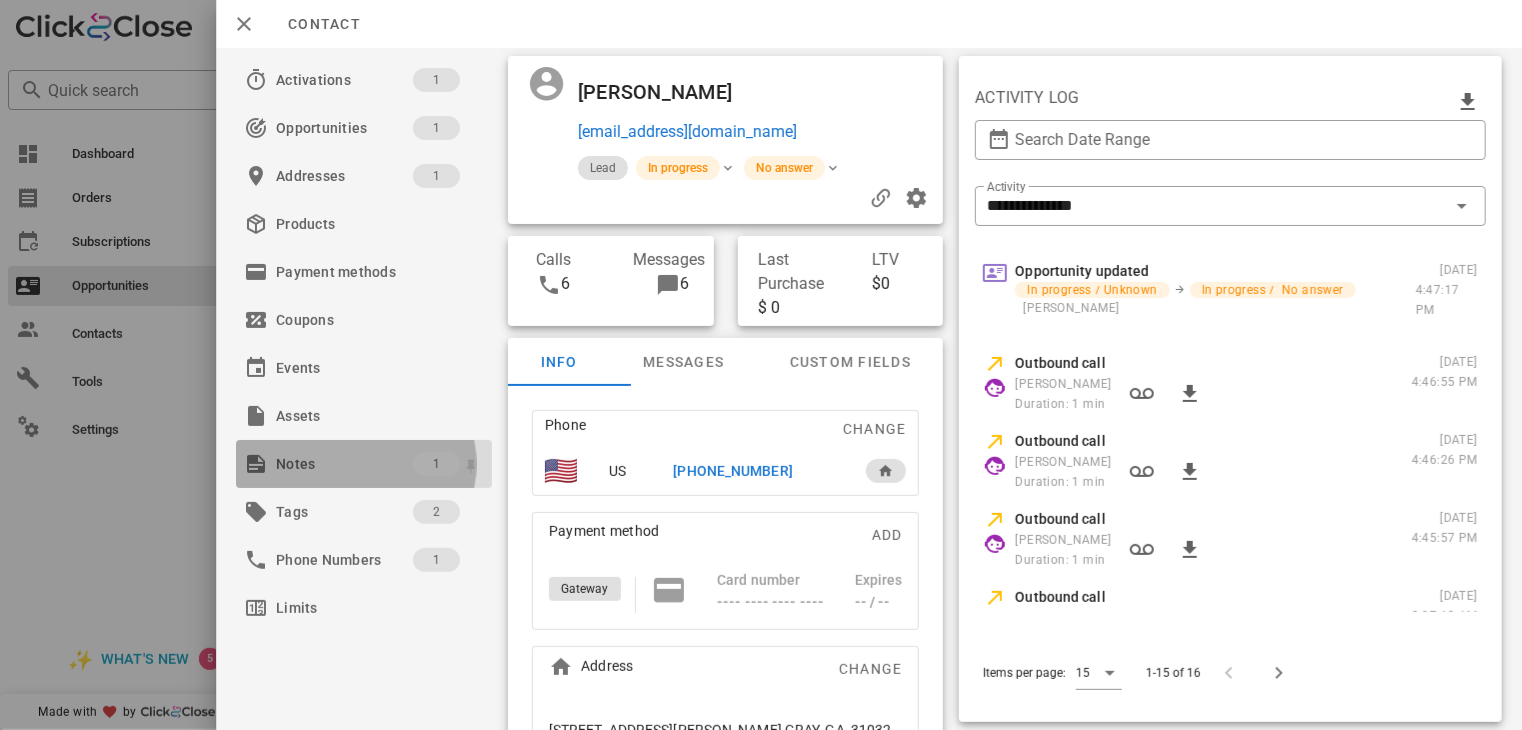 click on "Notes" at bounding box center (344, 464) 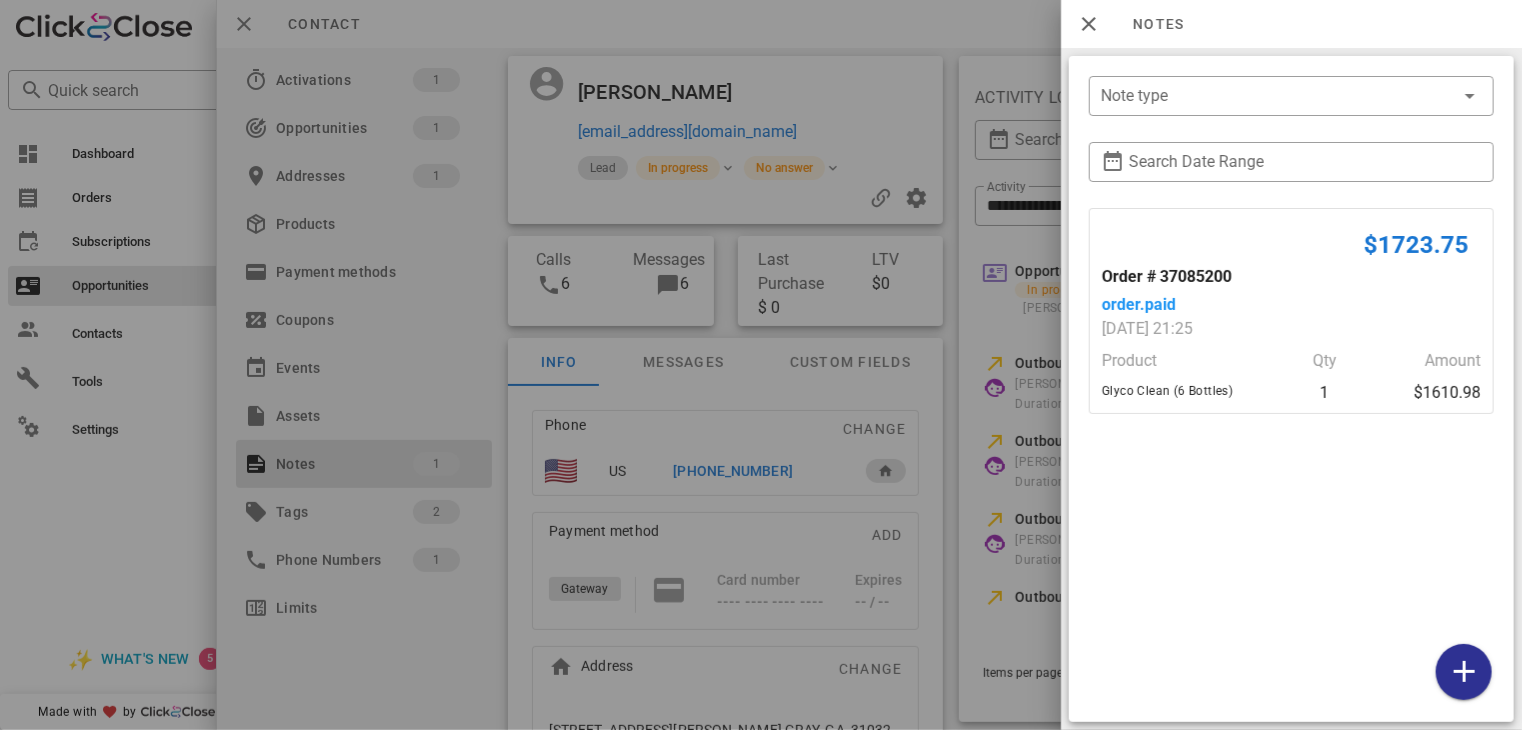 click at bounding box center (761, 365) 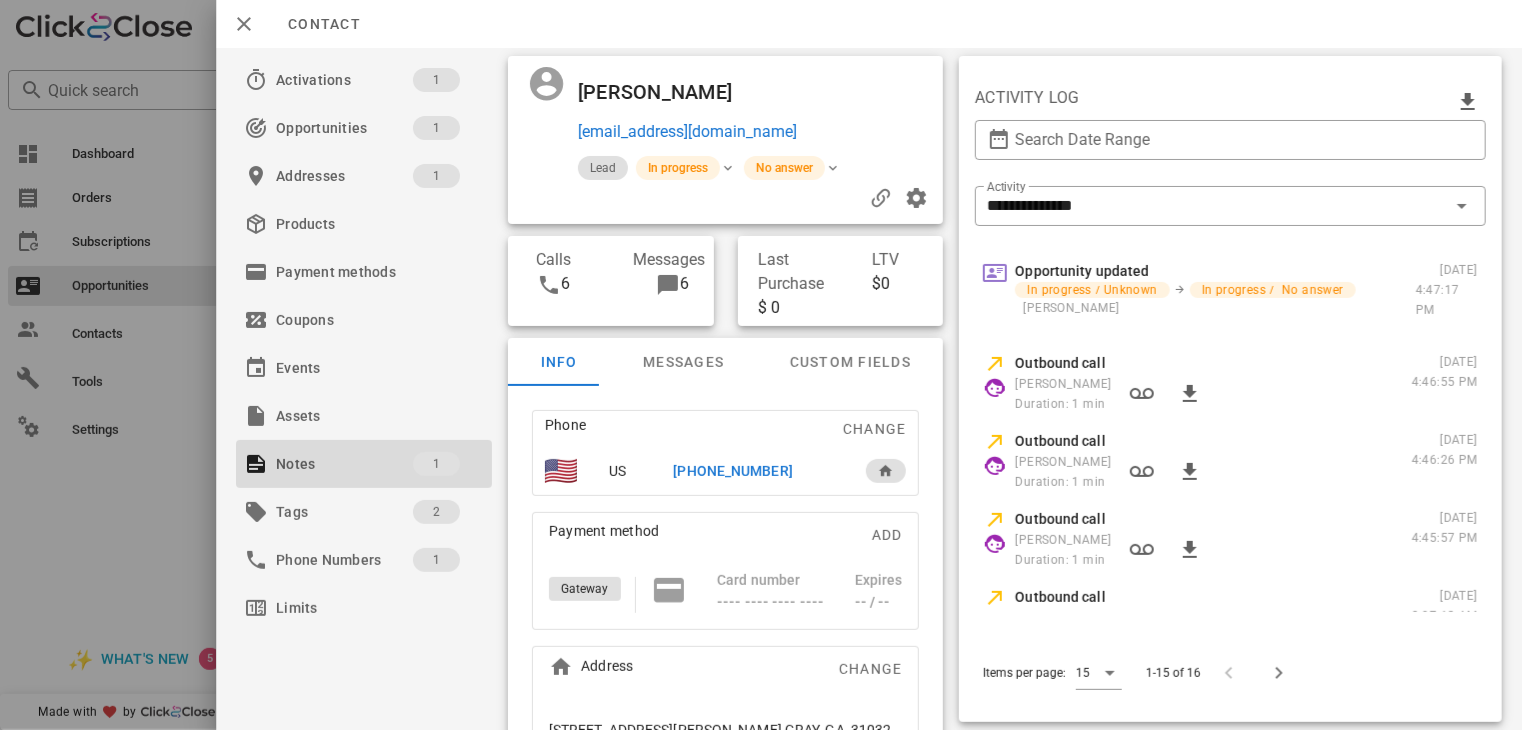 drag, startPoint x: 692, startPoint y: 461, endPoint x: 676, endPoint y: 485, distance: 28.84441 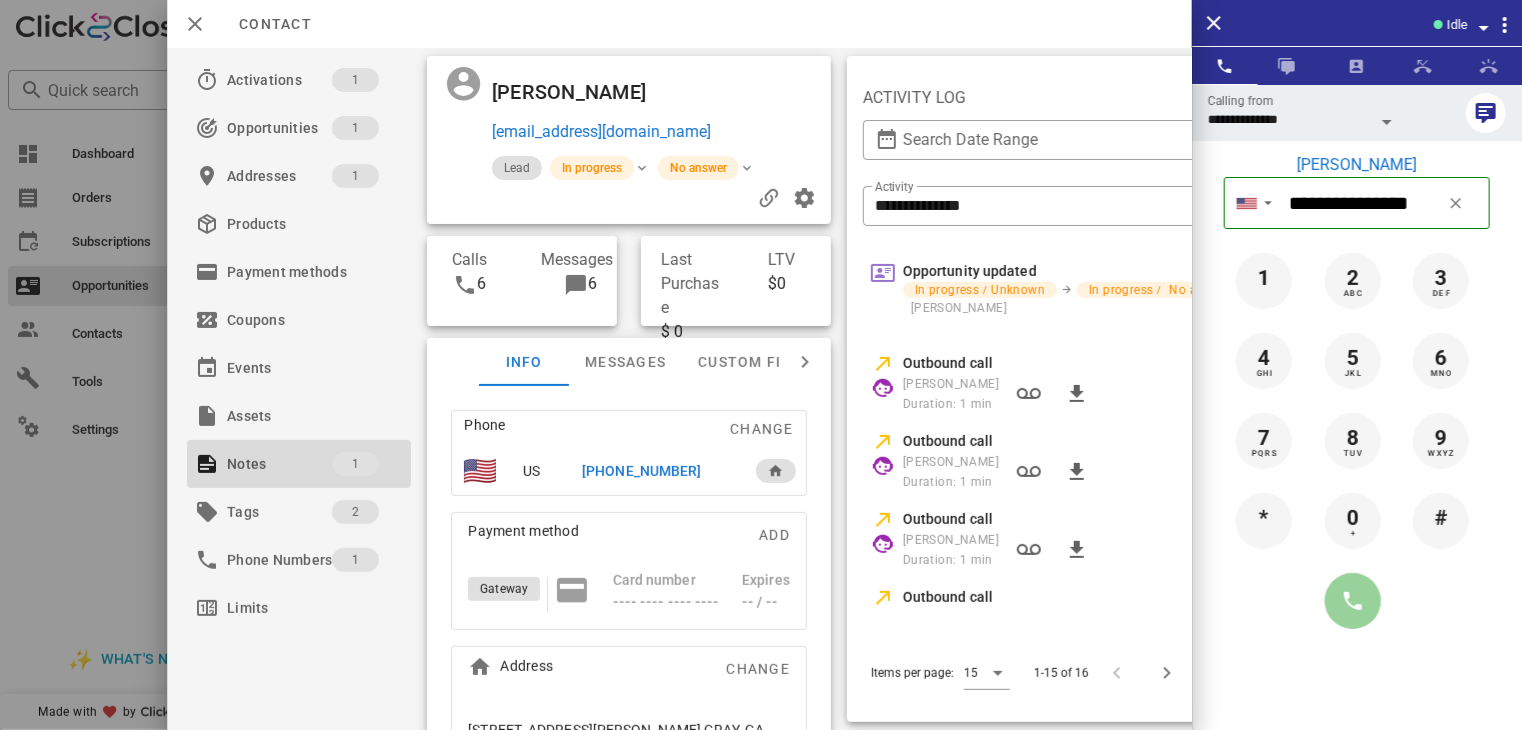 click at bounding box center [1353, 601] 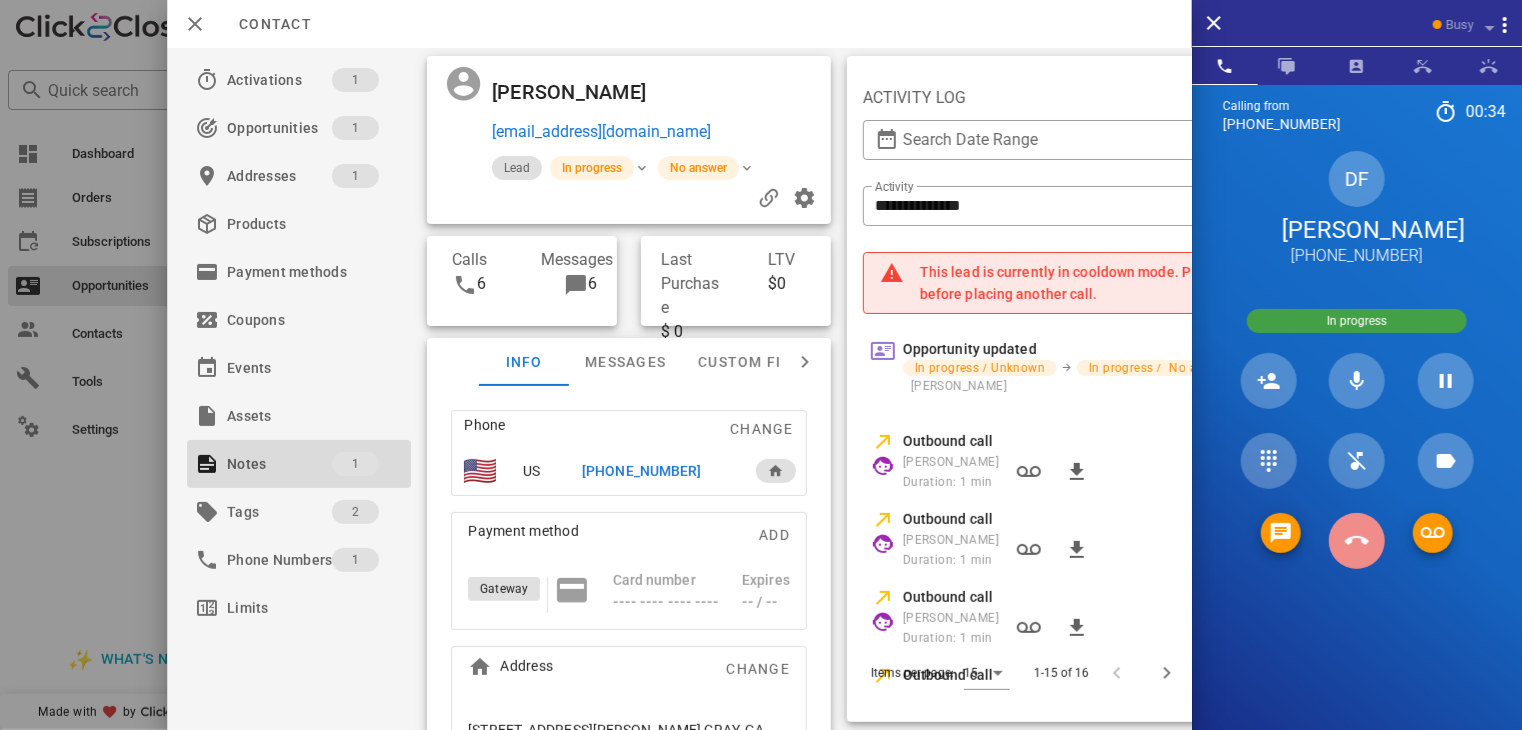 click at bounding box center [1357, 541] 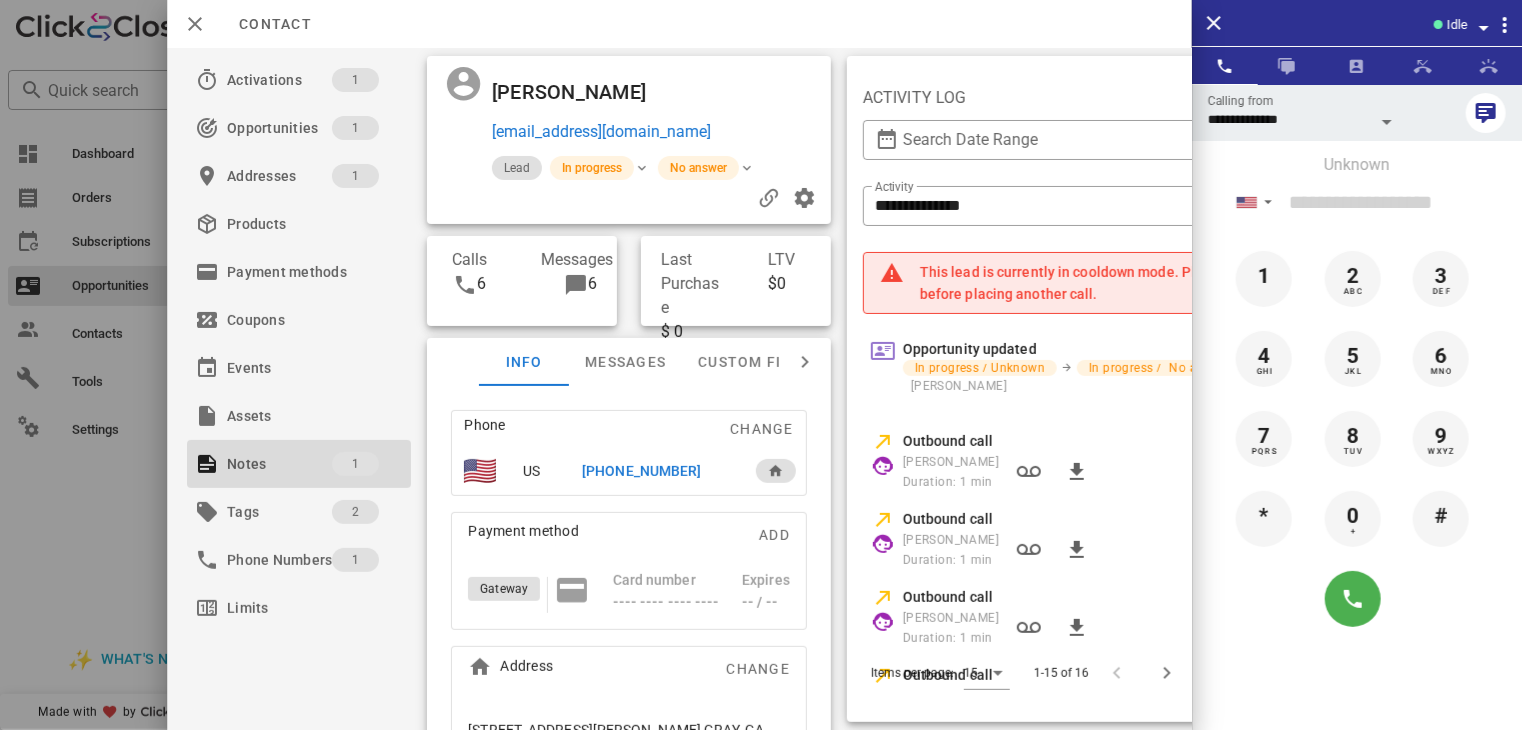 click at bounding box center [761, 365] 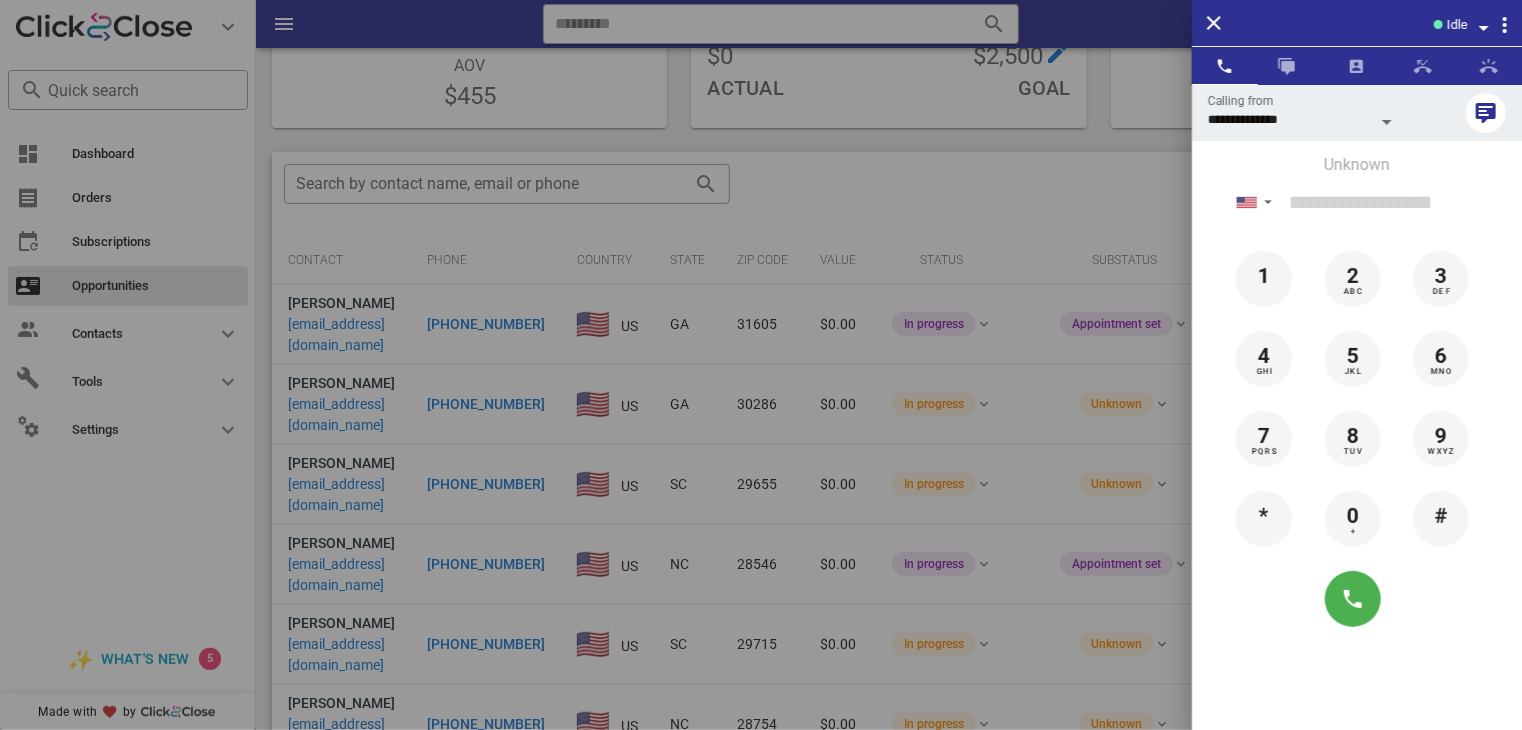 click at bounding box center (761, 365) 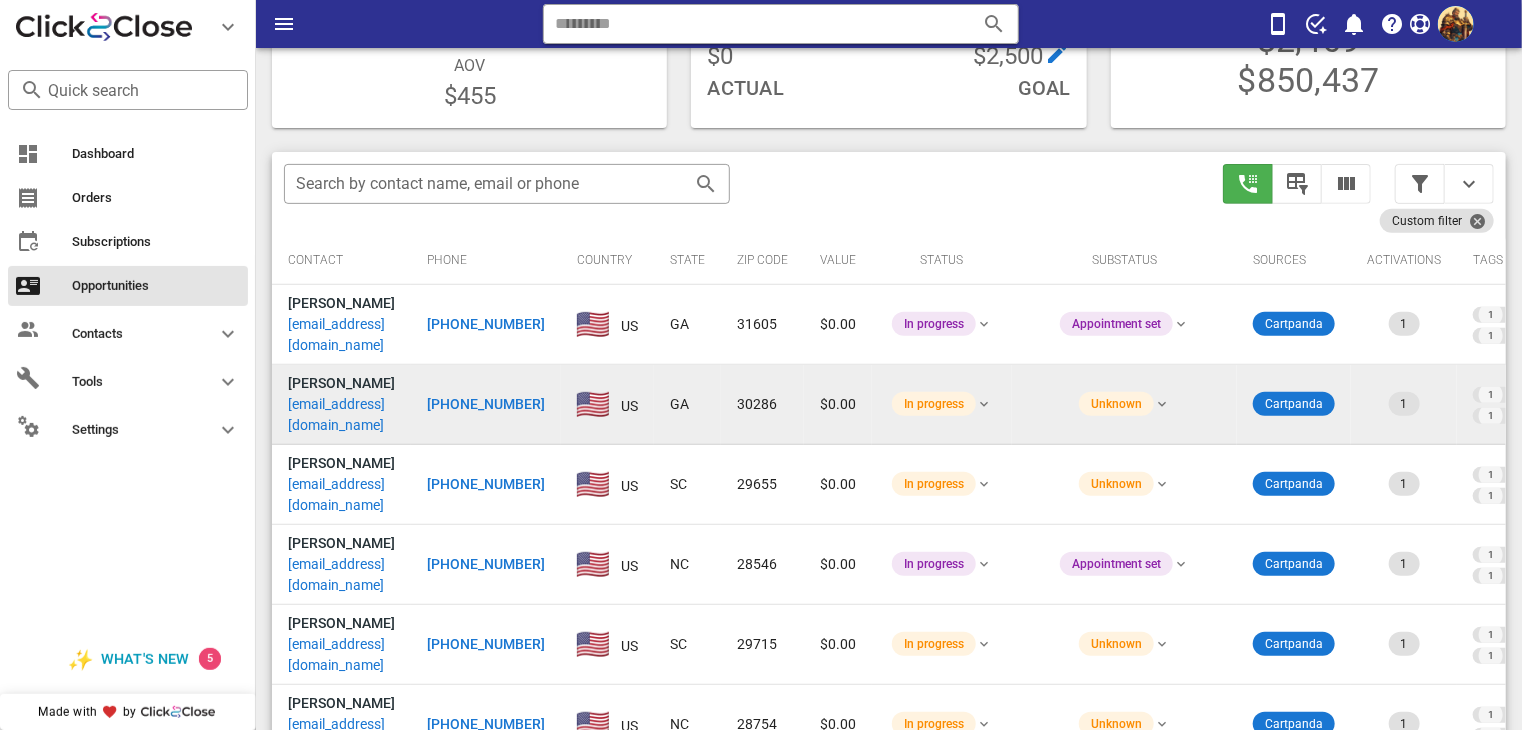 click on "[EMAIL_ADDRESS][DOMAIN_NAME]" at bounding box center (341, 415) 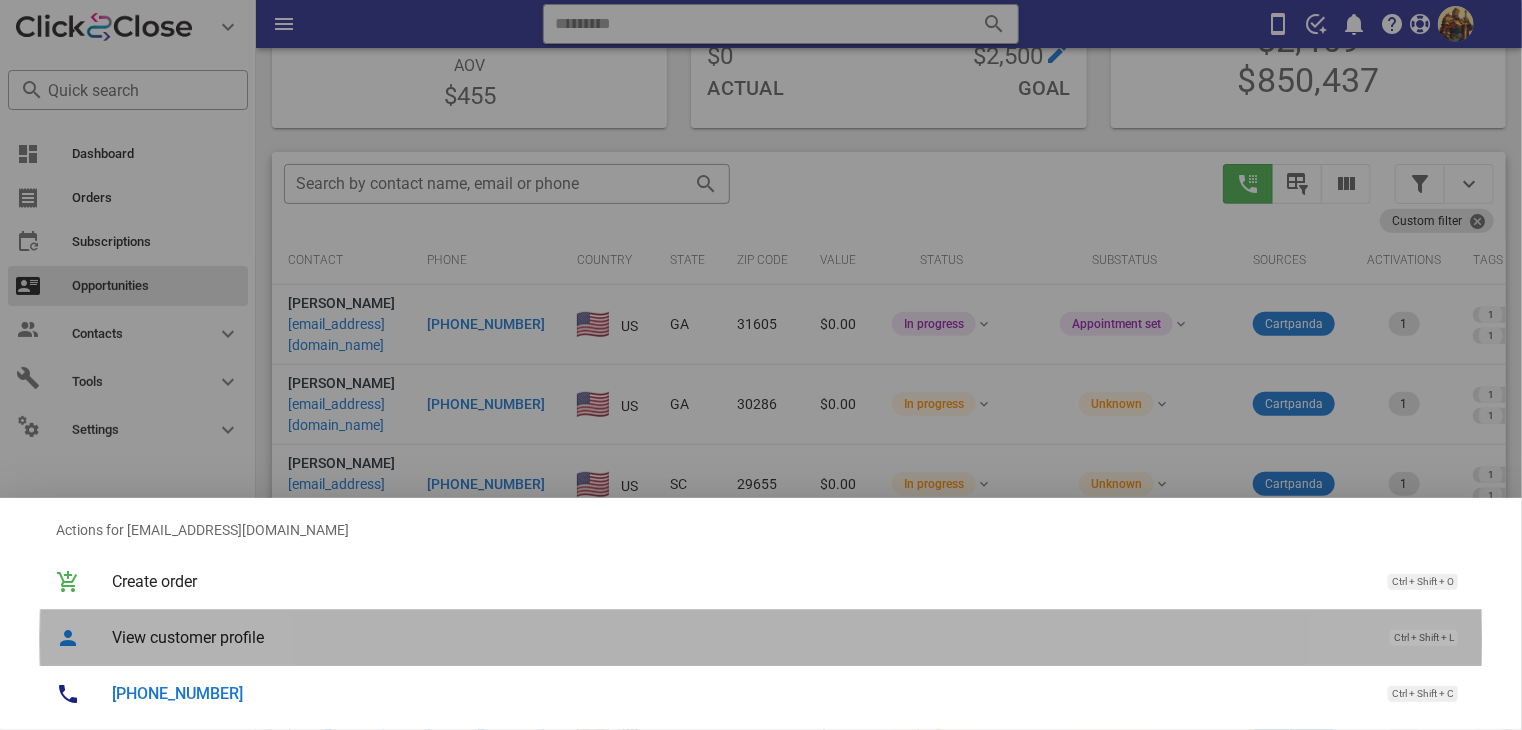 click on "View customer profile" at bounding box center (741, 637) 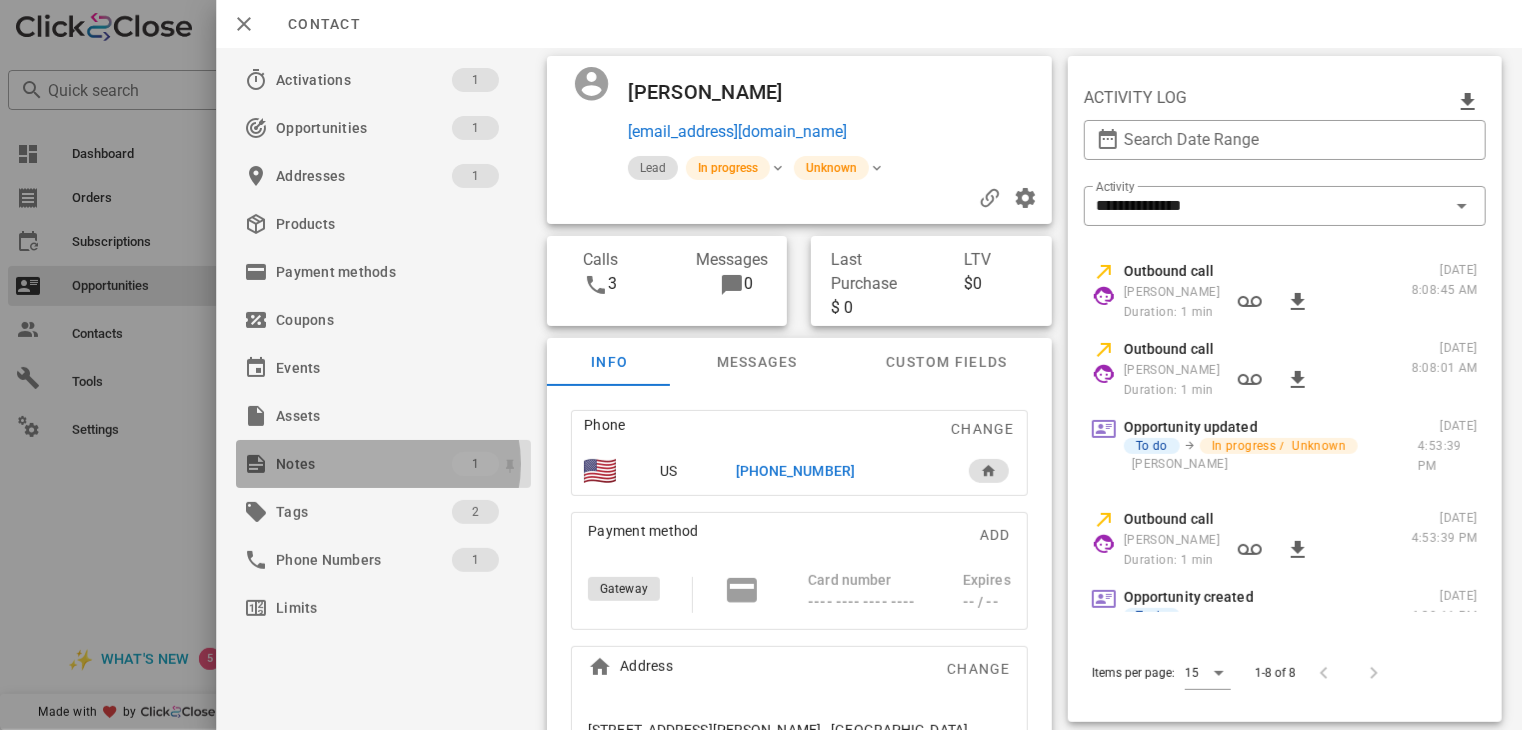 click at bounding box center (256, 464) 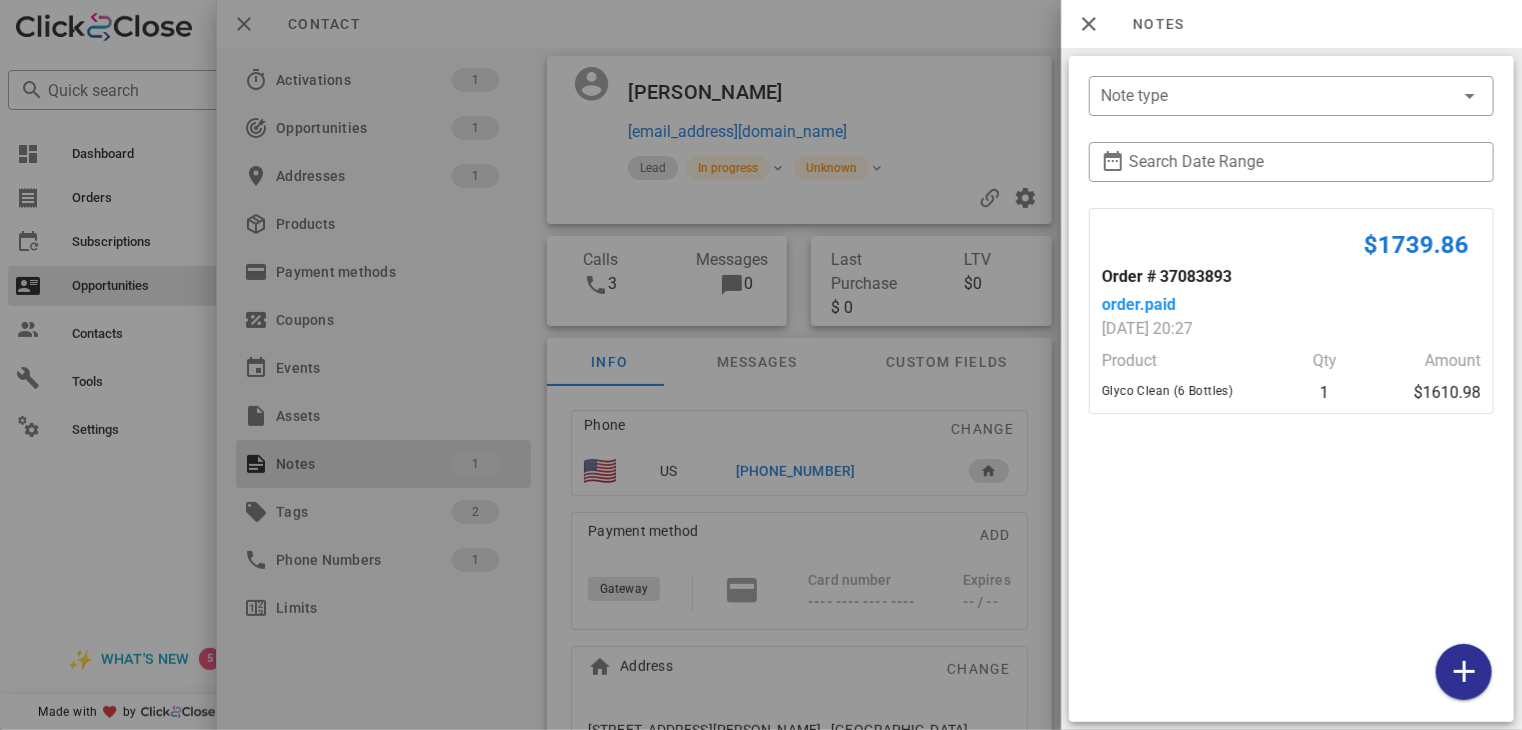 click at bounding box center [761, 365] 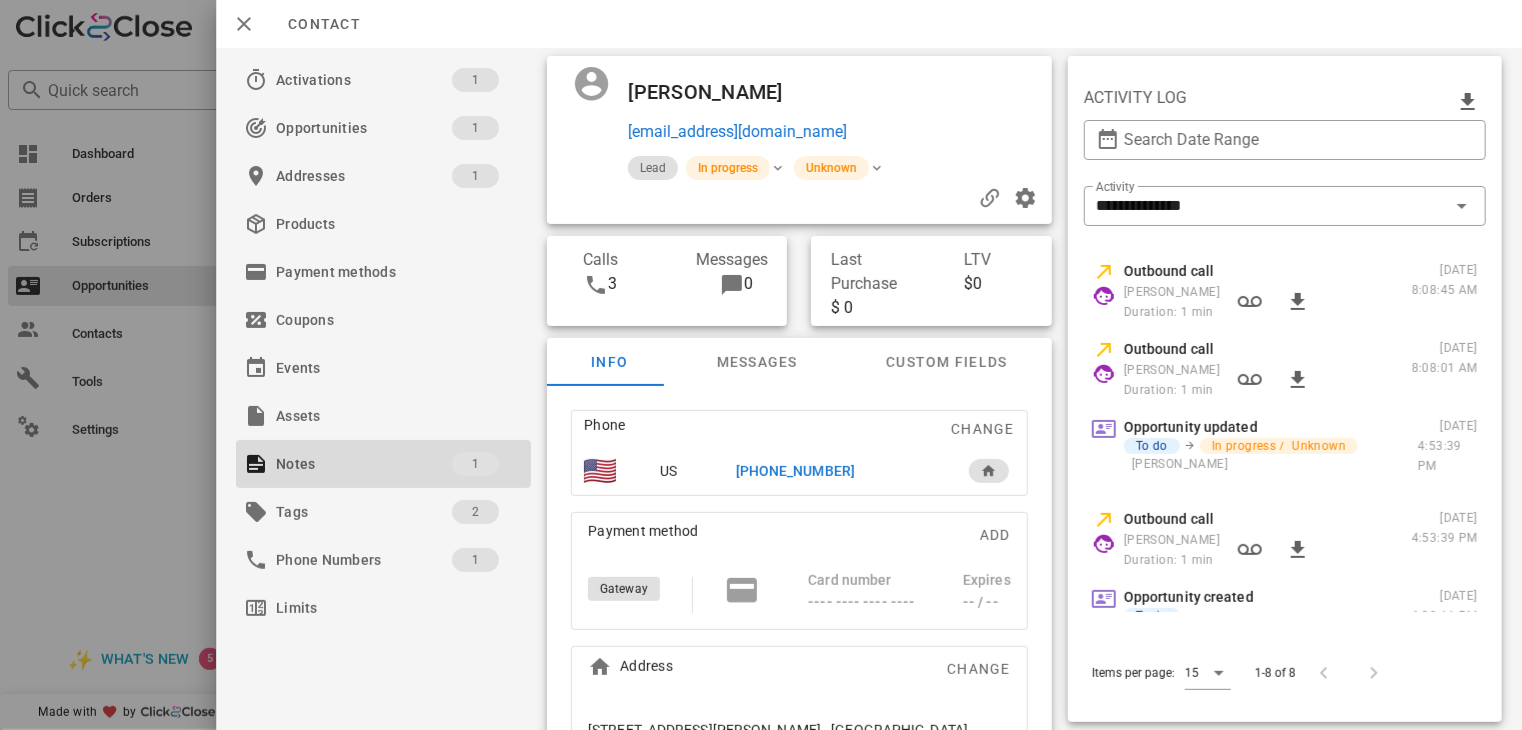 click on "[PHONE_NUMBER]" at bounding box center [795, 471] 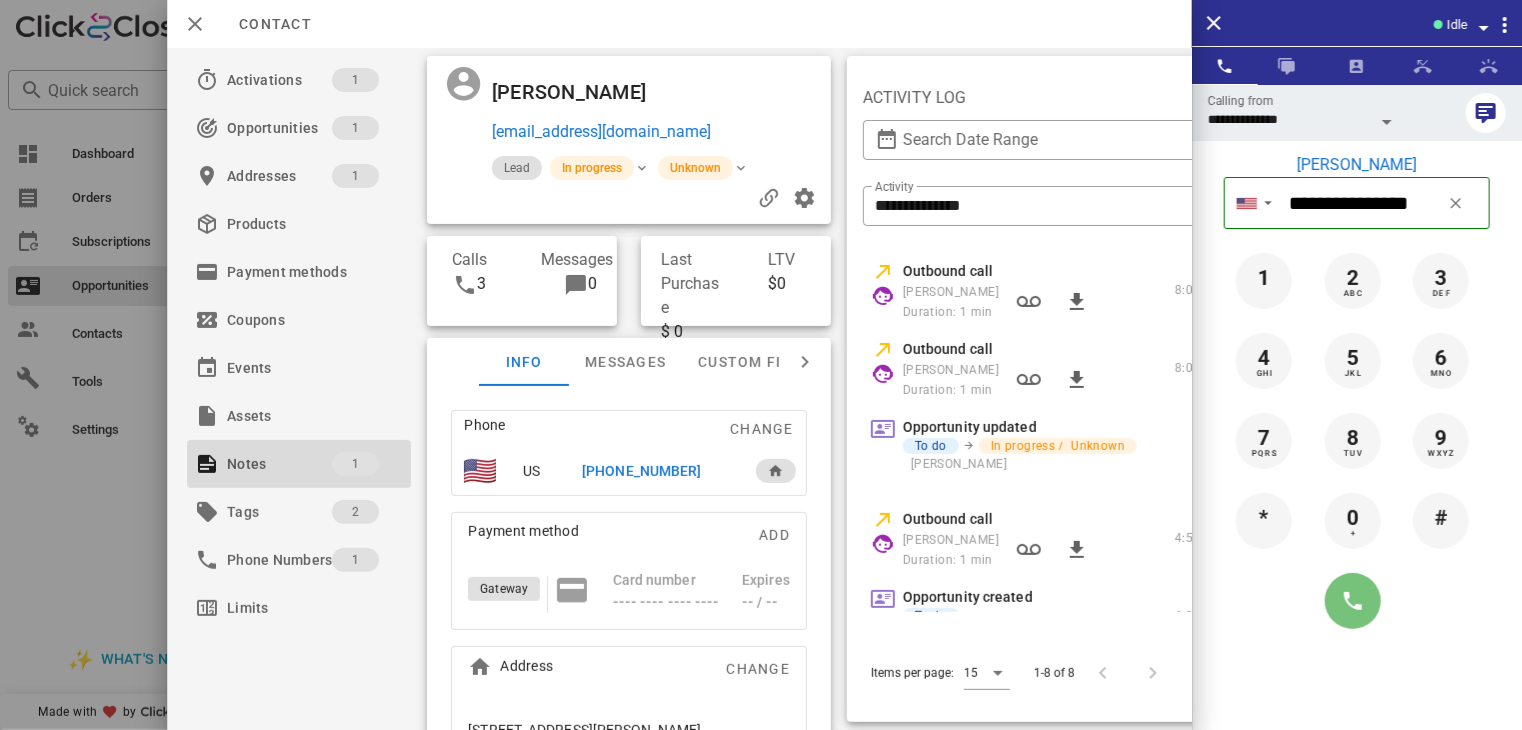 click at bounding box center (1353, 601) 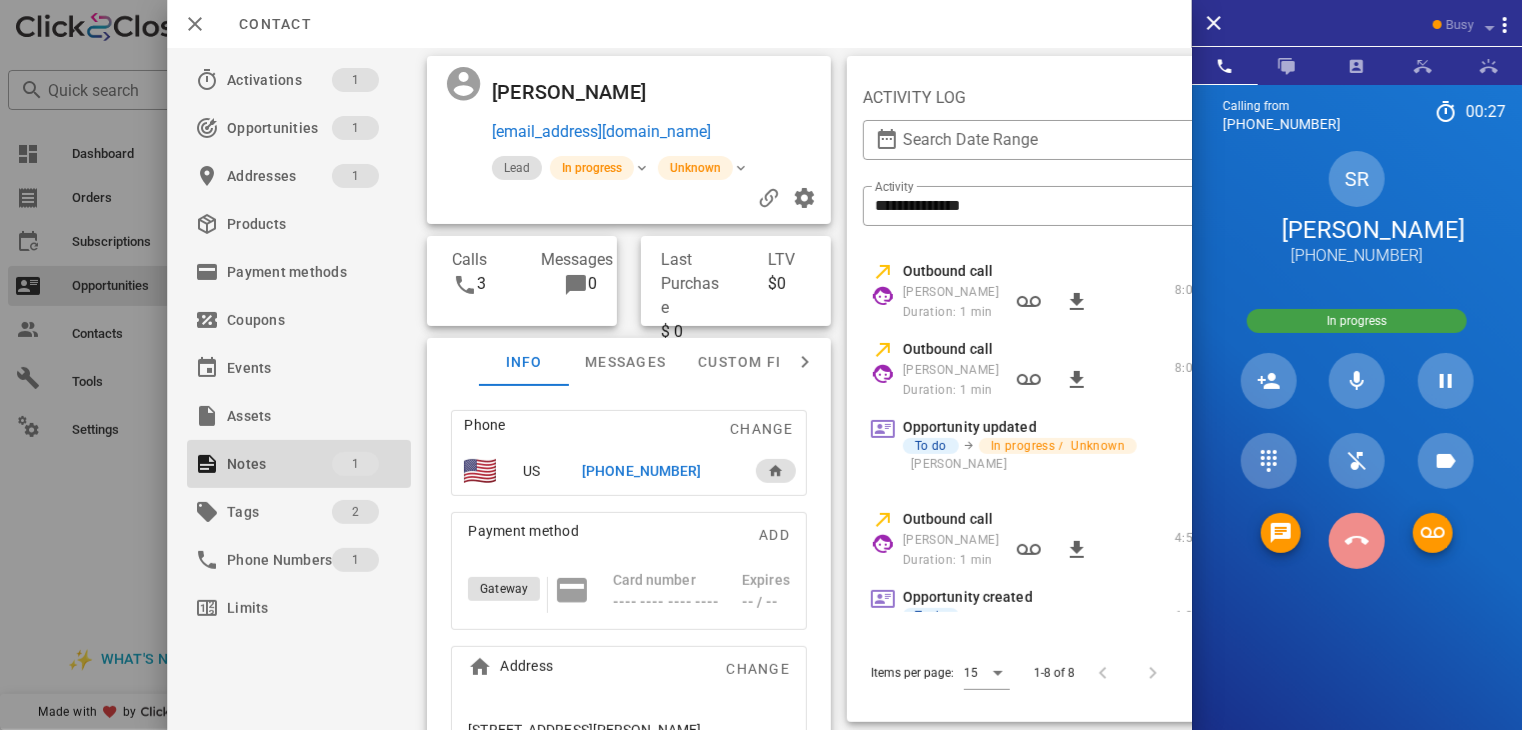 click at bounding box center [1357, 541] 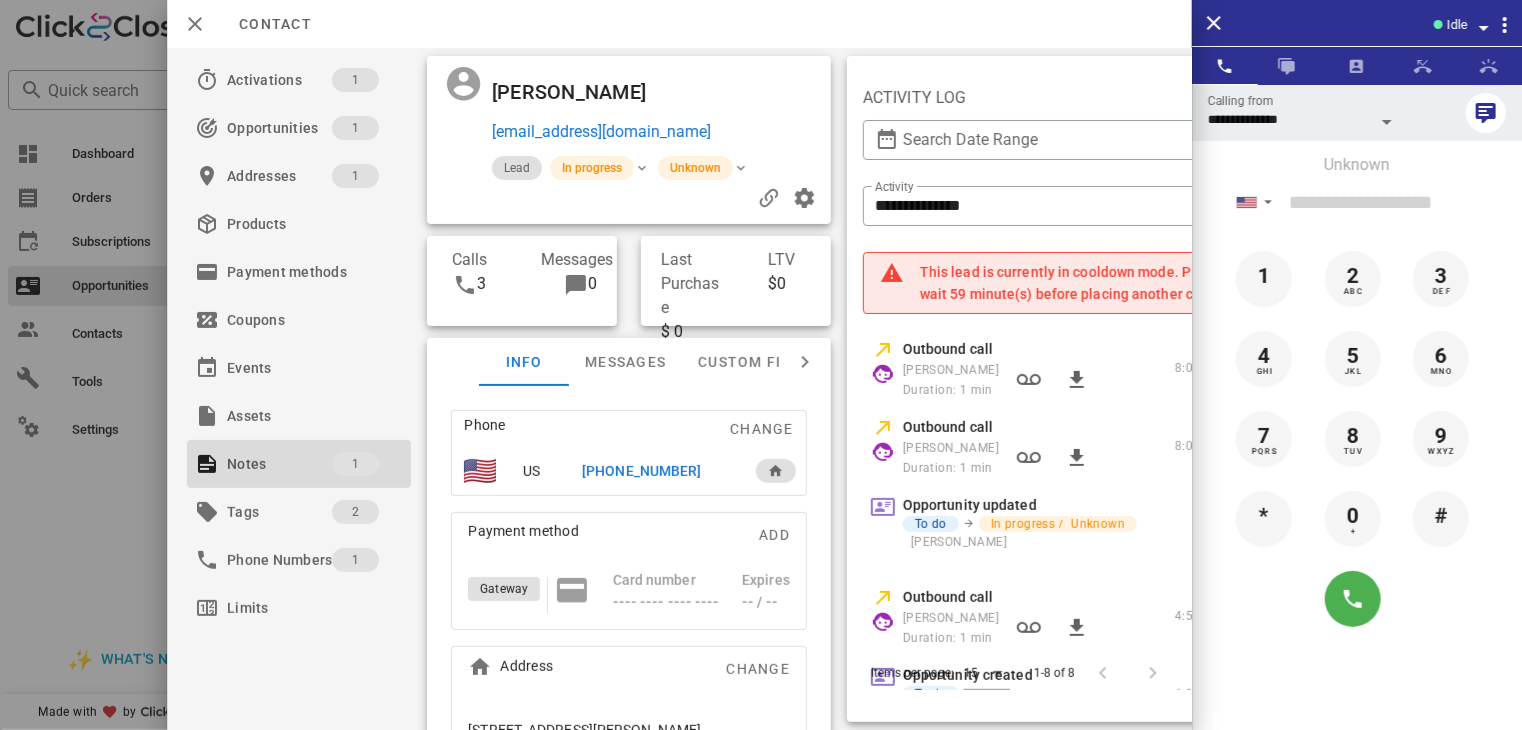 click at bounding box center [761, 365] 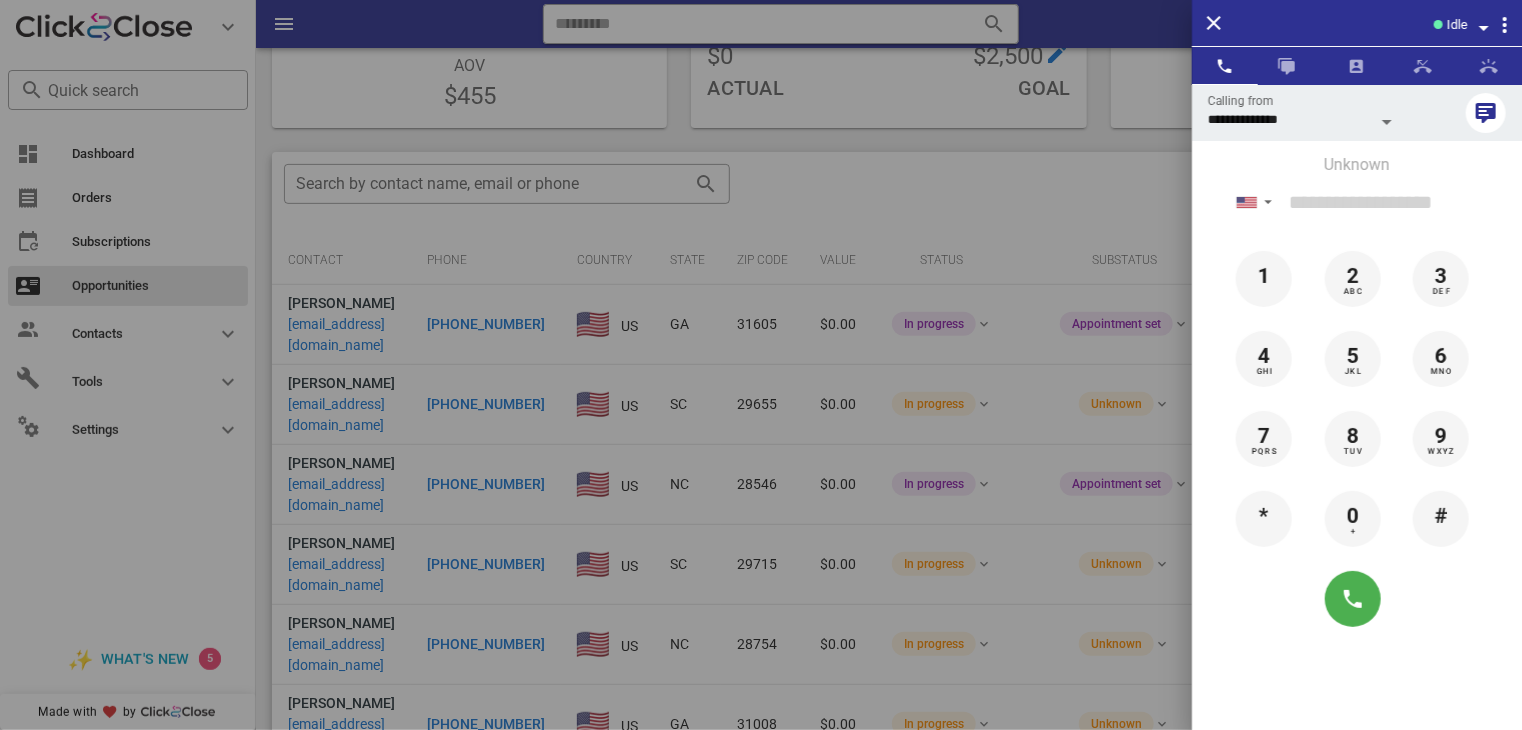 click at bounding box center (761, 365) 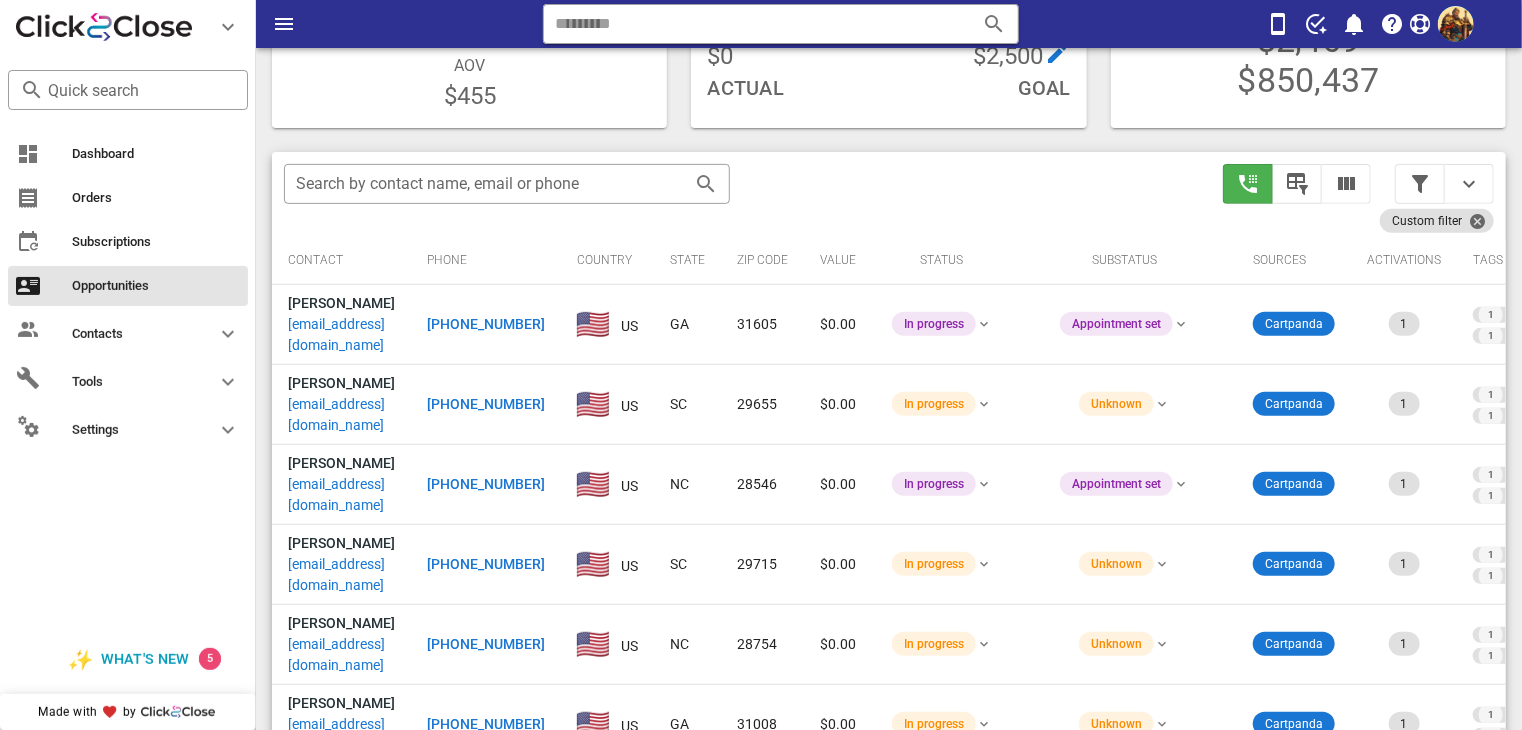 click on "Dashboard Orders Subscriptions Opportunities Contacts Tools Settings" at bounding box center (128, 376) 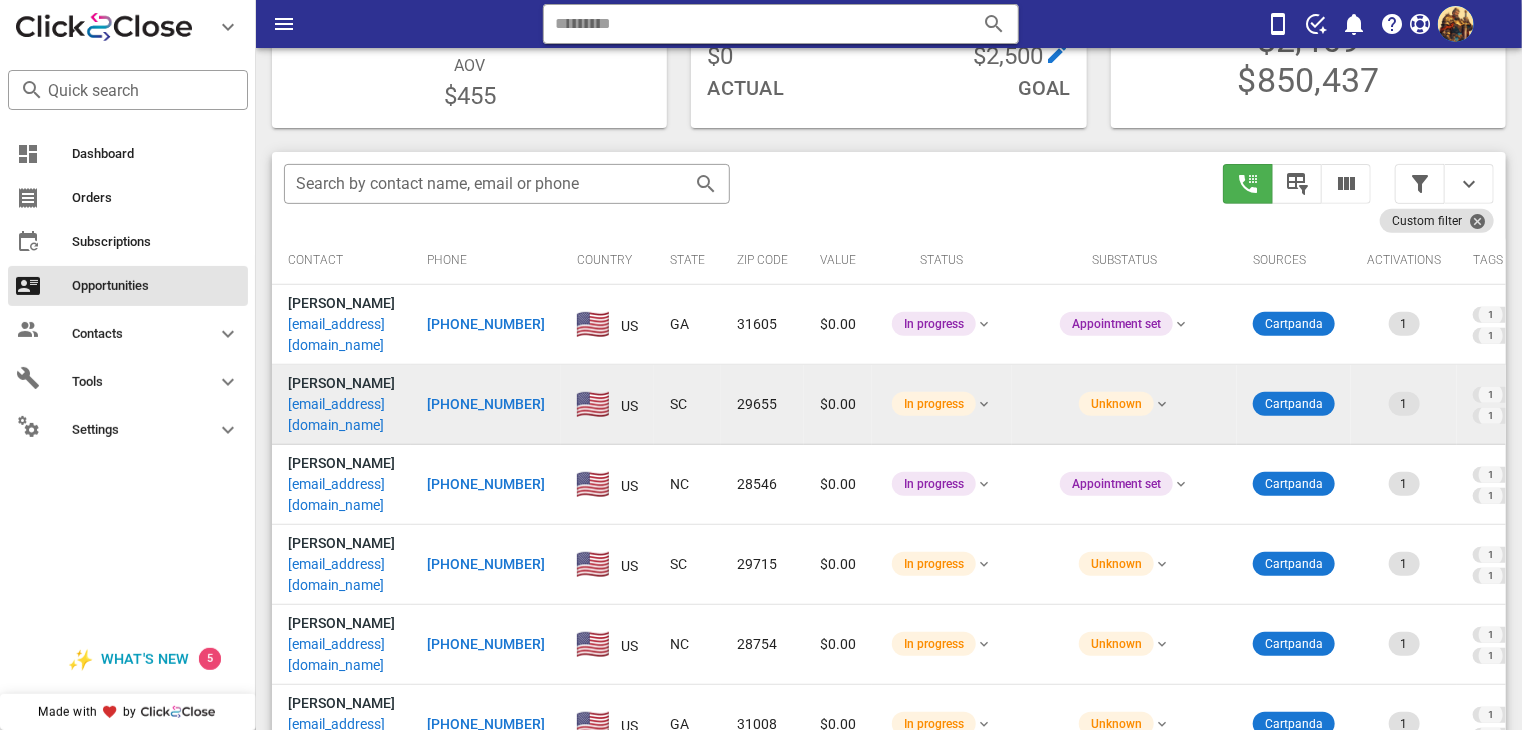 click on "[EMAIL_ADDRESS][DOMAIN_NAME]" at bounding box center [341, 415] 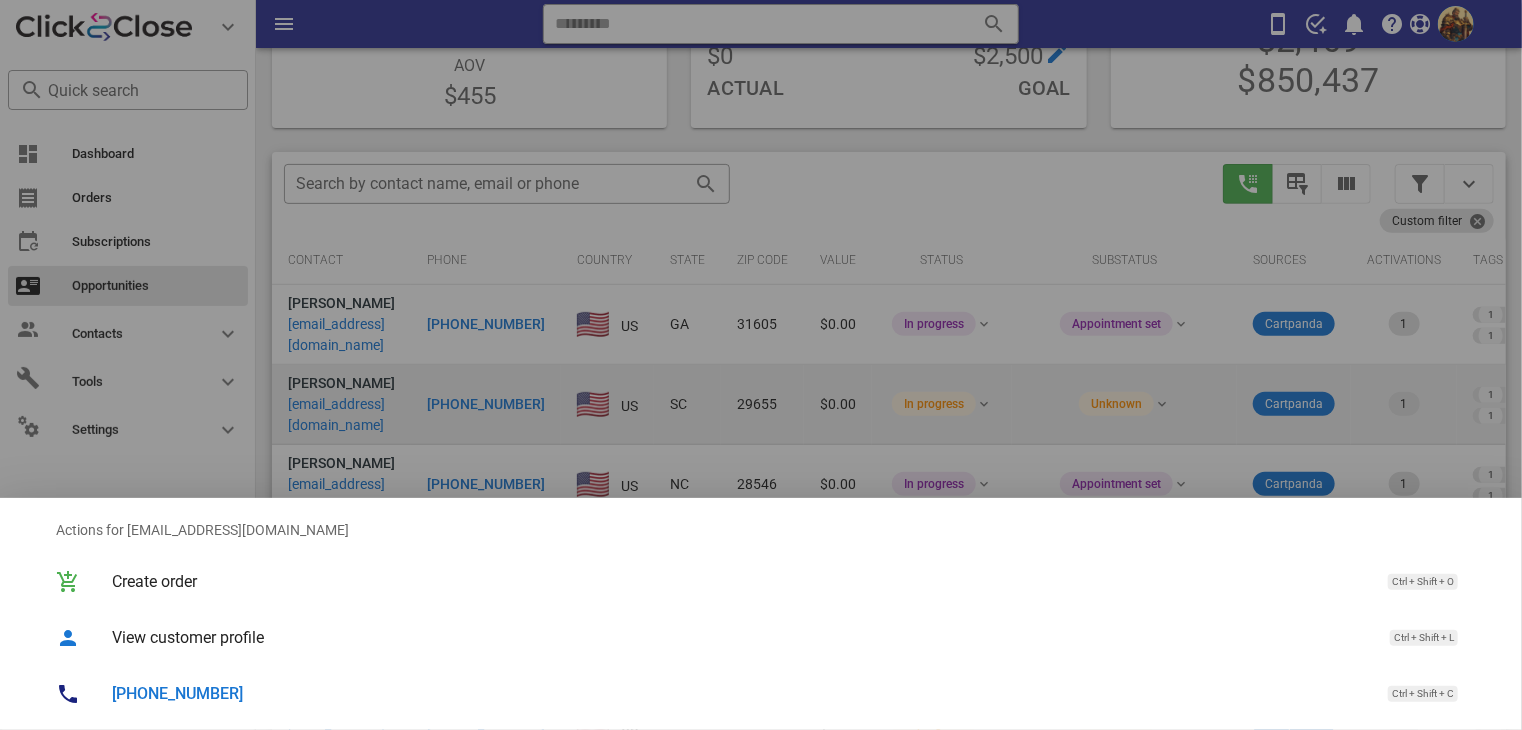 click at bounding box center [761, 365] 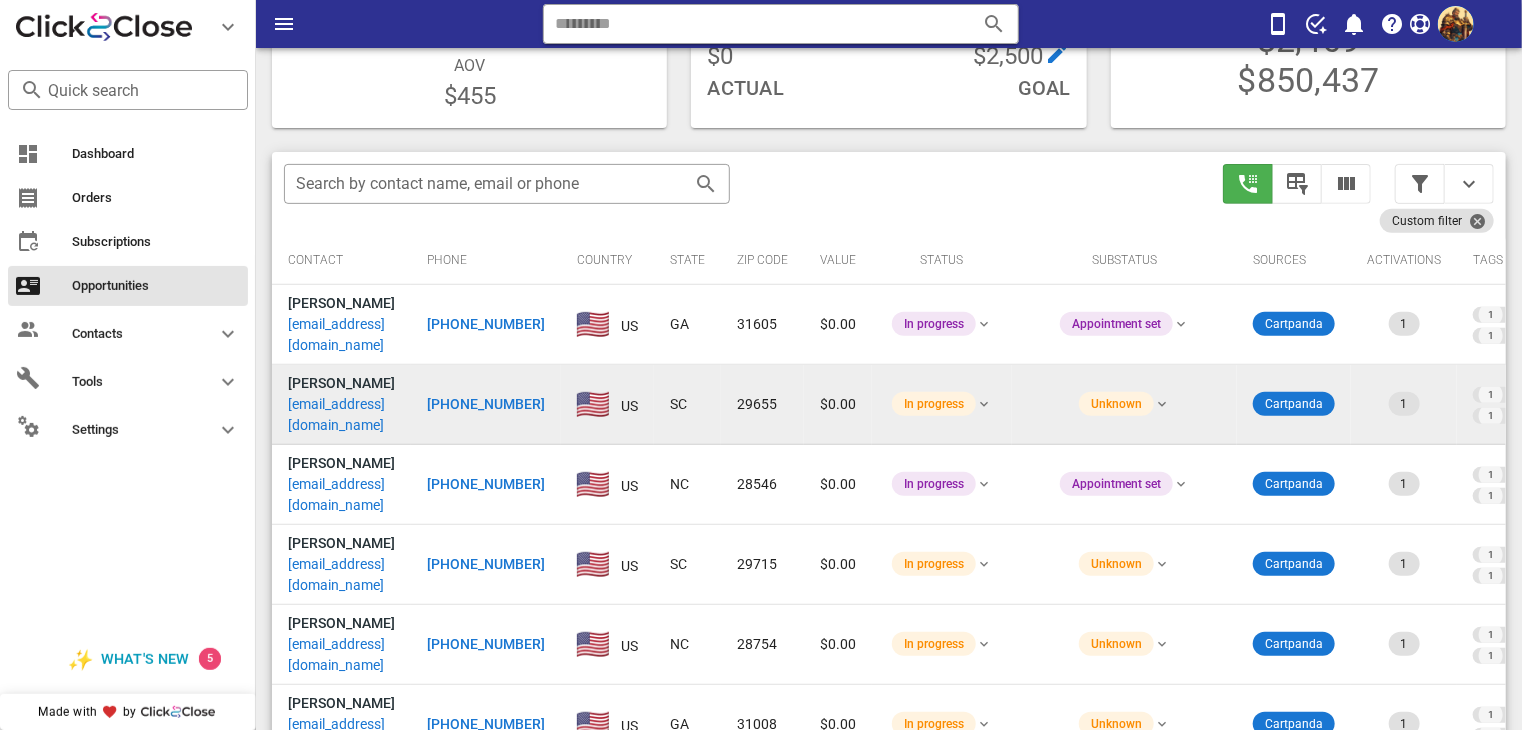 click on "[EMAIL_ADDRESS][DOMAIN_NAME]" at bounding box center (341, 415) 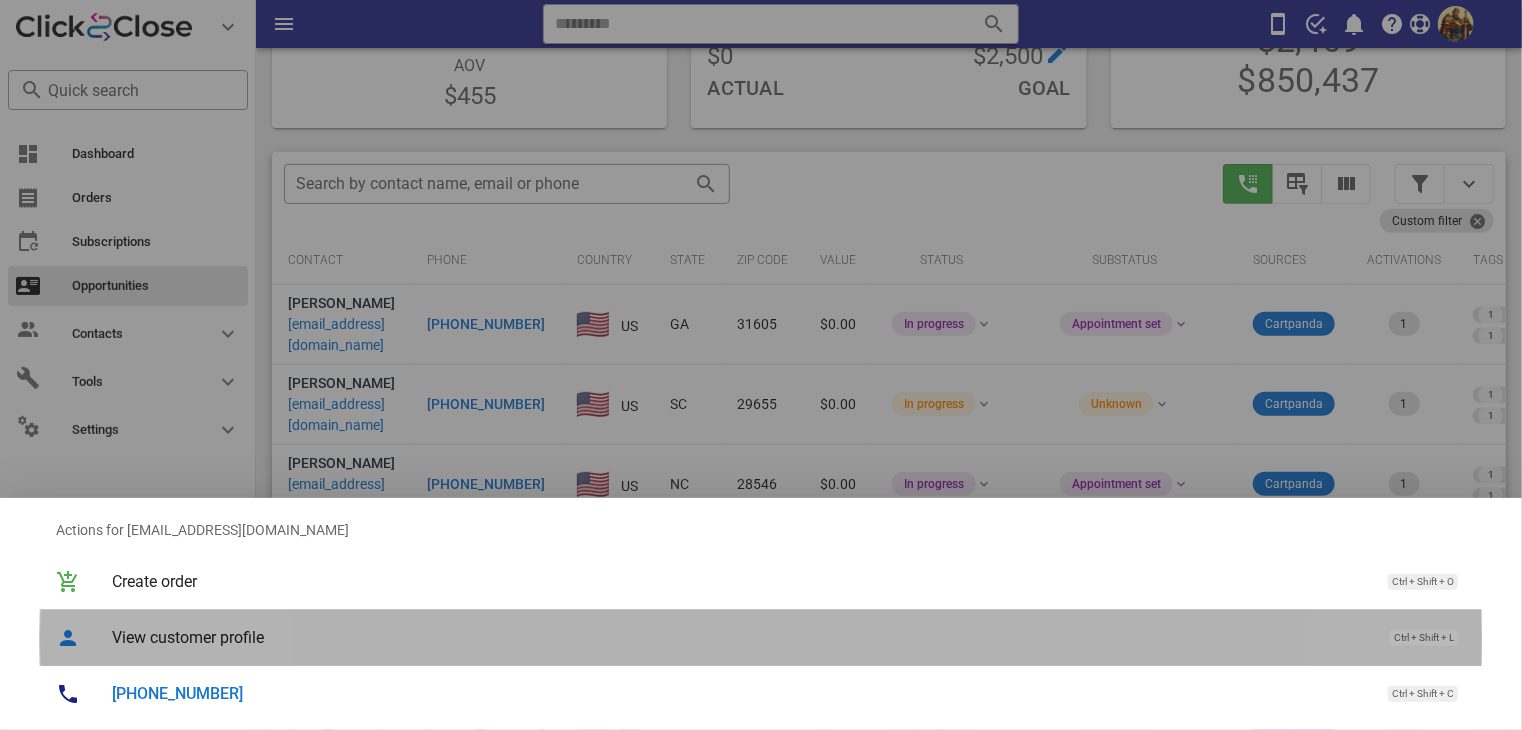 click on "View customer profile" at bounding box center (741, 637) 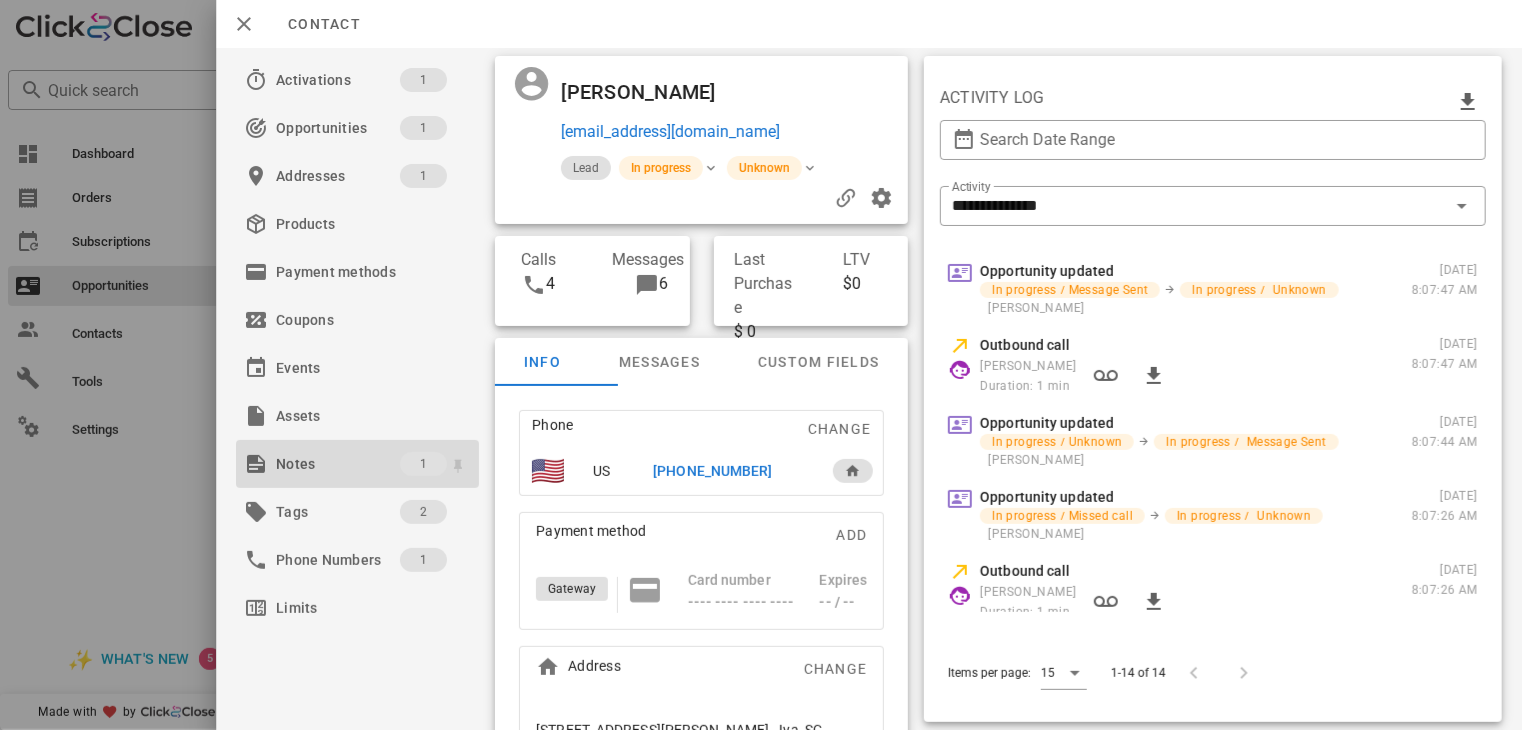 click on "Notes" at bounding box center (338, 464) 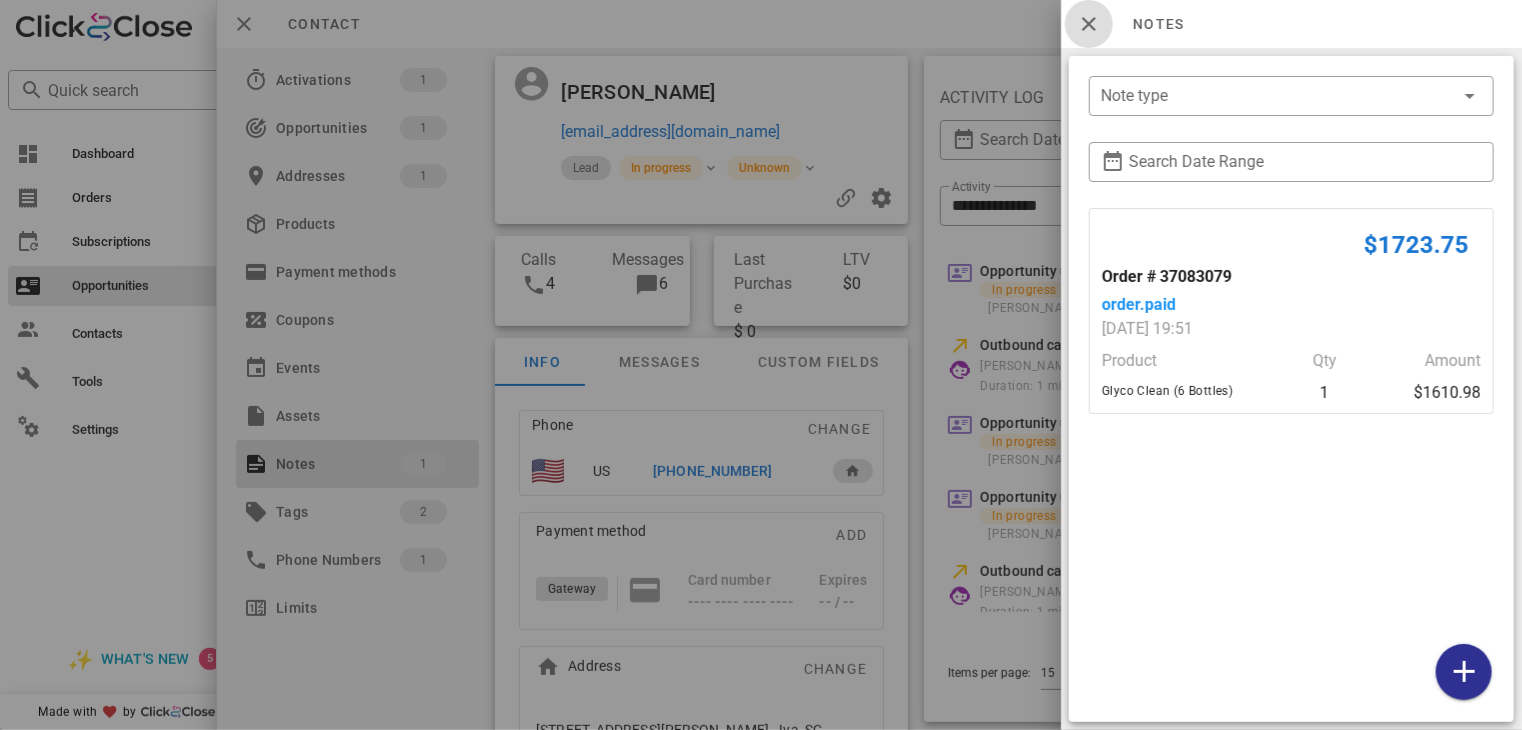 click at bounding box center [1089, 24] 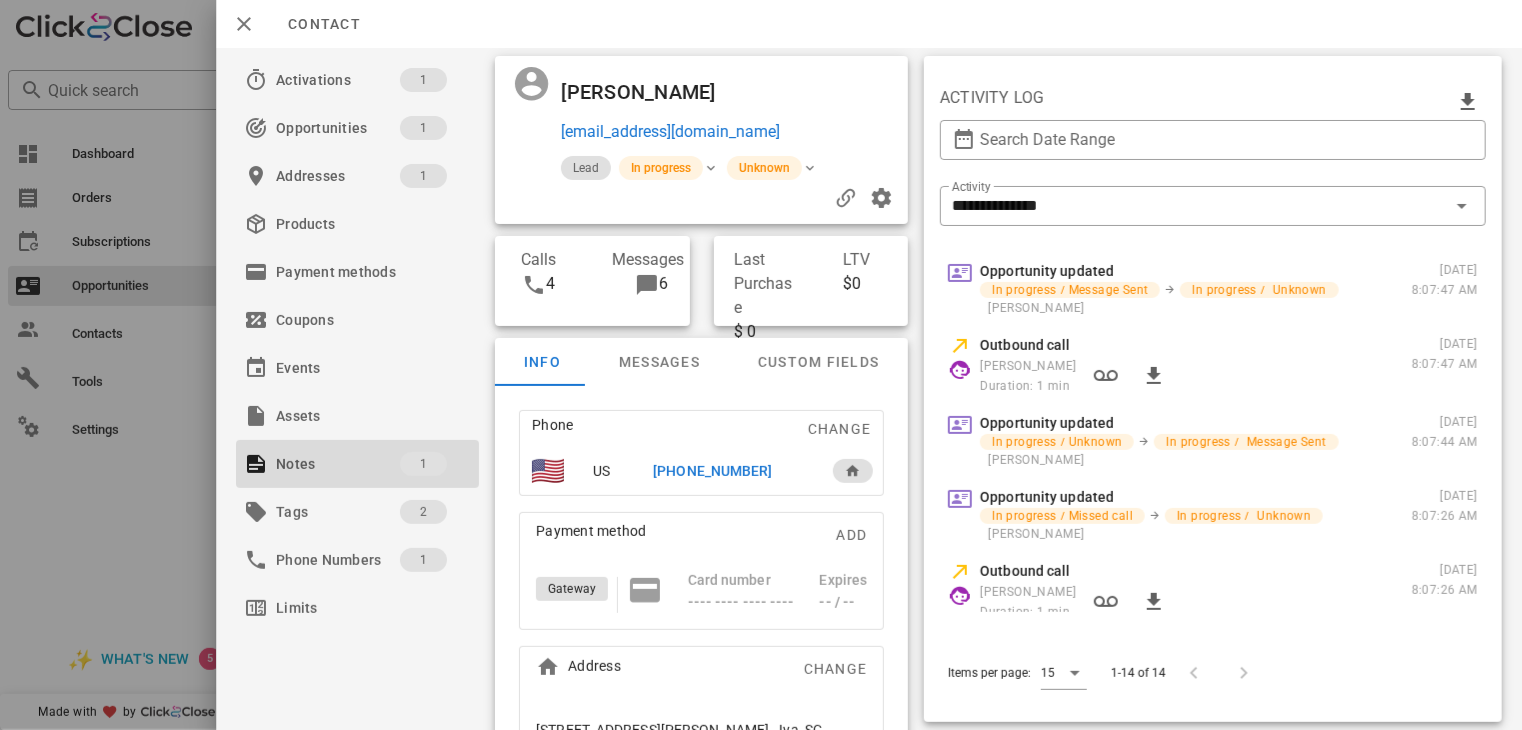 click on "[PHONE_NUMBER]" at bounding box center (713, 471) 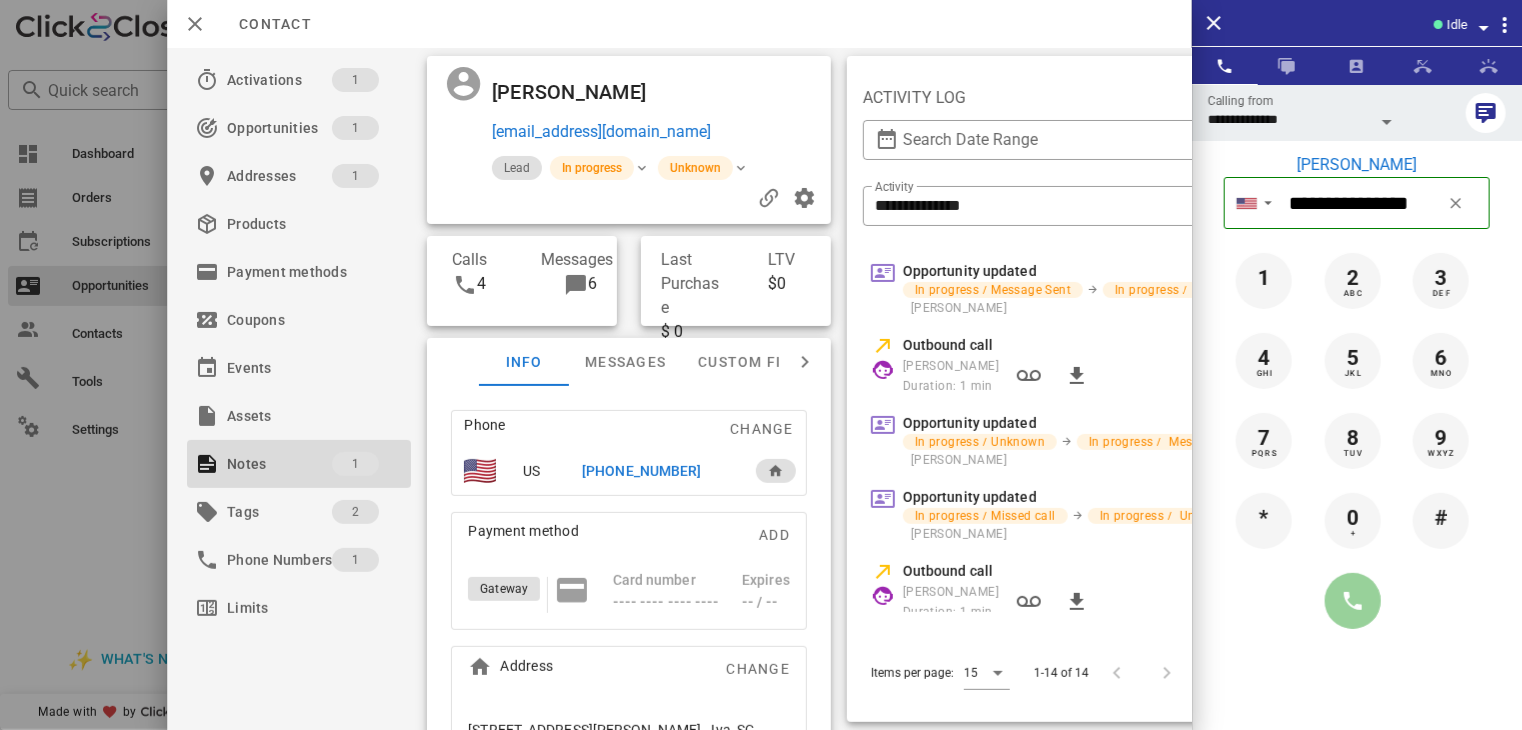 click at bounding box center [1353, 601] 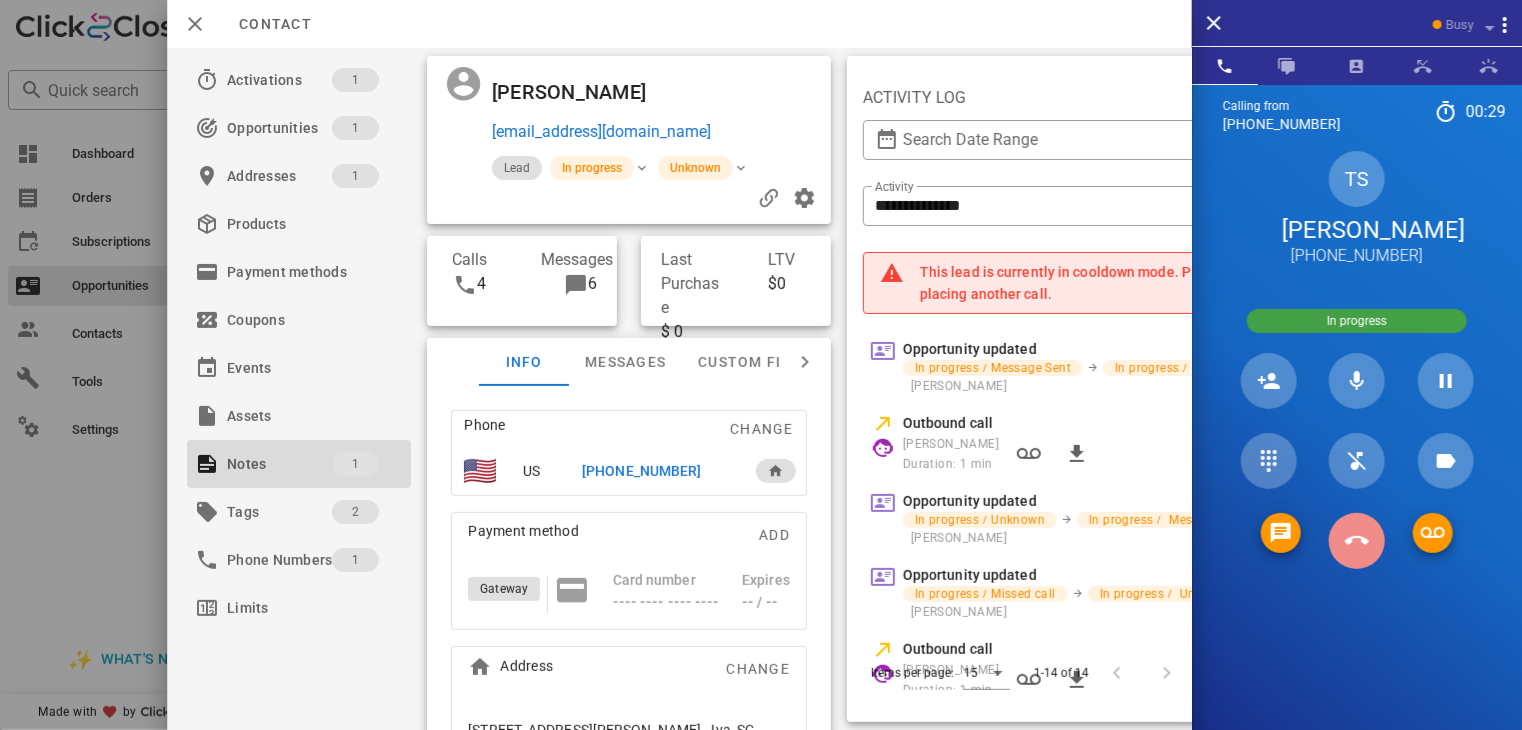 click at bounding box center (1357, 541) 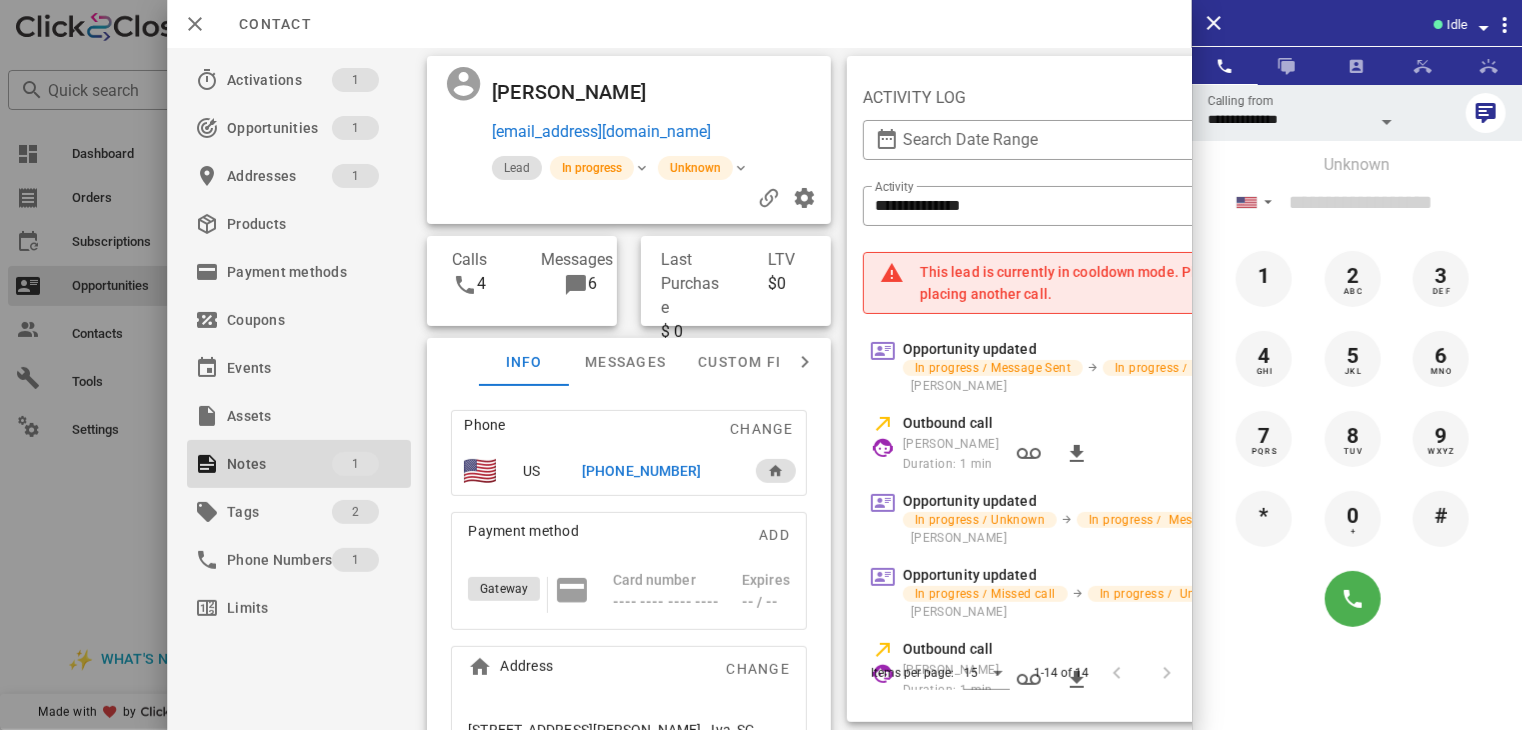 click at bounding box center [761, 365] 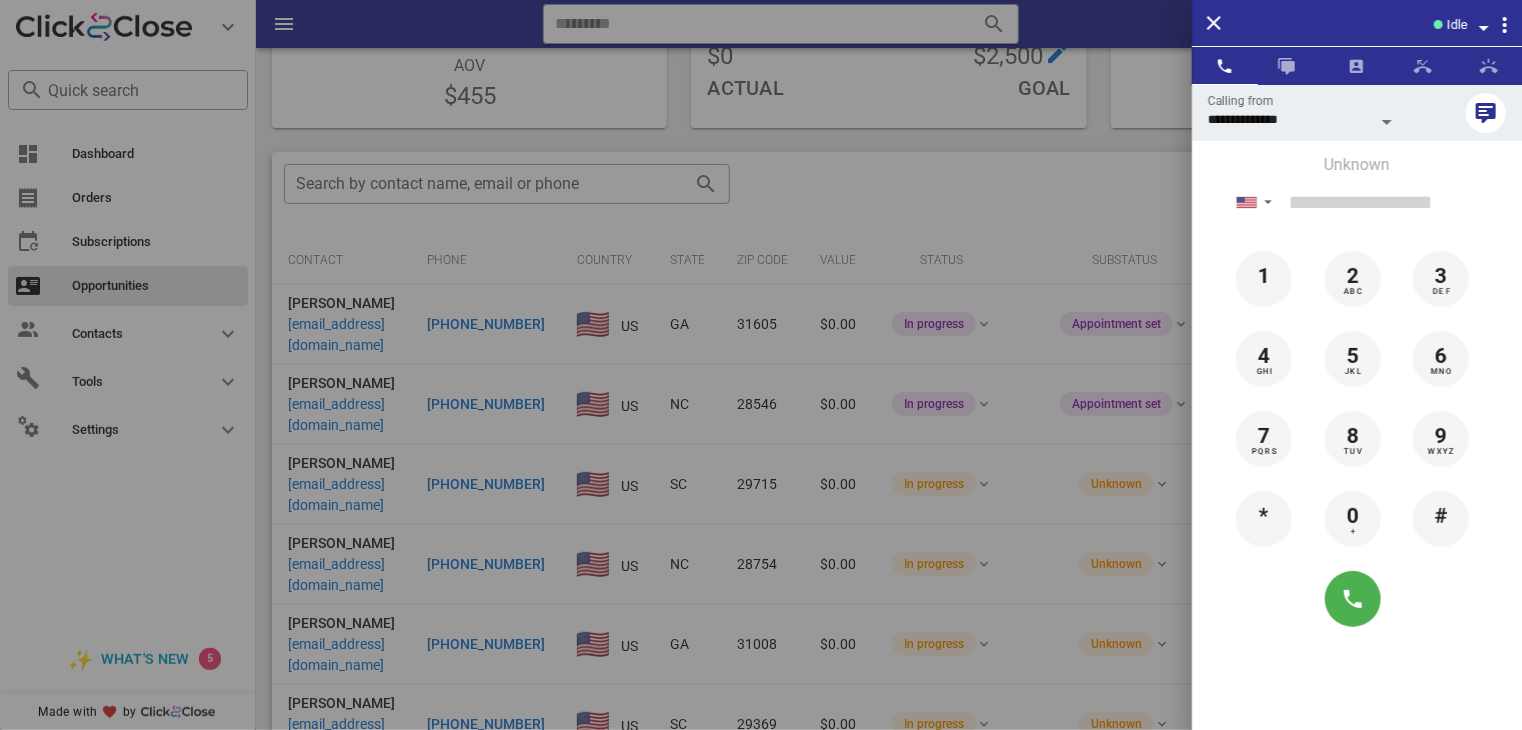click at bounding box center (761, 365) 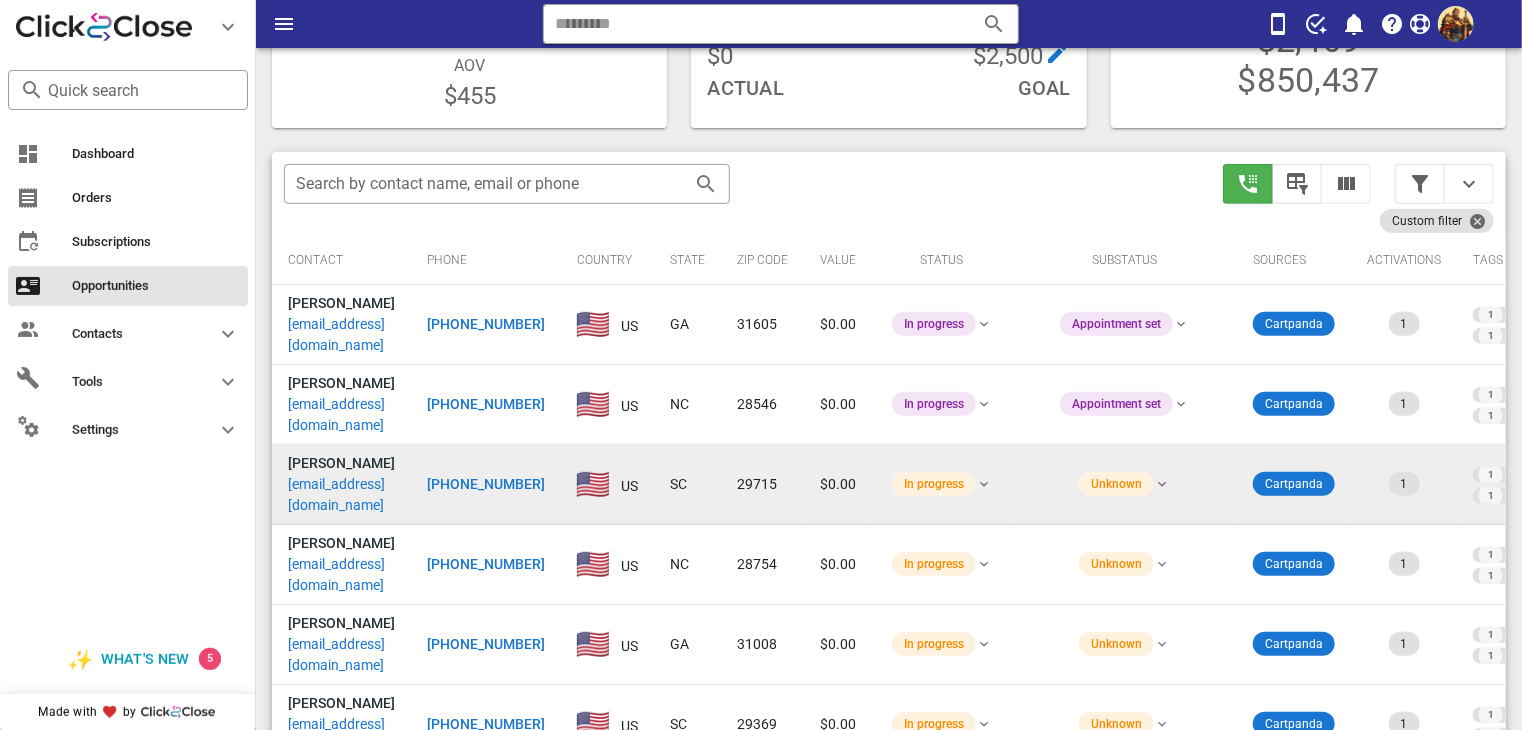 click on "[PERSON_NAME]  [EMAIL_ADDRESS][DOMAIN_NAME]" at bounding box center (341, 484) 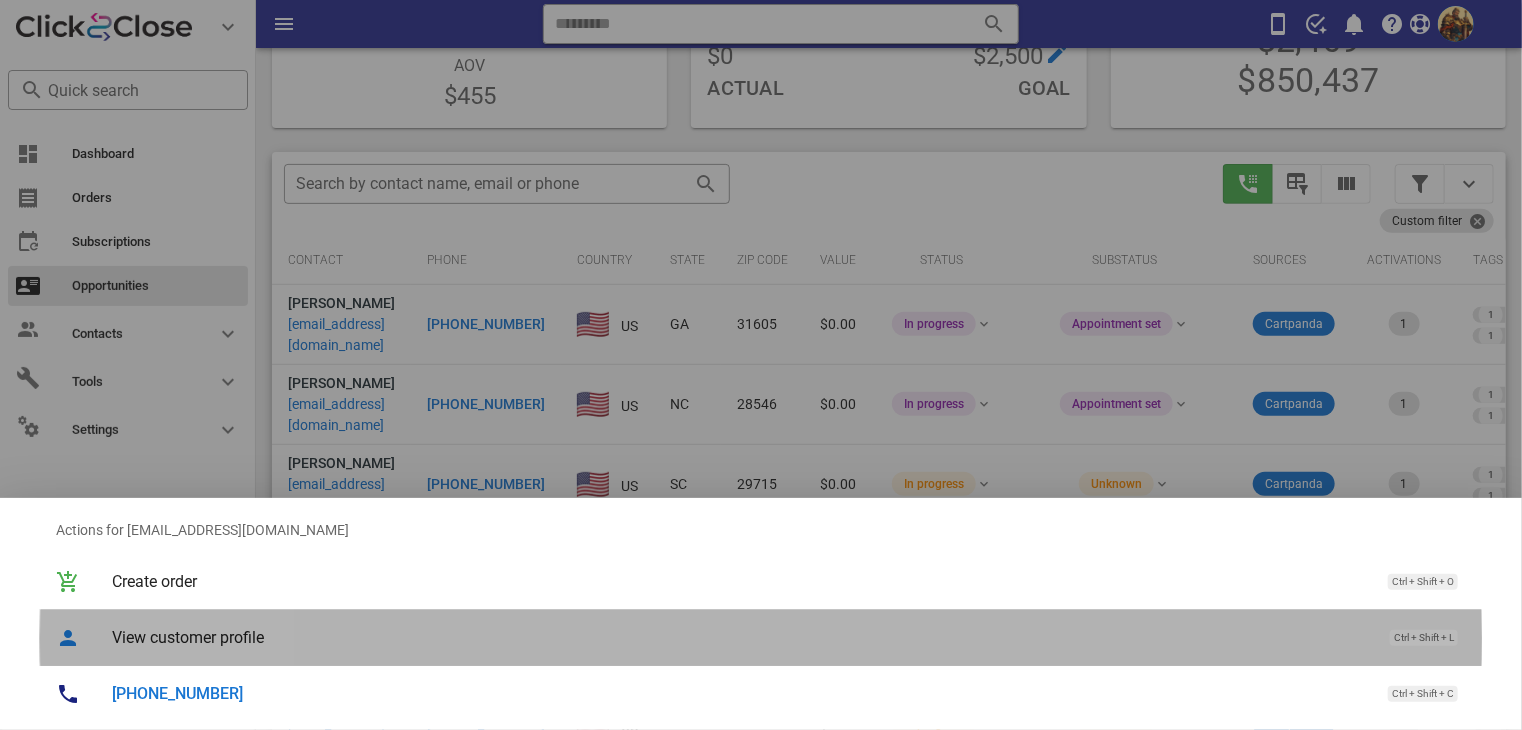 click on "View customer profile" at bounding box center (741, 637) 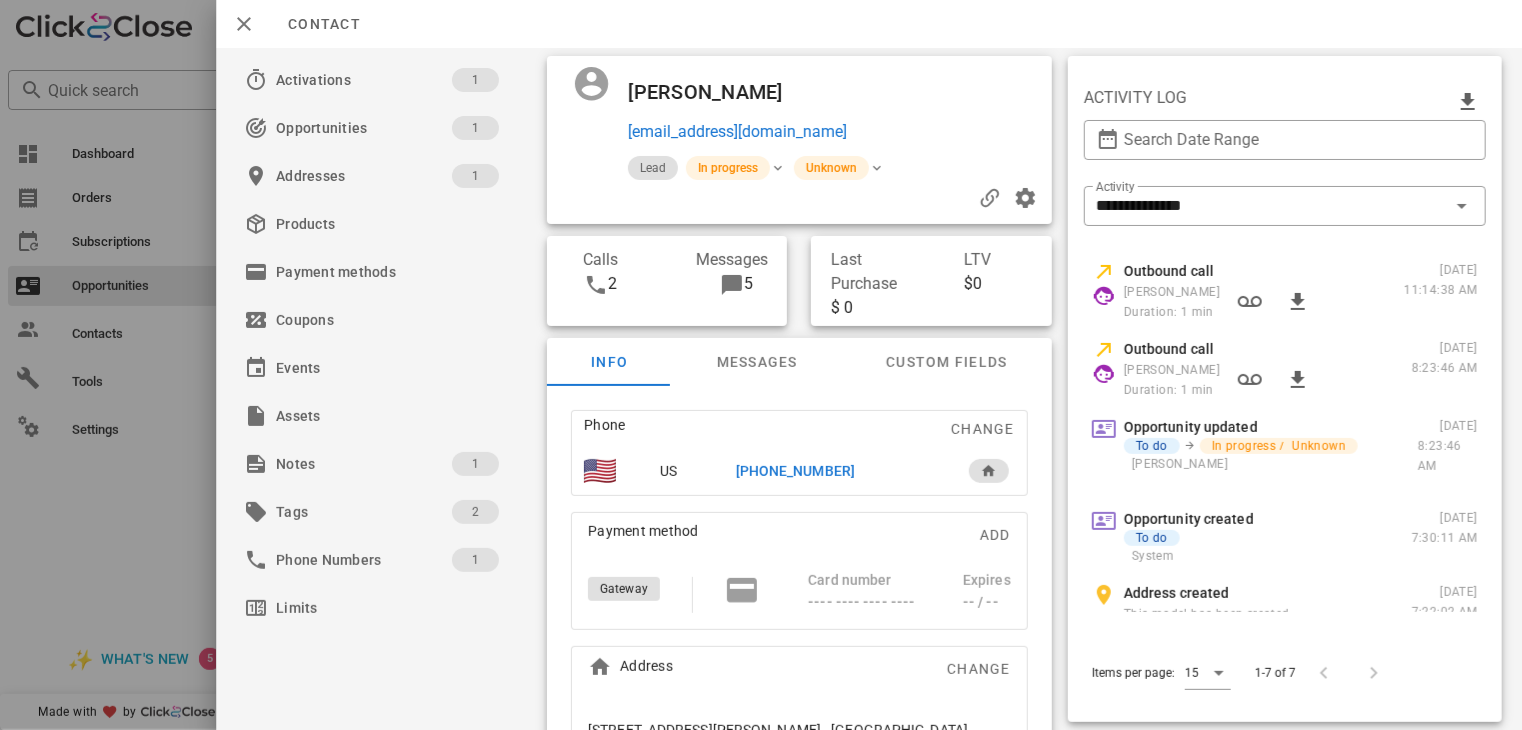 click on "[PHONE_NUMBER]" at bounding box center [795, 471] 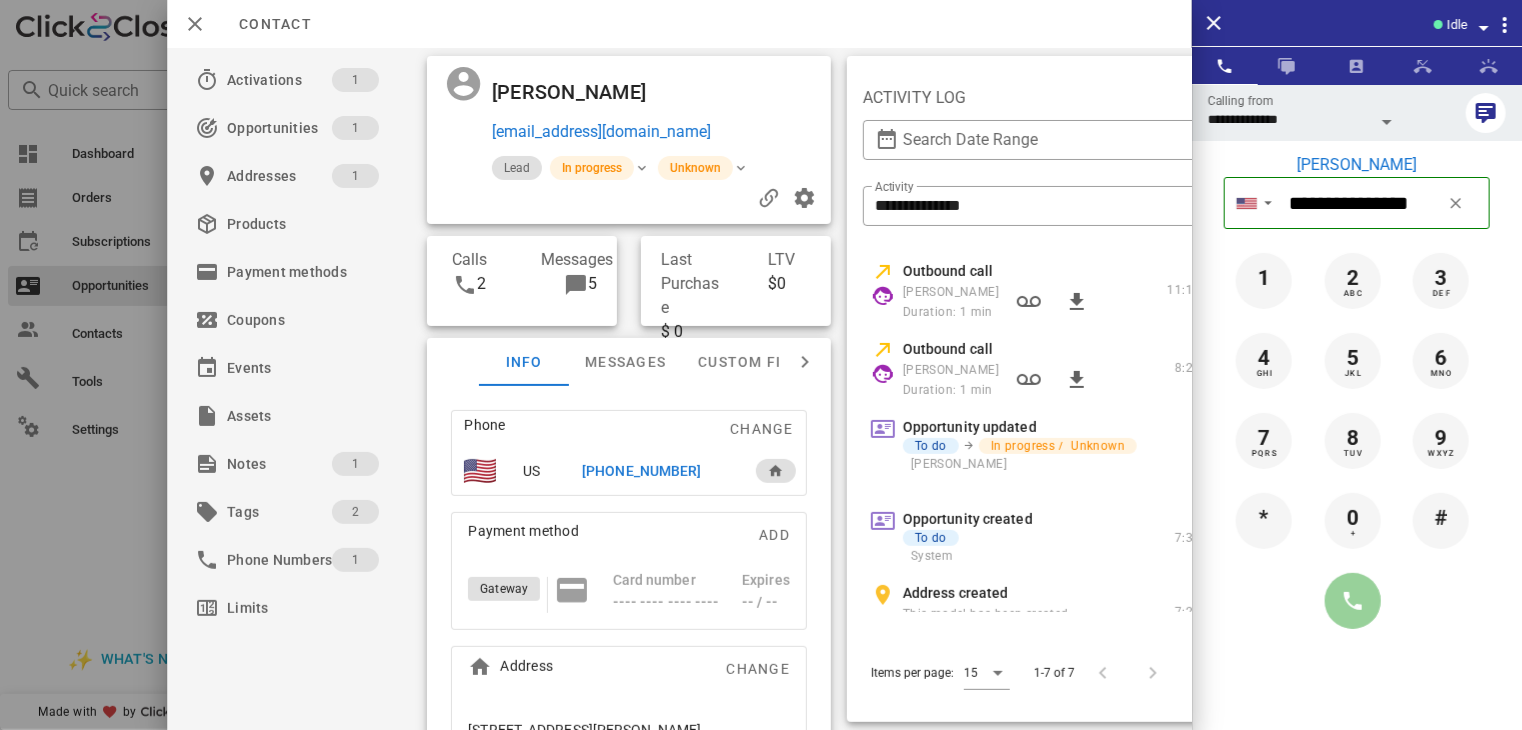 click at bounding box center (1353, 601) 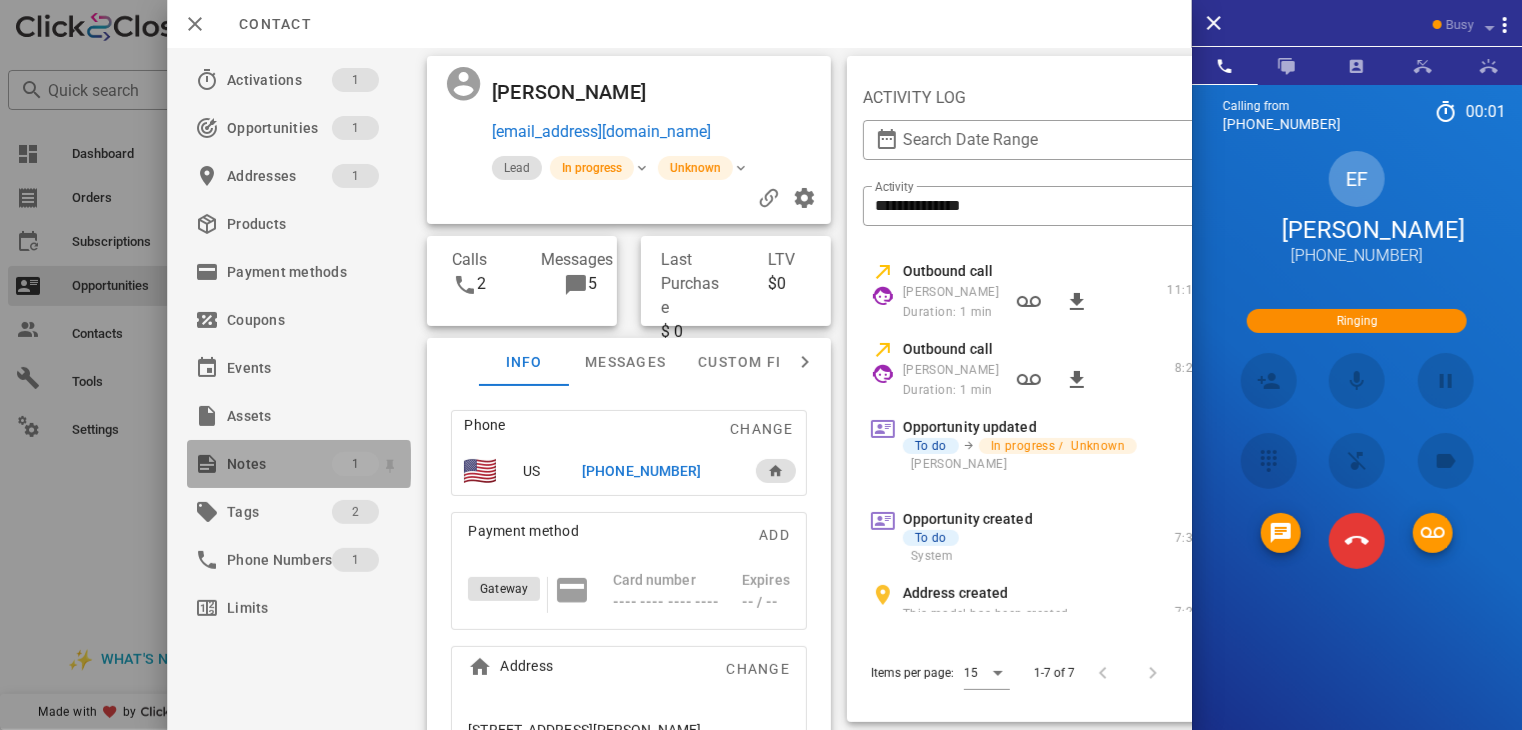 click on "Notes" at bounding box center [279, 464] 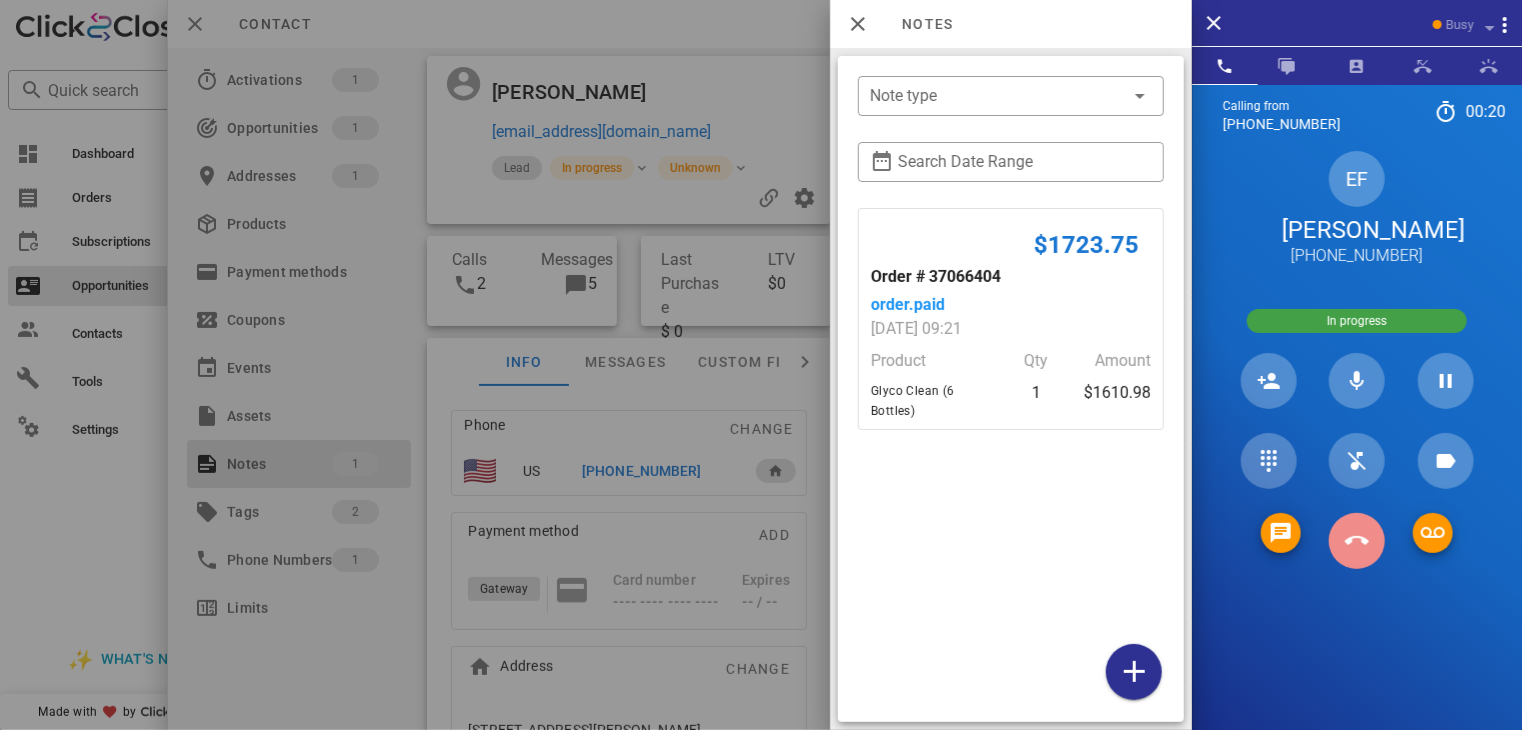click at bounding box center (1357, 541) 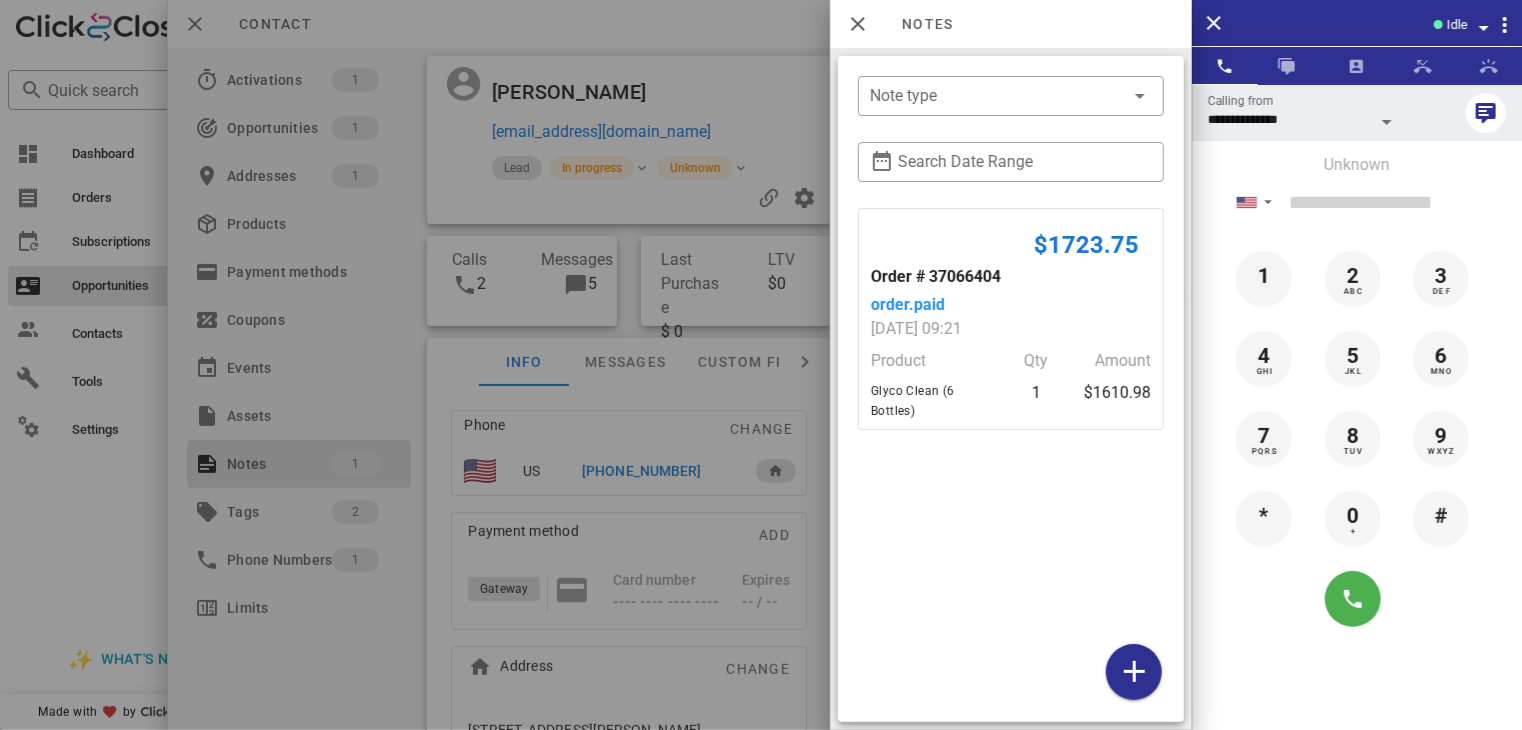 click at bounding box center (761, 365) 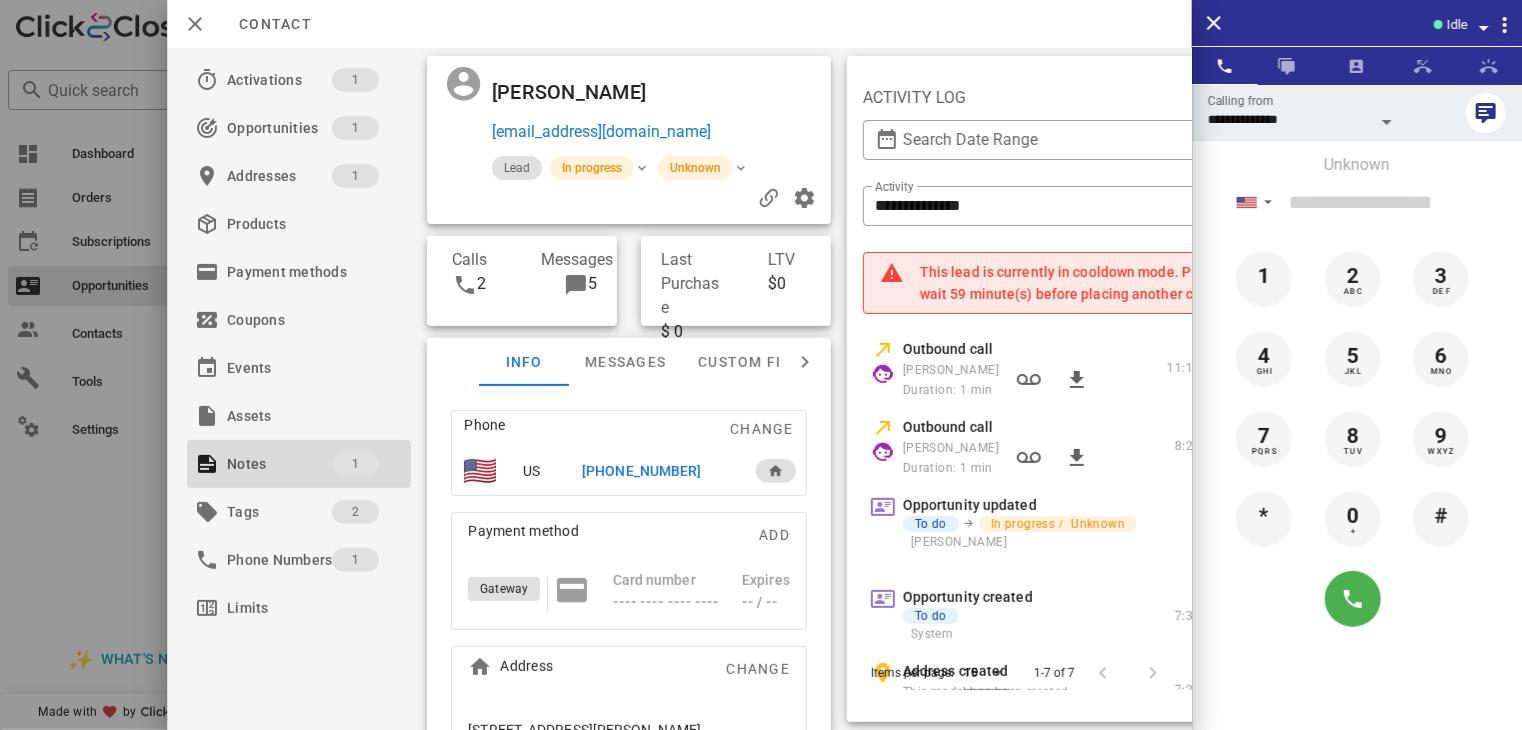click at bounding box center [761, 365] 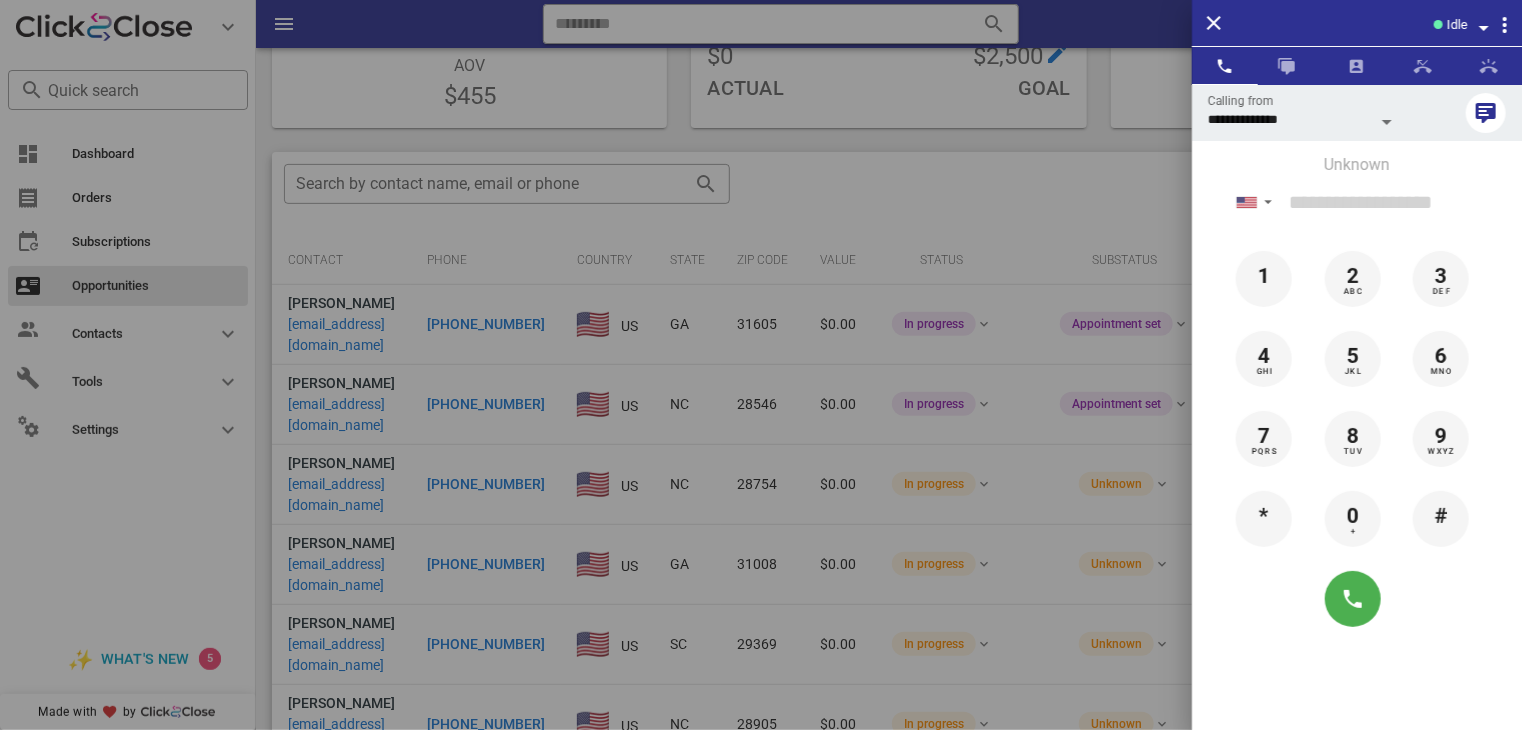 click at bounding box center [761, 365] 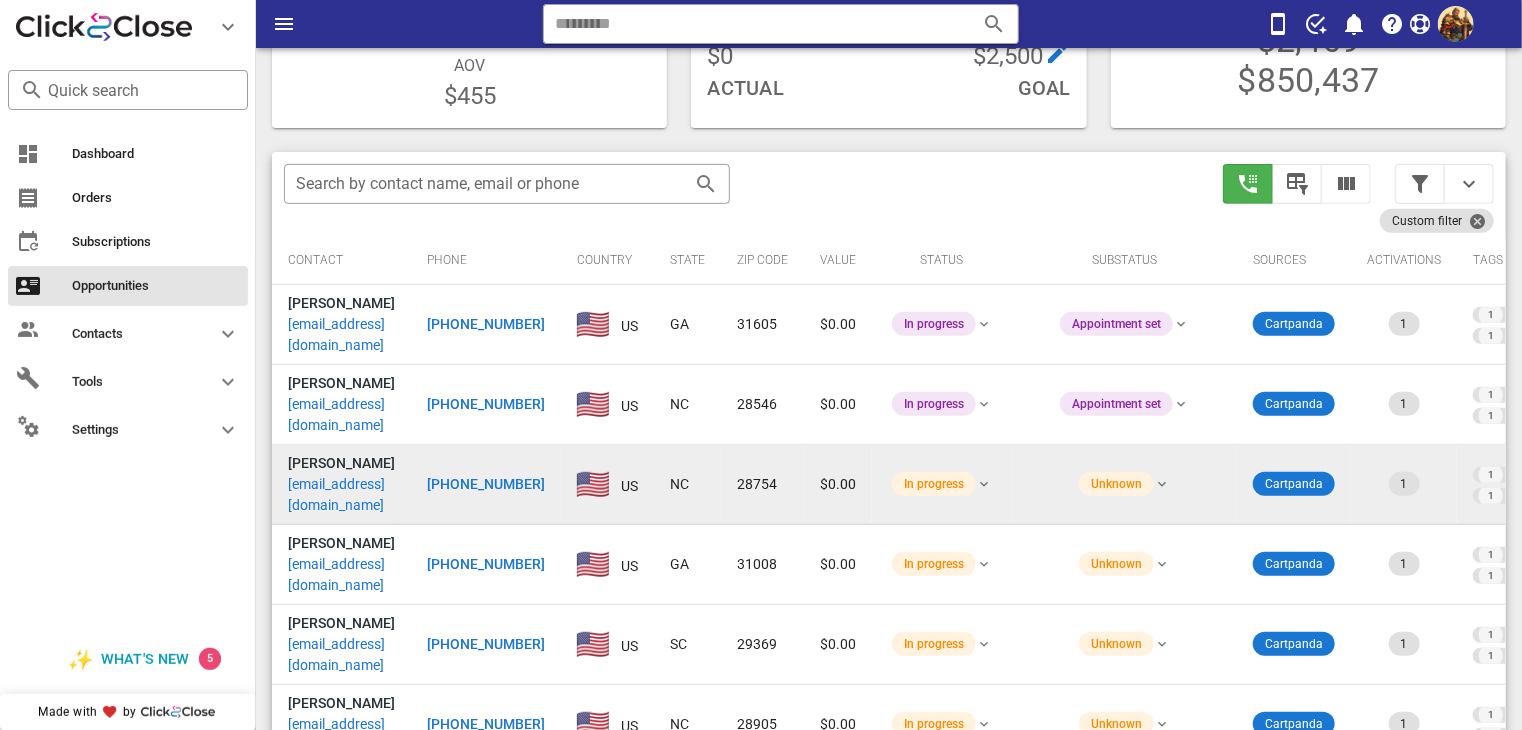 click on "[EMAIL_ADDRESS][DOMAIN_NAME]" at bounding box center (341, 495) 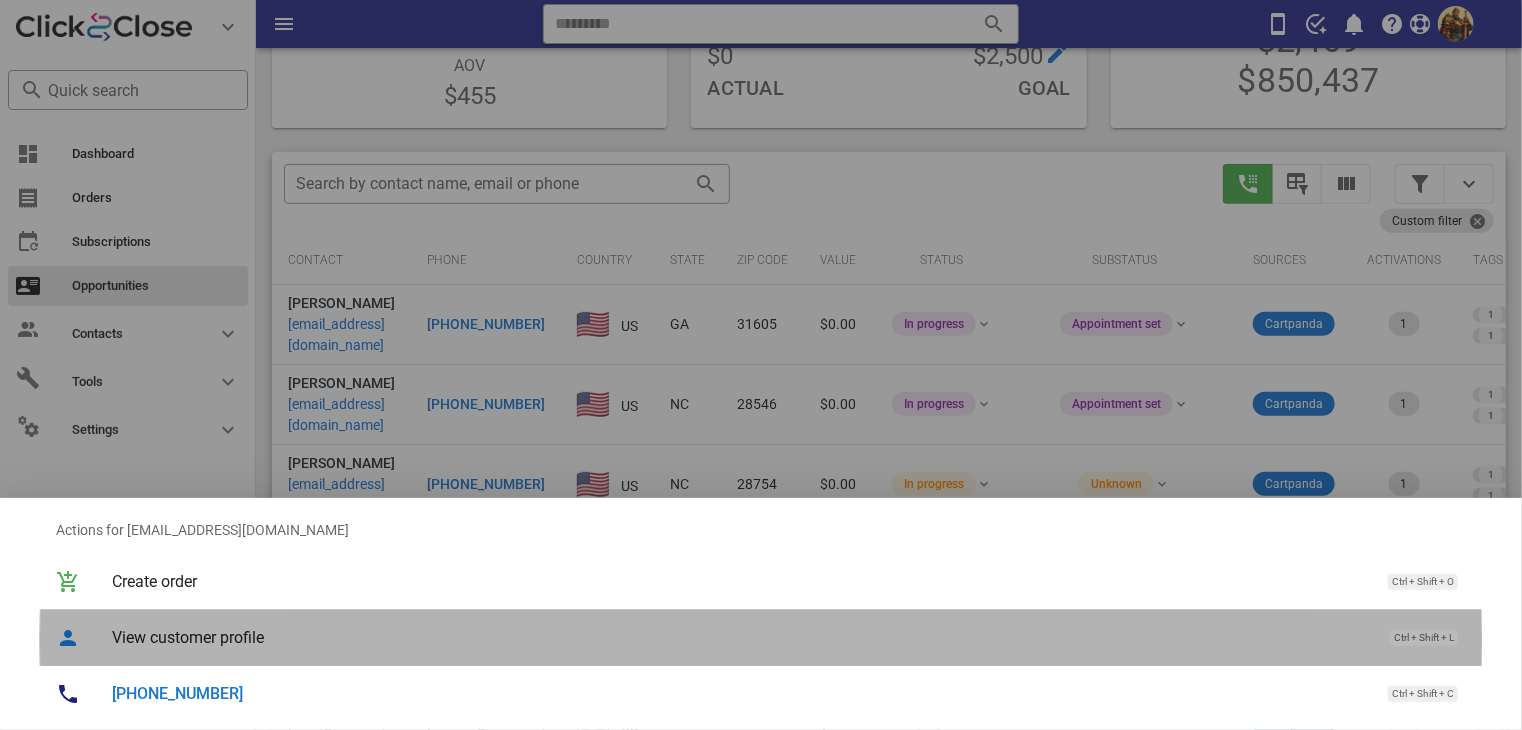 click on "View customer profile" at bounding box center (741, 637) 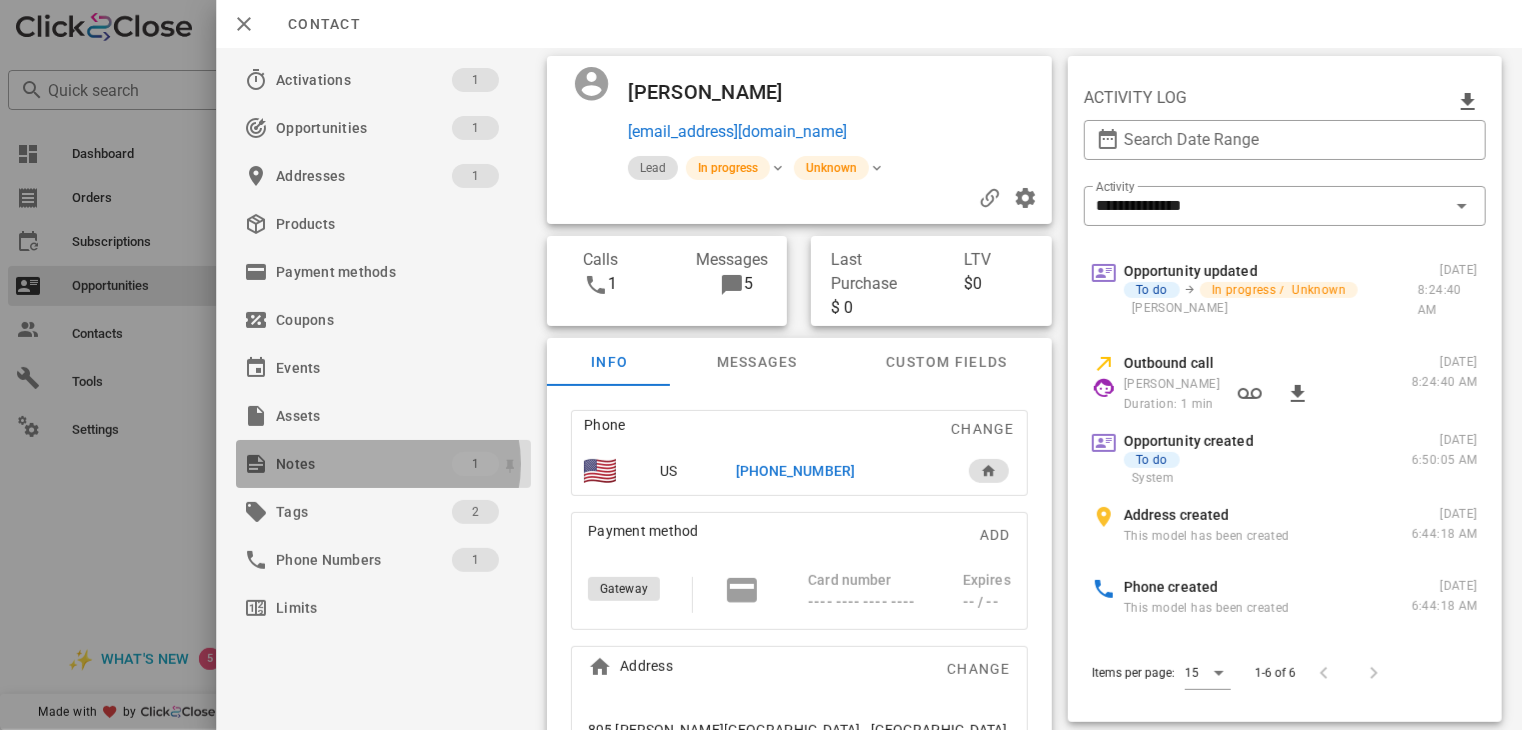 click on "Notes" at bounding box center (364, 464) 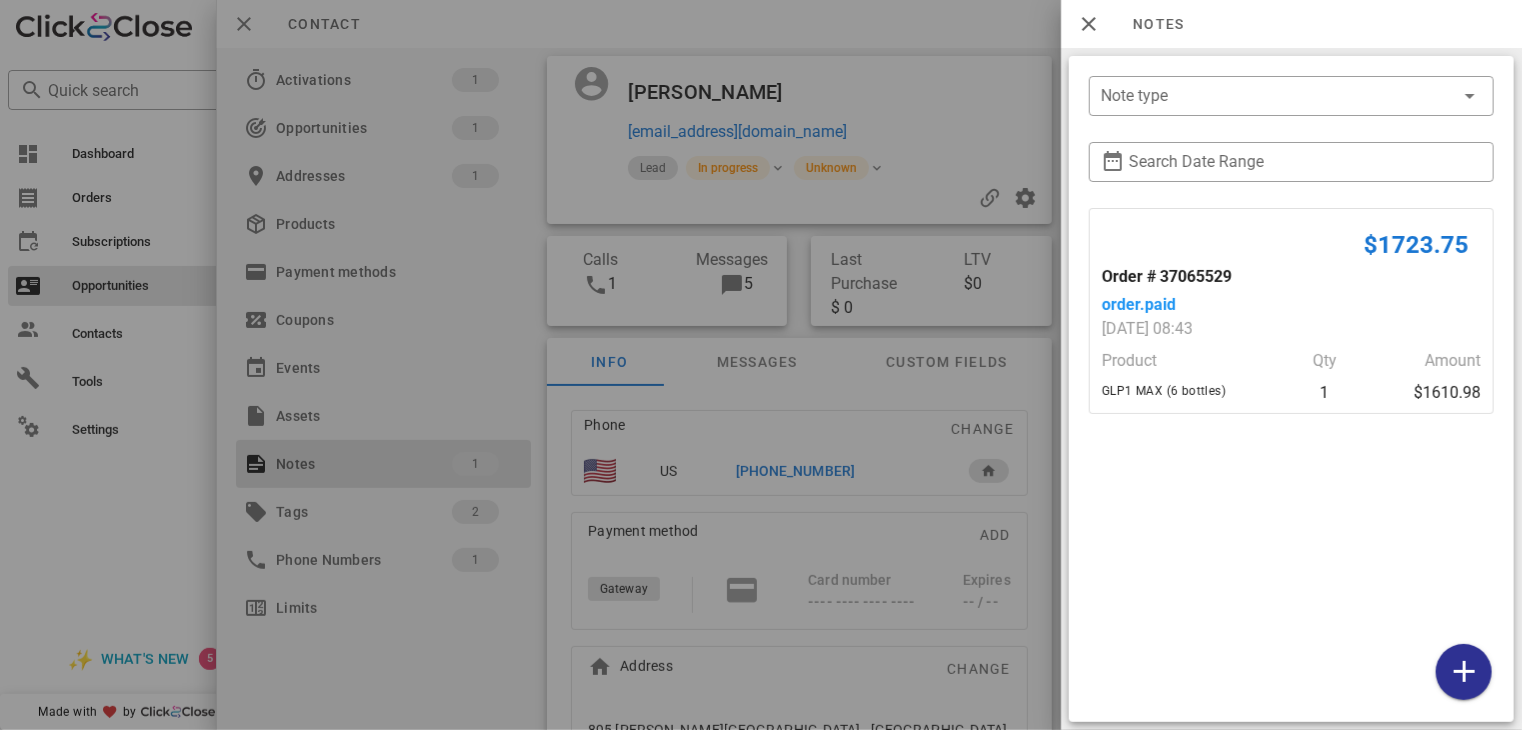 click at bounding box center (761, 365) 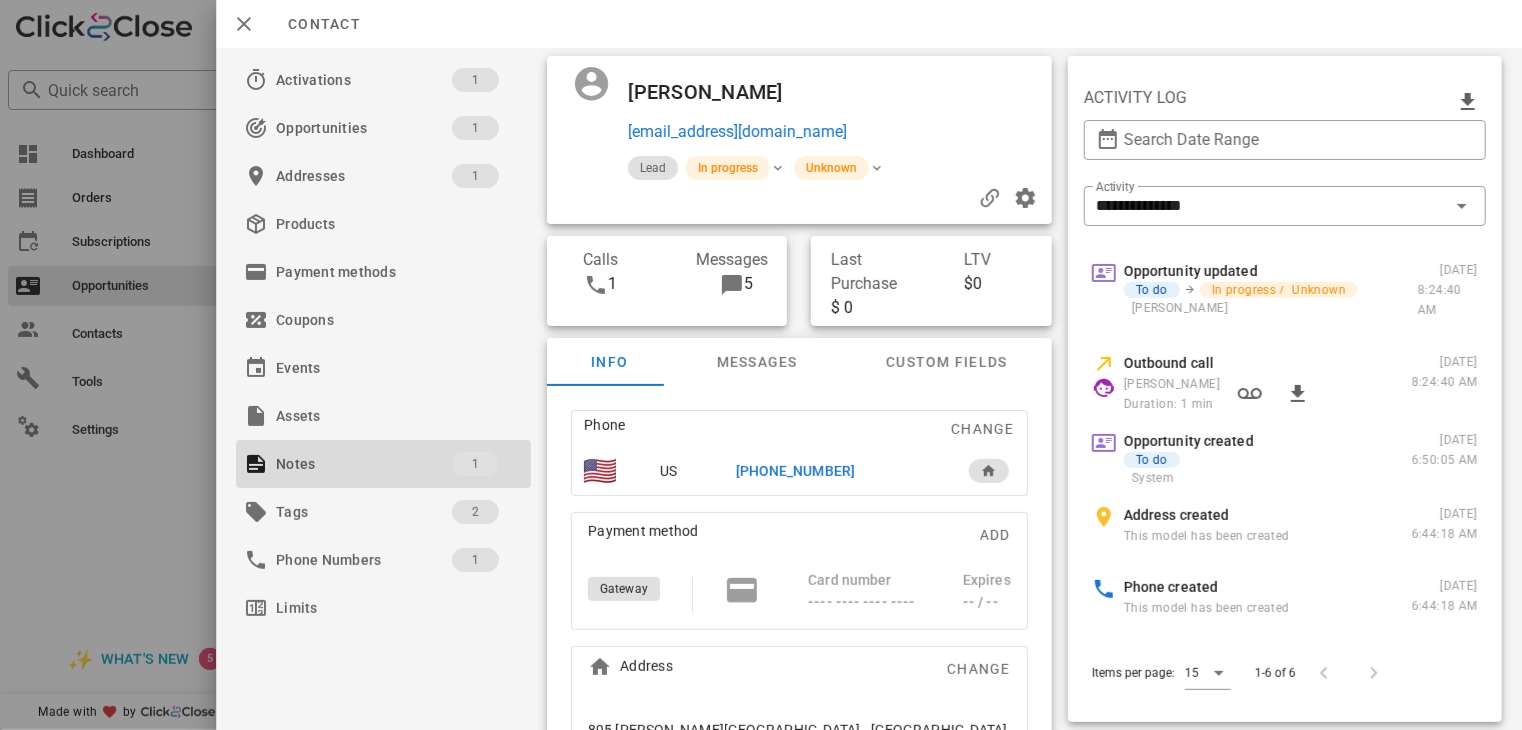 click on "[PHONE_NUMBER]" at bounding box center (795, 471) 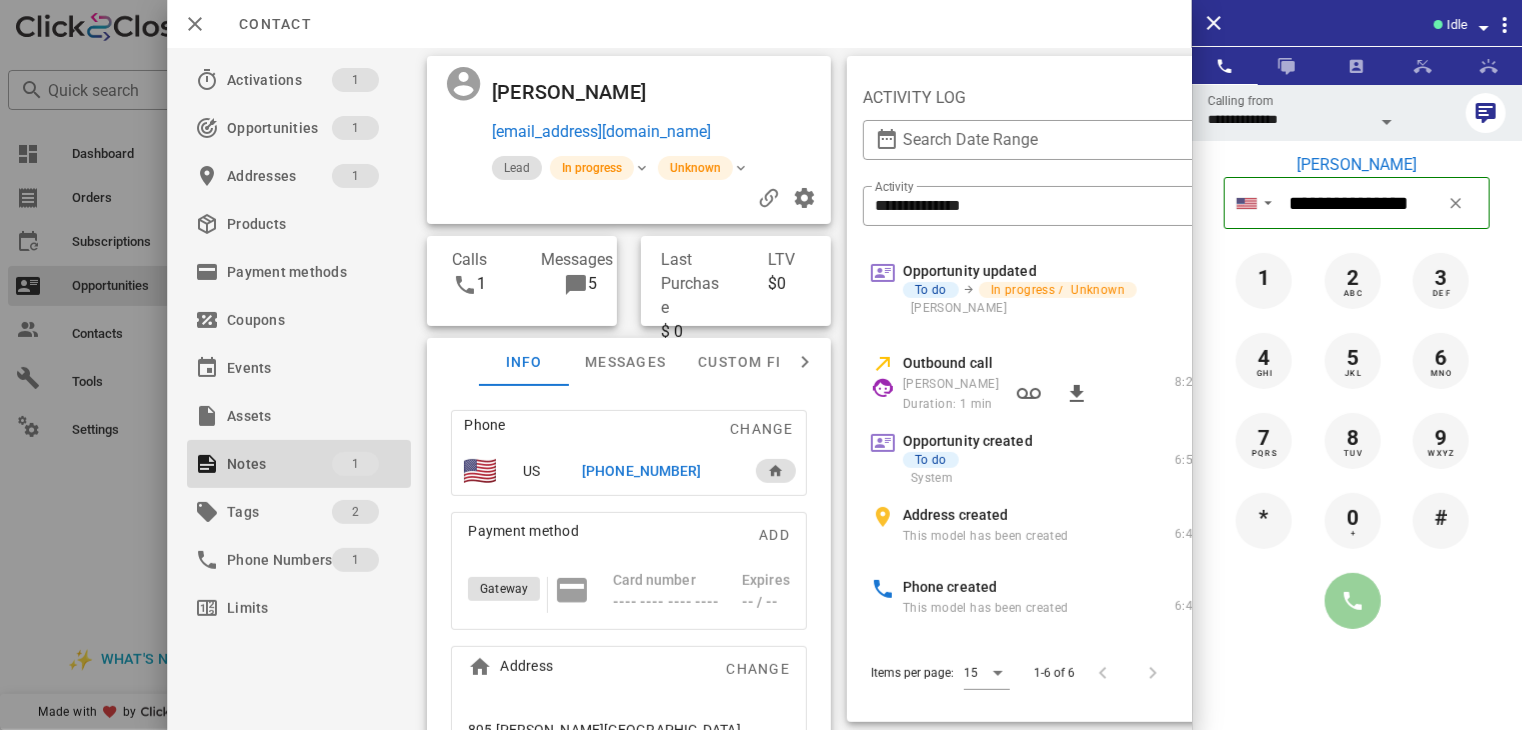 click at bounding box center (1353, 601) 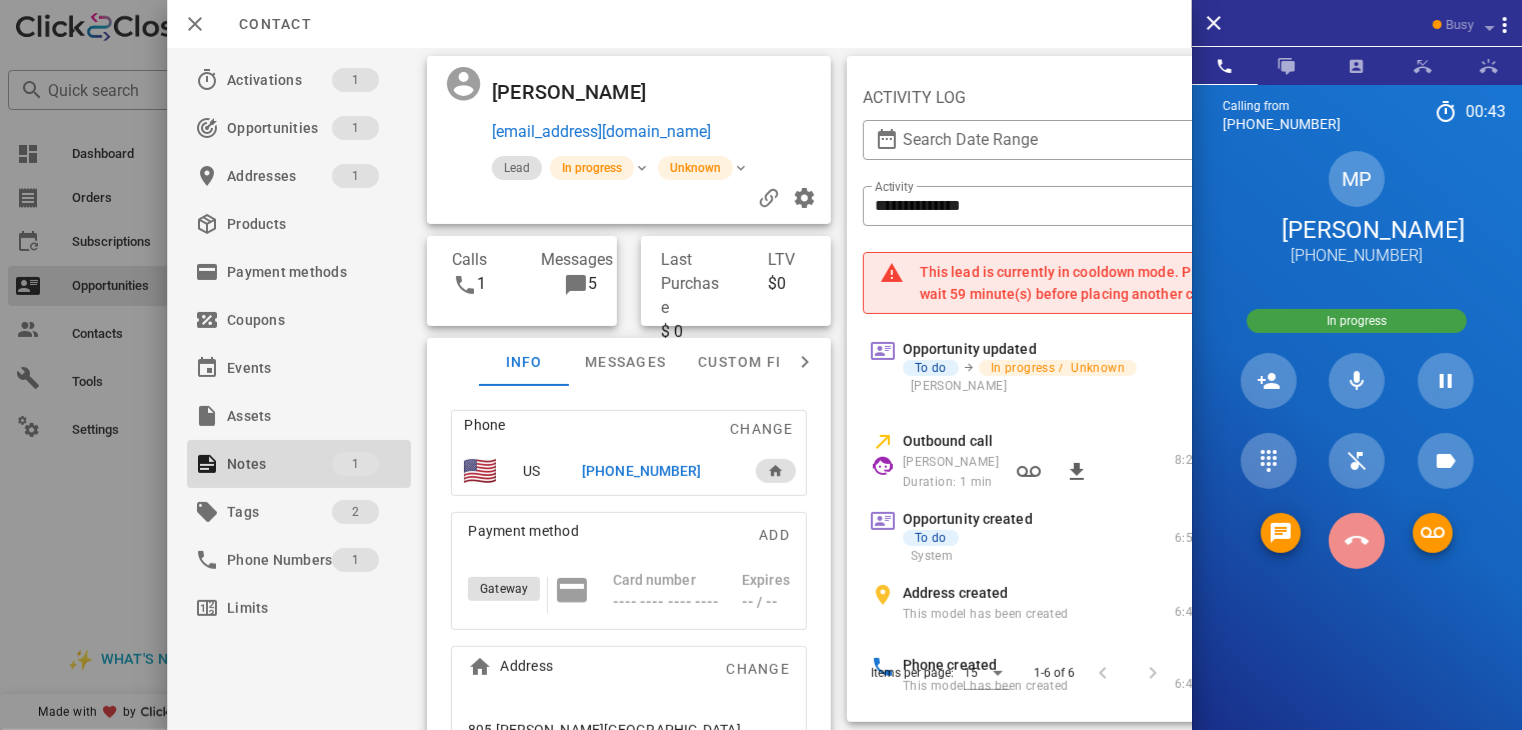 click at bounding box center (1357, 541) 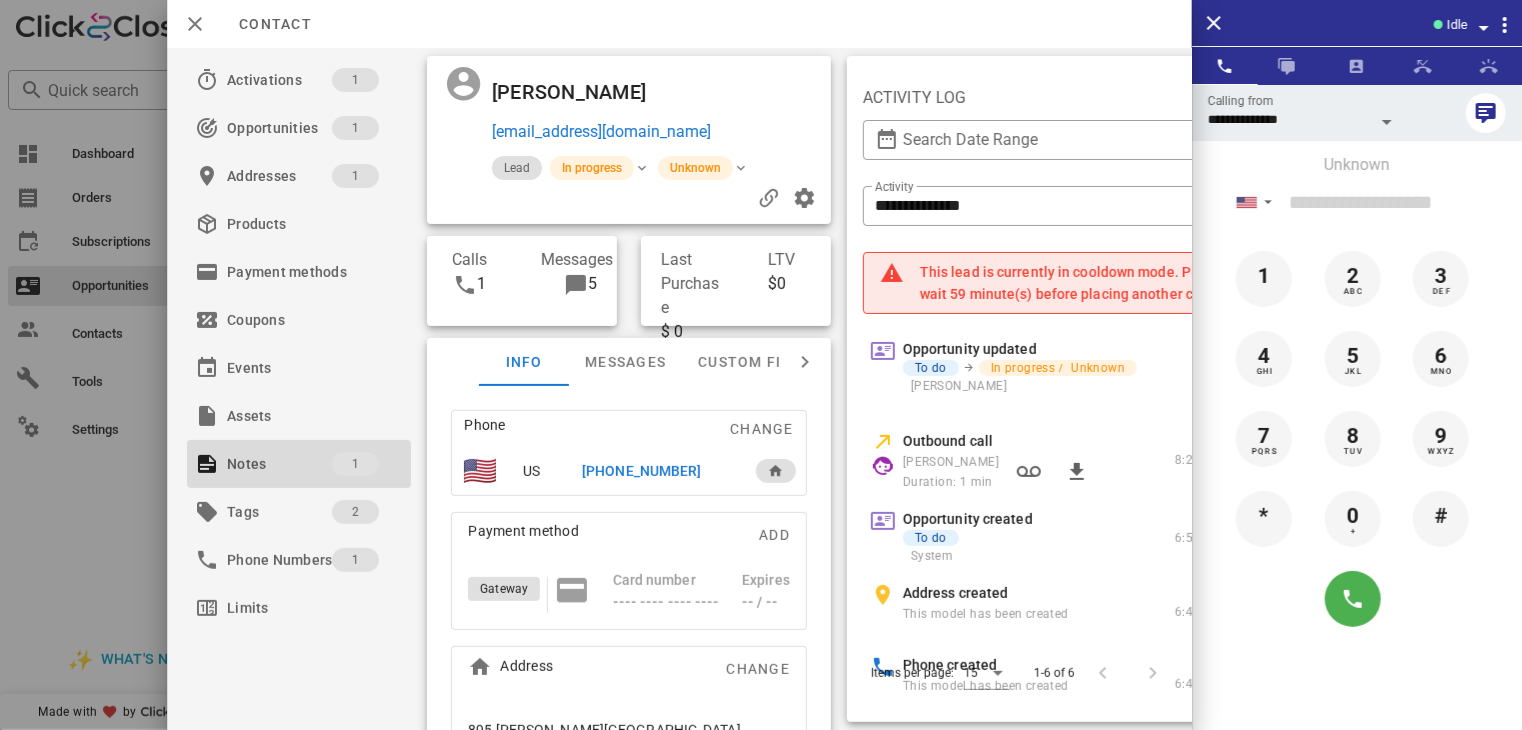 click at bounding box center (761, 365) 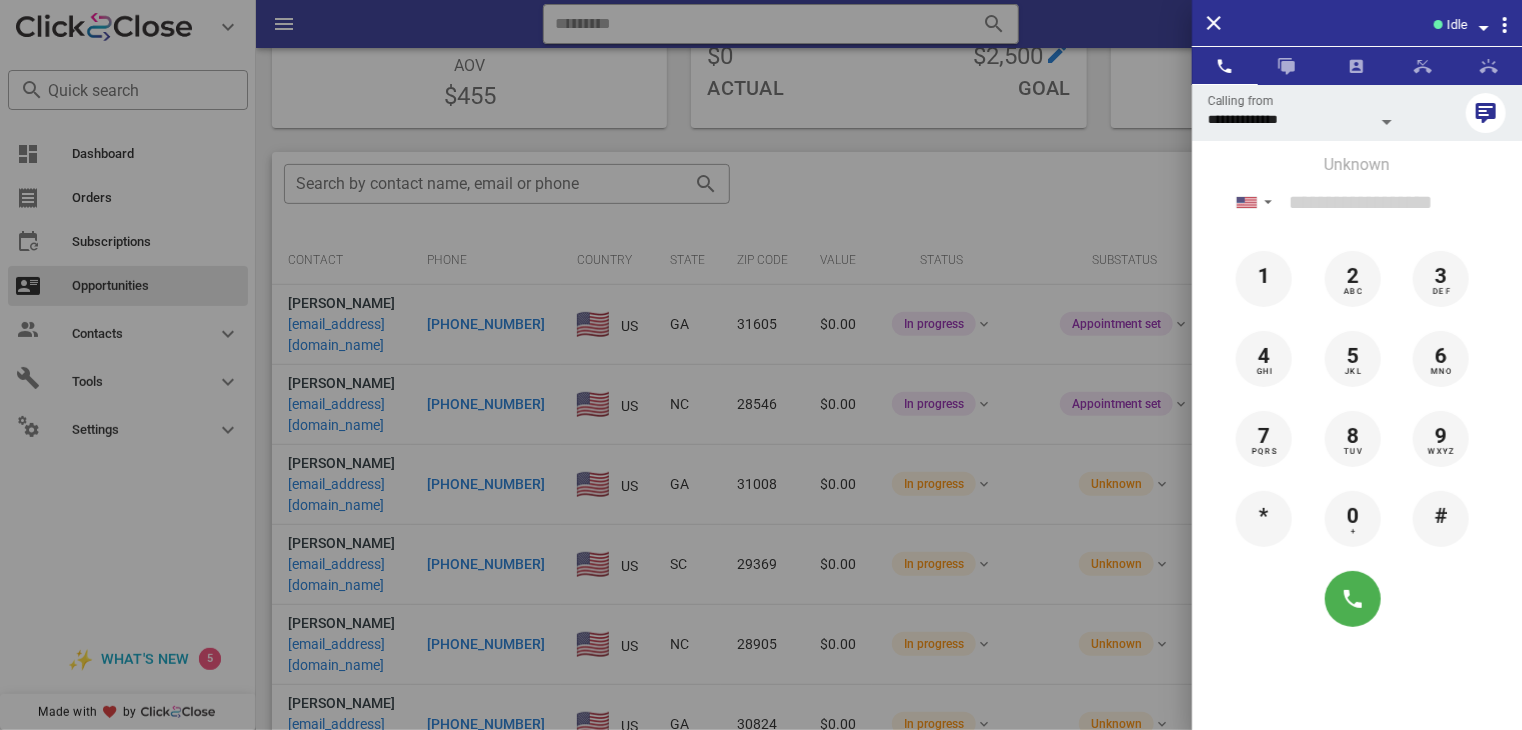 click at bounding box center [761, 365] 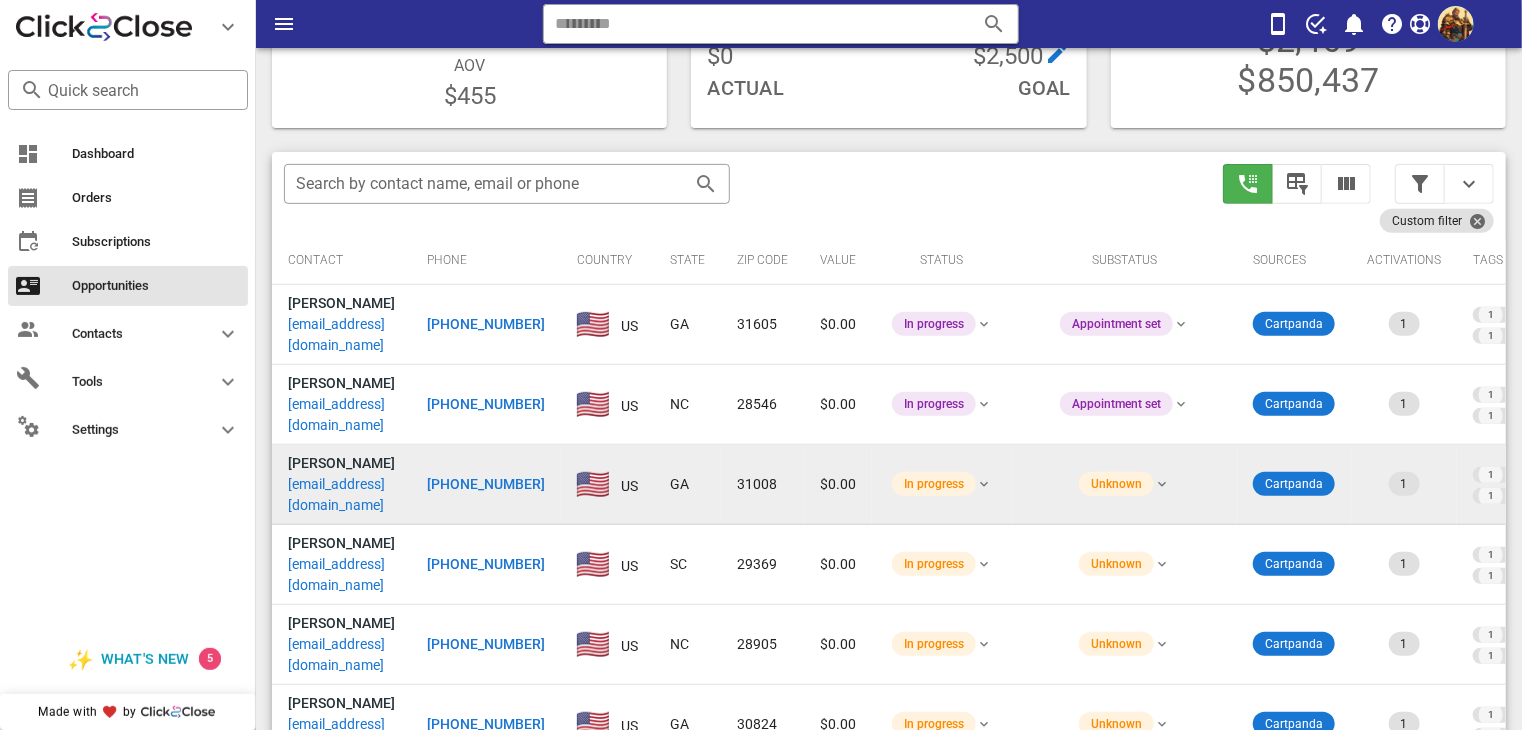 click on "[EMAIL_ADDRESS][DOMAIN_NAME]" at bounding box center [341, 495] 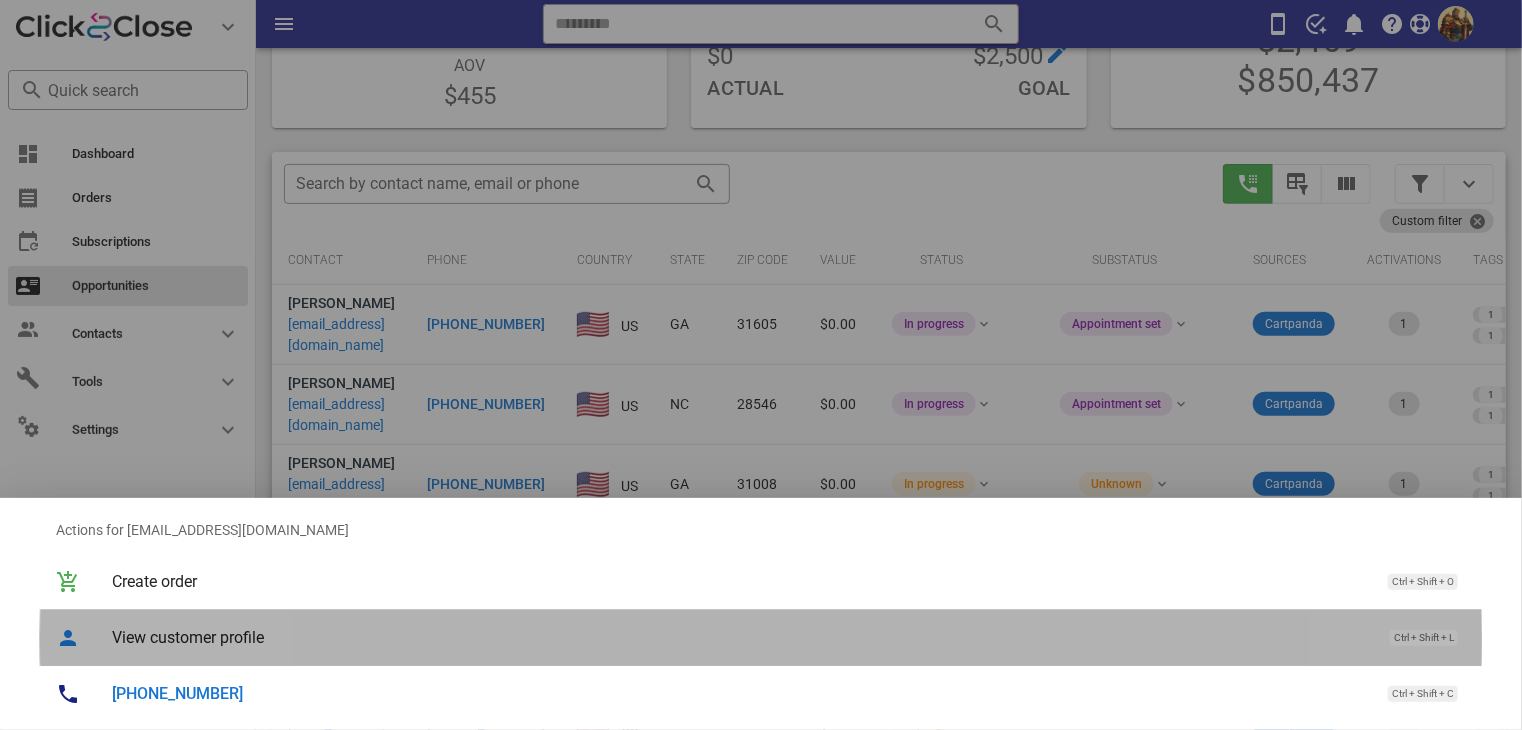 click on "View customer profile" at bounding box center [741, 637] 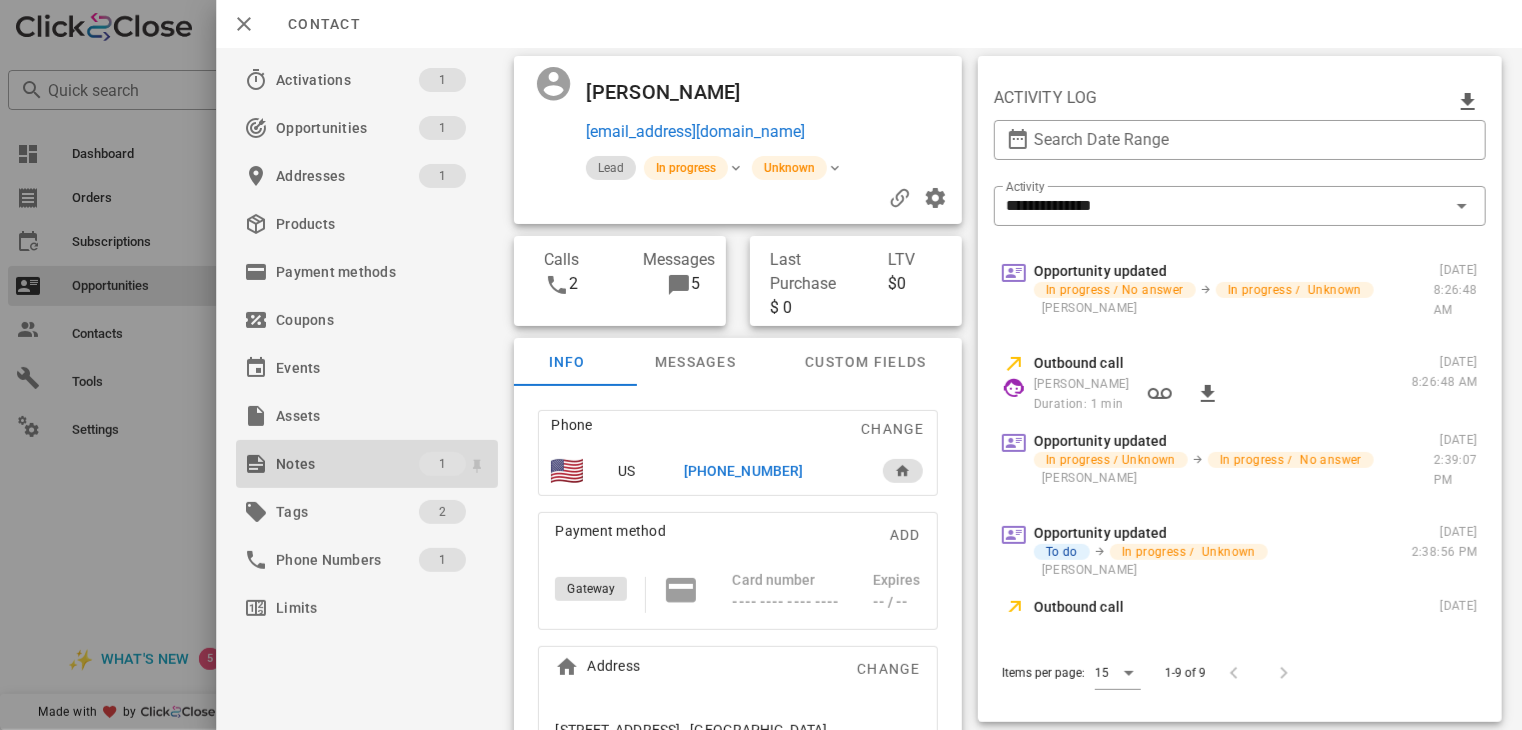 click on "Notes" at bounding box center [347, 464] 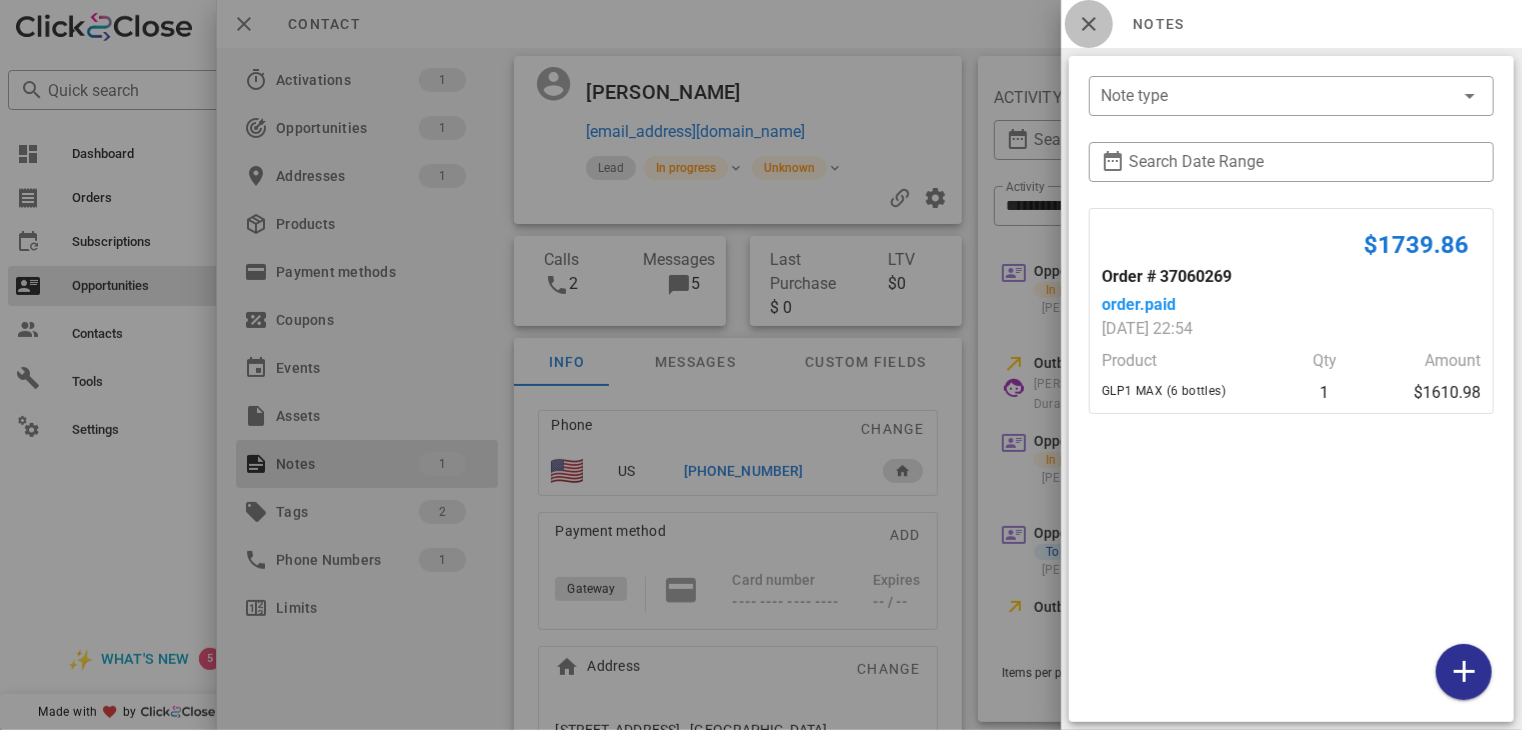 click at bounding box center (1089, 24) 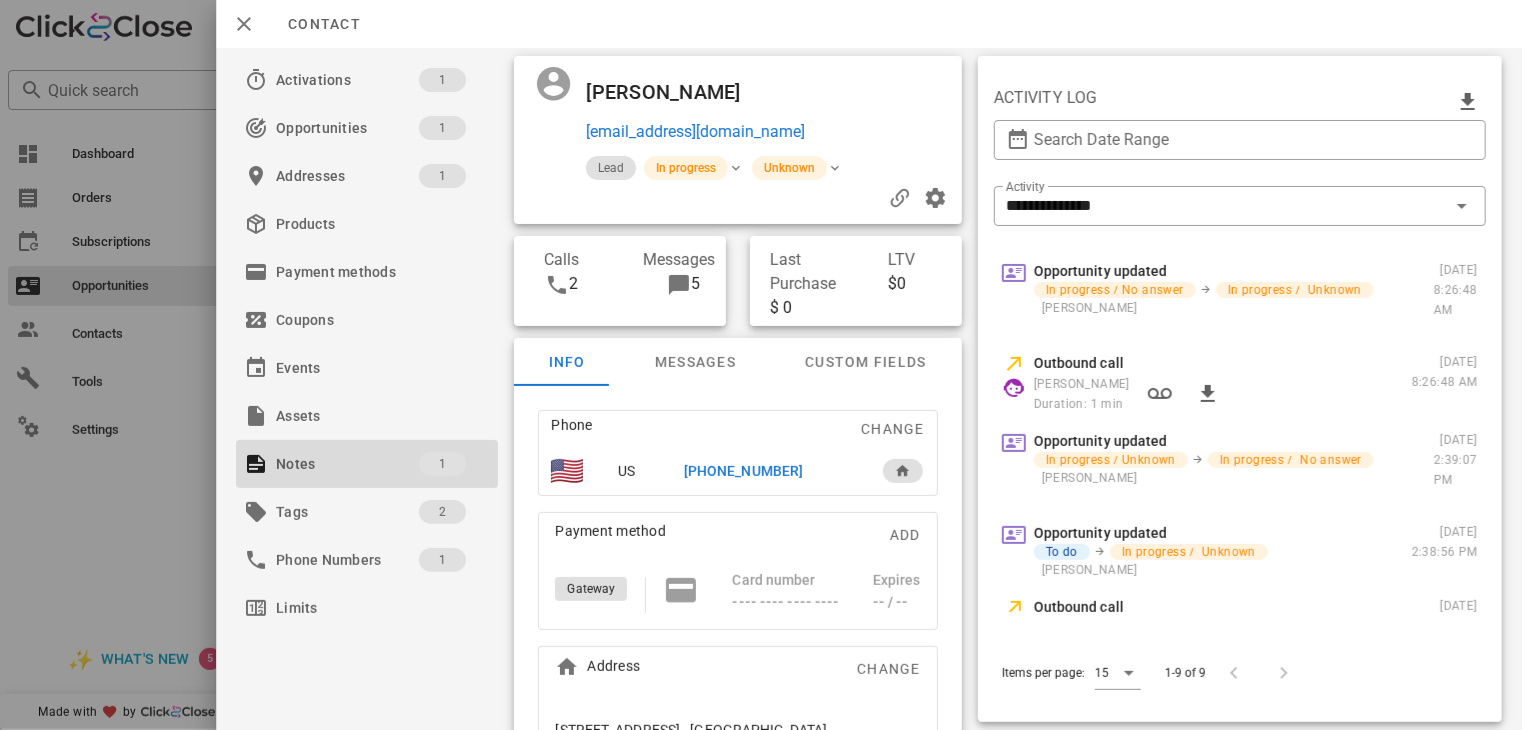 click on "[PHONE_NUMBER]" at bounding box center (743, 471) 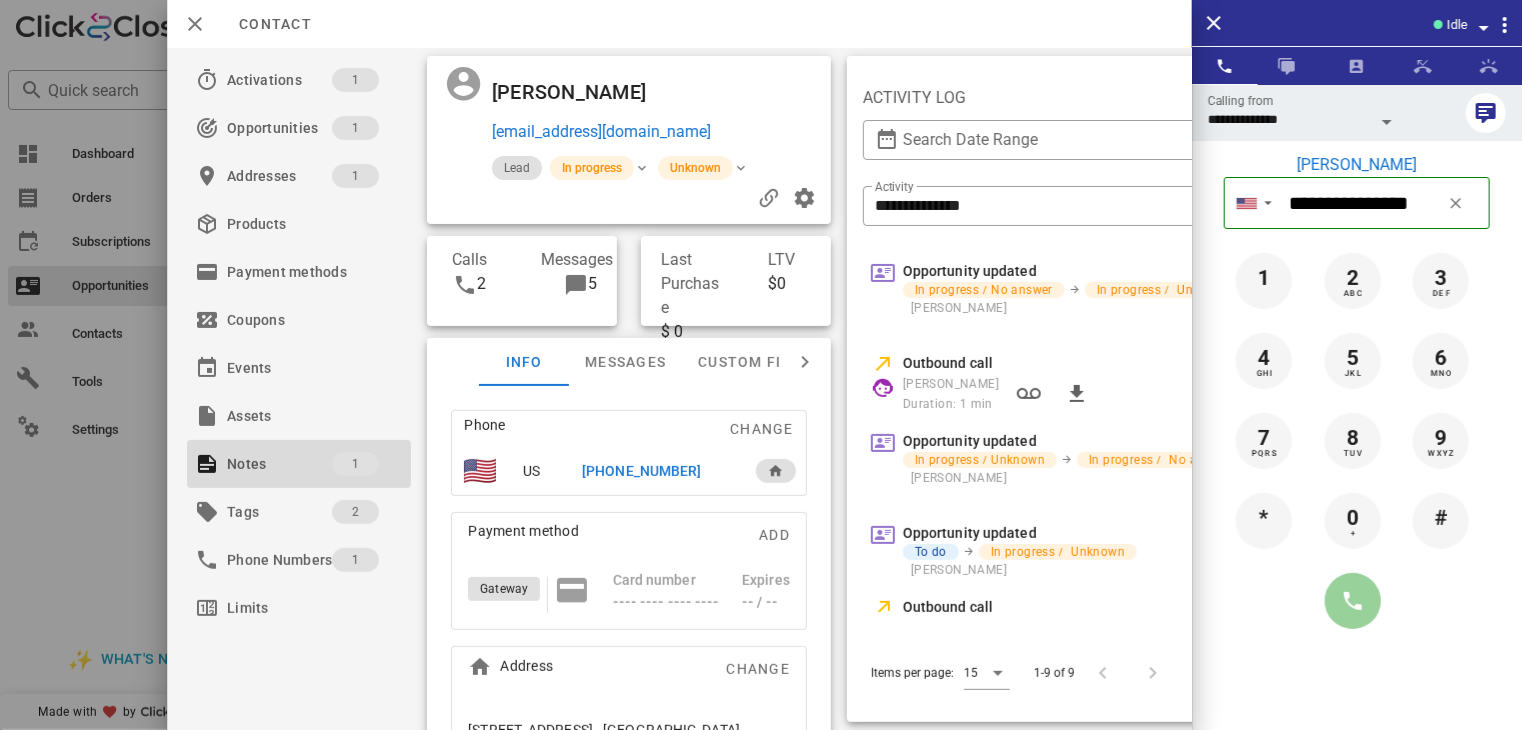 click at bounding box center [1353, 601] 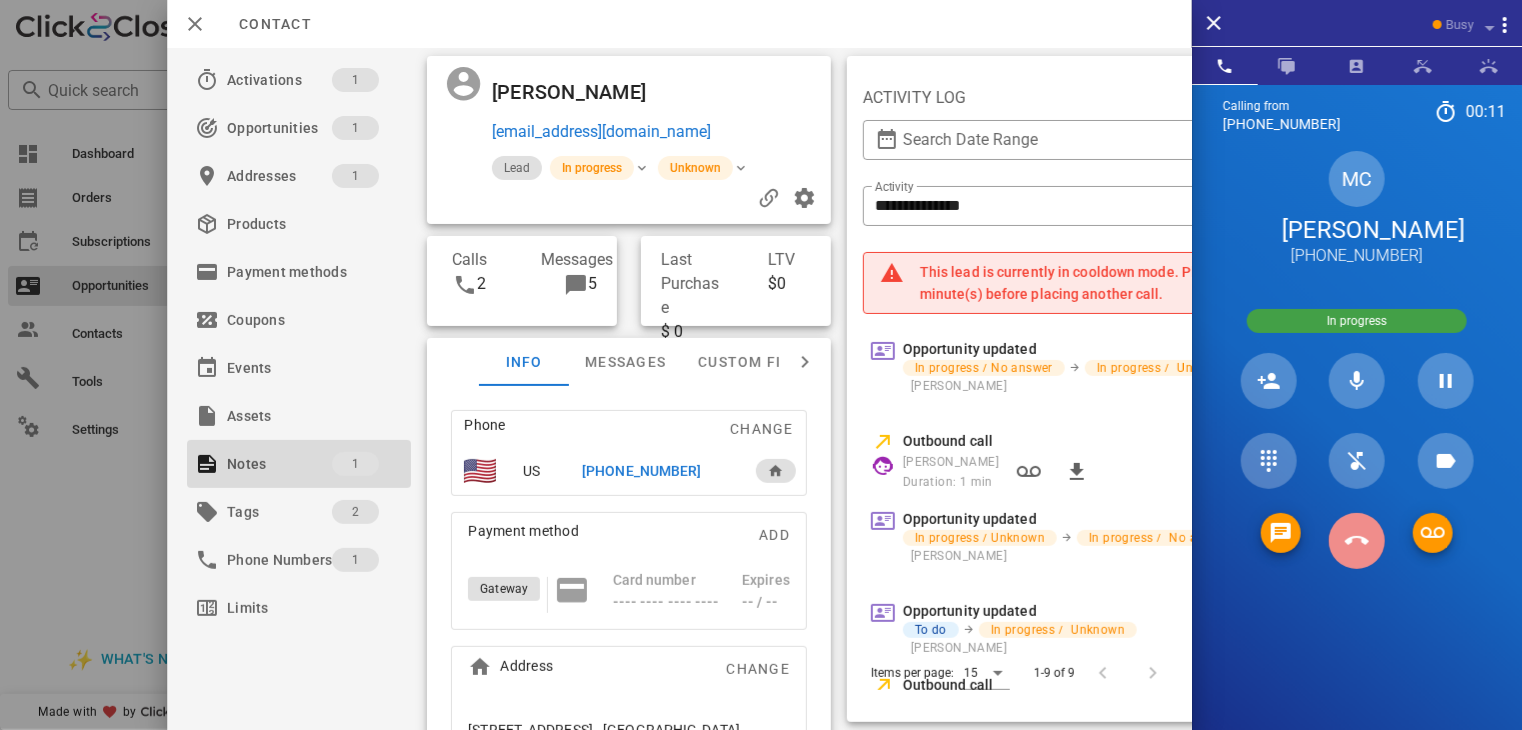 click at bounding box center [1357, 541] 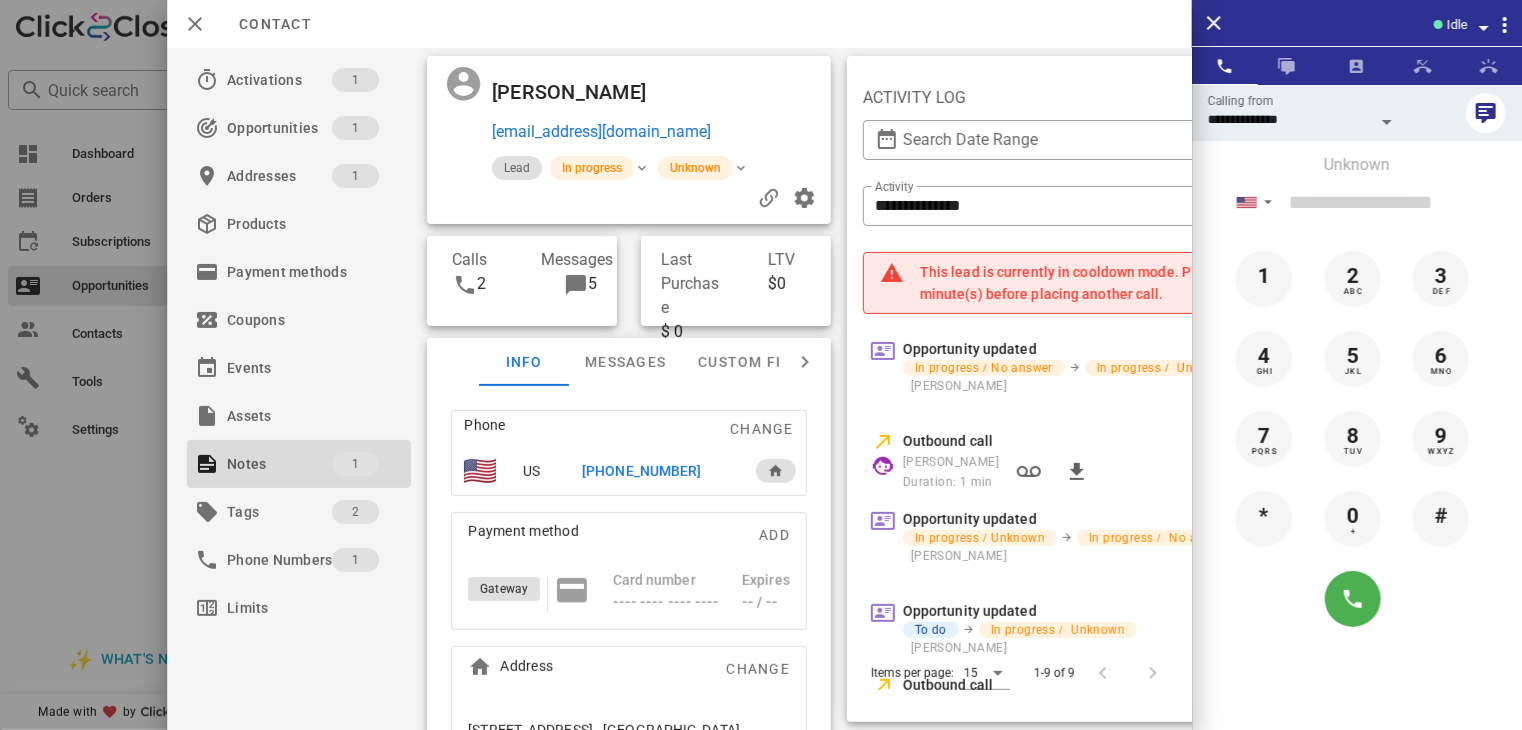 click at bounding box center [761, 365] 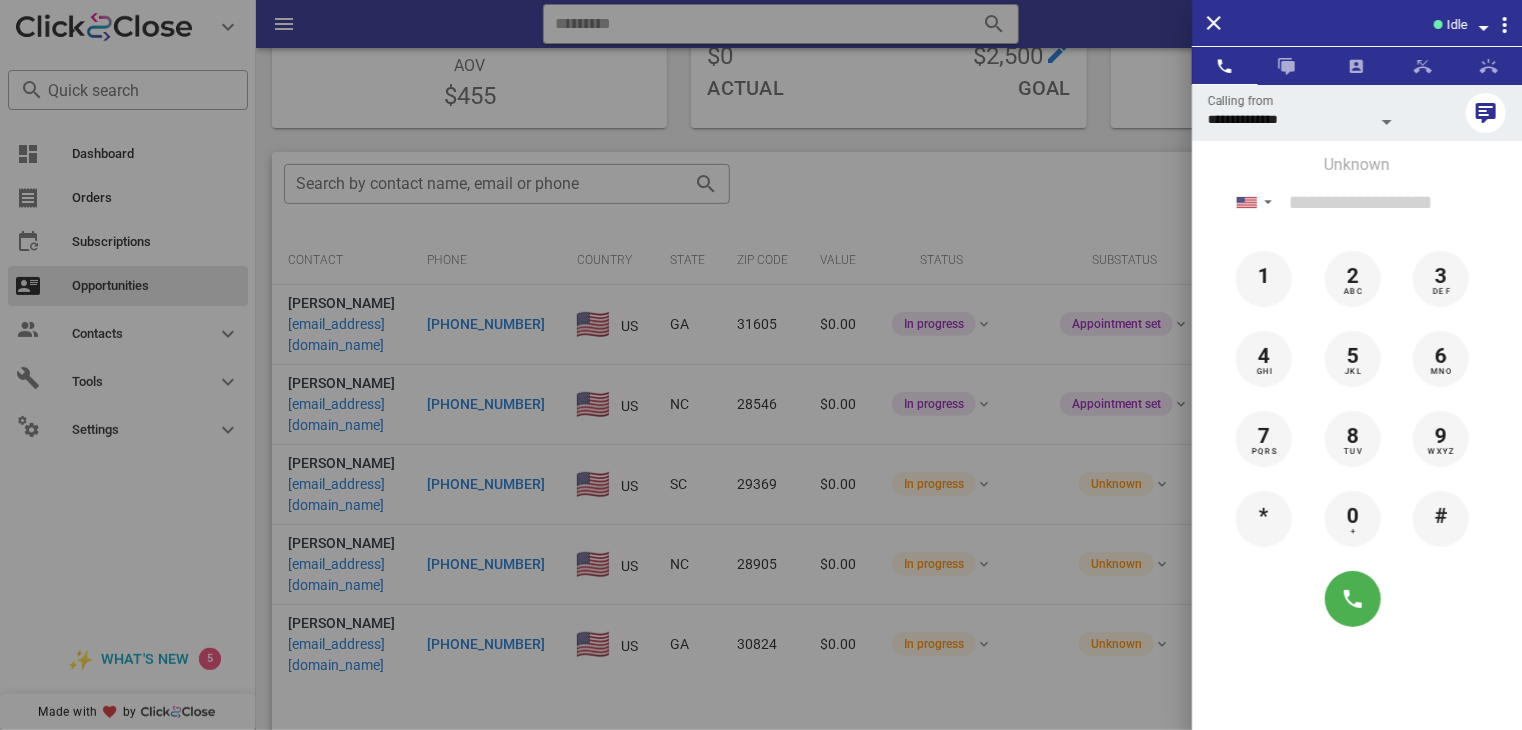 click at bounding box center (761, 365) 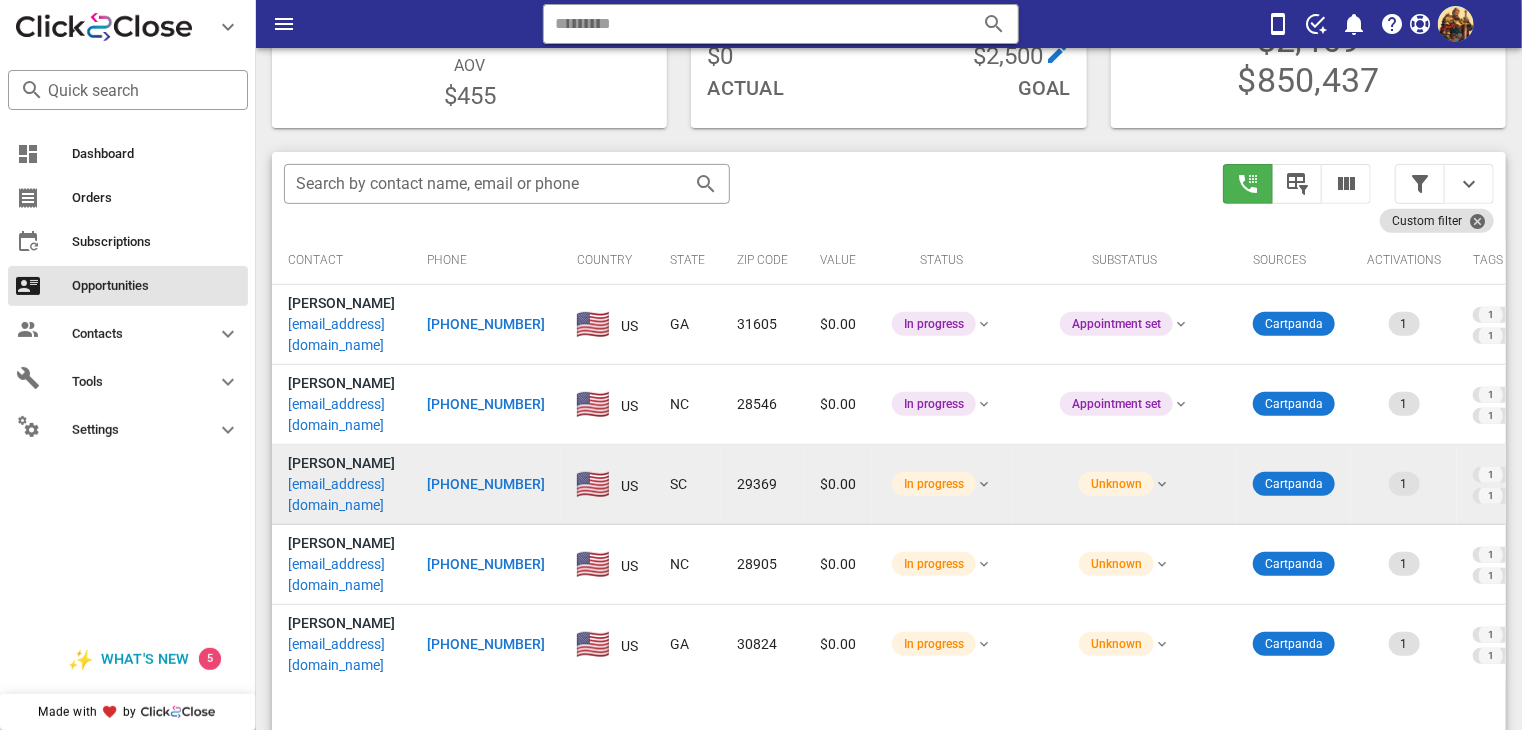 click on "[EMAIL_ADDRESS][DOMAIN_NAME]" at bounding box center [341, 495] 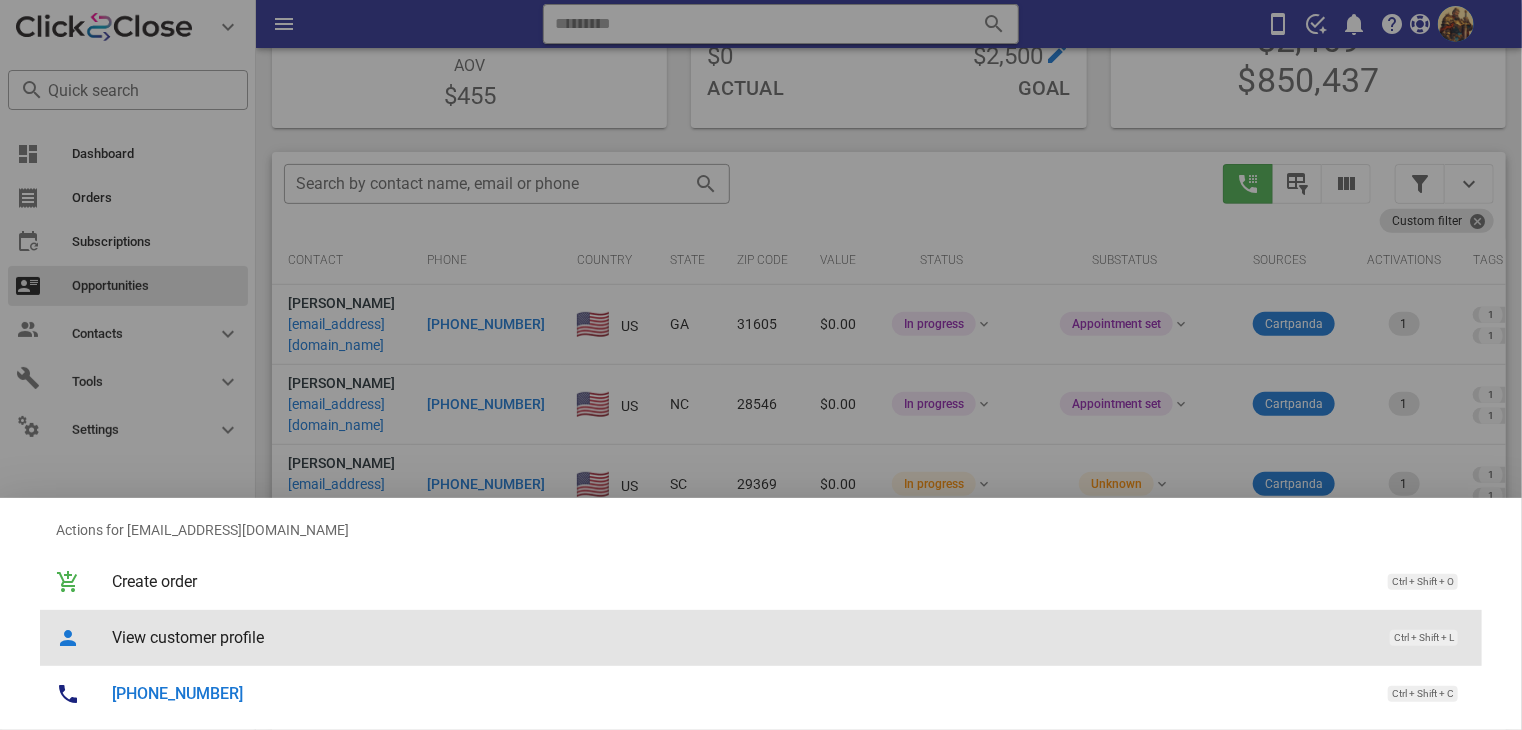 click on "View customer profile" at bounding box center [741, 637] 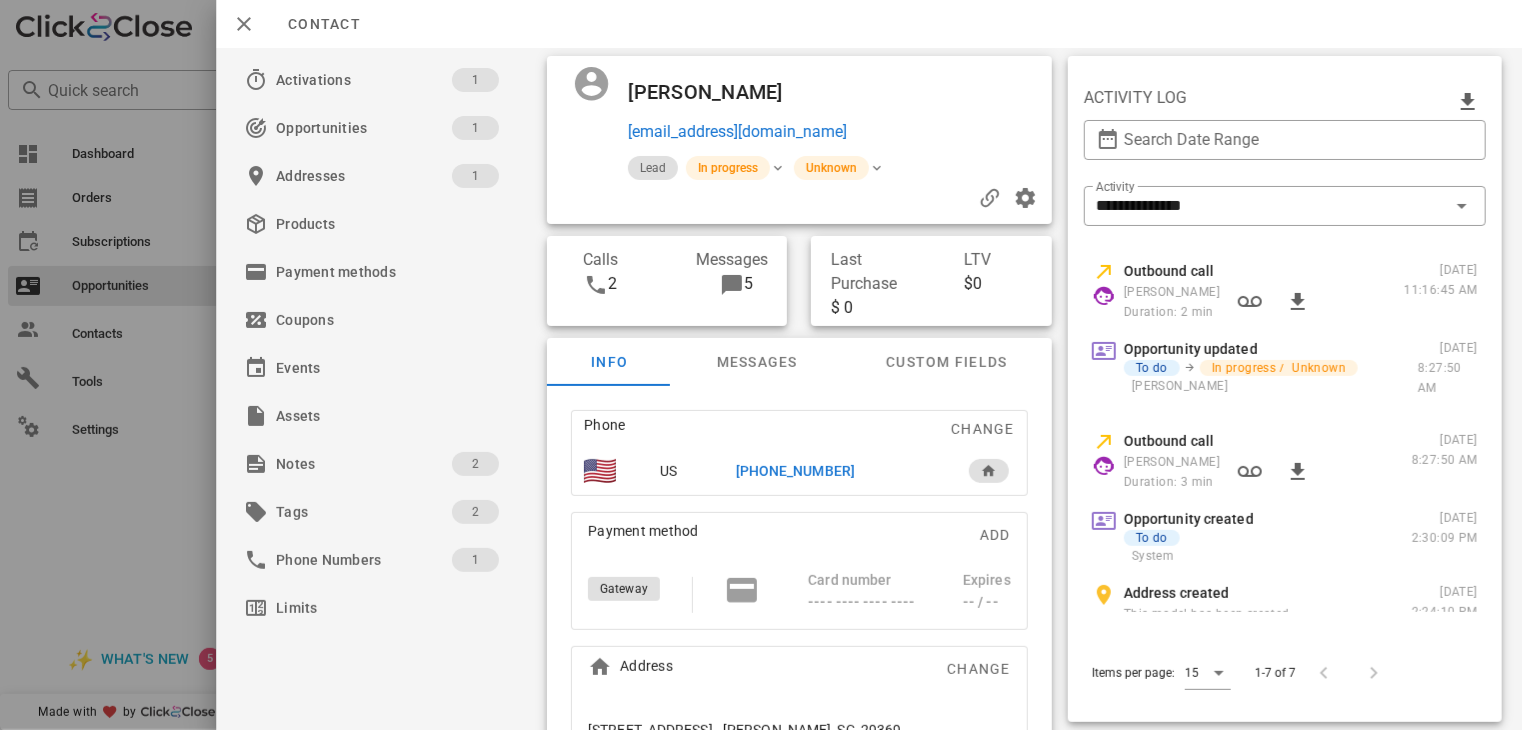 click on "[PHONE_NUMBER]" at bounding box center (795, 471) 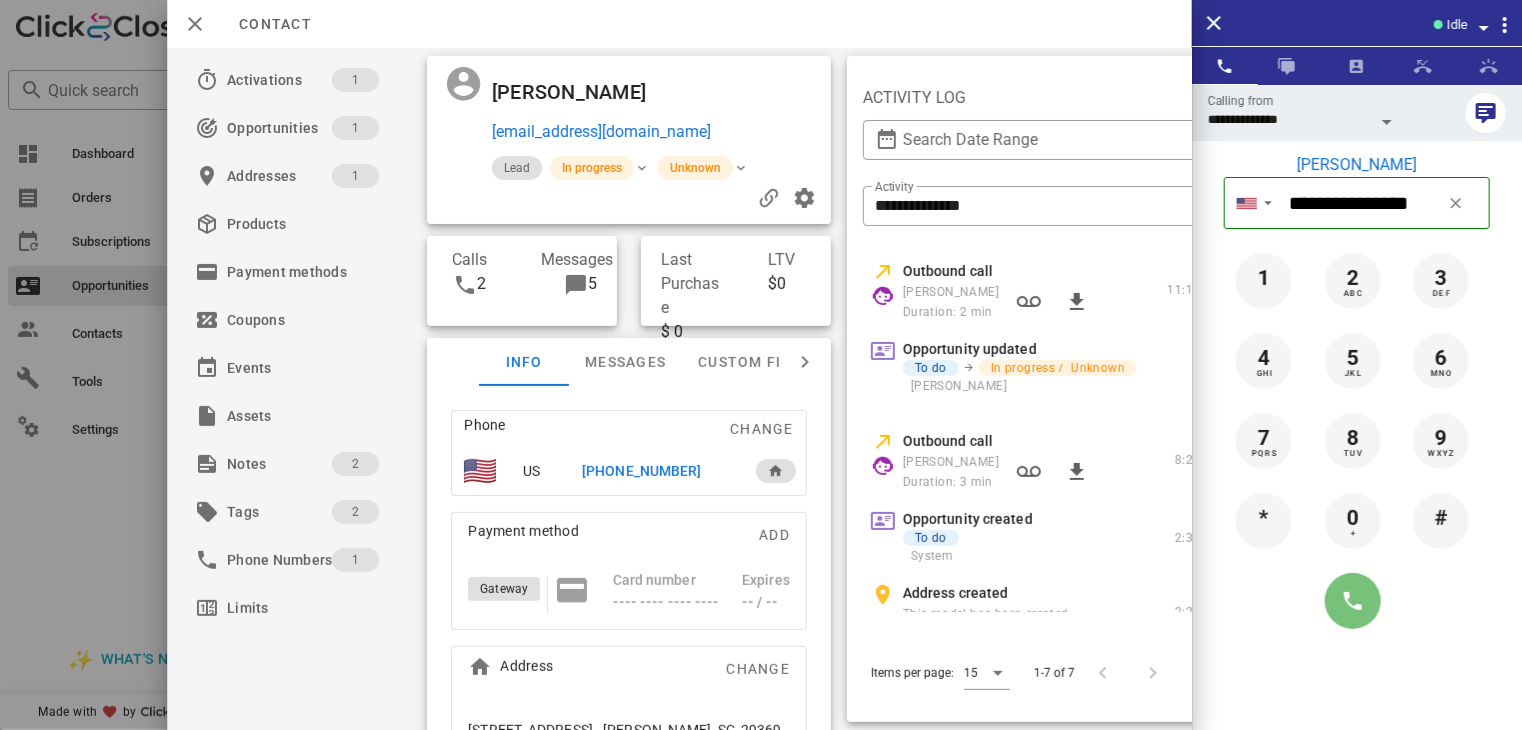 click at bounding box center [1353, 601] 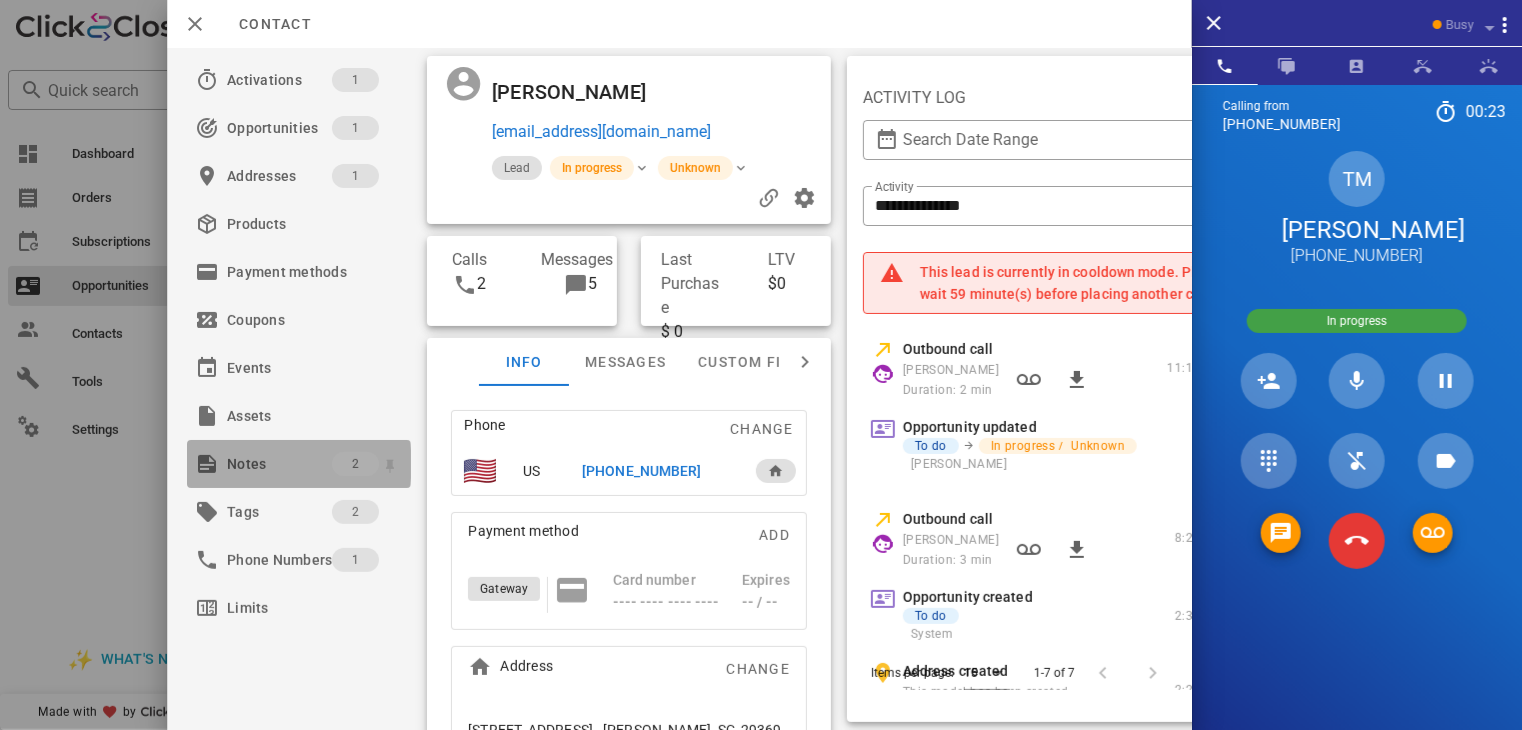 click on "Notes" at bounding box center (279, 464) 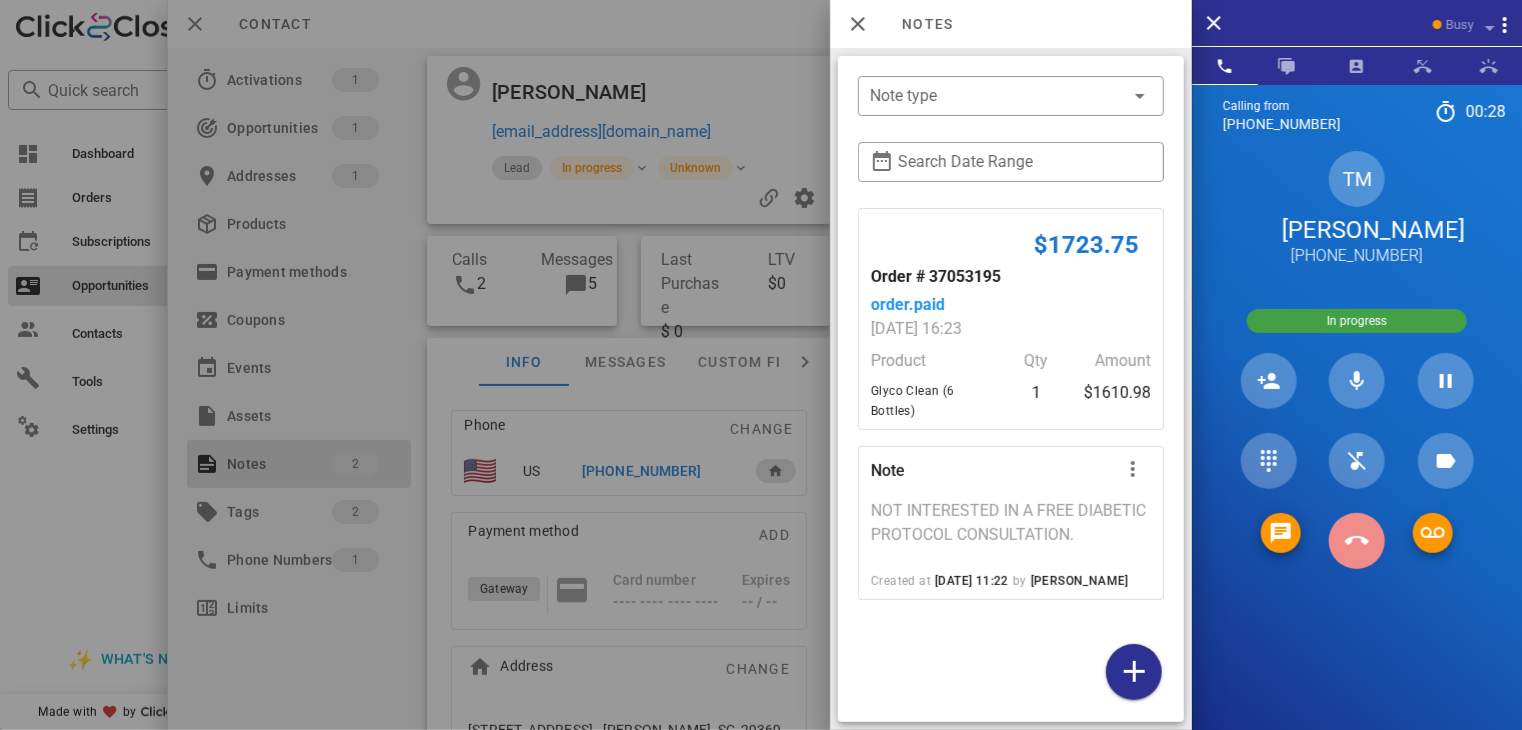 click at bounding box center (1357, 541) 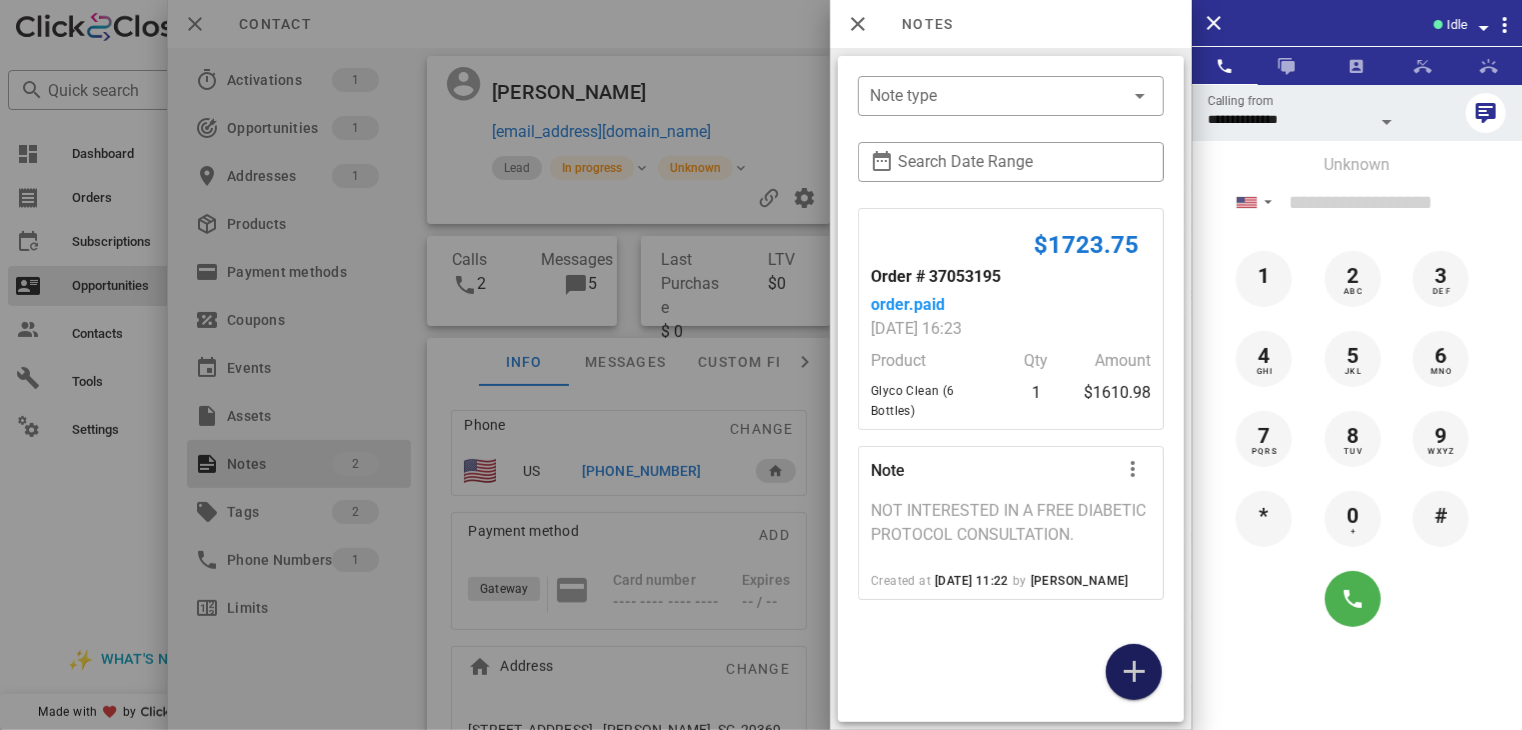 click at bounding box center (1134, 672) 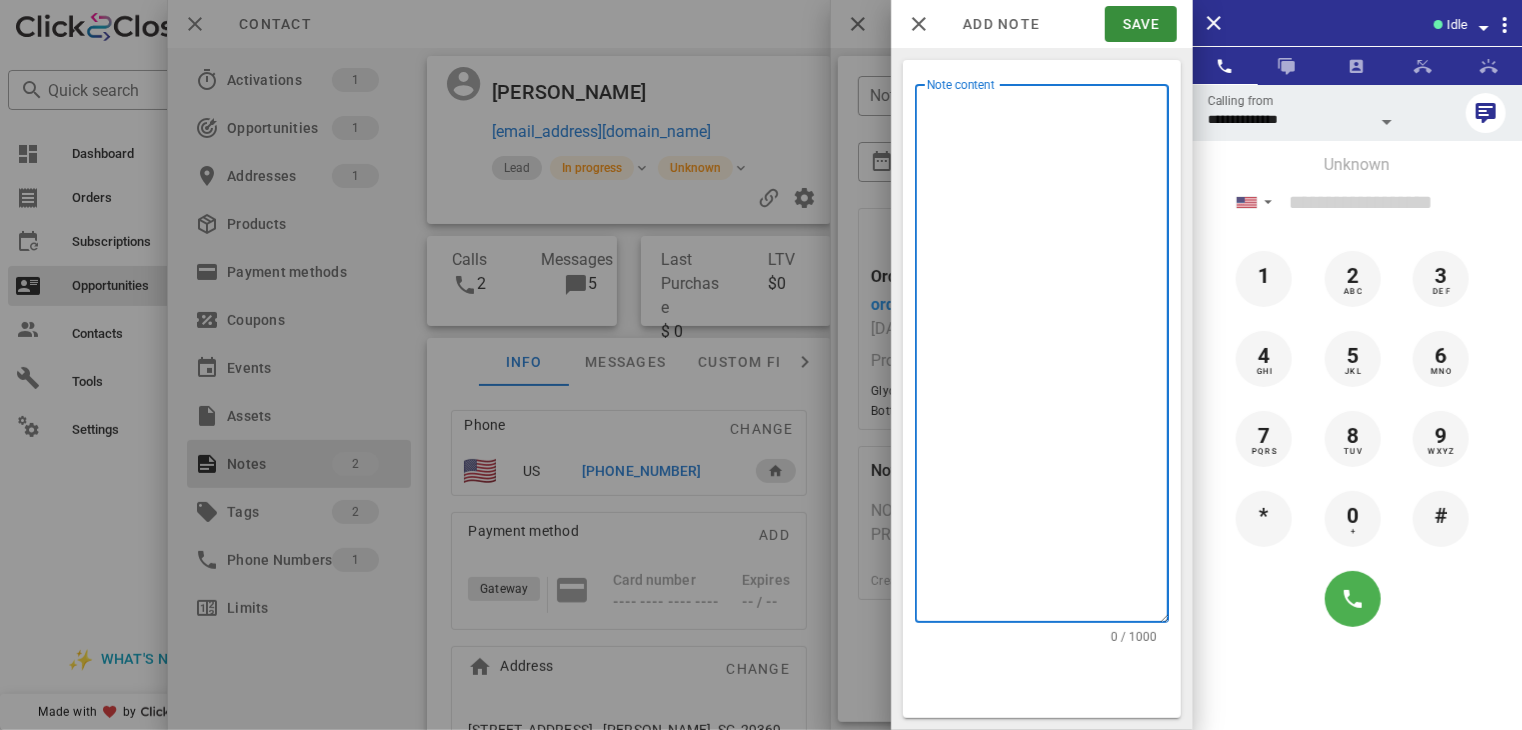 click on "Note content" at bounding box center (1048, 358) 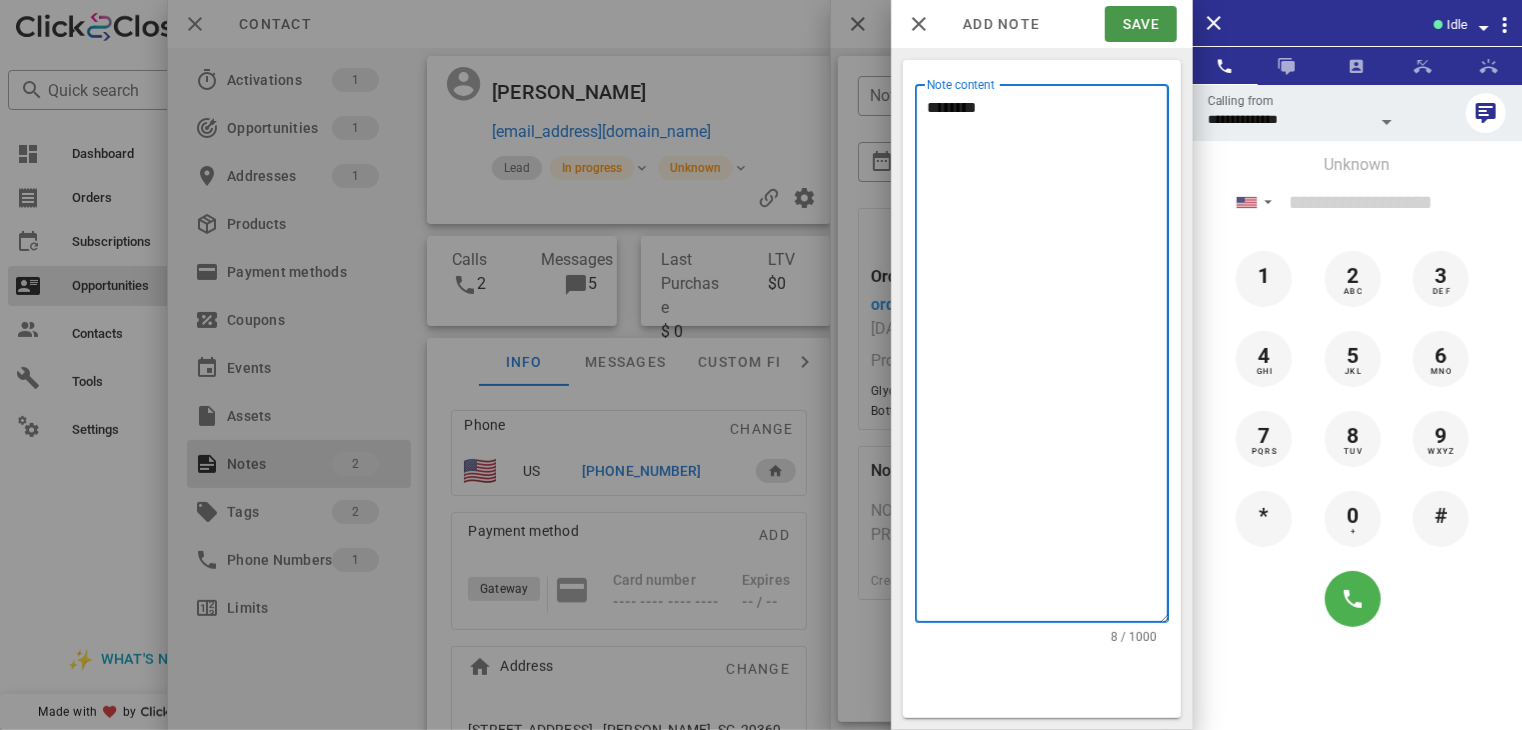 type on "********" 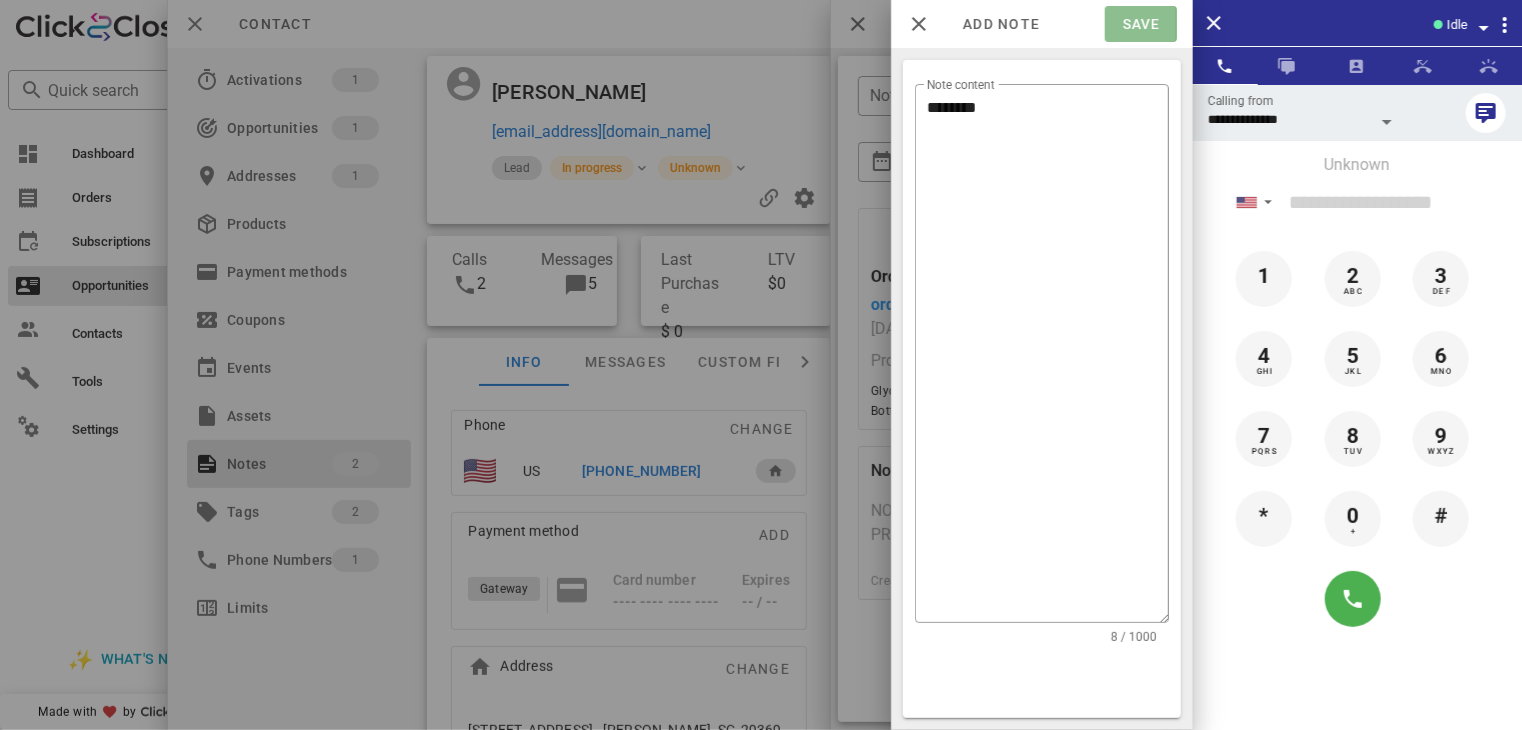 click on "Save" at bounding box center (1140, 24) 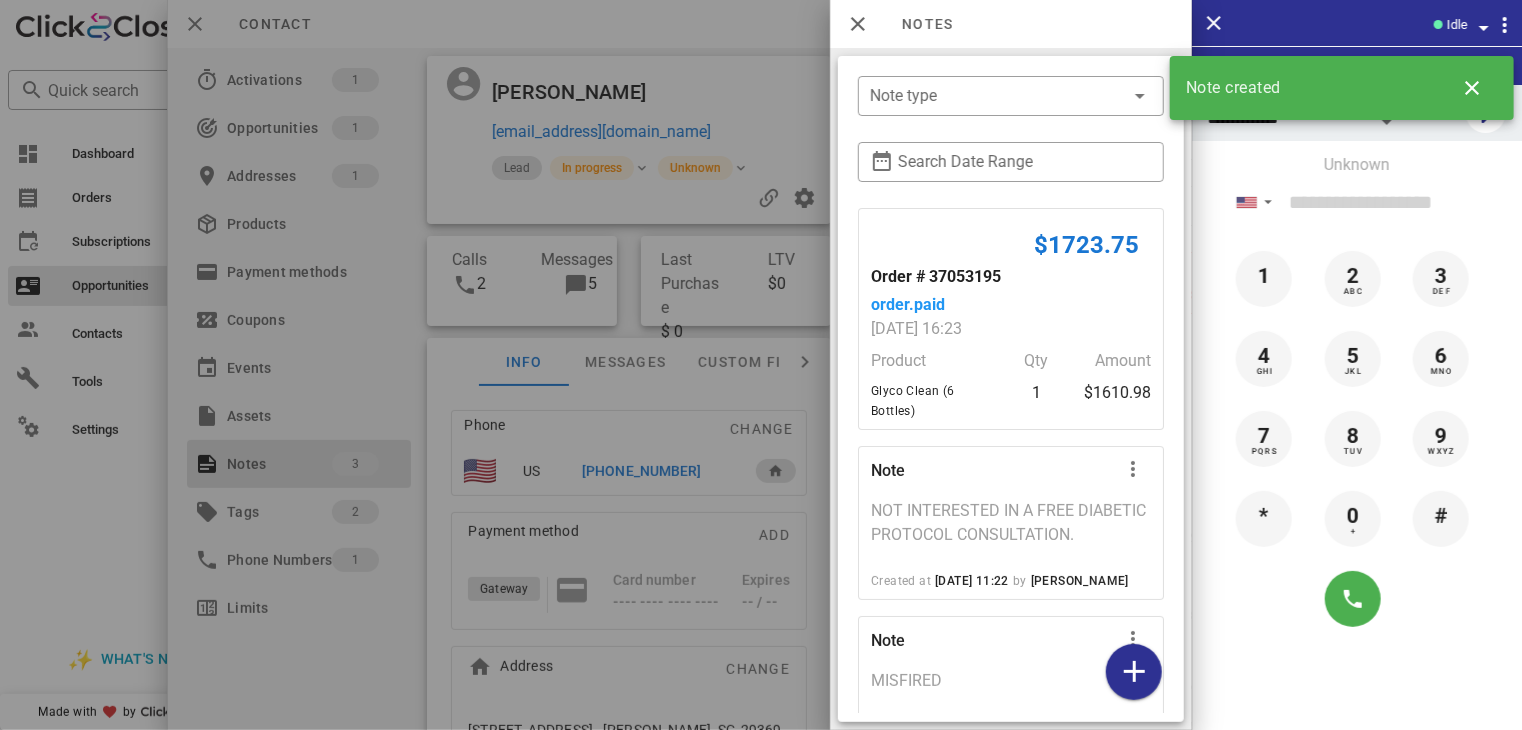 click at bounding box center [761, 365] 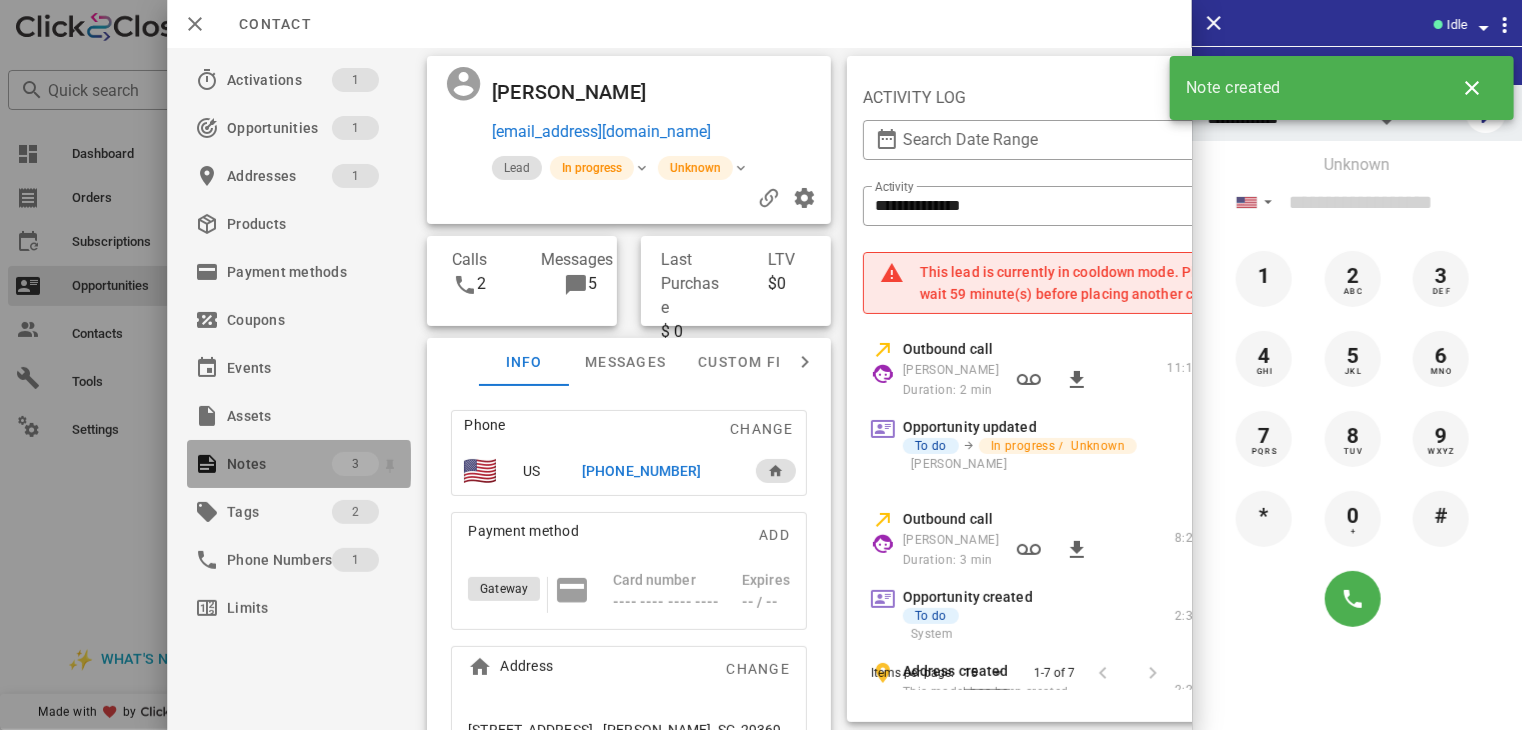 click on "Notes  3" at bounding box center (299, 464) 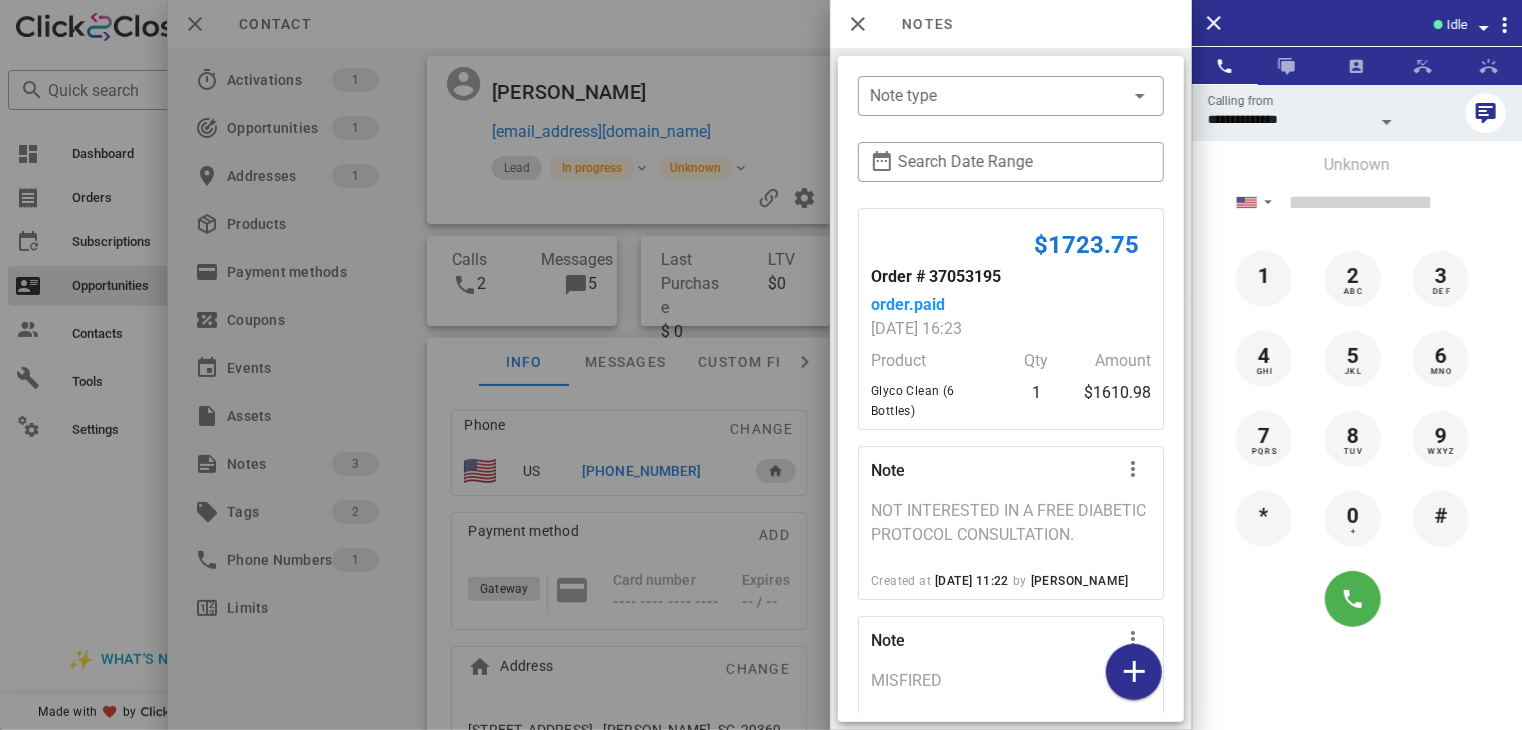 click at bounding box center [761, 365] 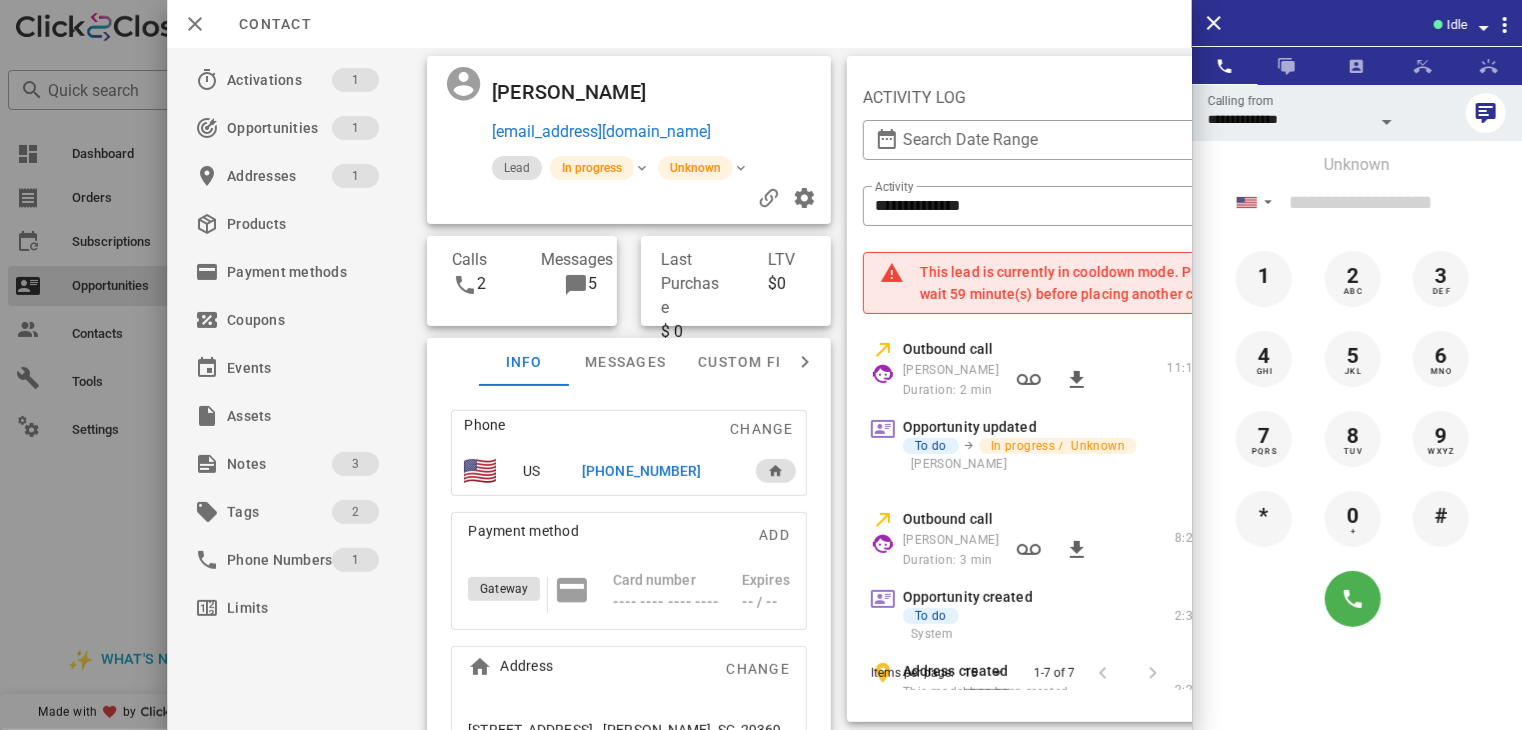 drag, startPoint x: 19, startPoint y: 543, endPoint x: 84, endPoint y: 605, distance: 89.827614 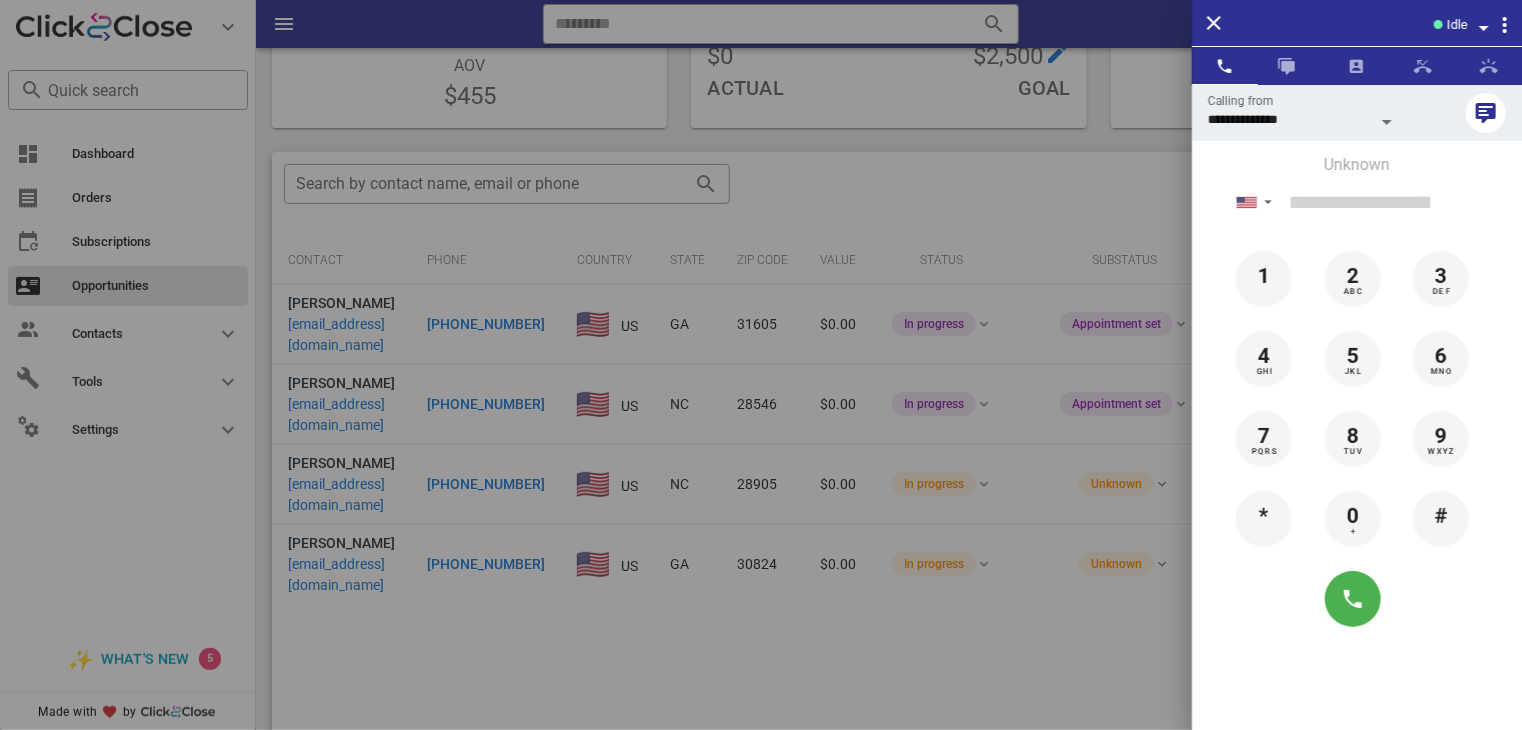 drag, startPoint x: 84, startPoint y: 605, endPoint x: 21, endPoint y: 576, distance: 69.354164 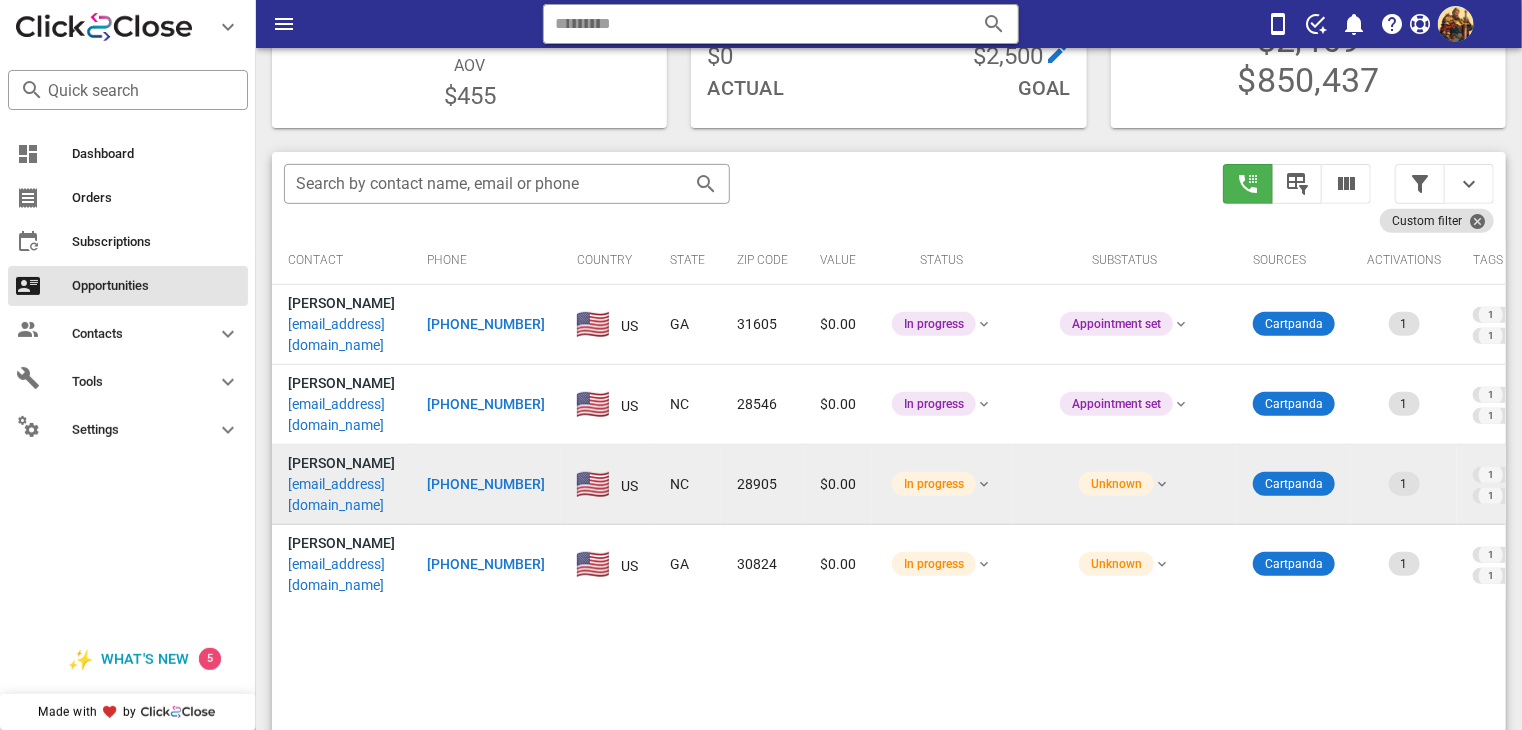 click on "[EMAIL_ADDRESS][DOMAIN_NAME]" at bounding box center [341, 495] 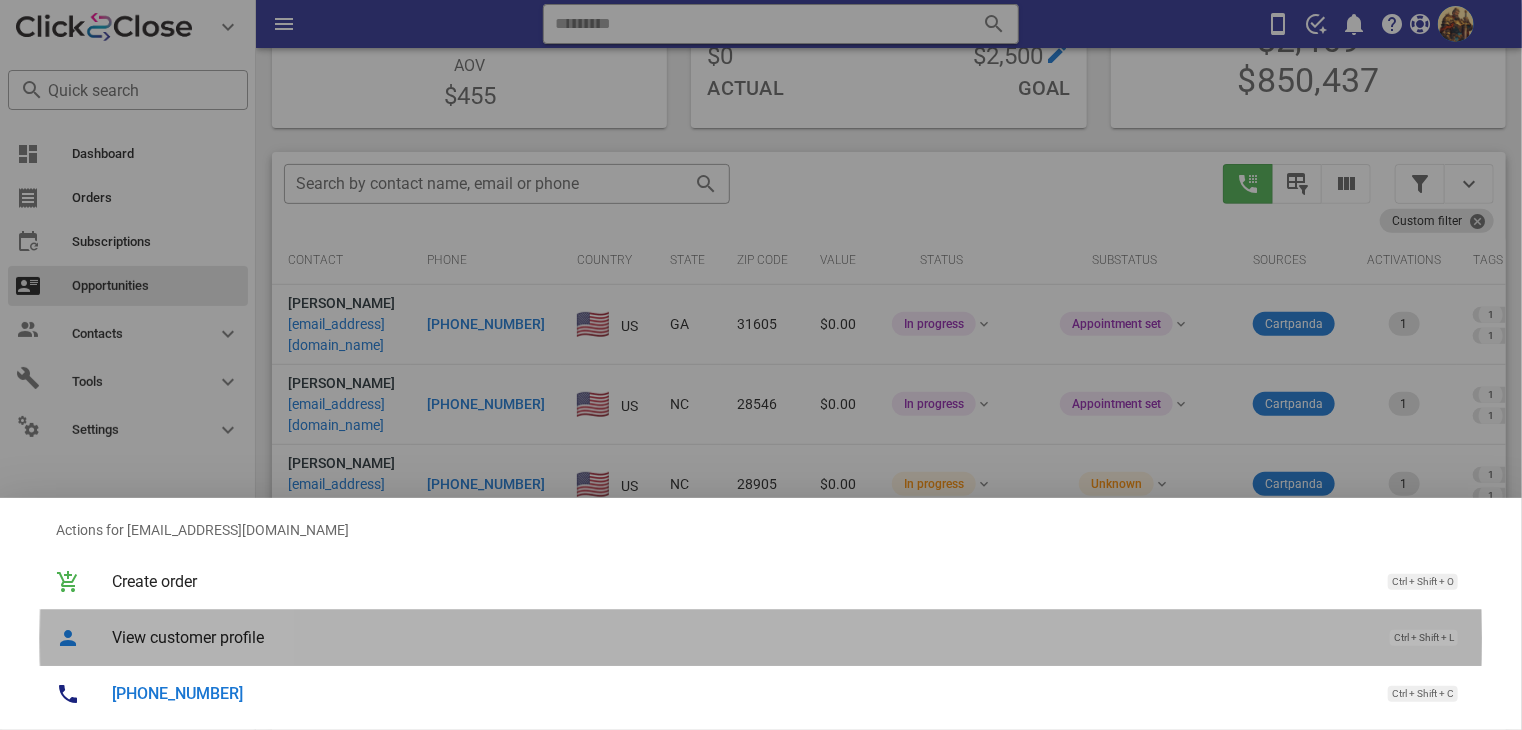click on "View customer profile" at bounding box center [741, 637] 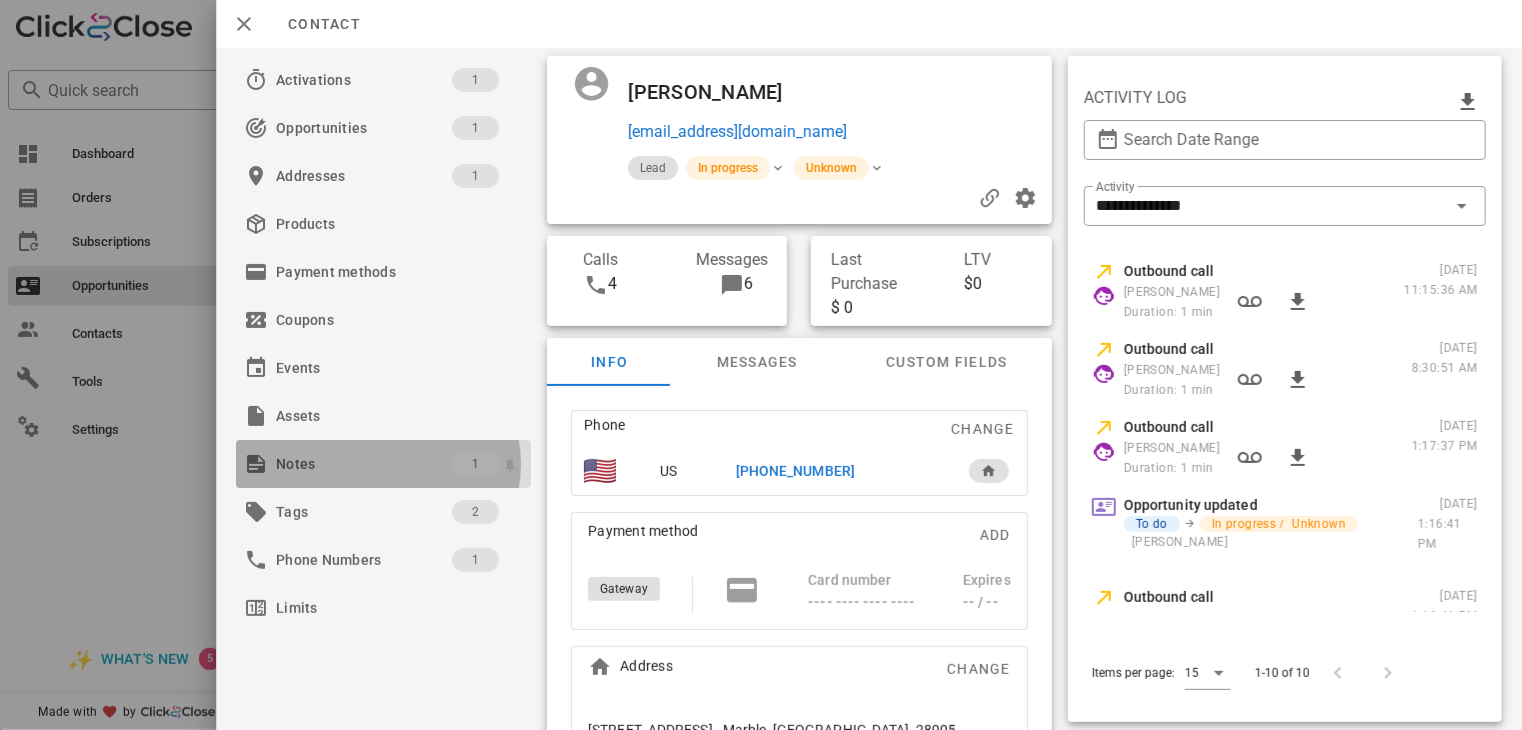 click on "Notes" at bounding box center [364, 464] 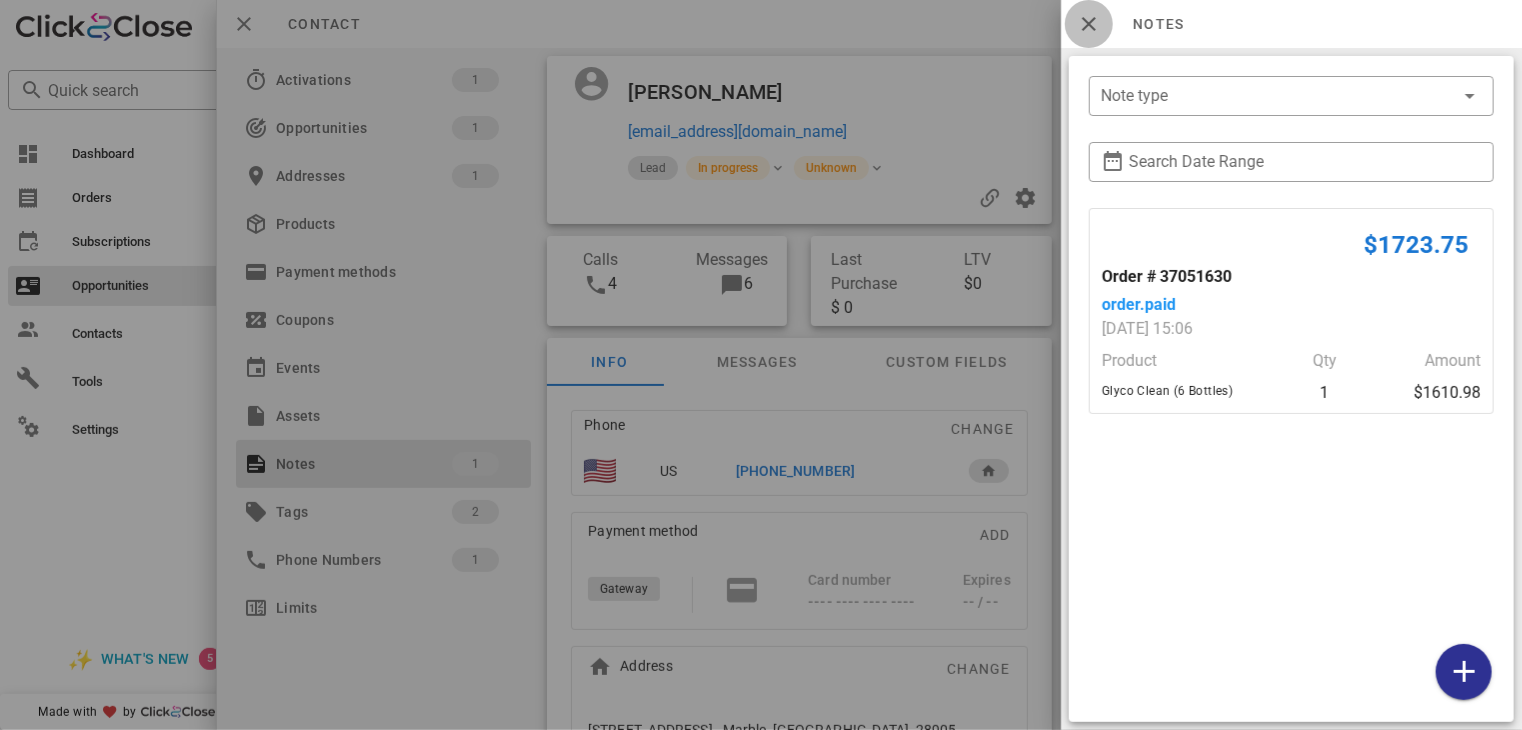 click at bounding box center (1089, 24) 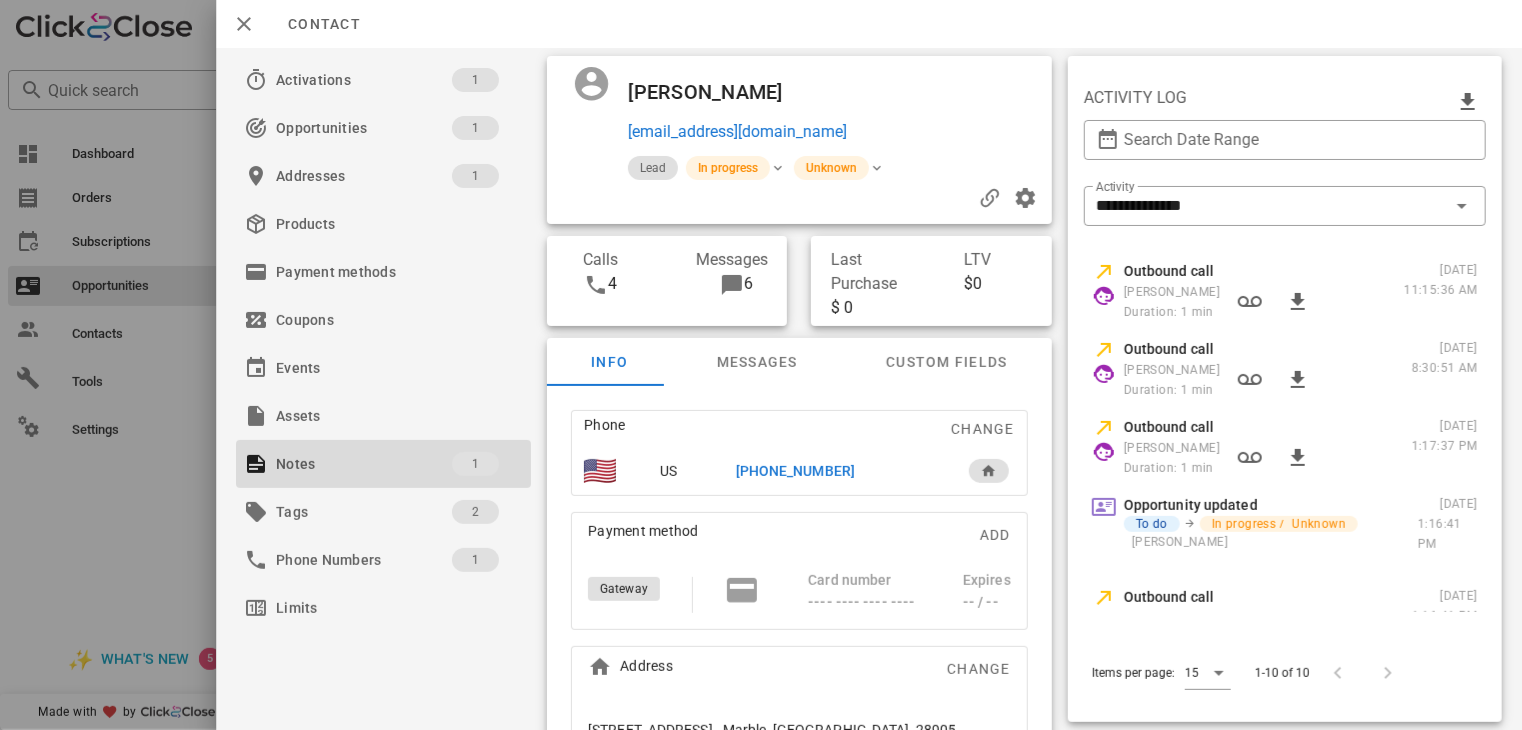 click on "[PHONE_NUMBER]" at bounding box center (795, 471) 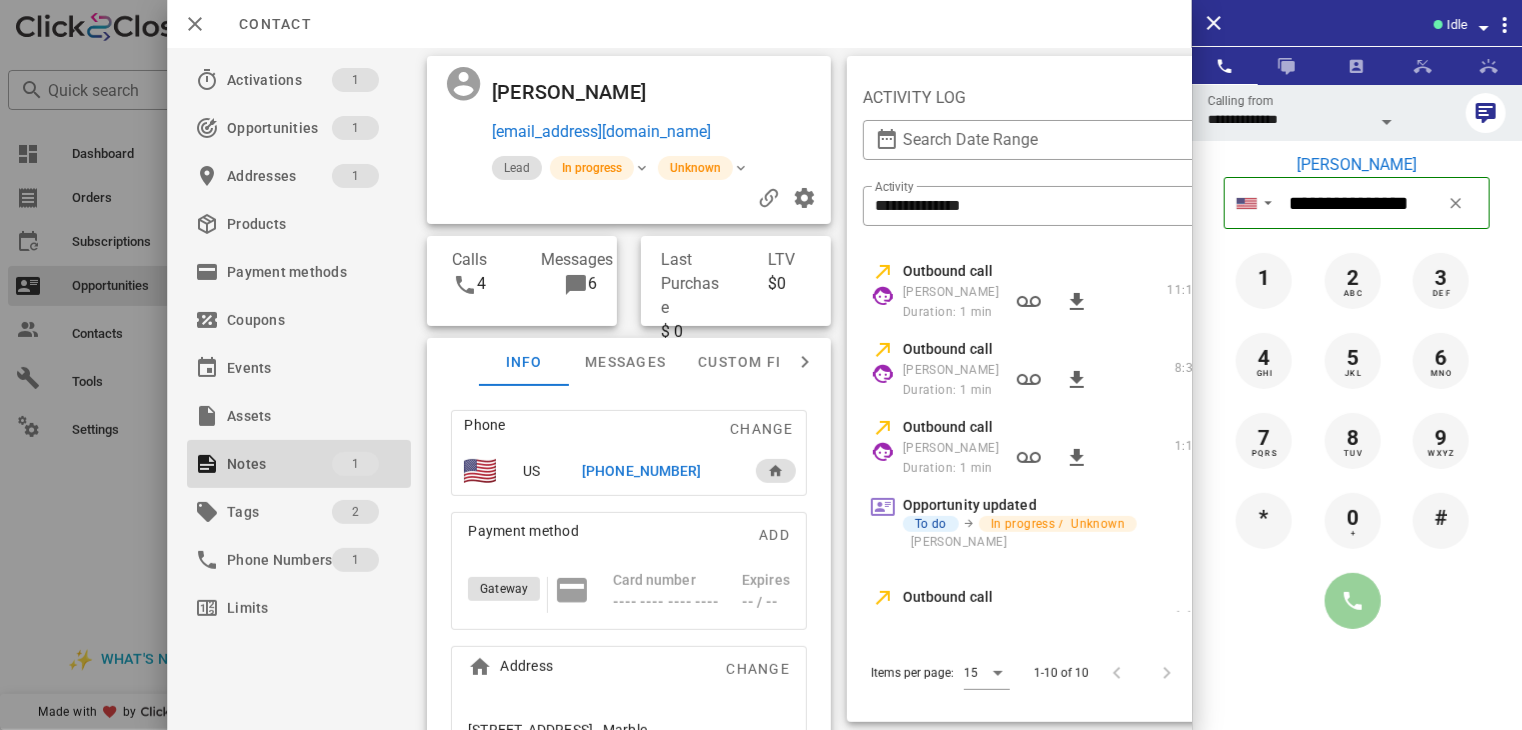 click at bounding box center [1353, 601] 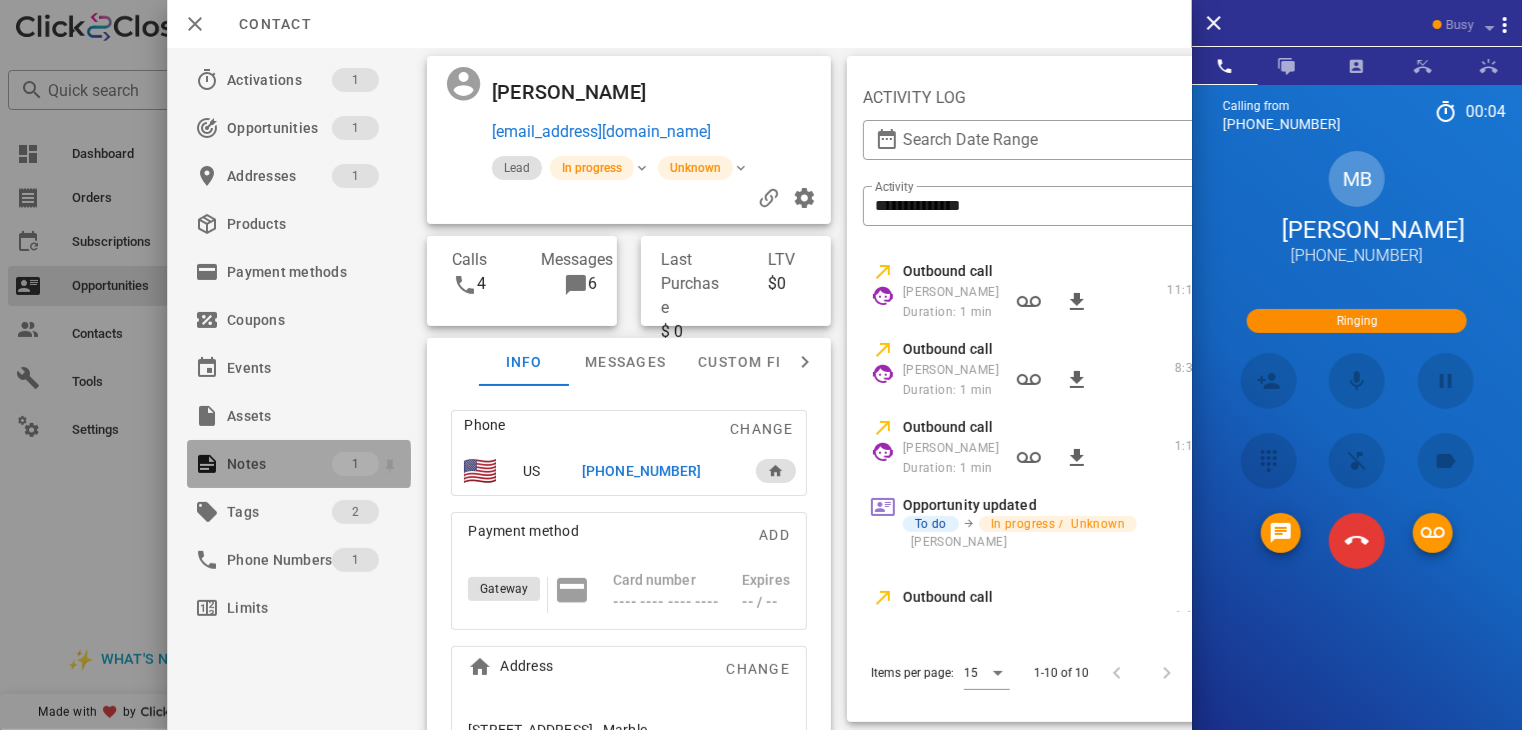 click on "Notes" at bounding box center [279, 464] 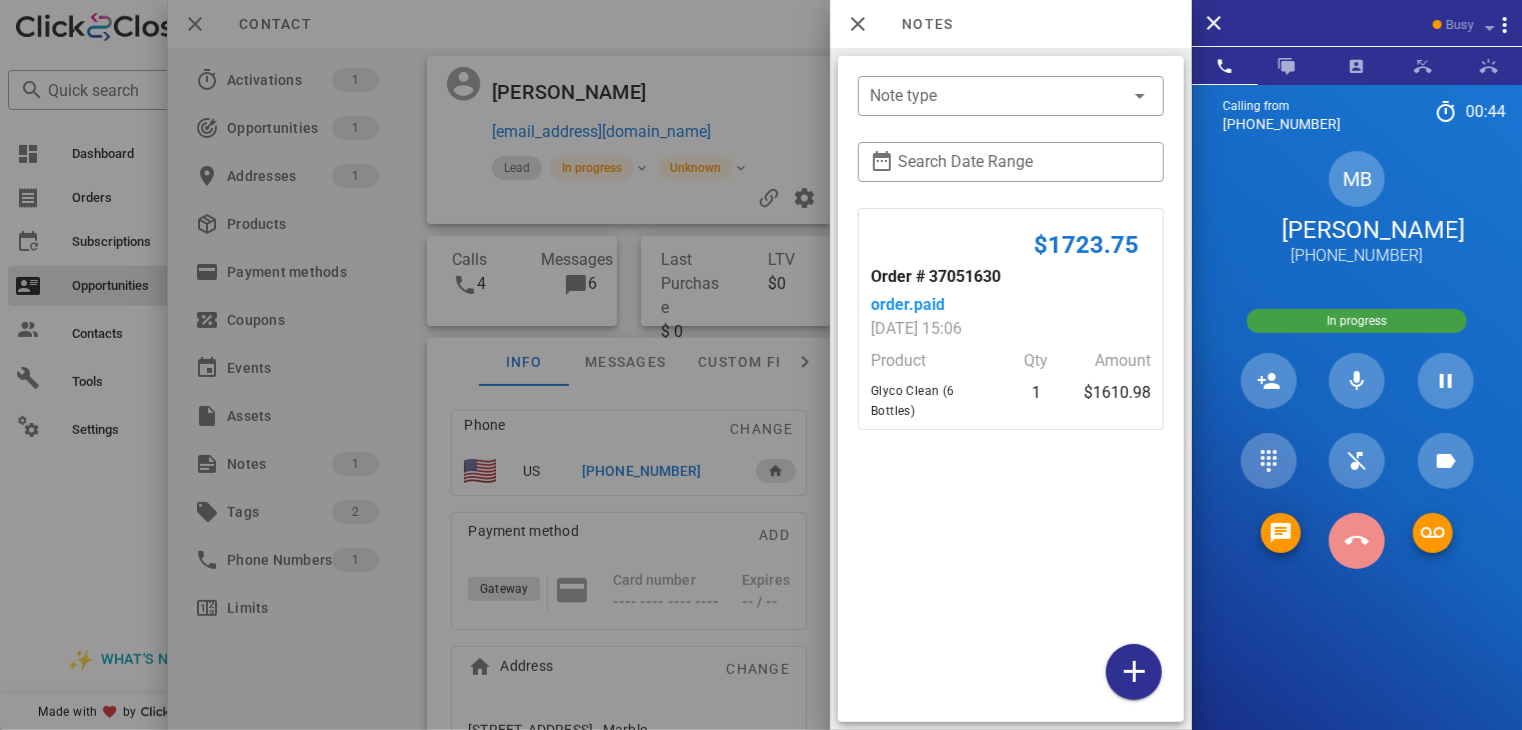 click at bounding box center (1357, 541) 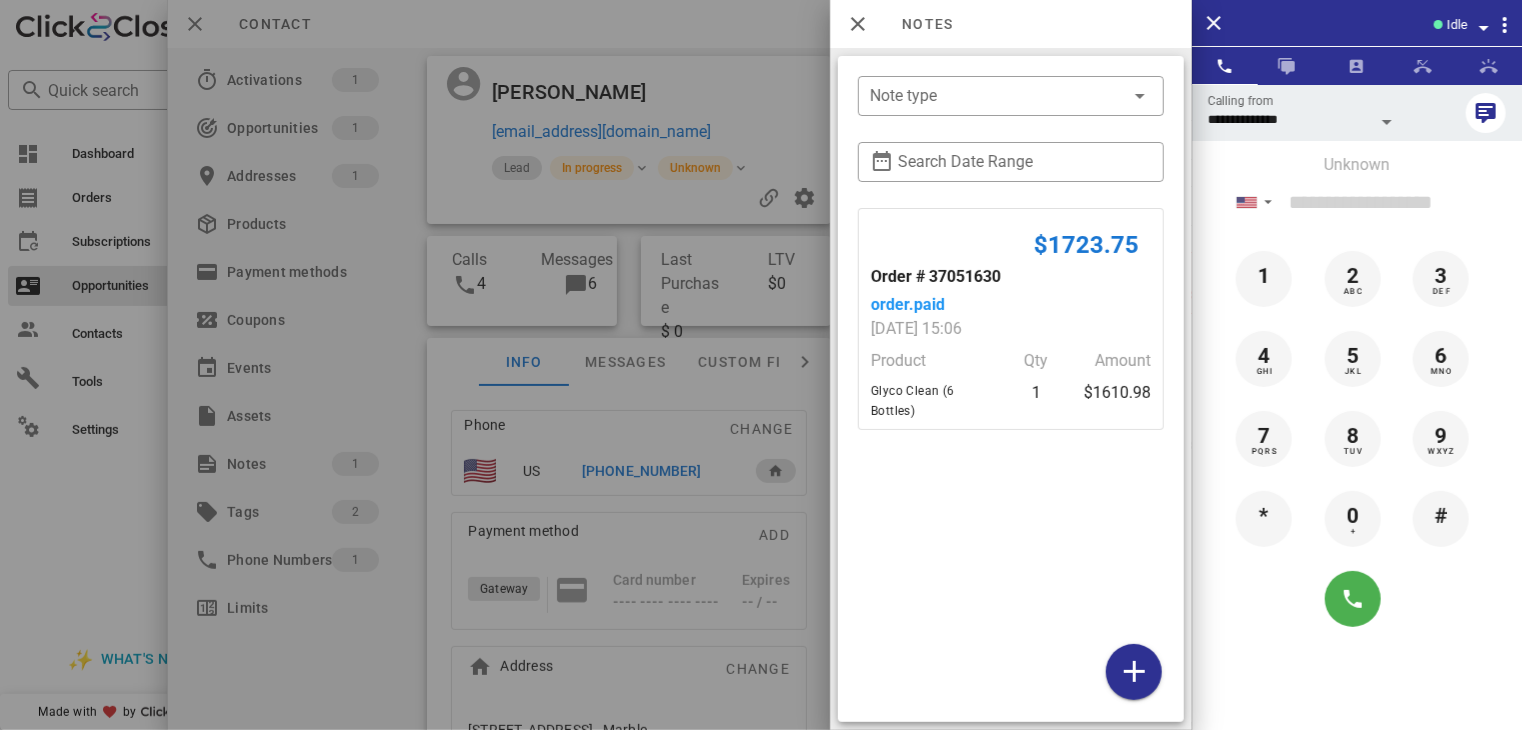 click at bounding box center (761, 365) 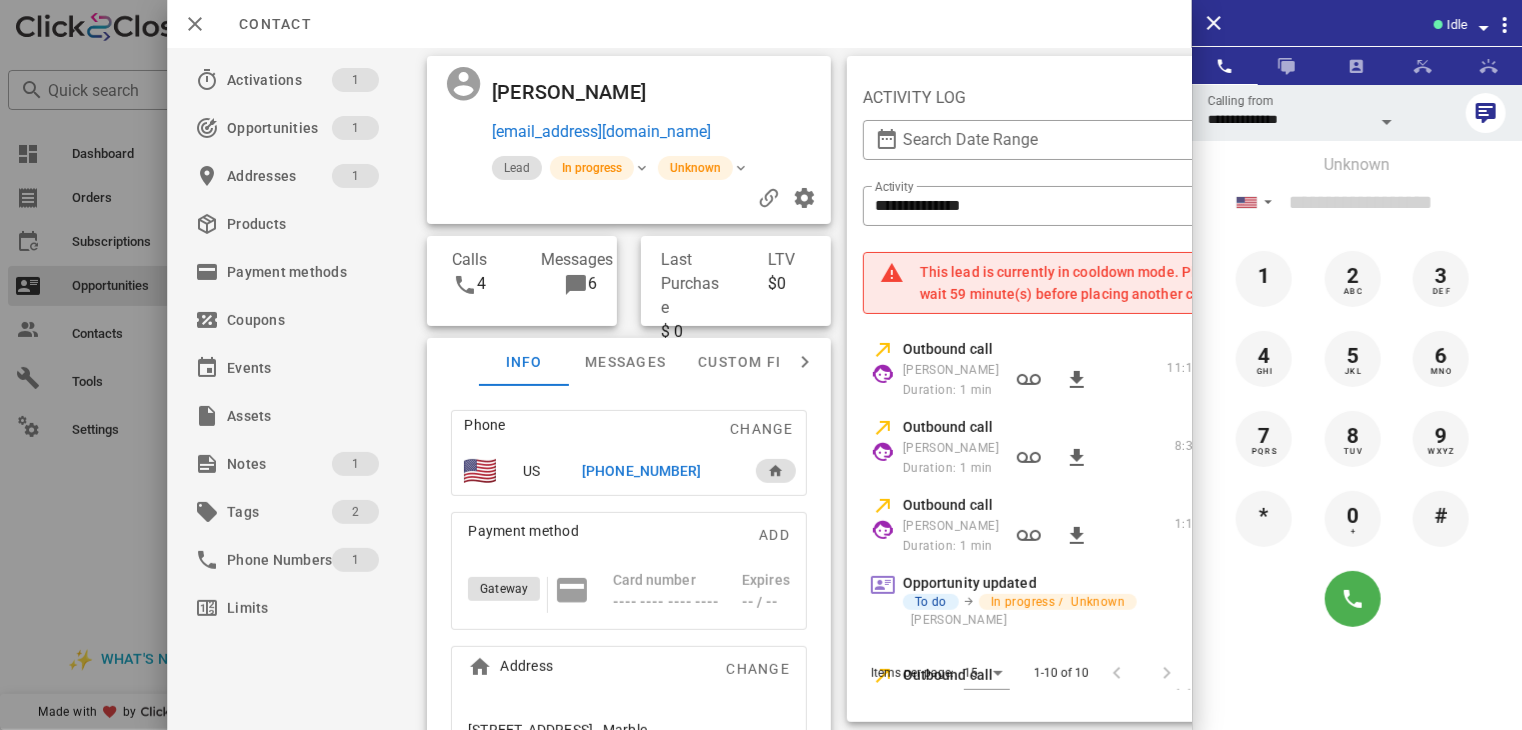 click at bounding box center (761, 365) 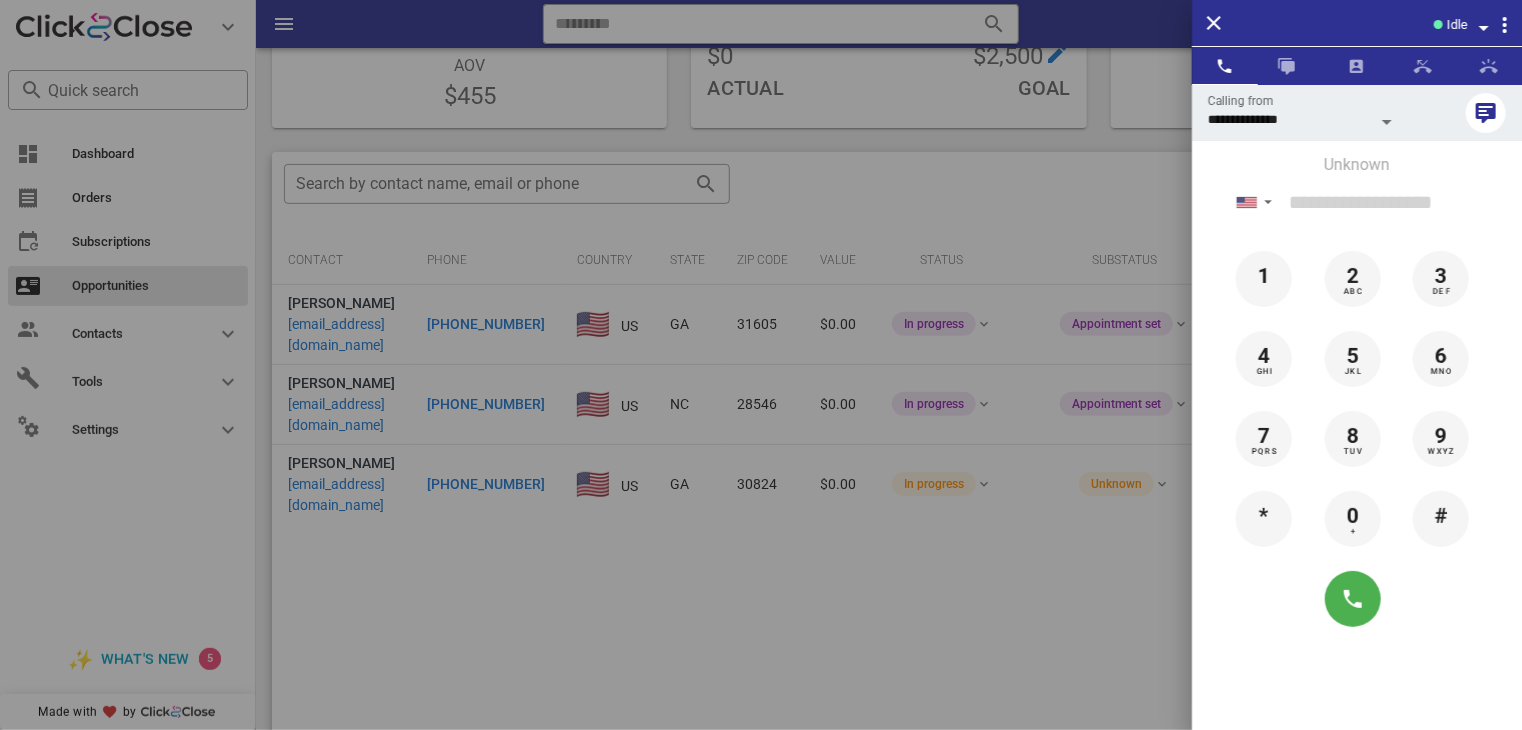 click at bounding box center (761, 365) 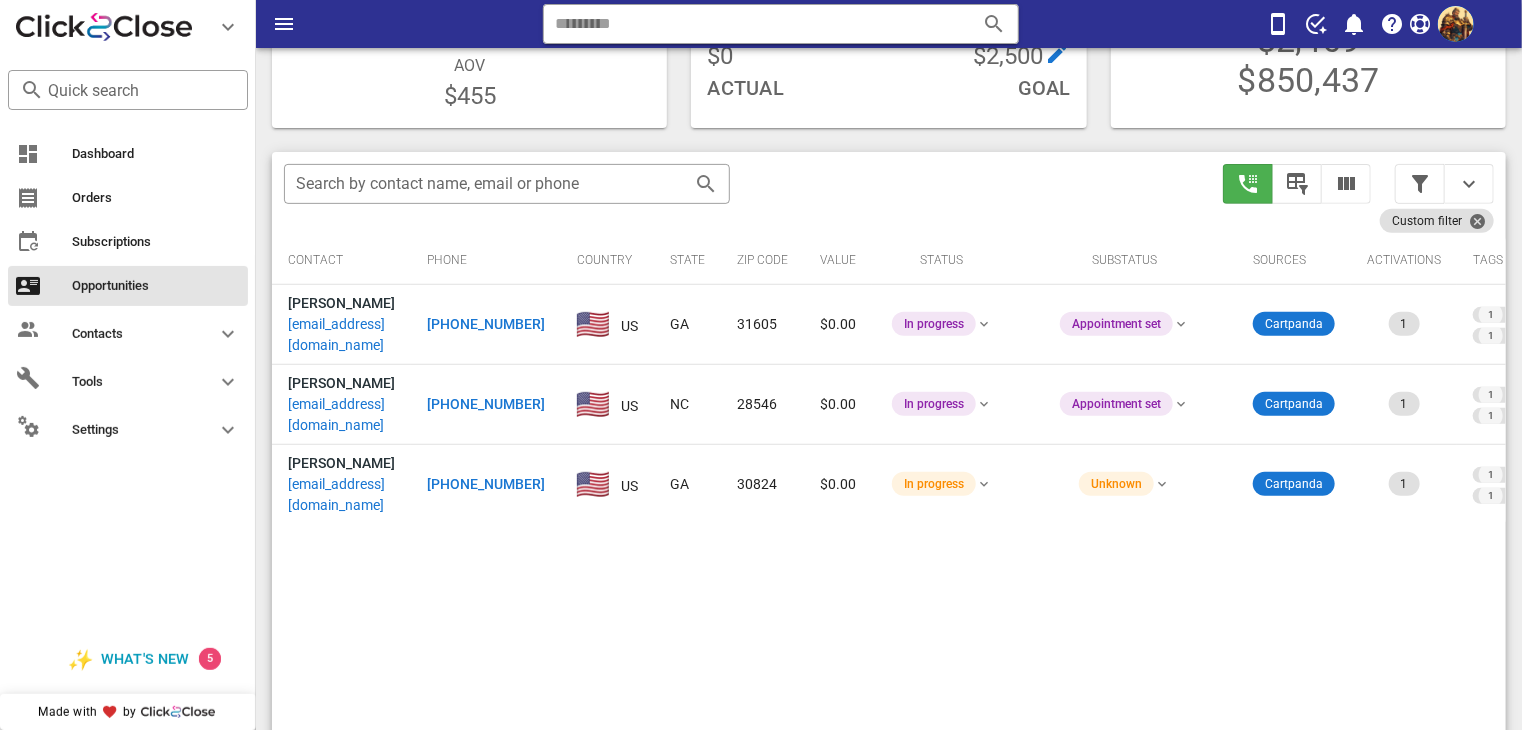 click on "Dashboard Orders Subscriptions Opportunities Contacts Tools Settings" at bounding box center [128, 376] 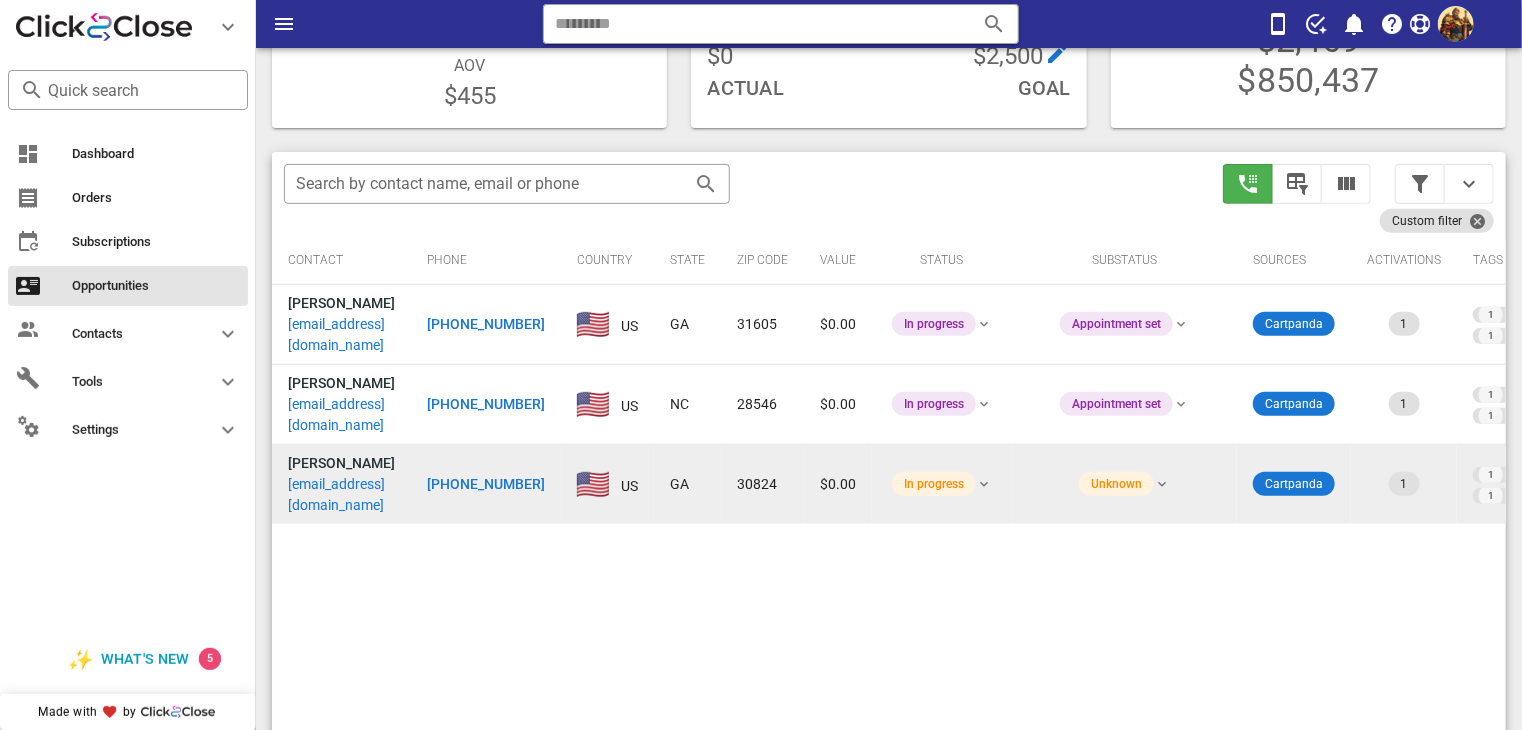 click on "[EMAIL_ADDRESS][DOMAIN_NAME]" at bounding box center [341, 495] 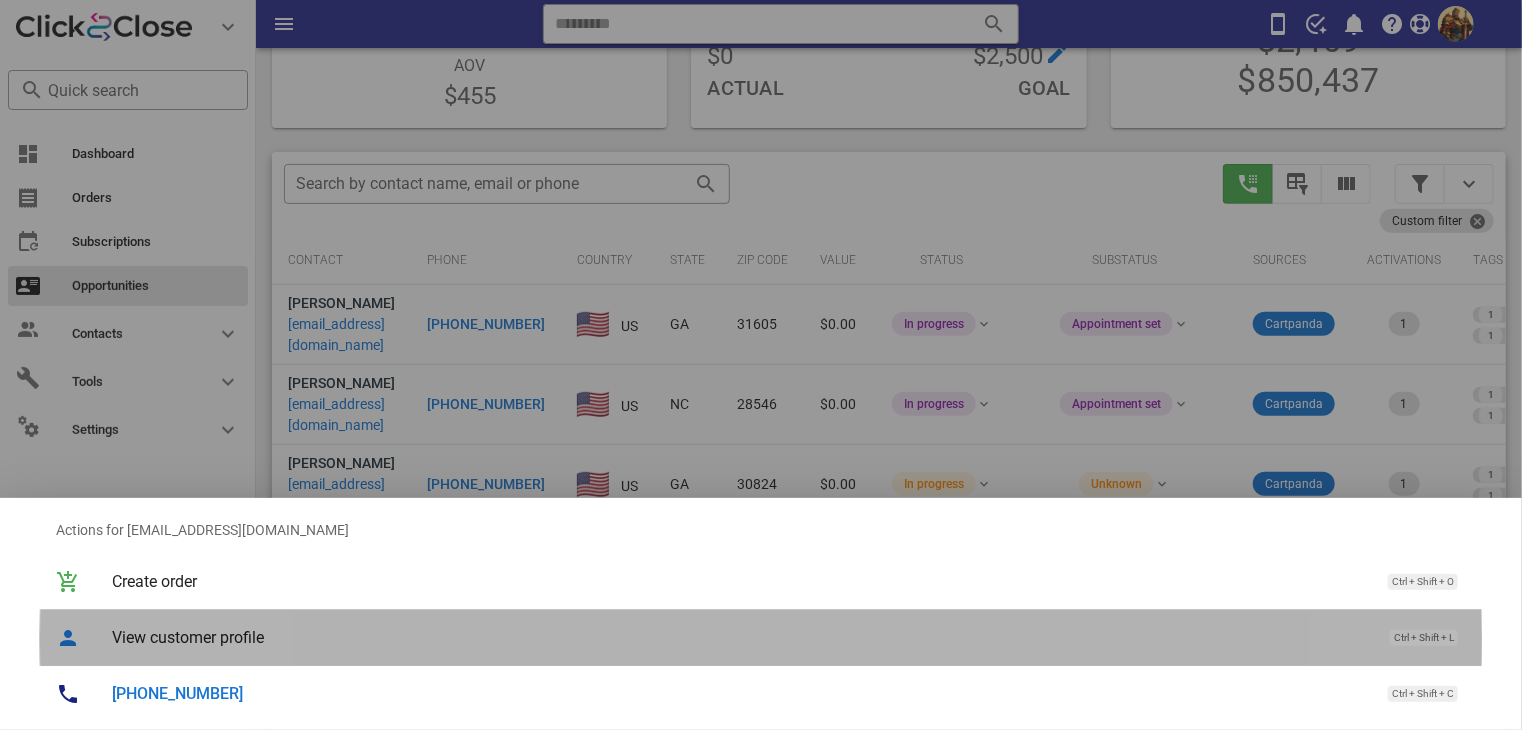 click on "View customer profile" at bounding box center (741, 637) 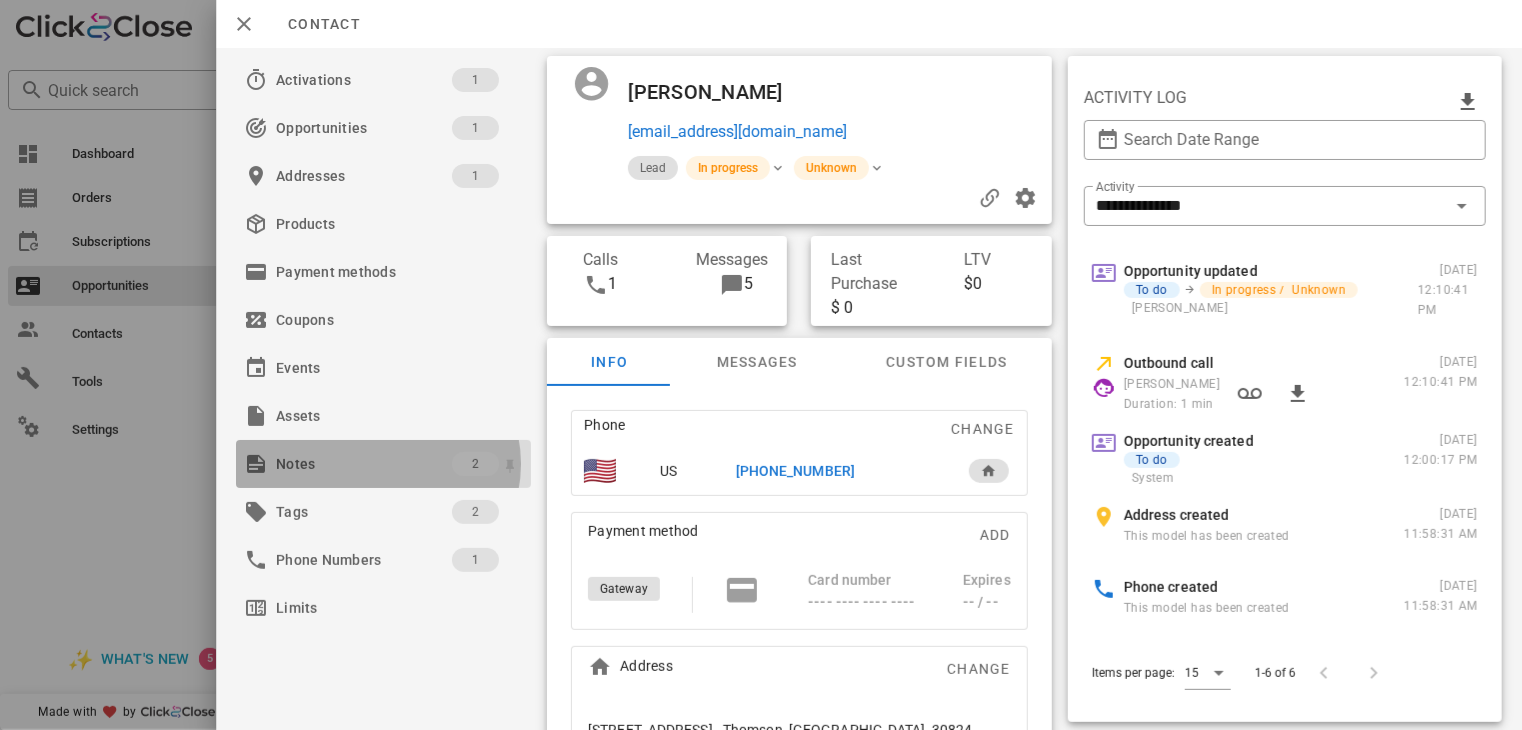 click on "Notes" at bounding box center (364, 464) 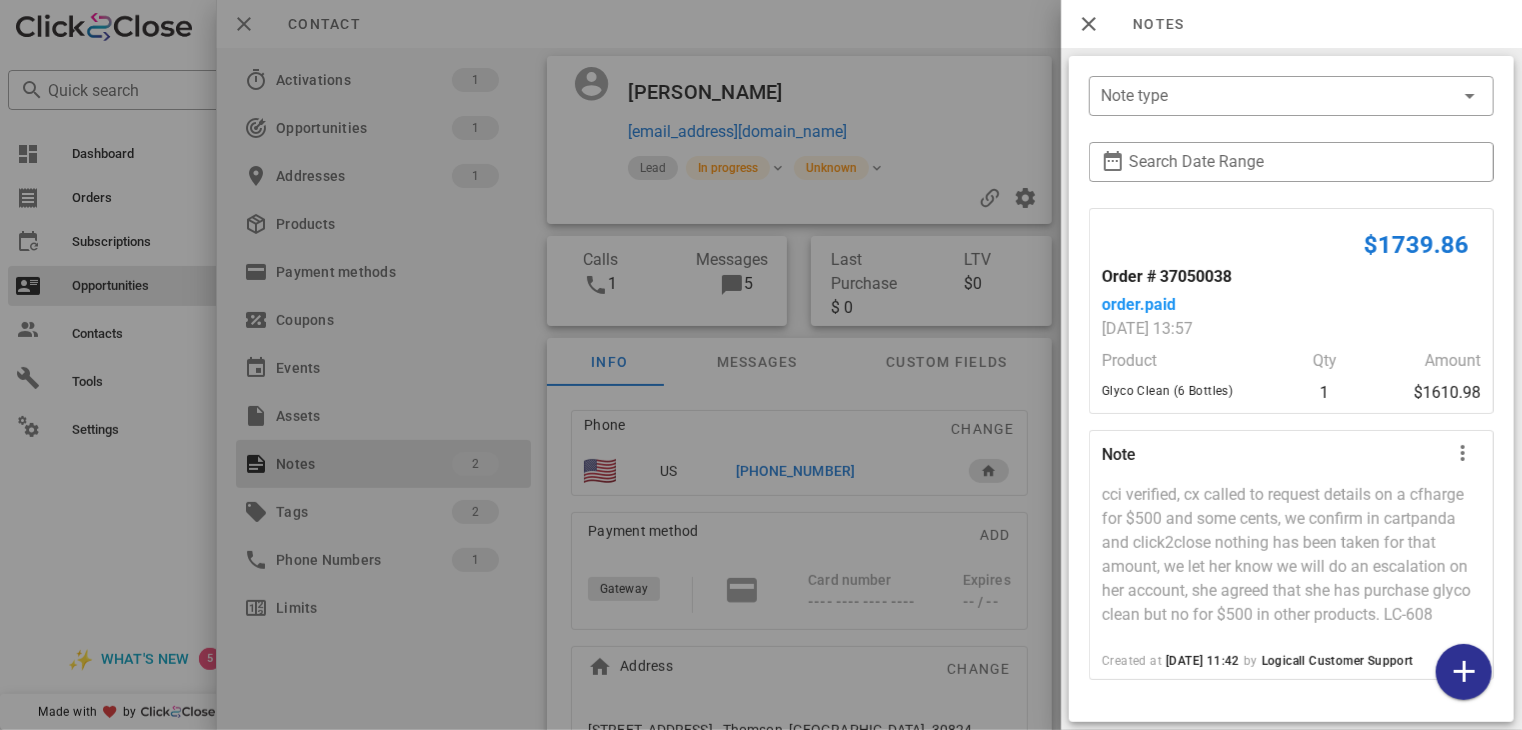 click at bounding box center (761, 365) 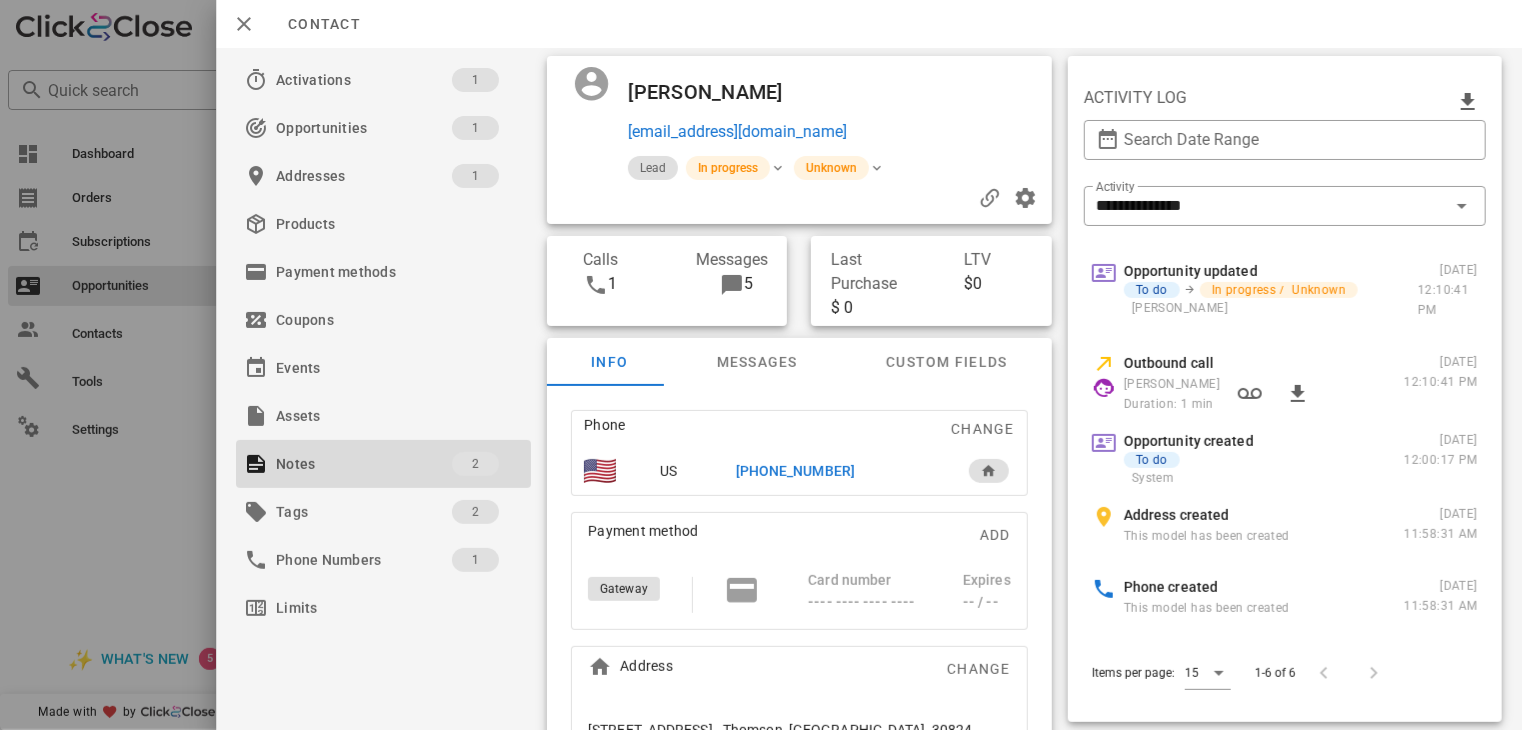 click at bounding box center [761, 365] 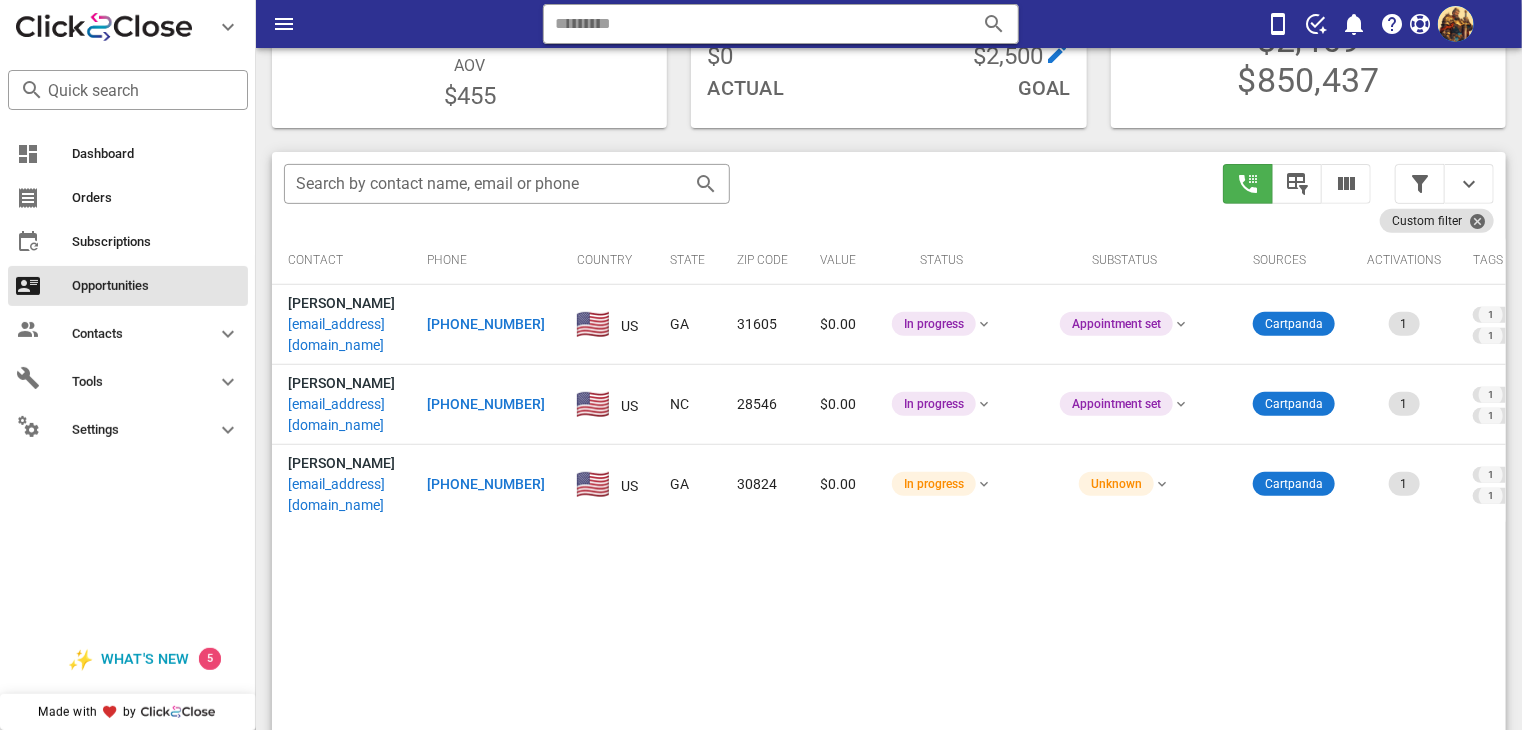 scroll, scrollTop: 376, scrollLeft: 0, axis: vertical 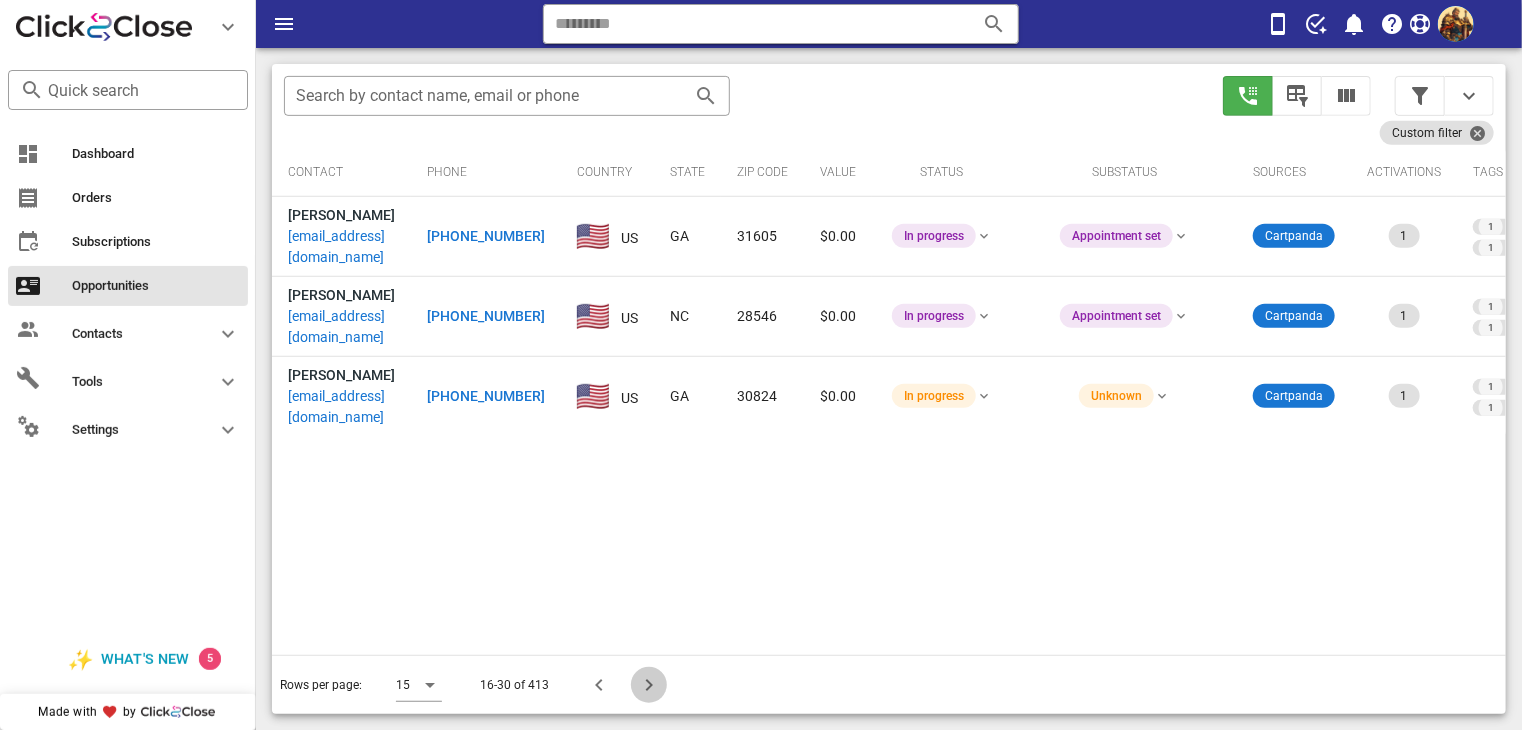 click at bounding box center [649, 685] 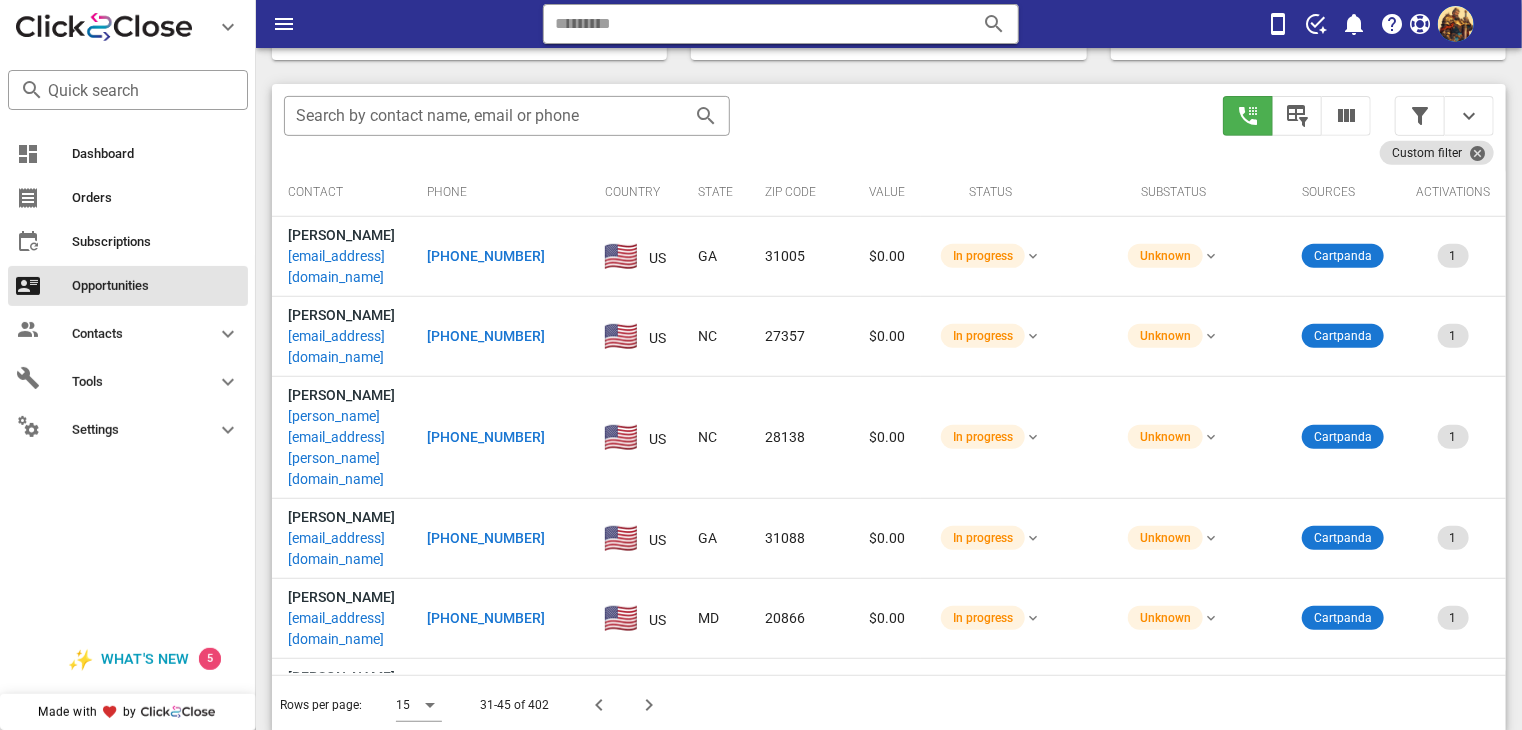 scroll, scrollTop: 376, scrollLeft: 0, axis: vertical 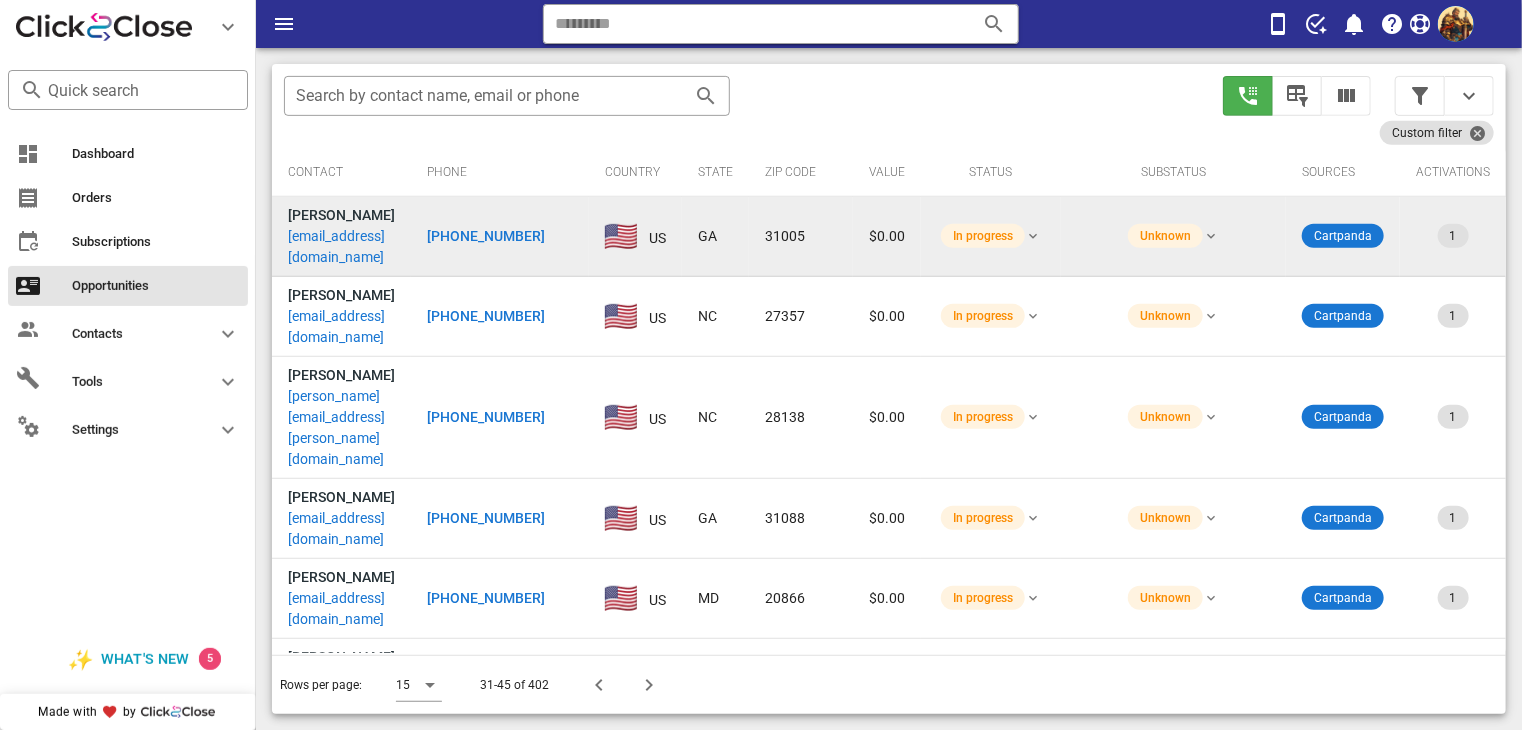 click on "[PERSON_NAME]  [EMAIL_ADDRESS][DOMAIN_NAME]" at bounding box center [341, 236] 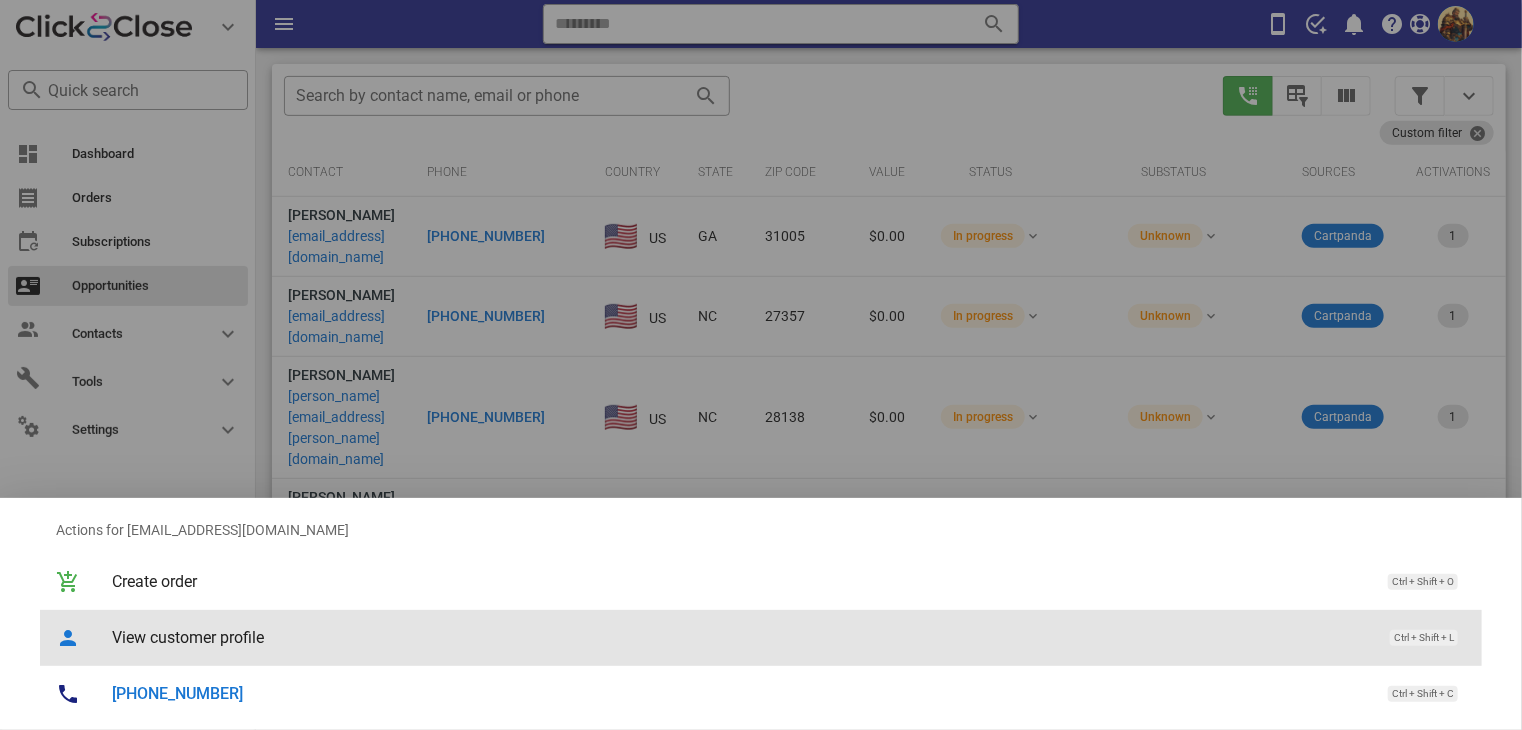 click on "View customer profile" at bounding box center [741, 637] 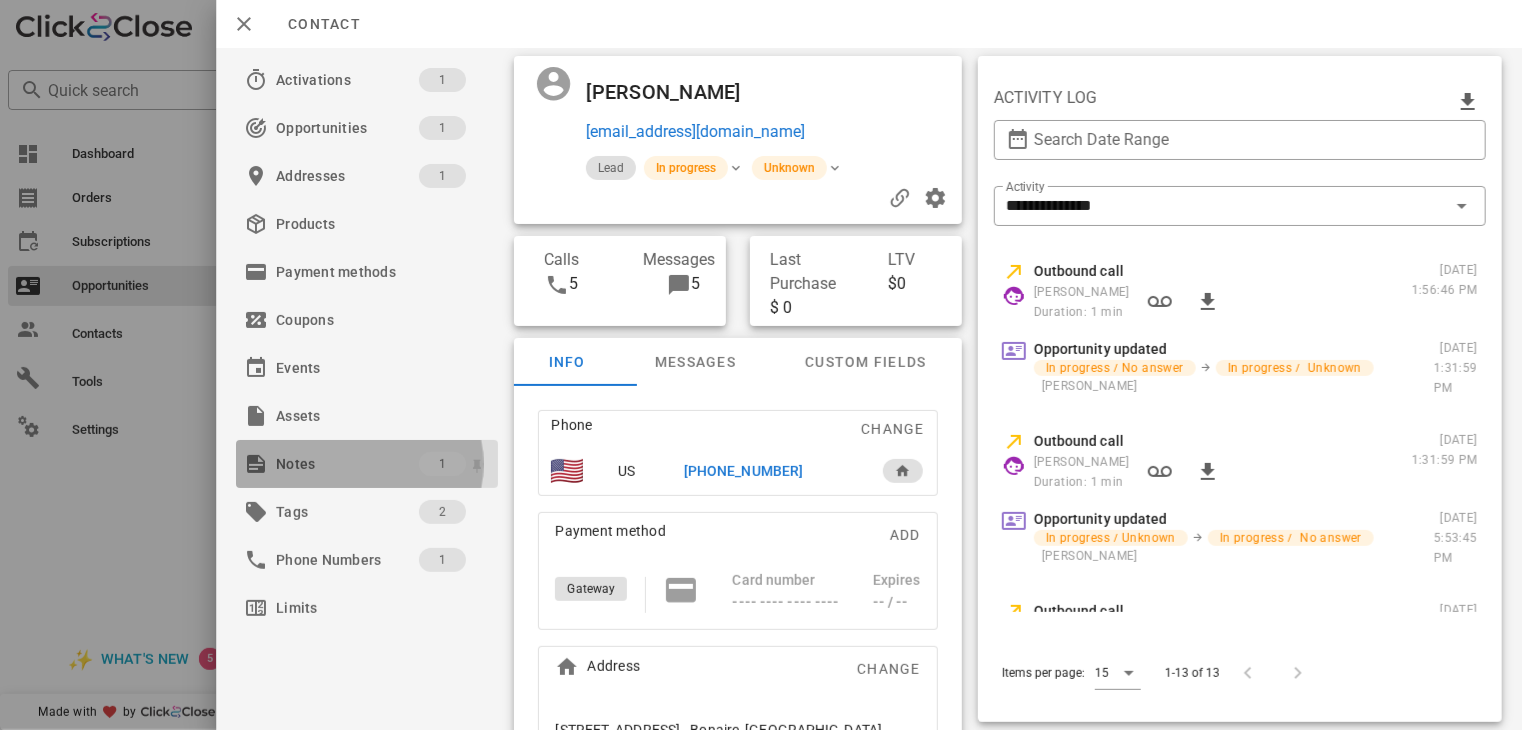 click on "Notes" at bounding box center [347, 464] 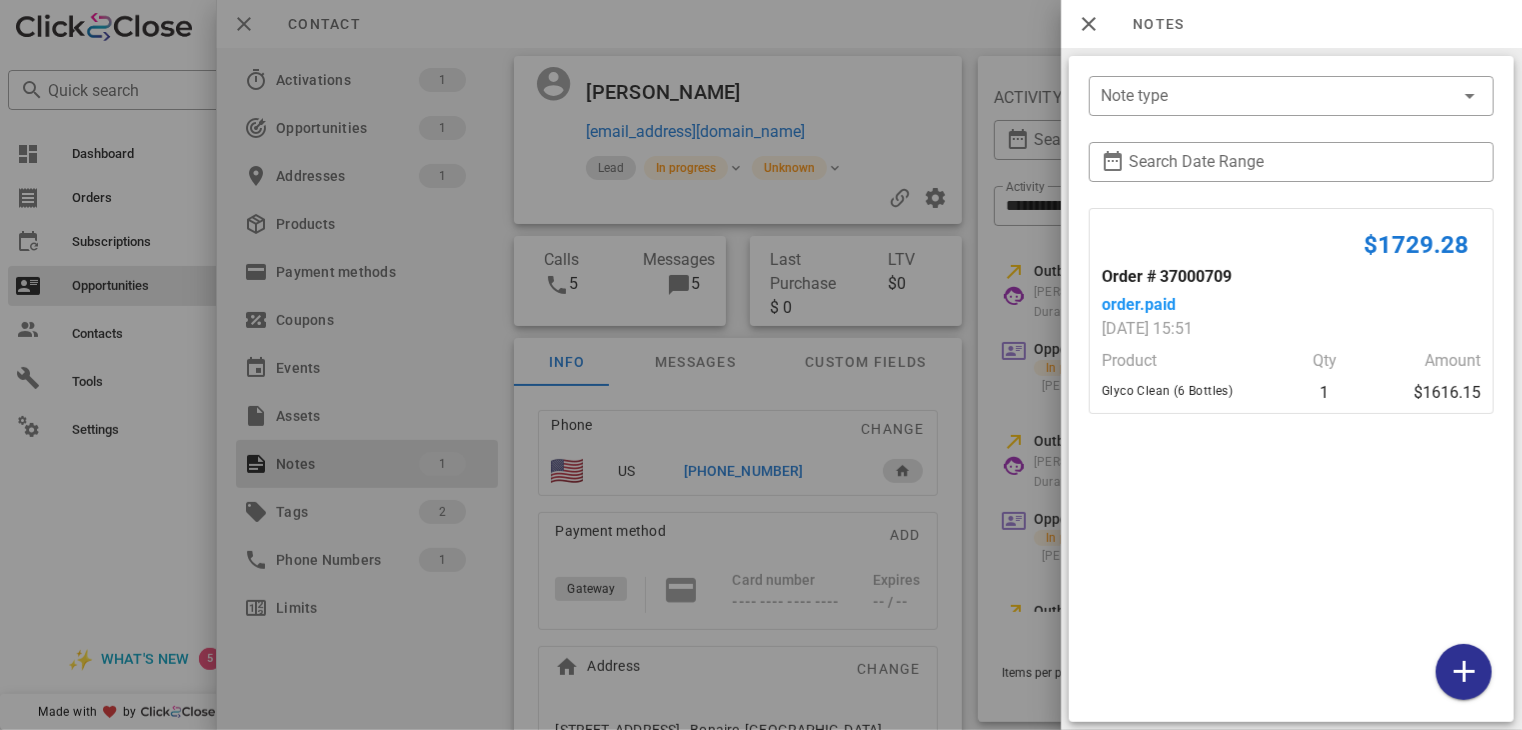 click at bounding box center (761, 365) 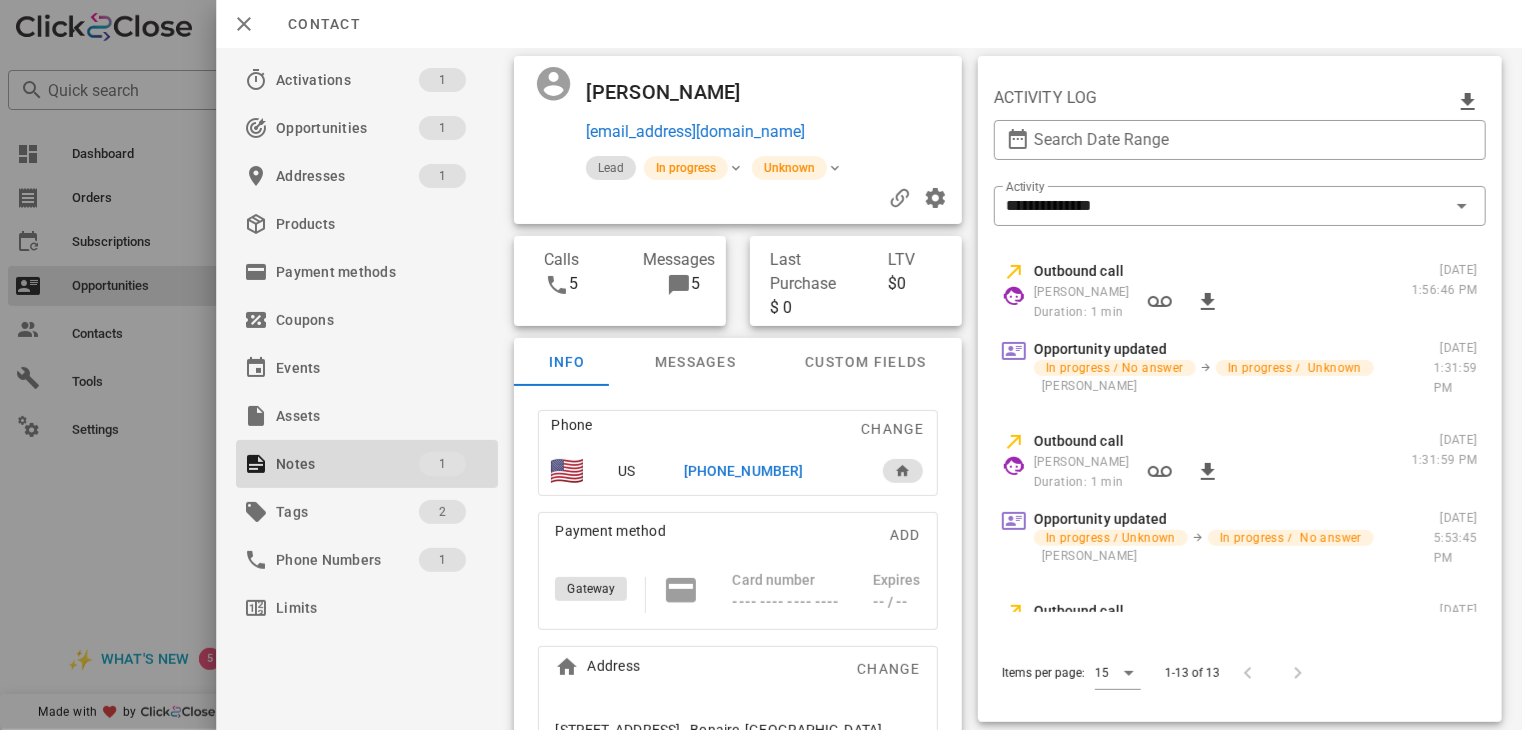click on "[PHONE_NUMBER]" at bounding box center (743, 471) 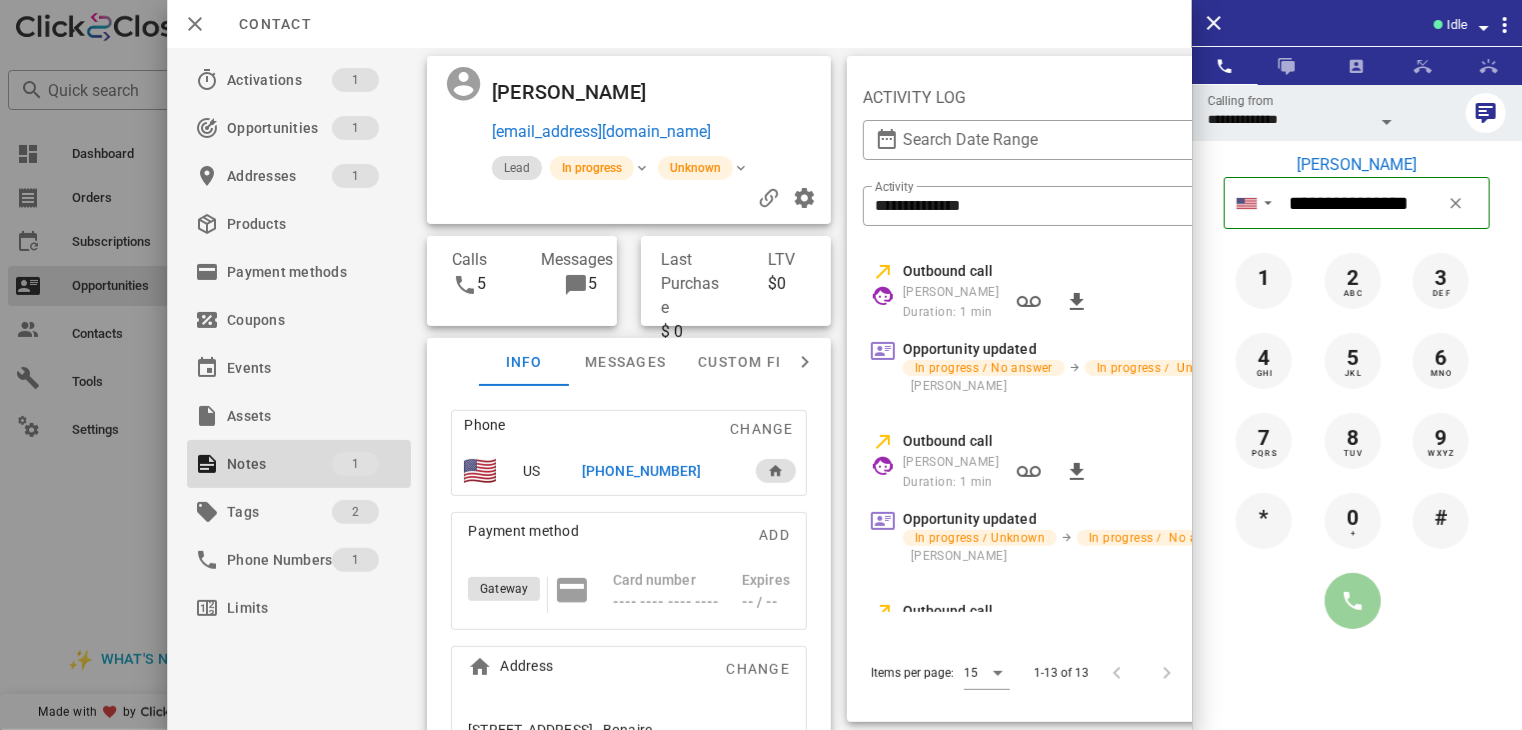 click at bounding box center (1353, 601) 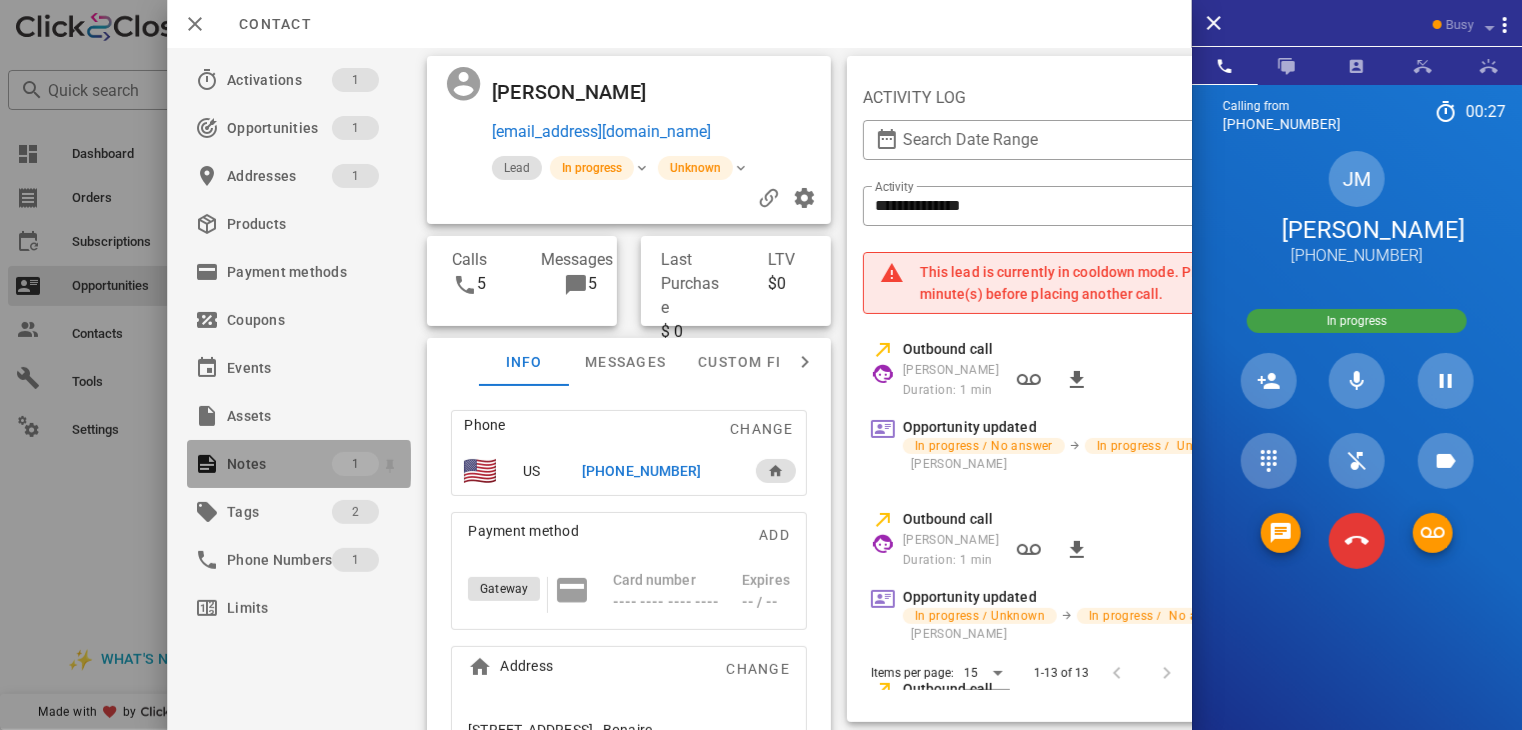 click on "Notes" at bounding box center [279, 464] 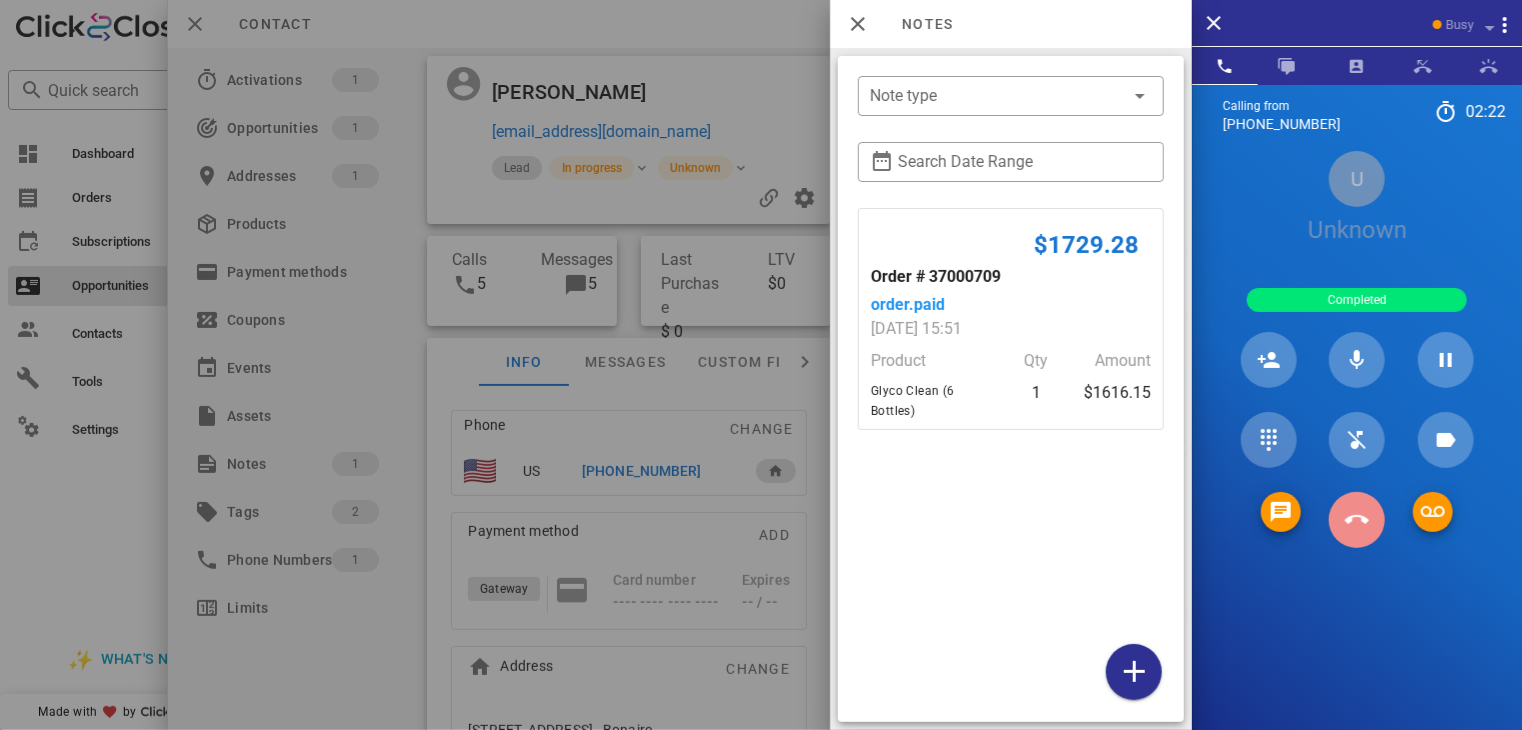 click at bounding box center (1357, 520) 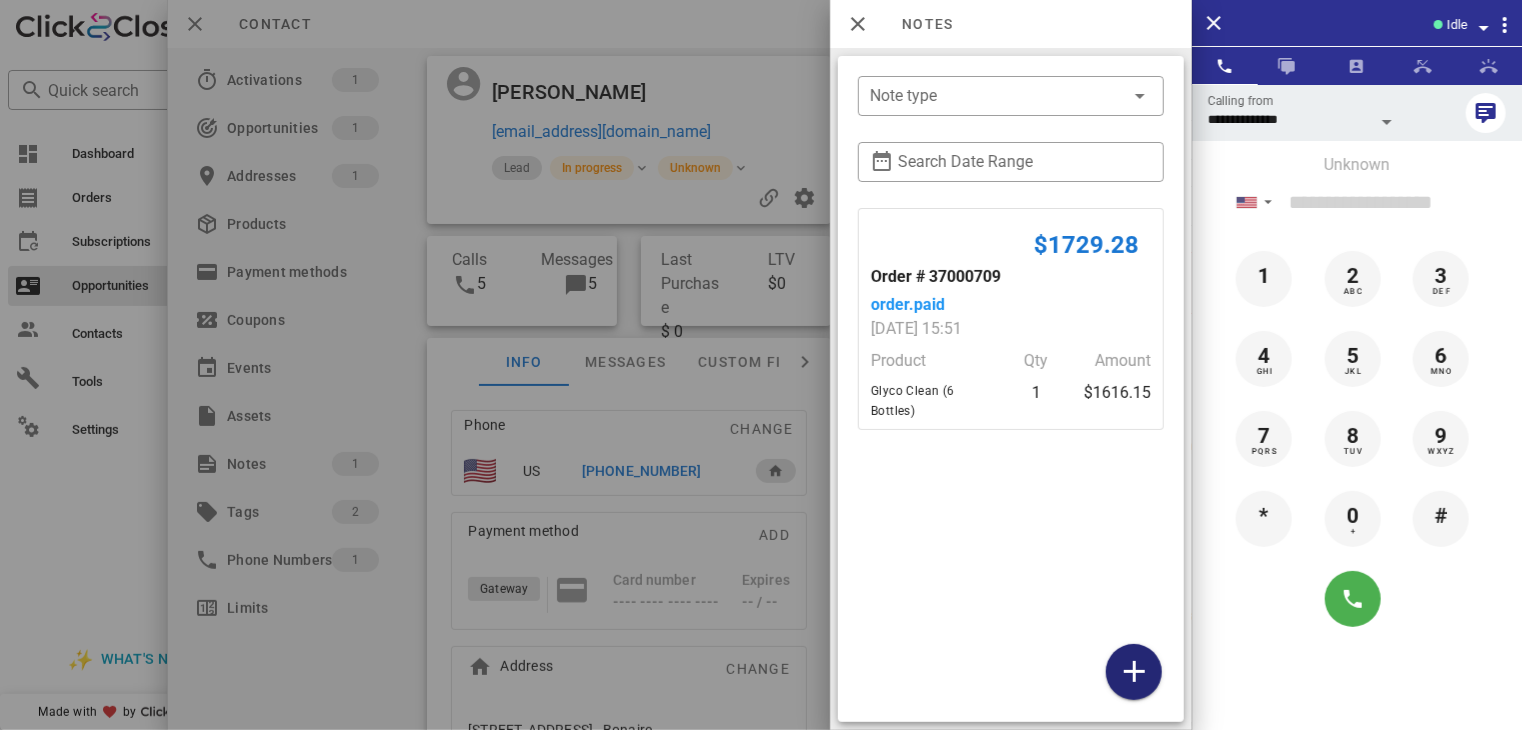 click at bounding box center (1134, 672) 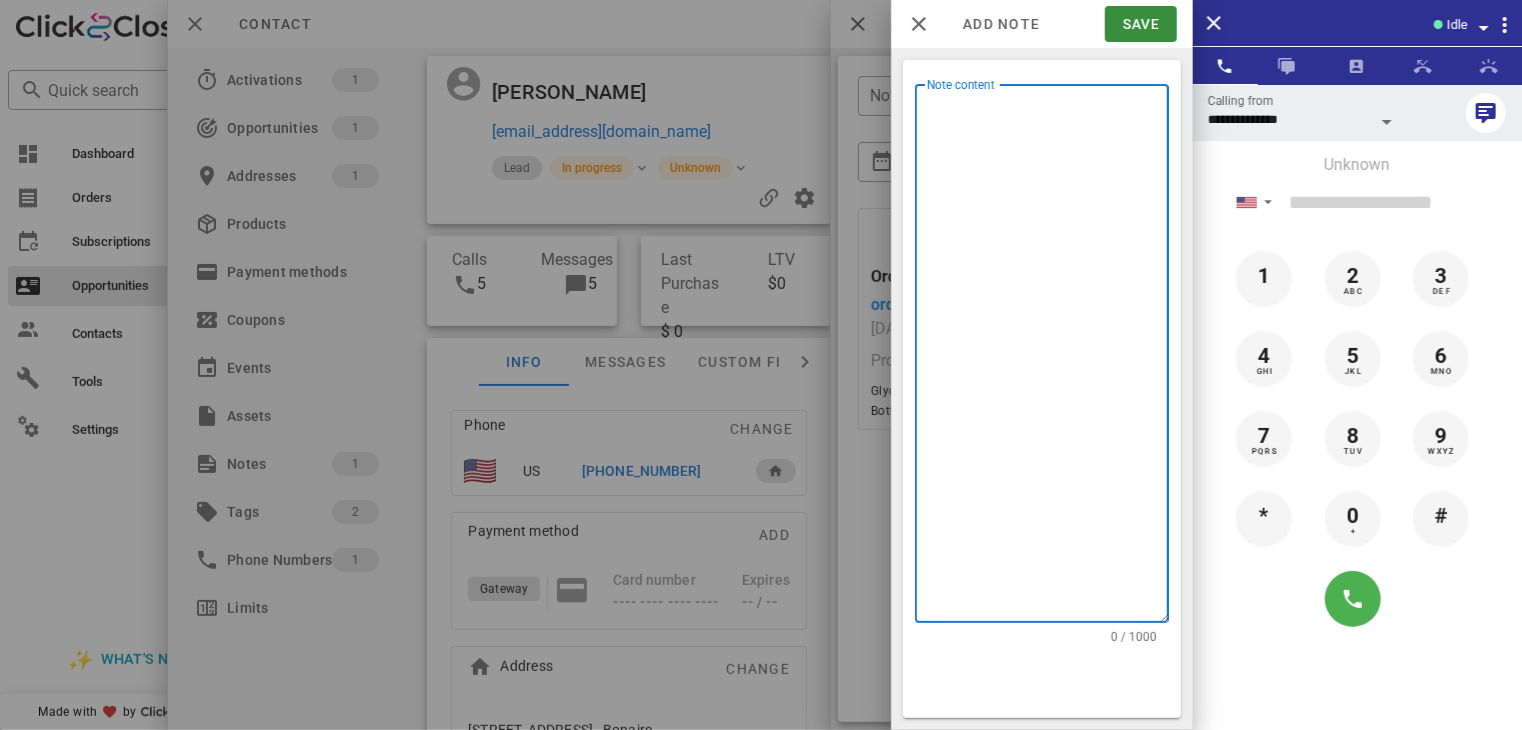 click on "Note content" at bounding box center (1048, 358) 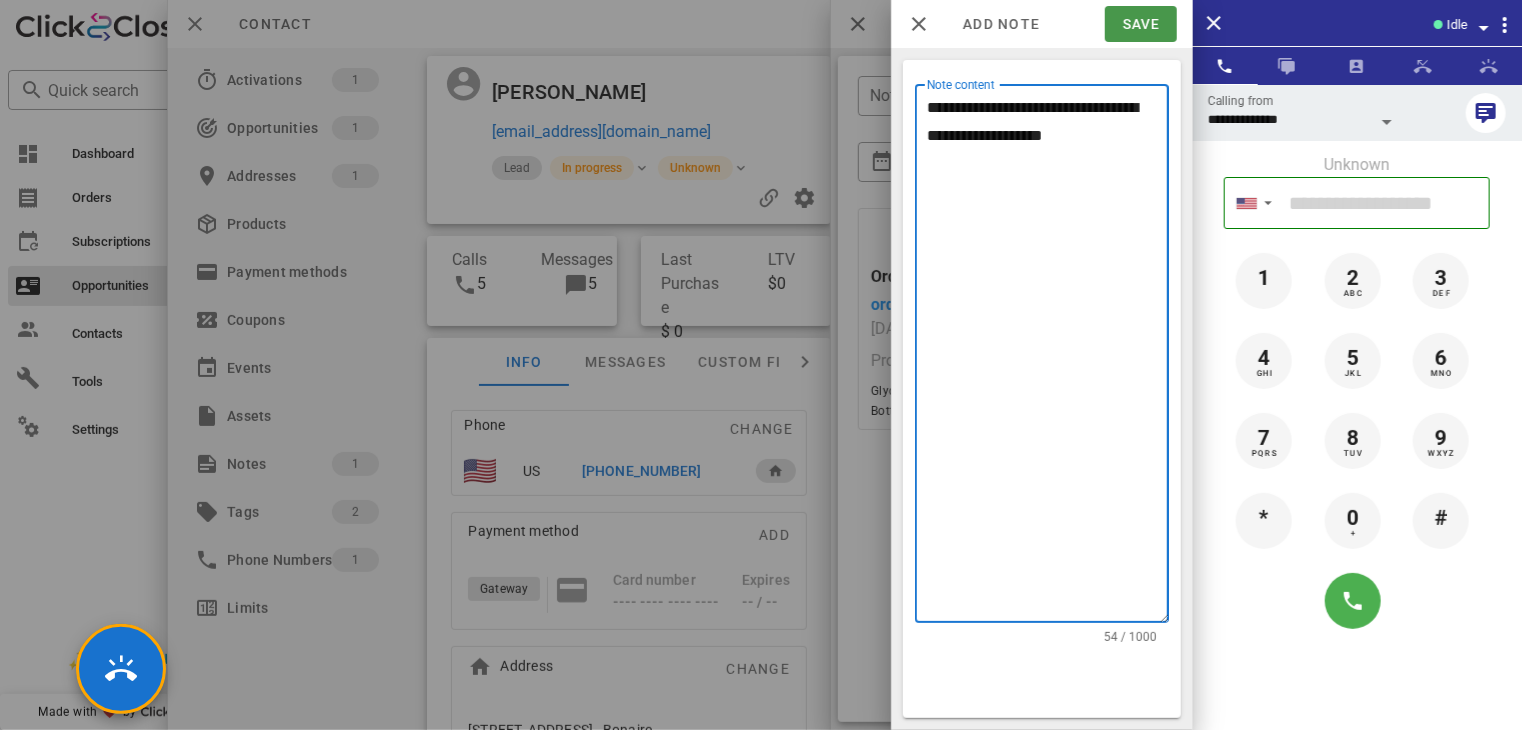 type on "**********" 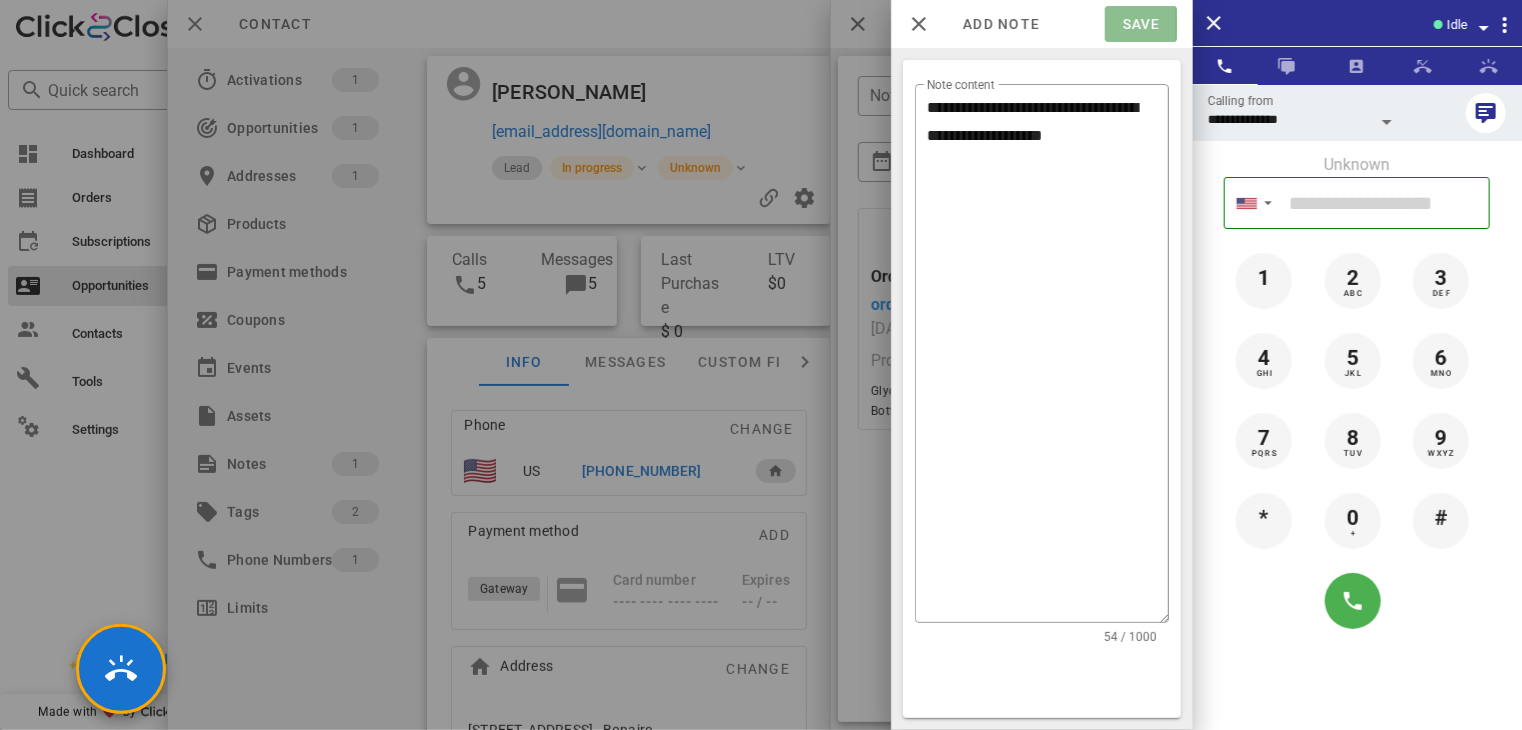 click on "Save" at bounding box center [1140, 24] 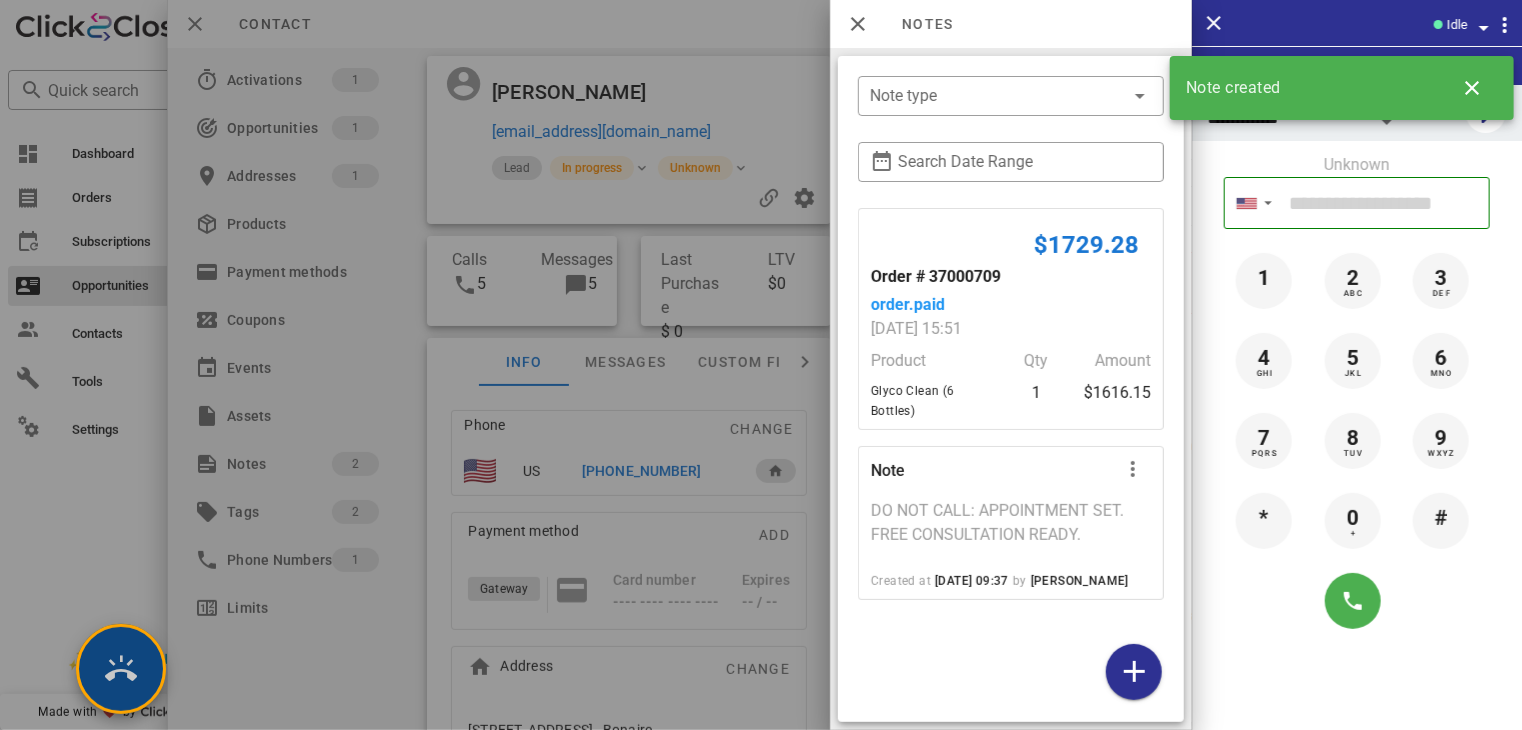 click at bounding box center [121, 669] 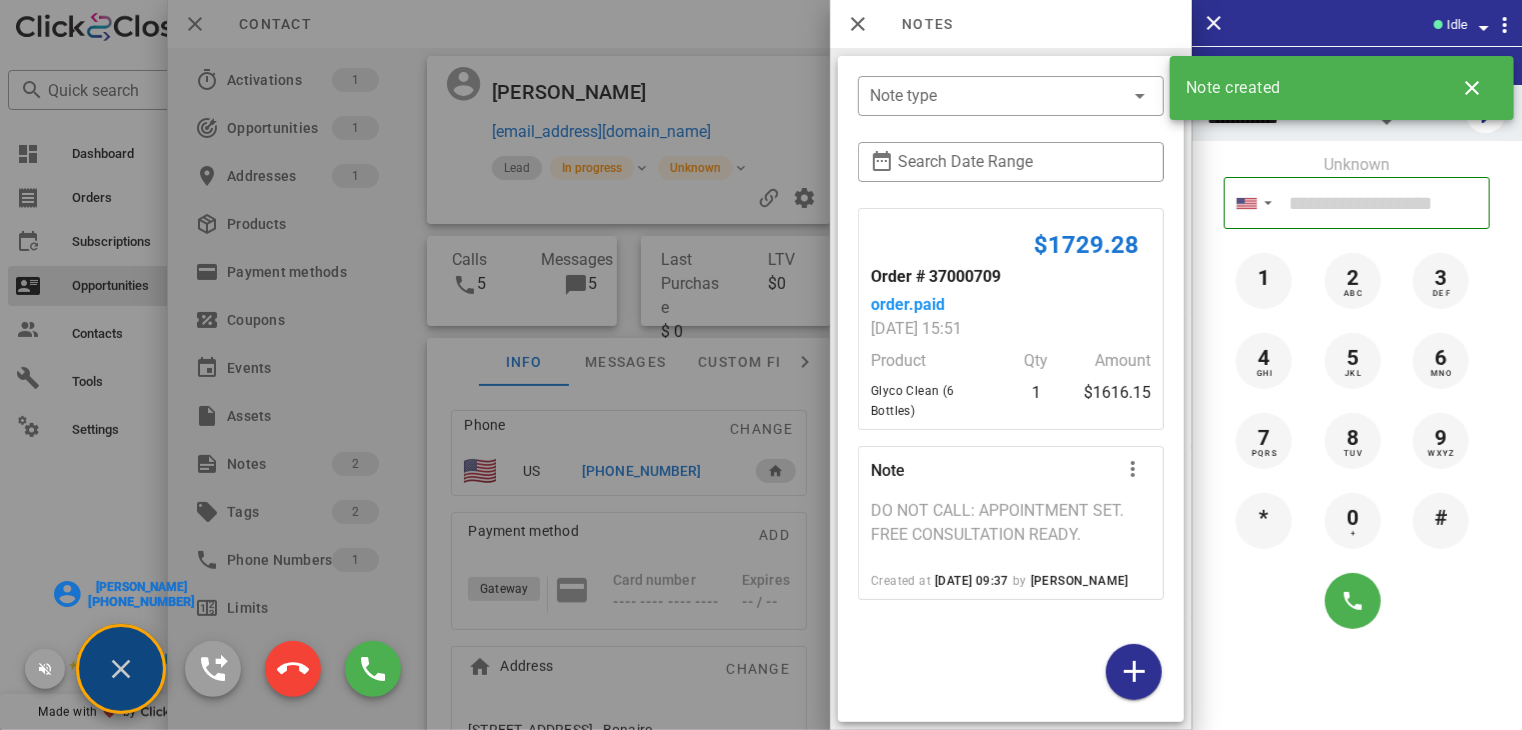 click on "[PERSON_NAME]" at bounding box center [141, 587] 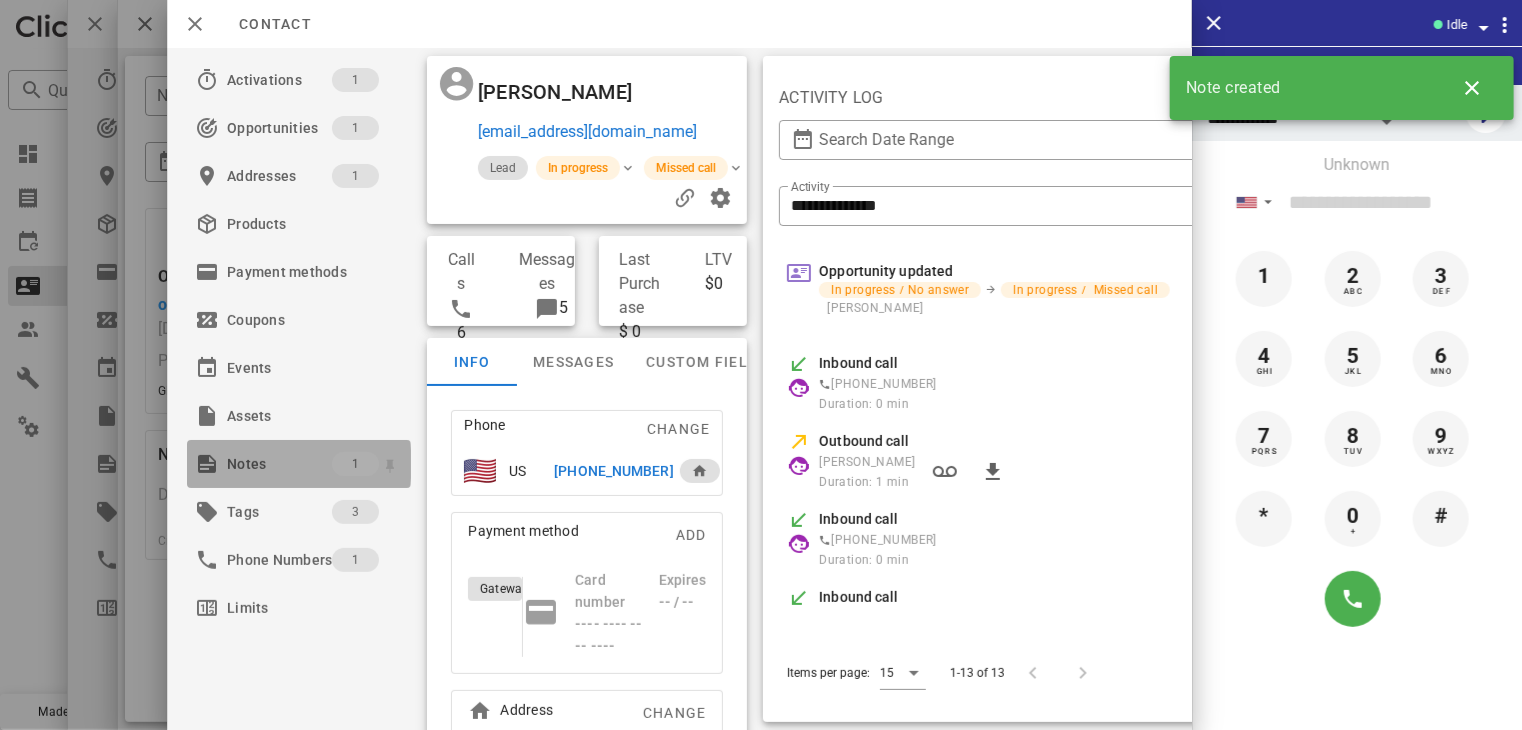 click on "Notes" at bounding box center (279, 464) 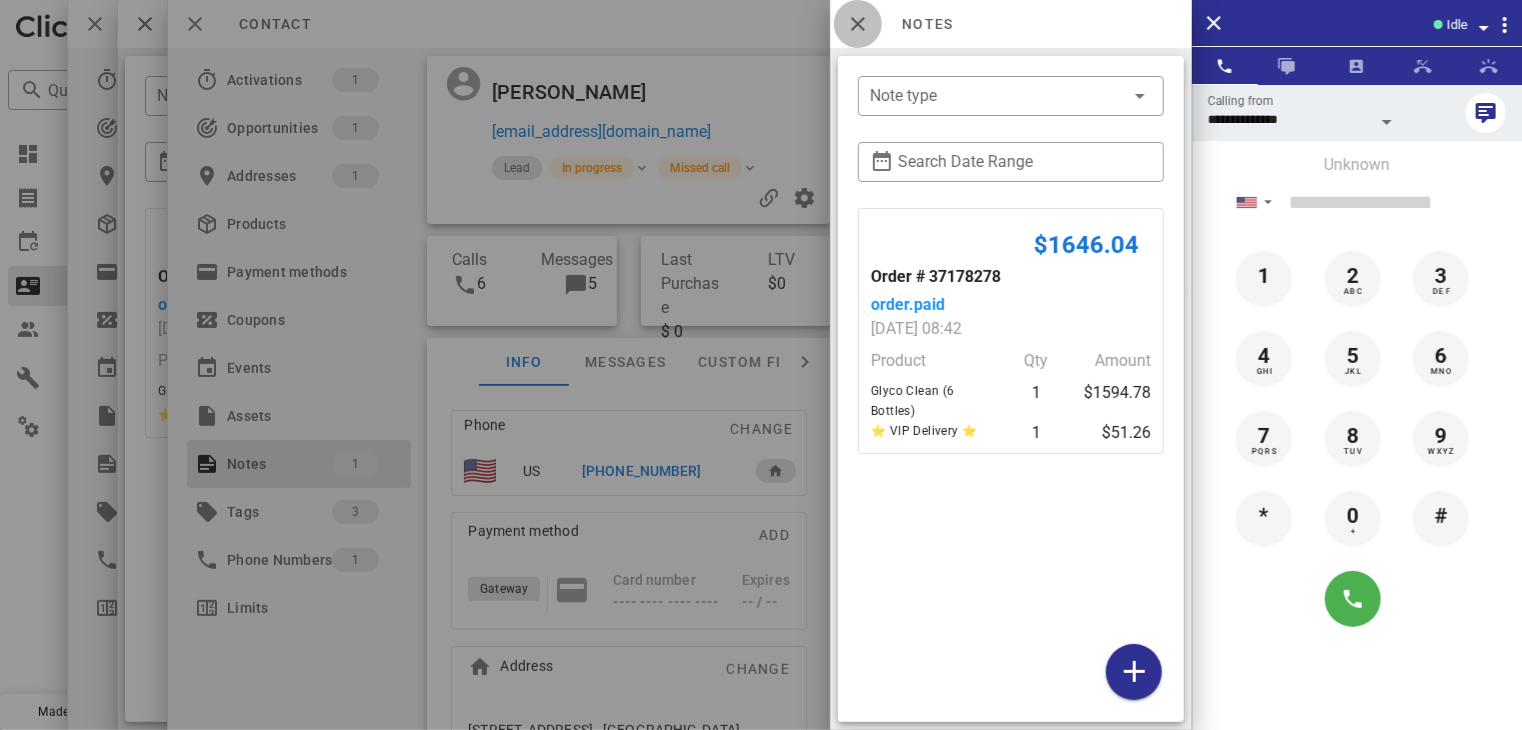 click at bounding box center [858, 24] 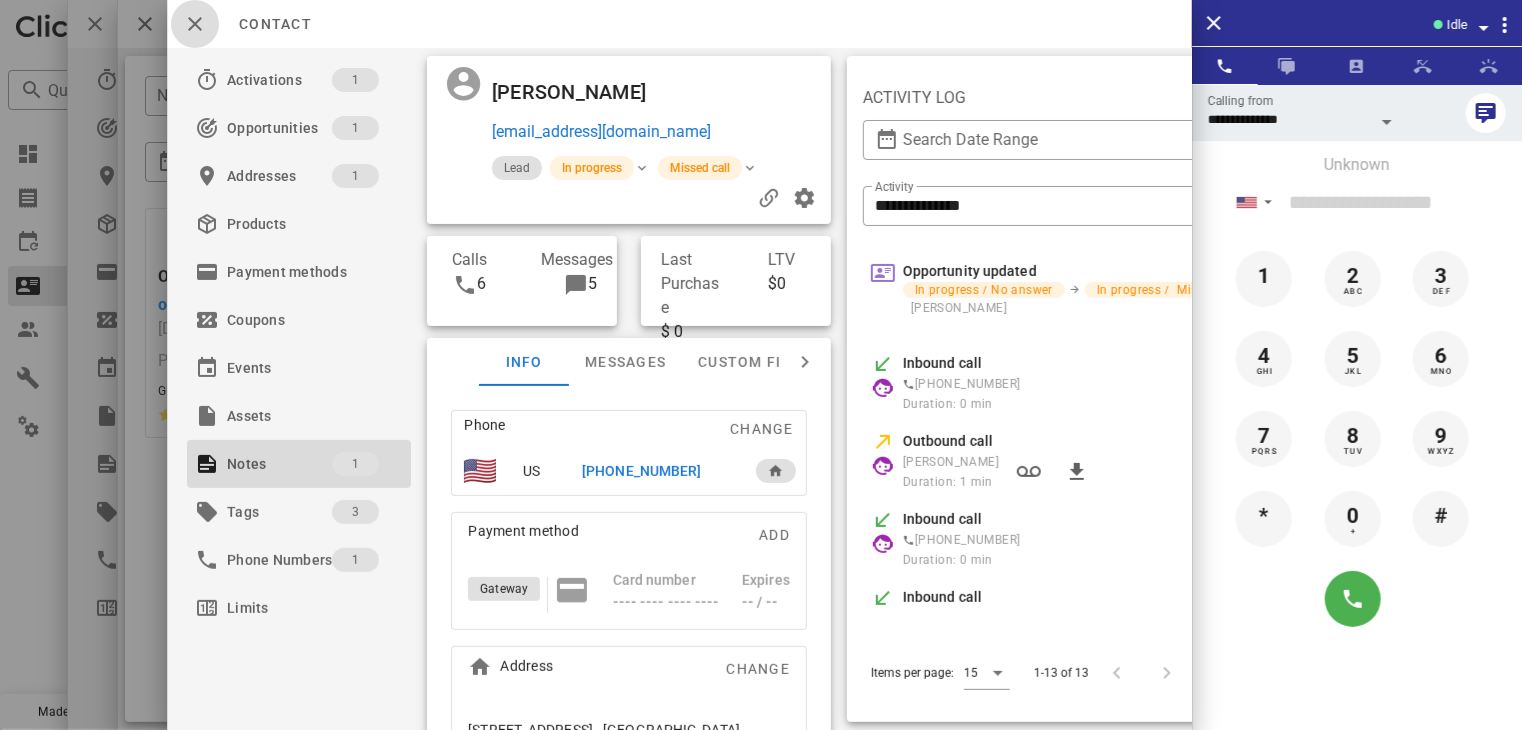 click at bounding box center (195, 24) 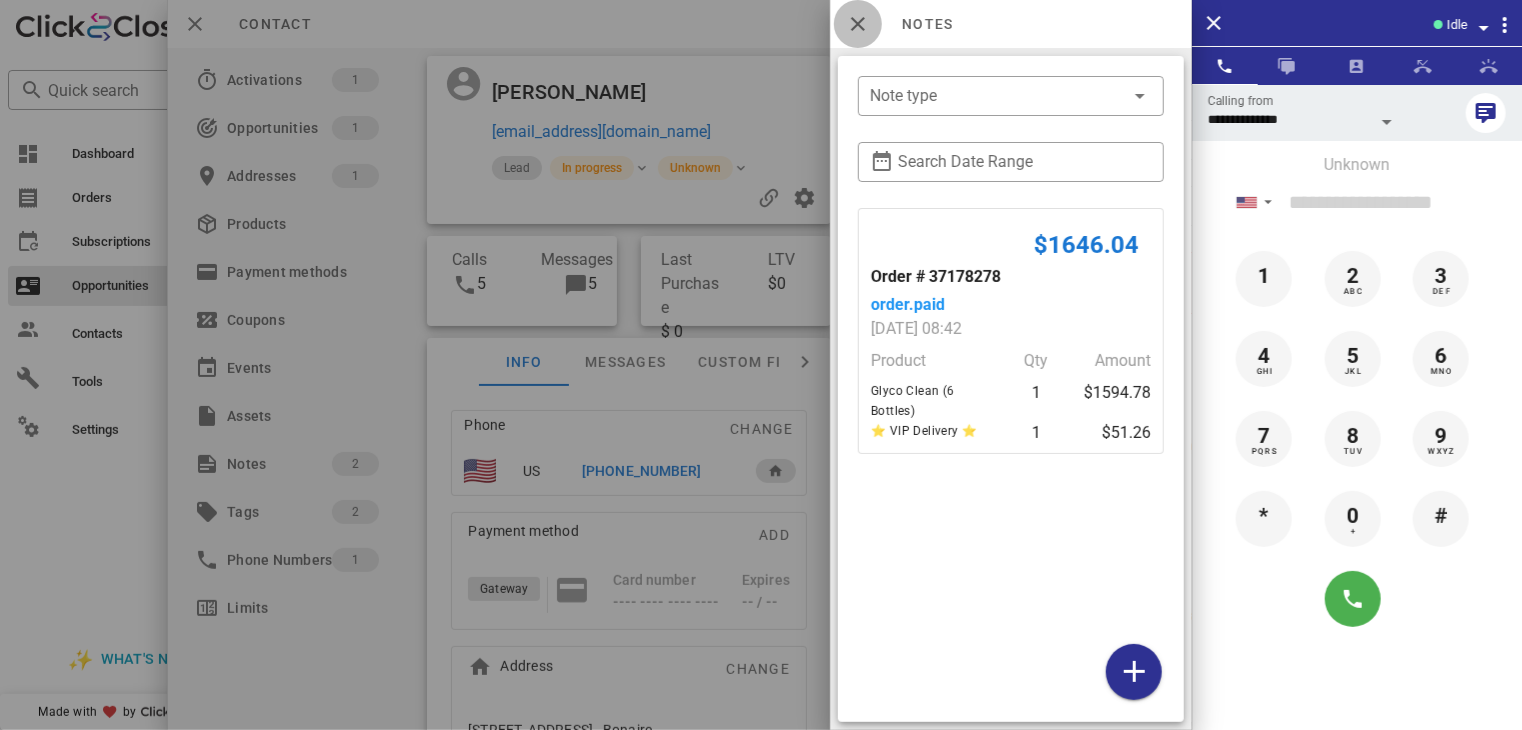 click at bounding box center (858, 24) 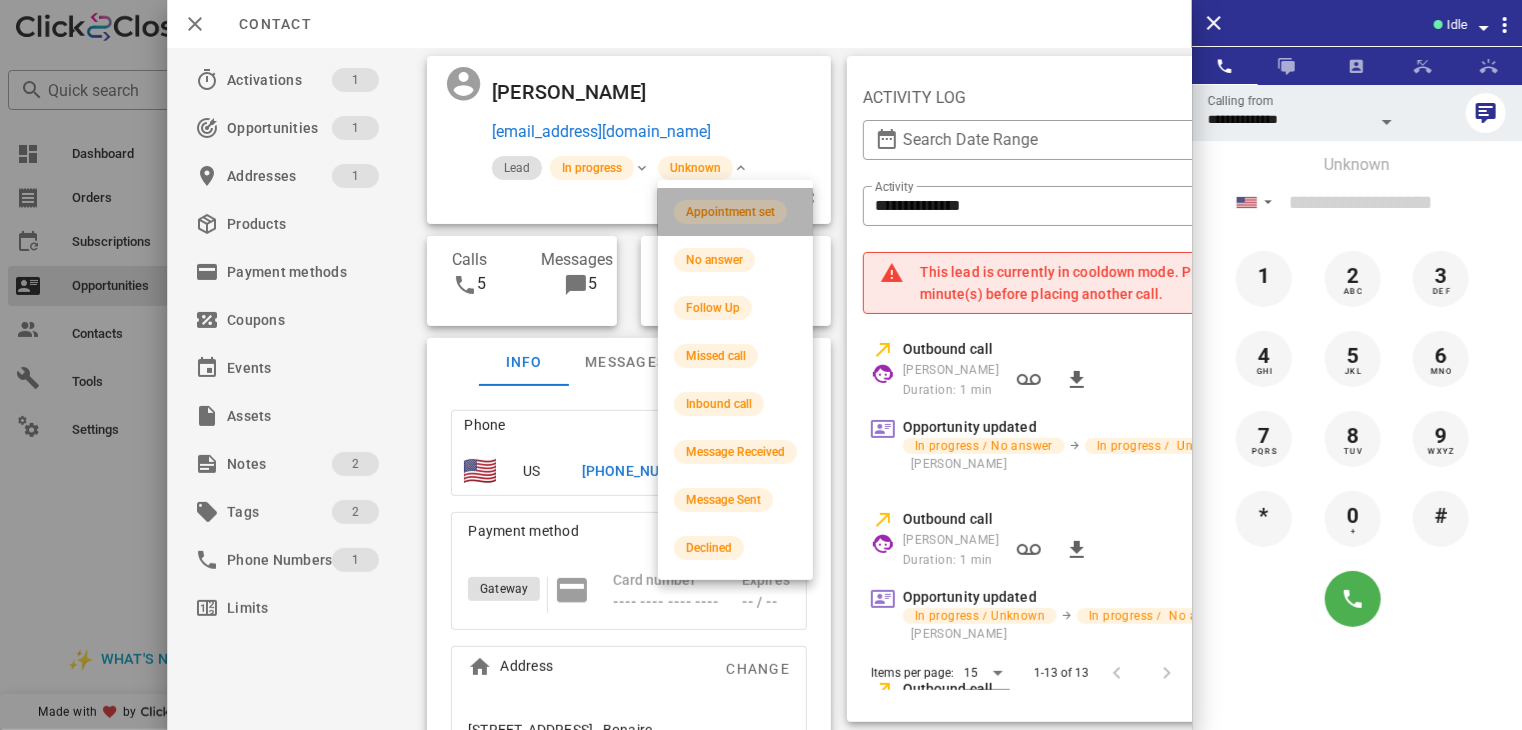click on "Appointment set" at bounding box center (730, 212) 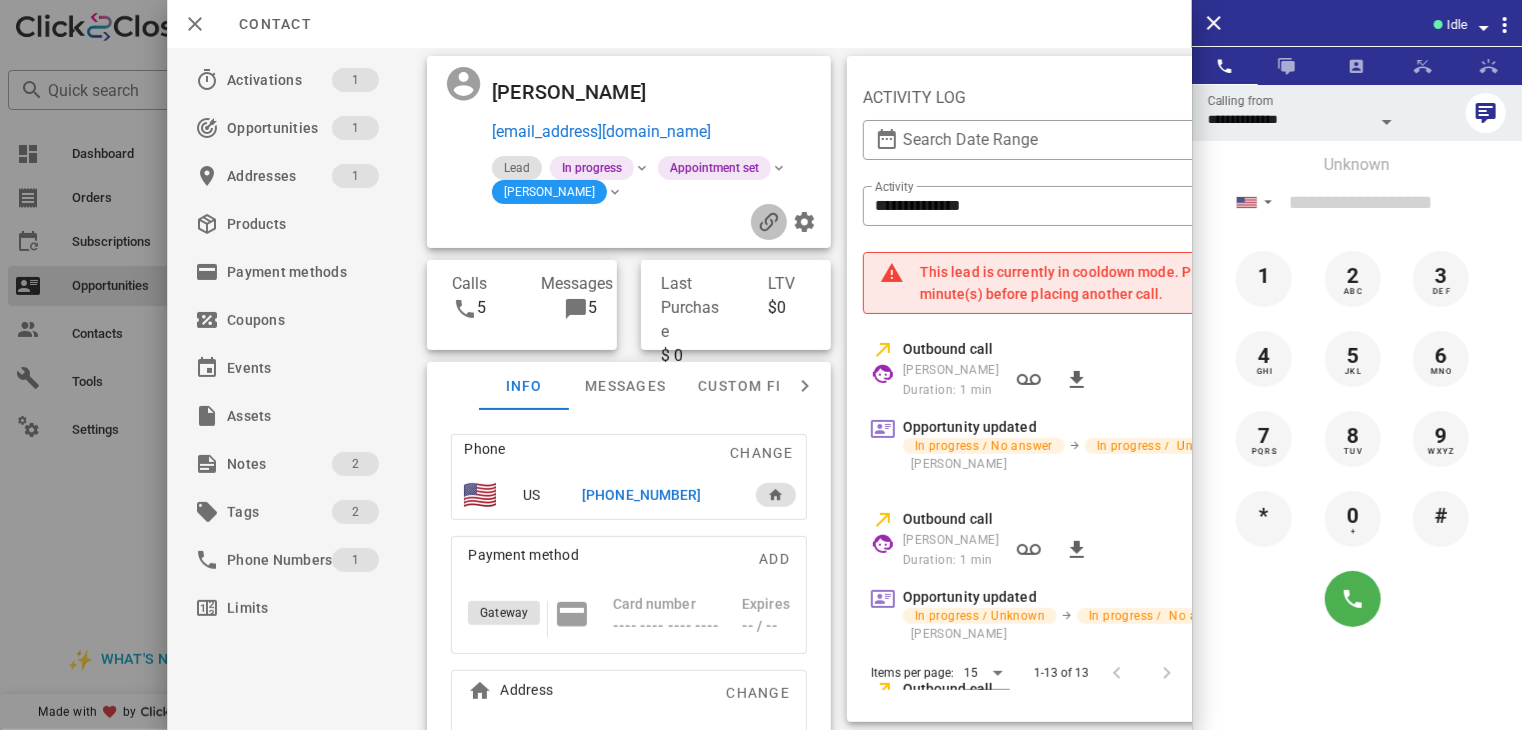 click at bounding box center [769, 222] 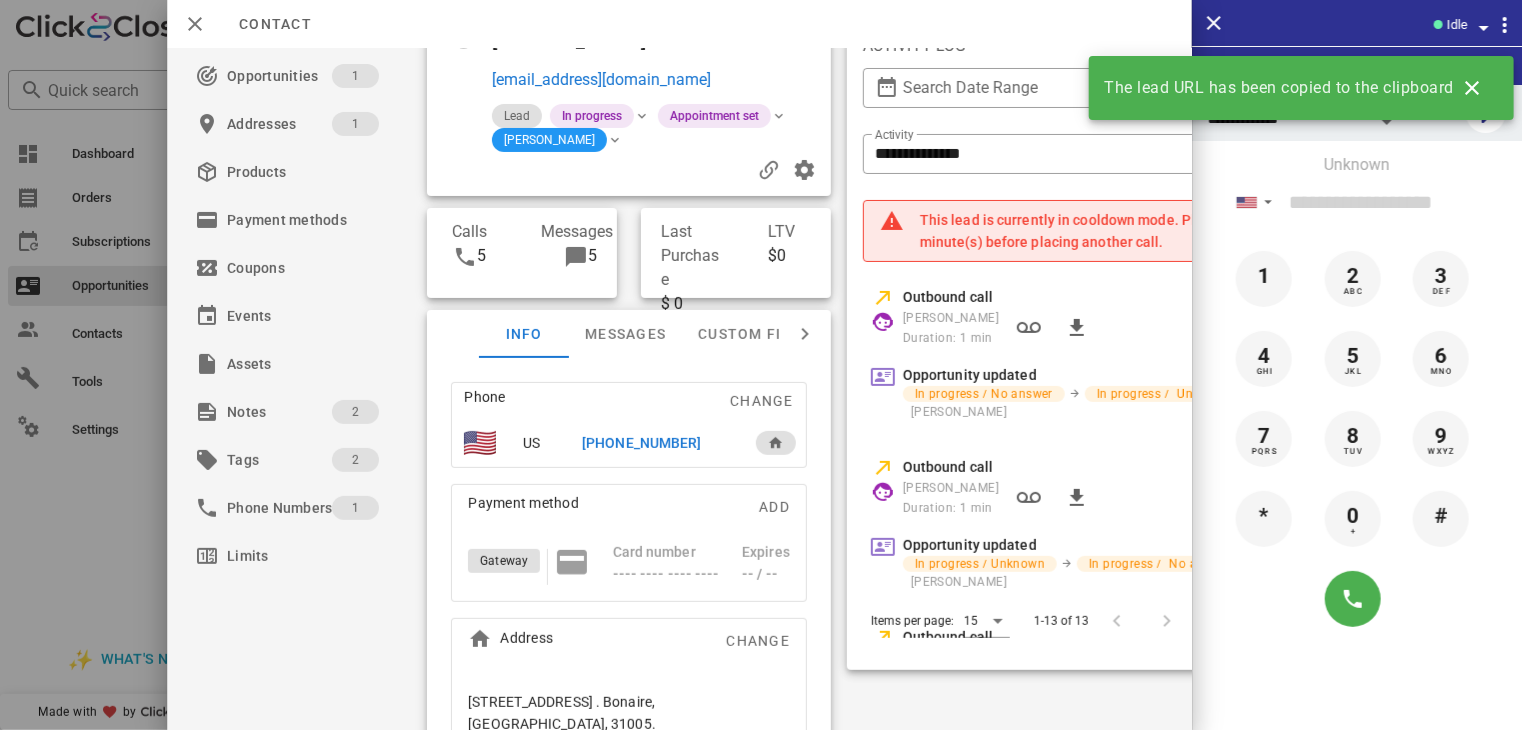 scroll, scrollTop: 82, scrollLeft: 0, axis: vertical 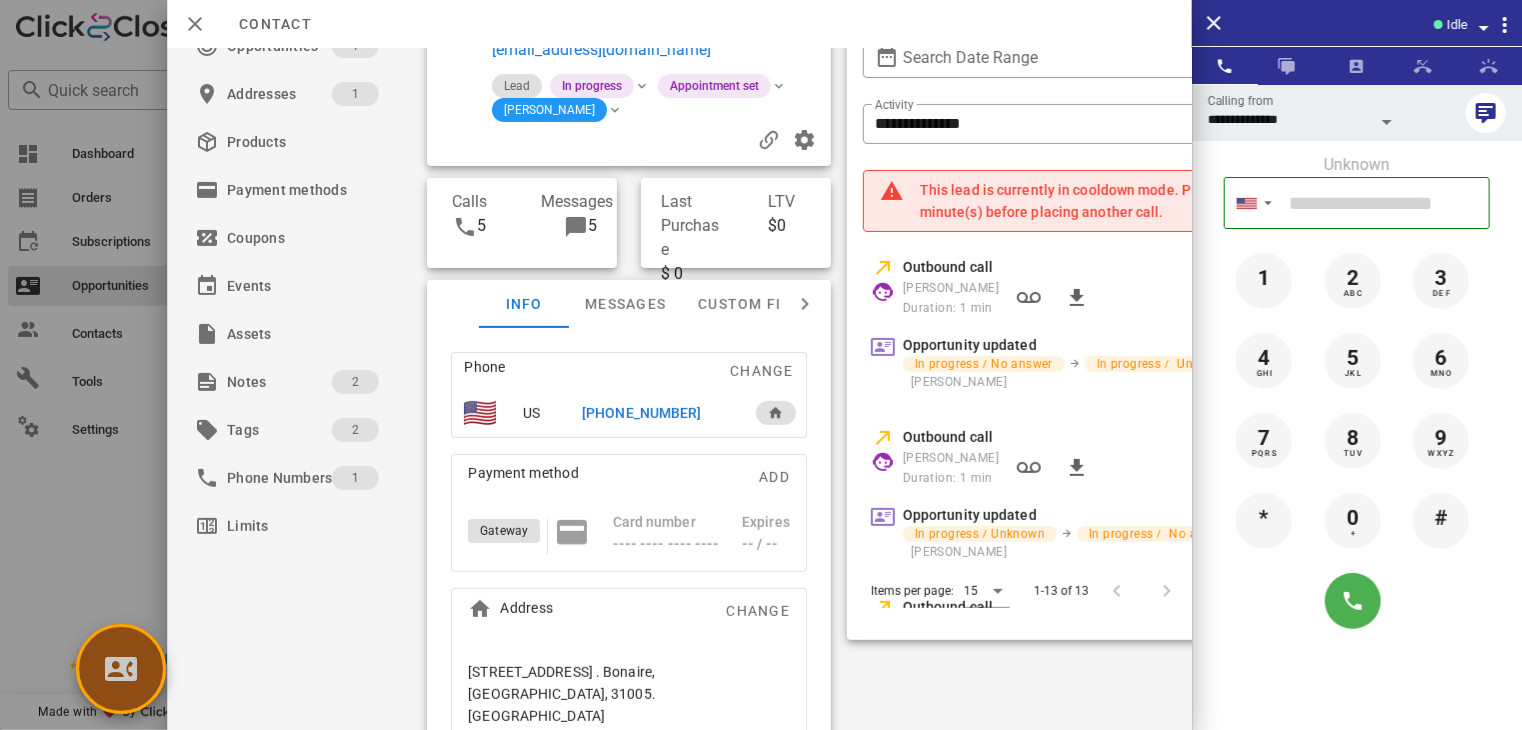 click at bounding box center (121, 669) 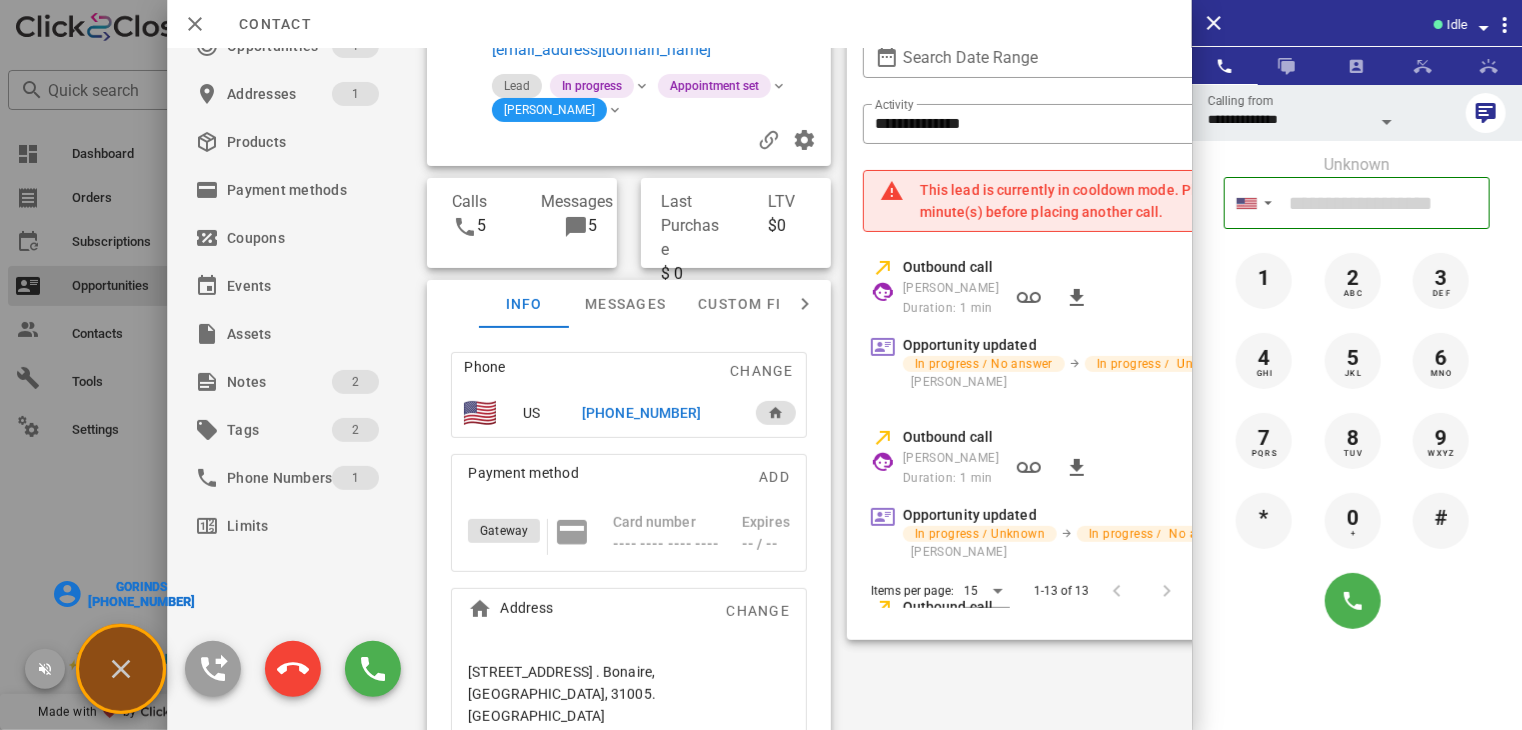 click on "Gorinds" at bounding box center (141, 587) 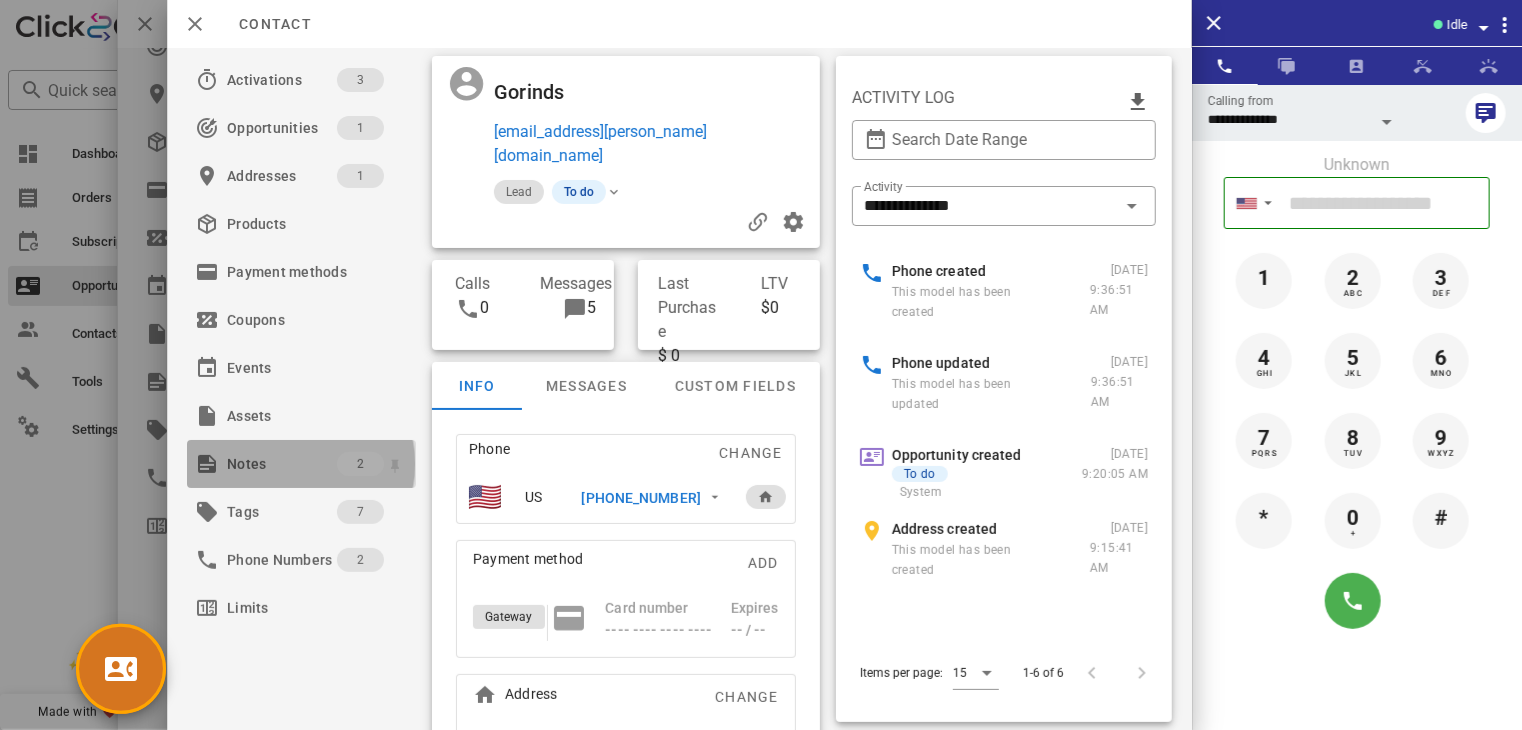 click on "Notes  2" at bounding box center [301, 464] 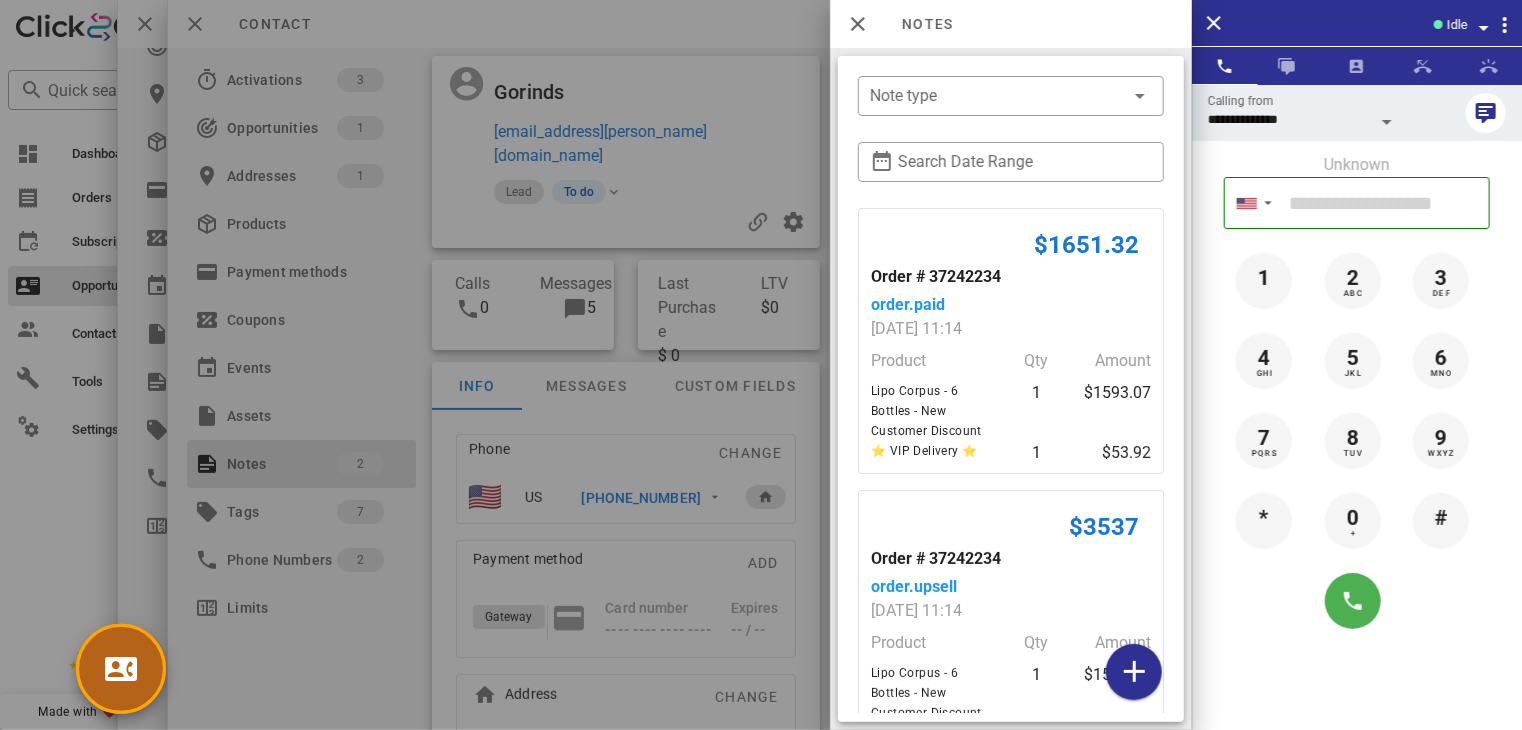 click at bounding box center (121, 669) 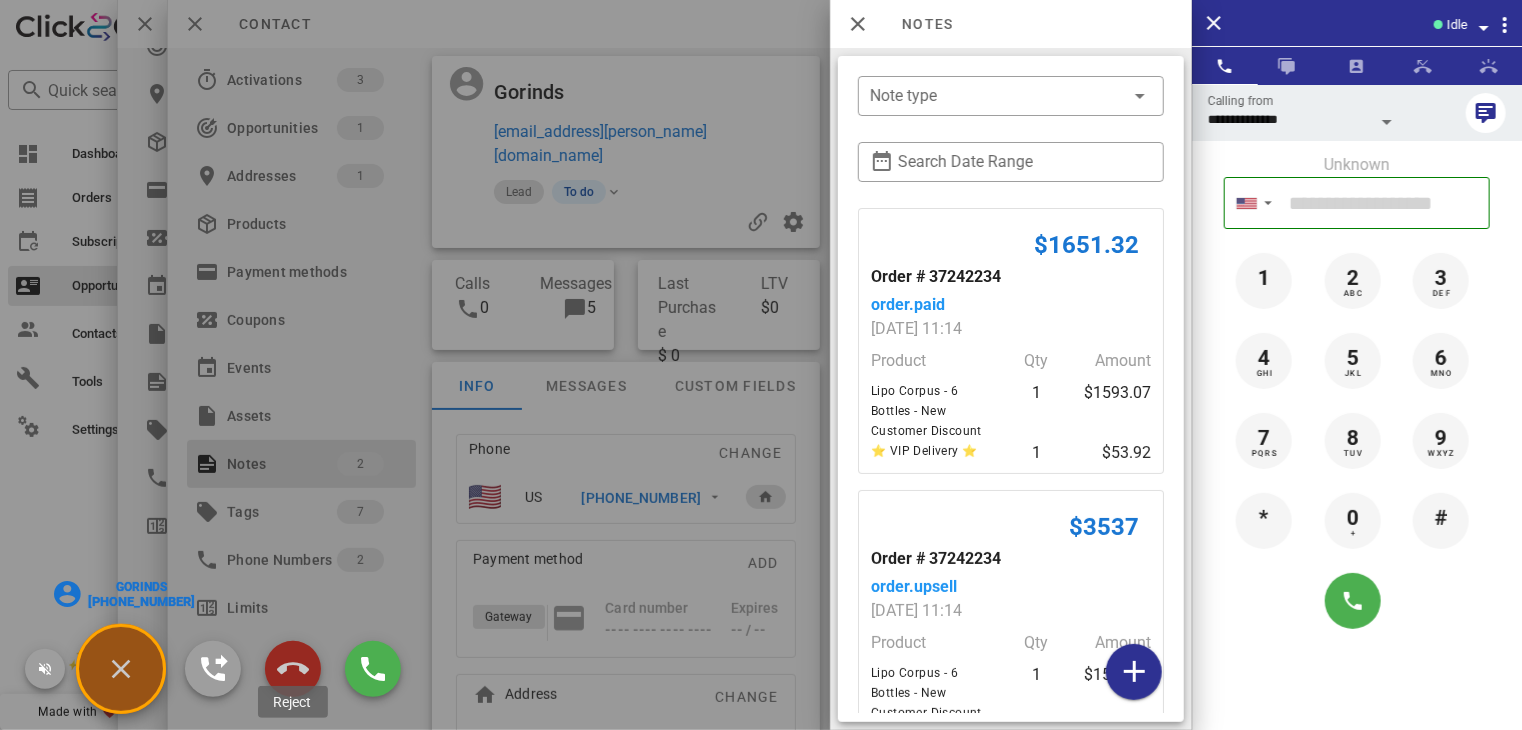 click at bounding box center [293, 669] 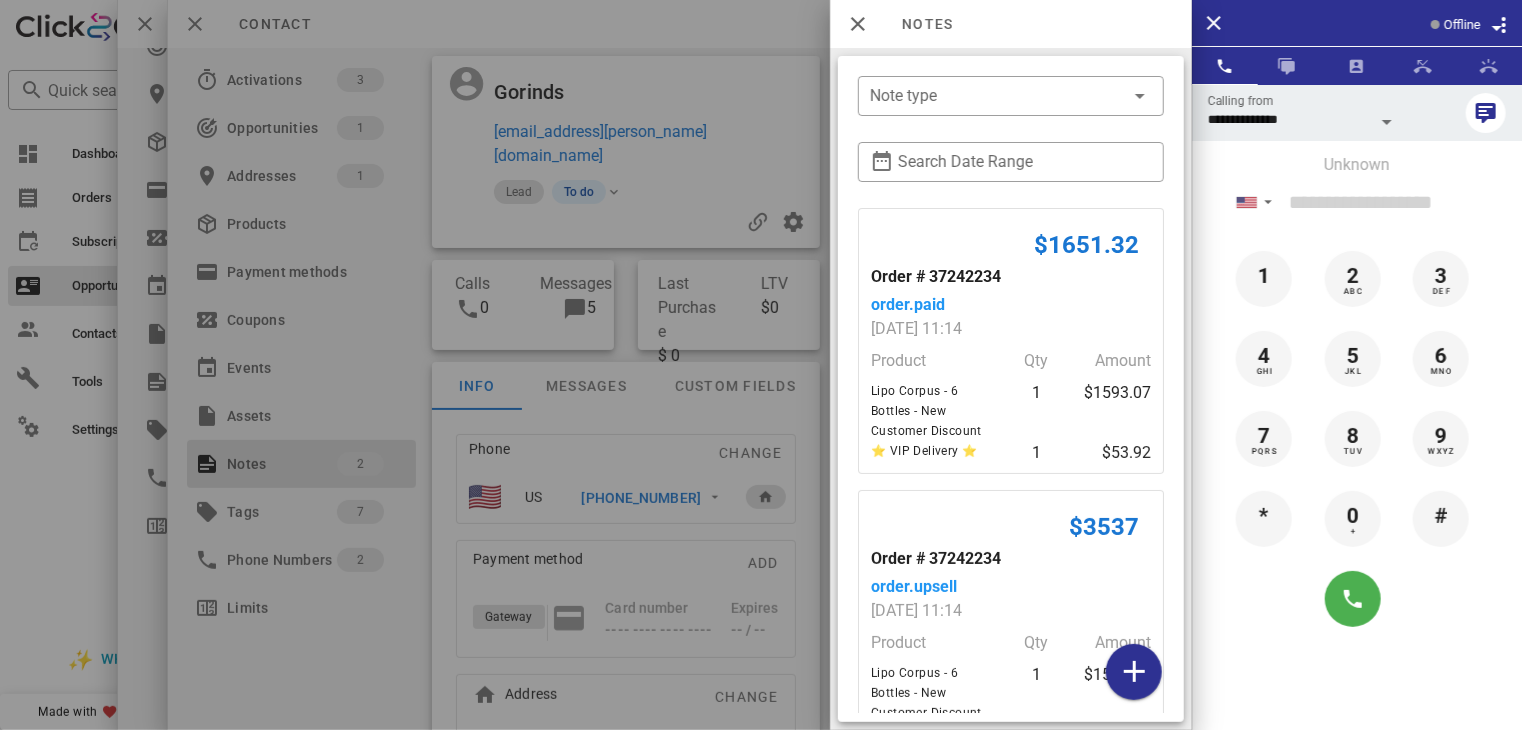 scroll, scrollTop: 110, scrollLeft: 0, axis: vertical 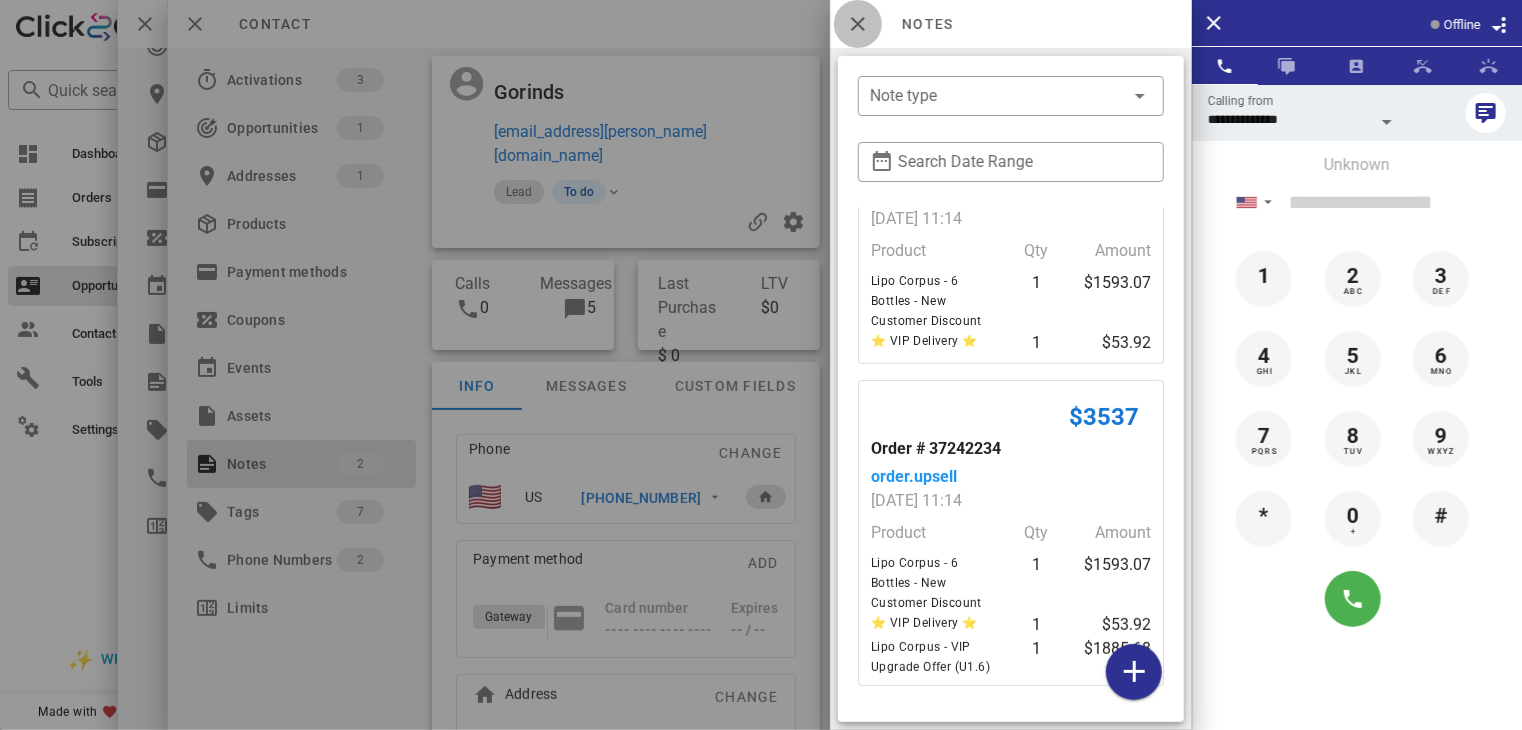 click at bounding box center (858, 24) 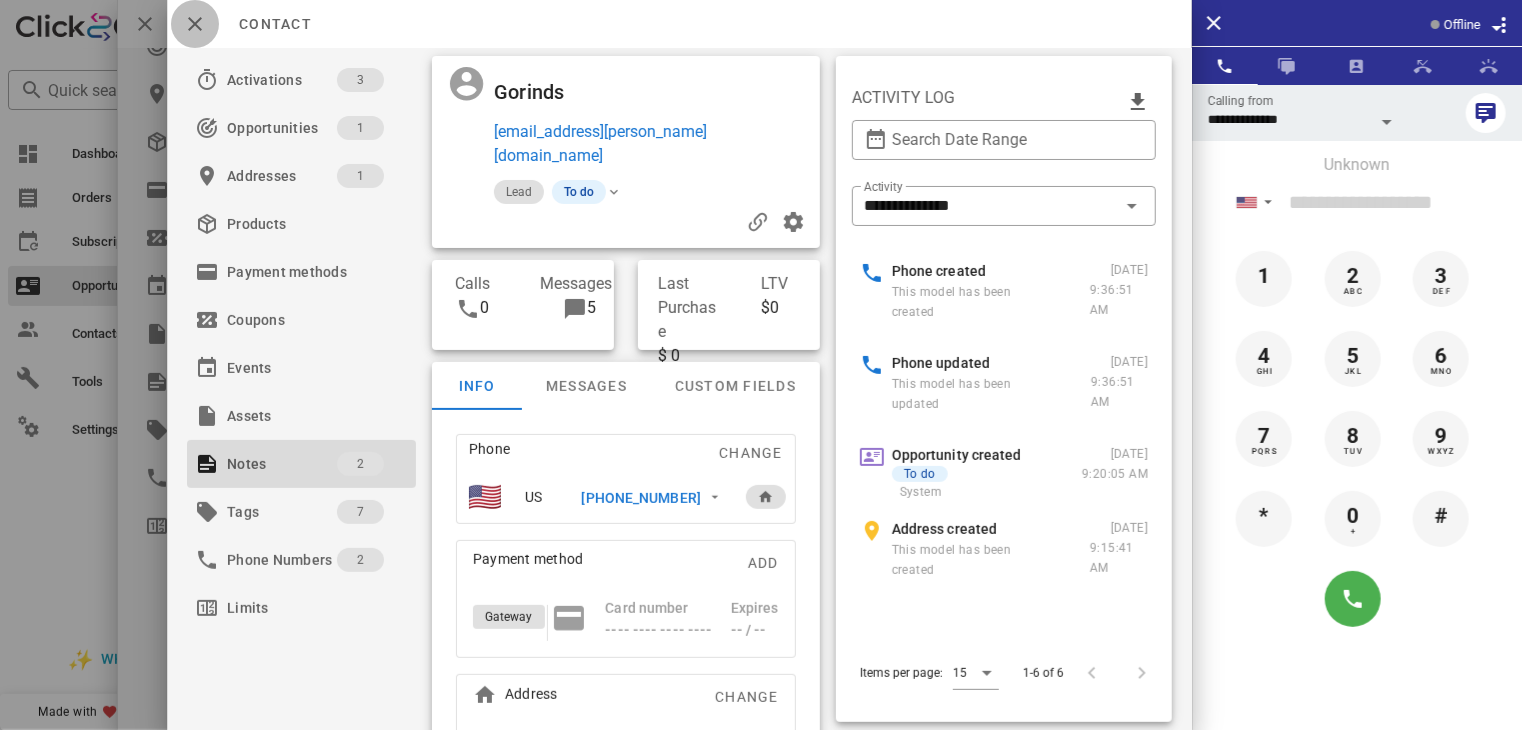 click at bounding box center (195, 24) 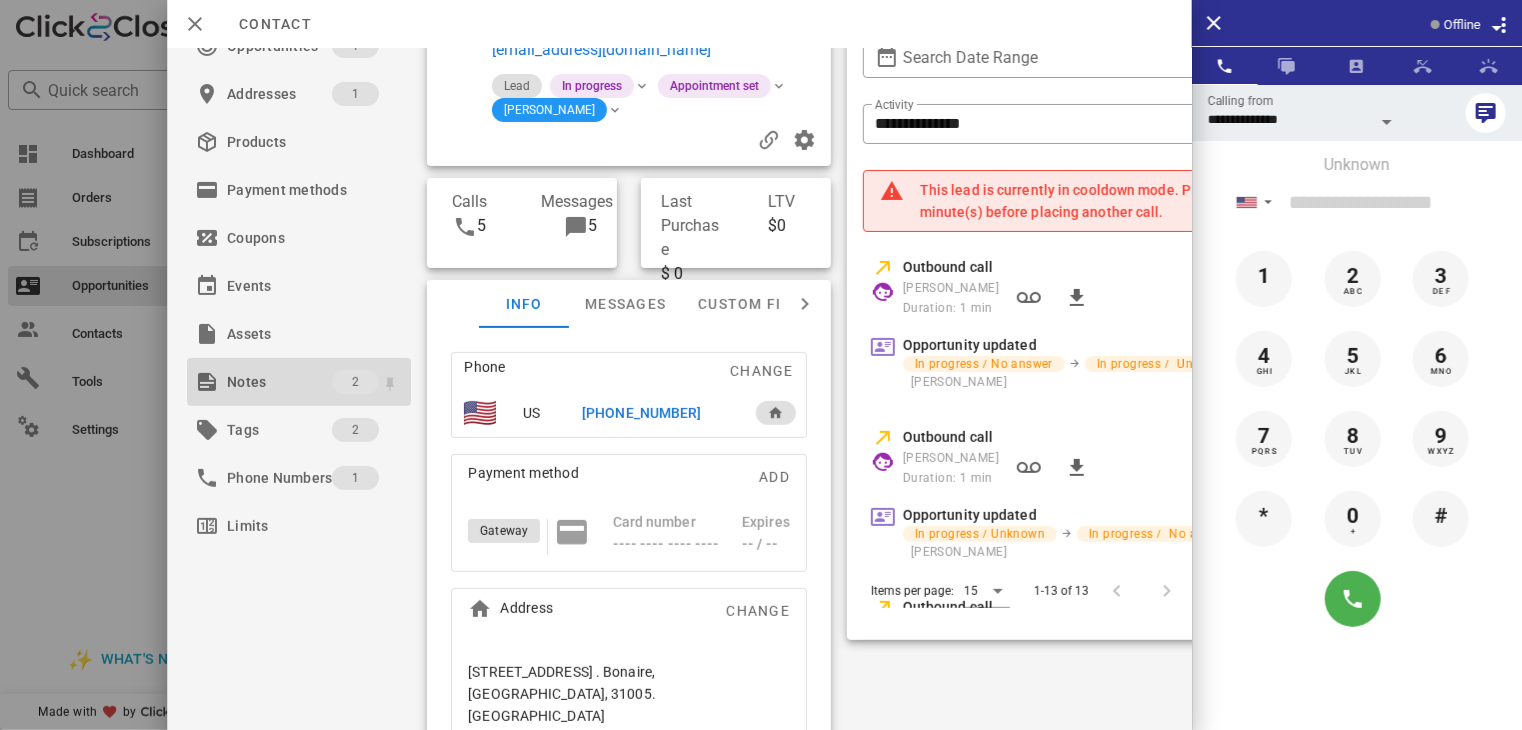 click on "Notes" at bounding box center [279, 382] 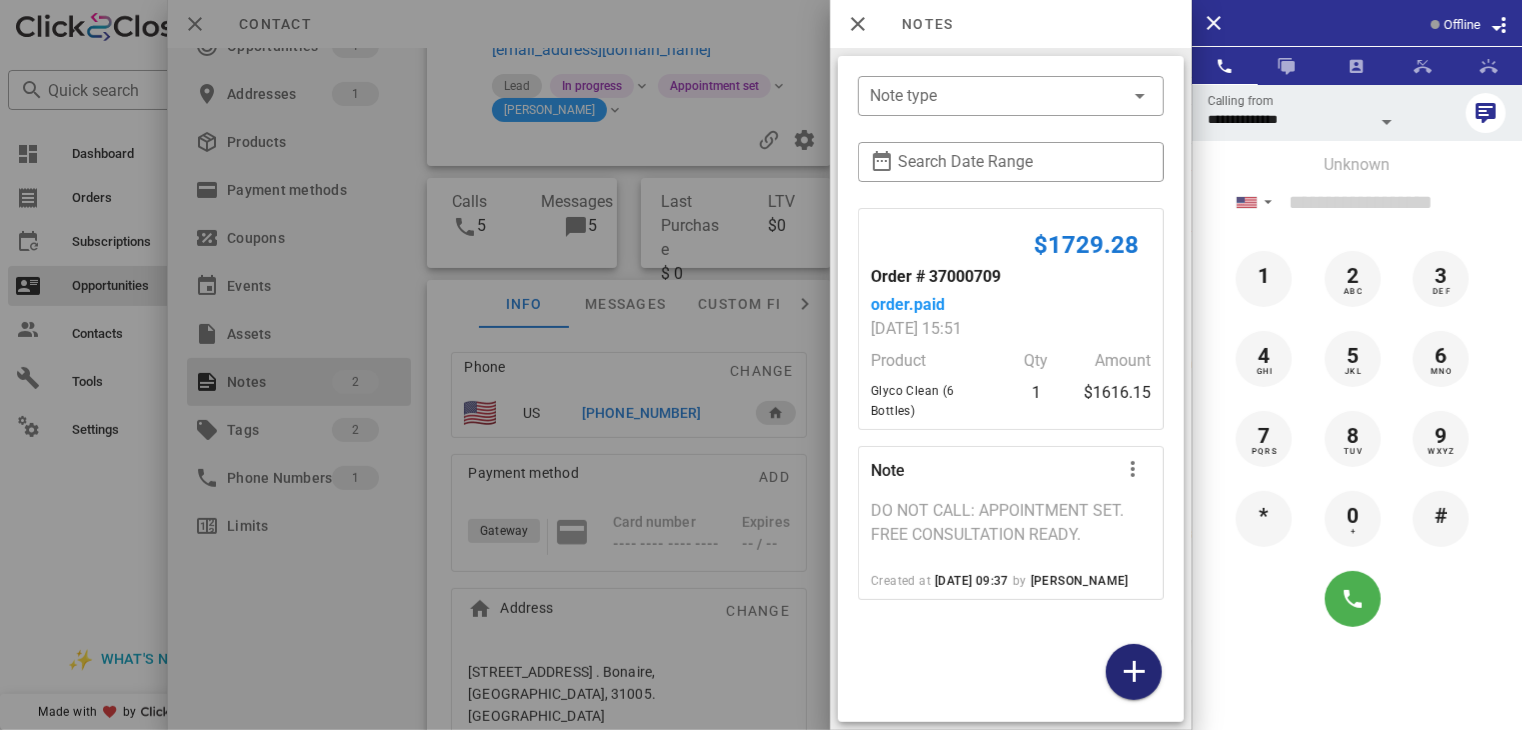 click at bounding box center [1134, 672] 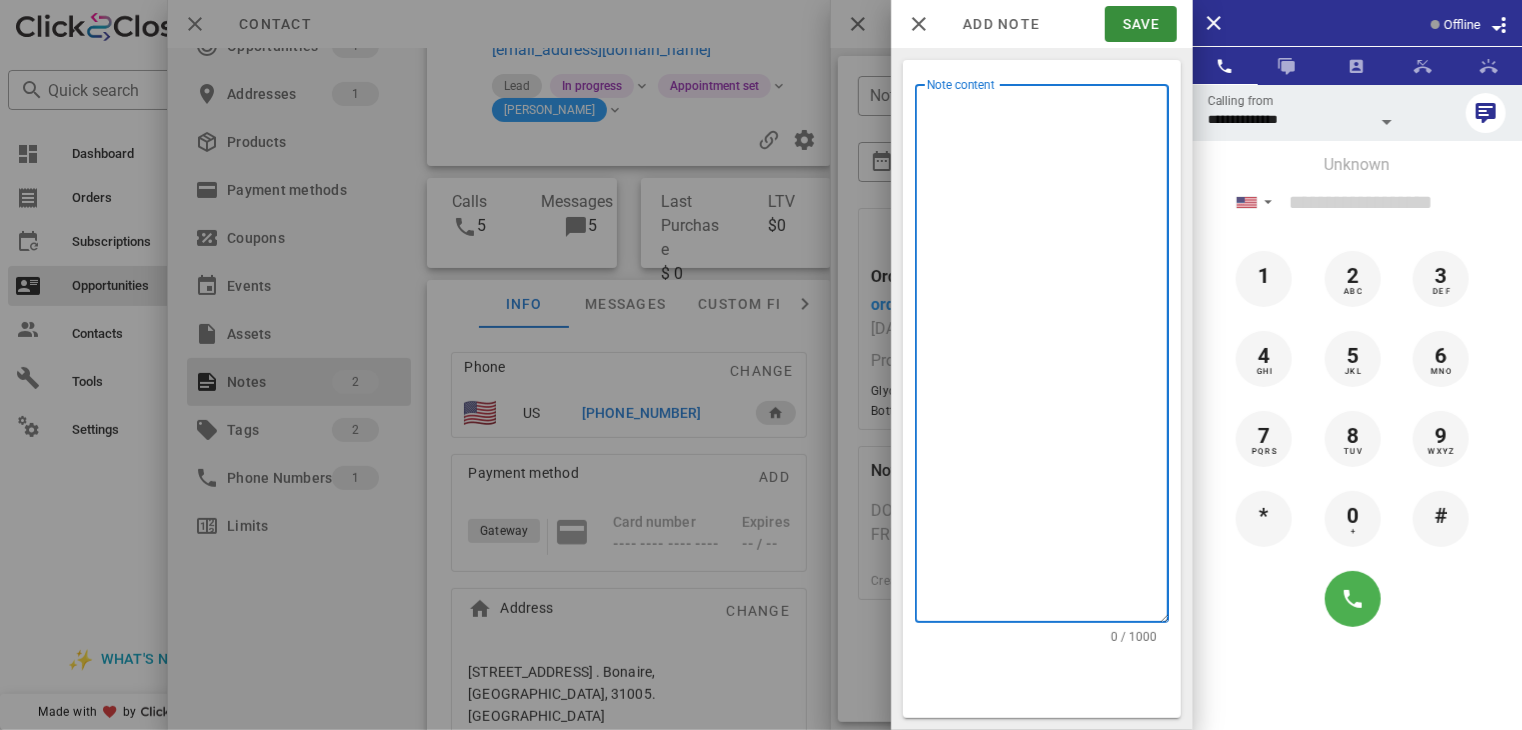 click on "Note content" at bounding box center (1048, 358) 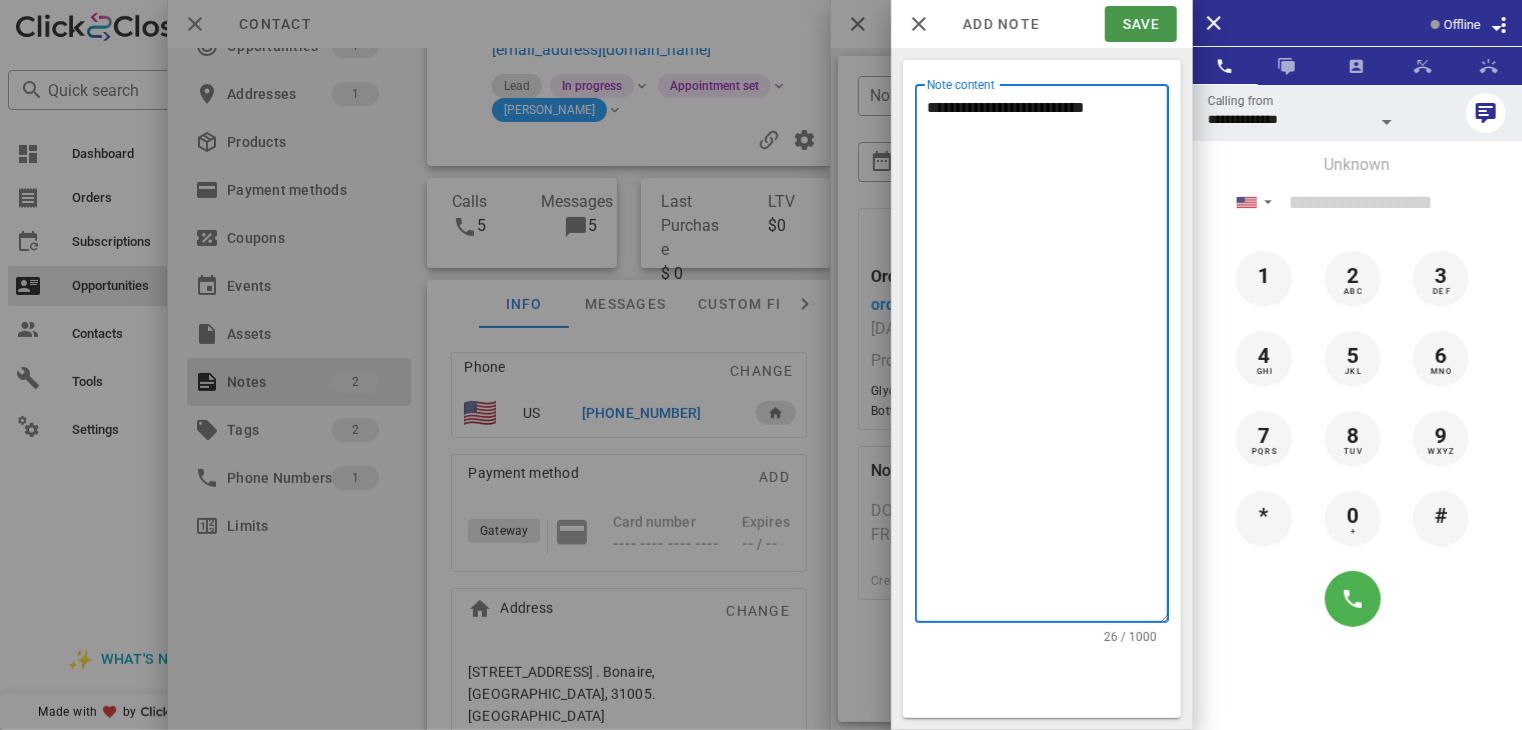 type on "**********" 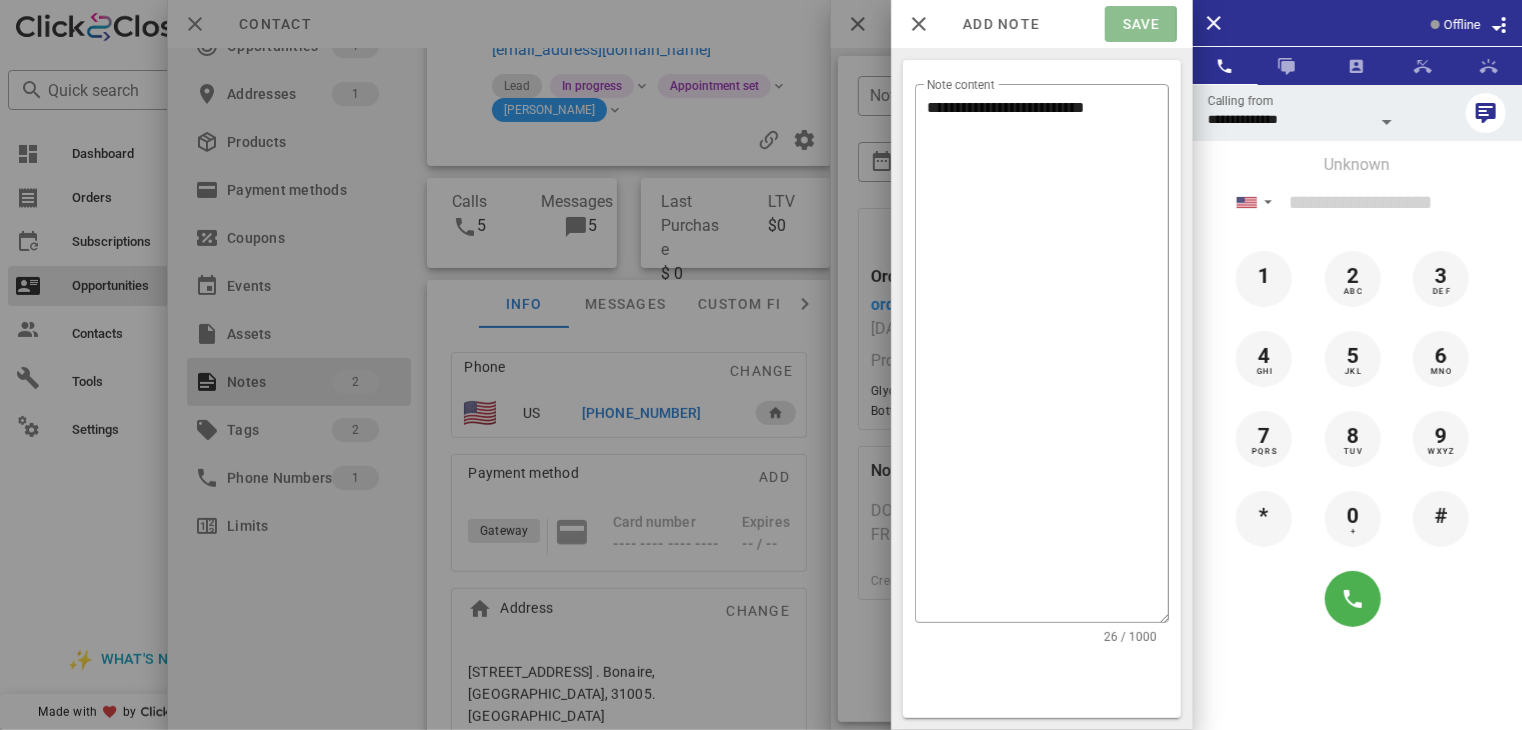 click on "Save" at bounding box center (1140, 24) 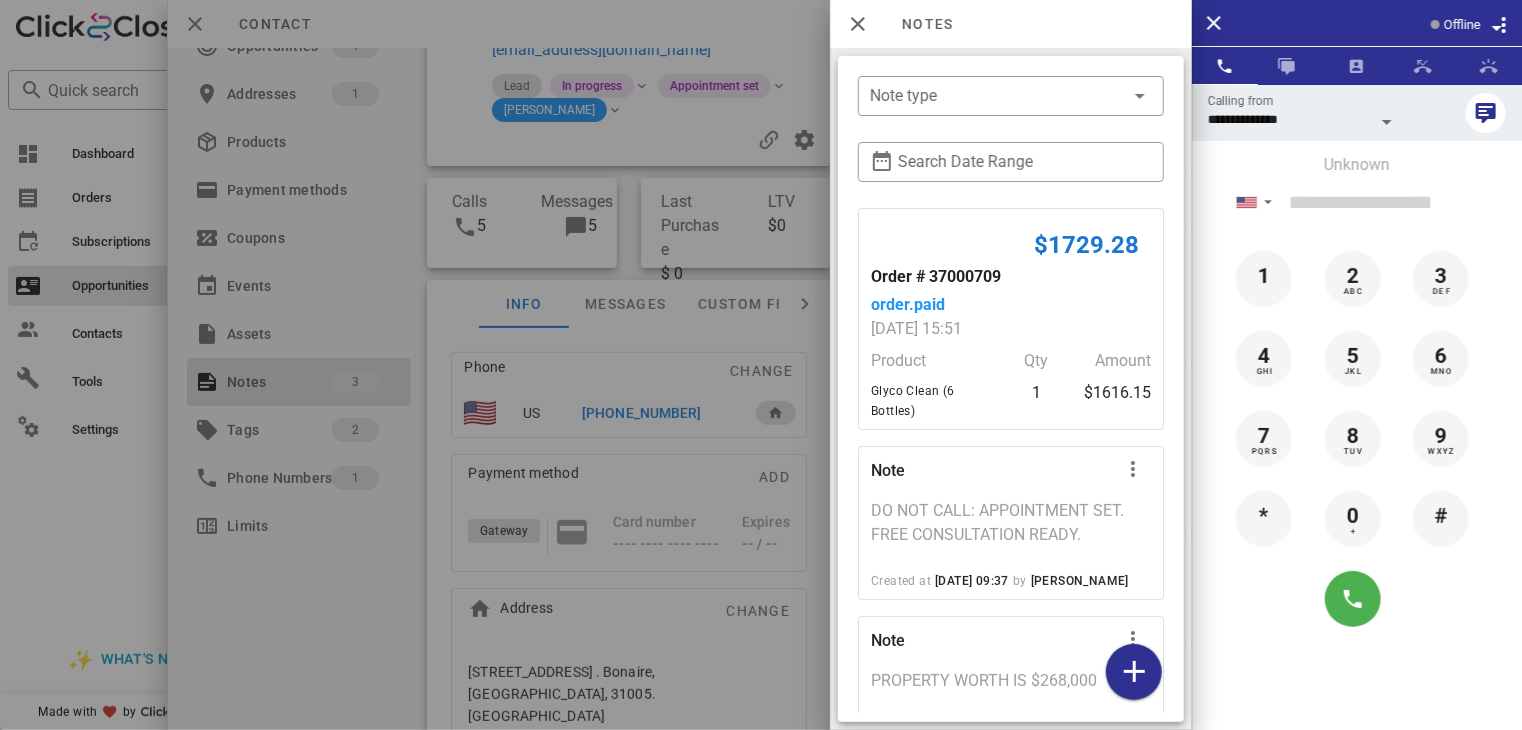 click at bounding box center [761, 365] 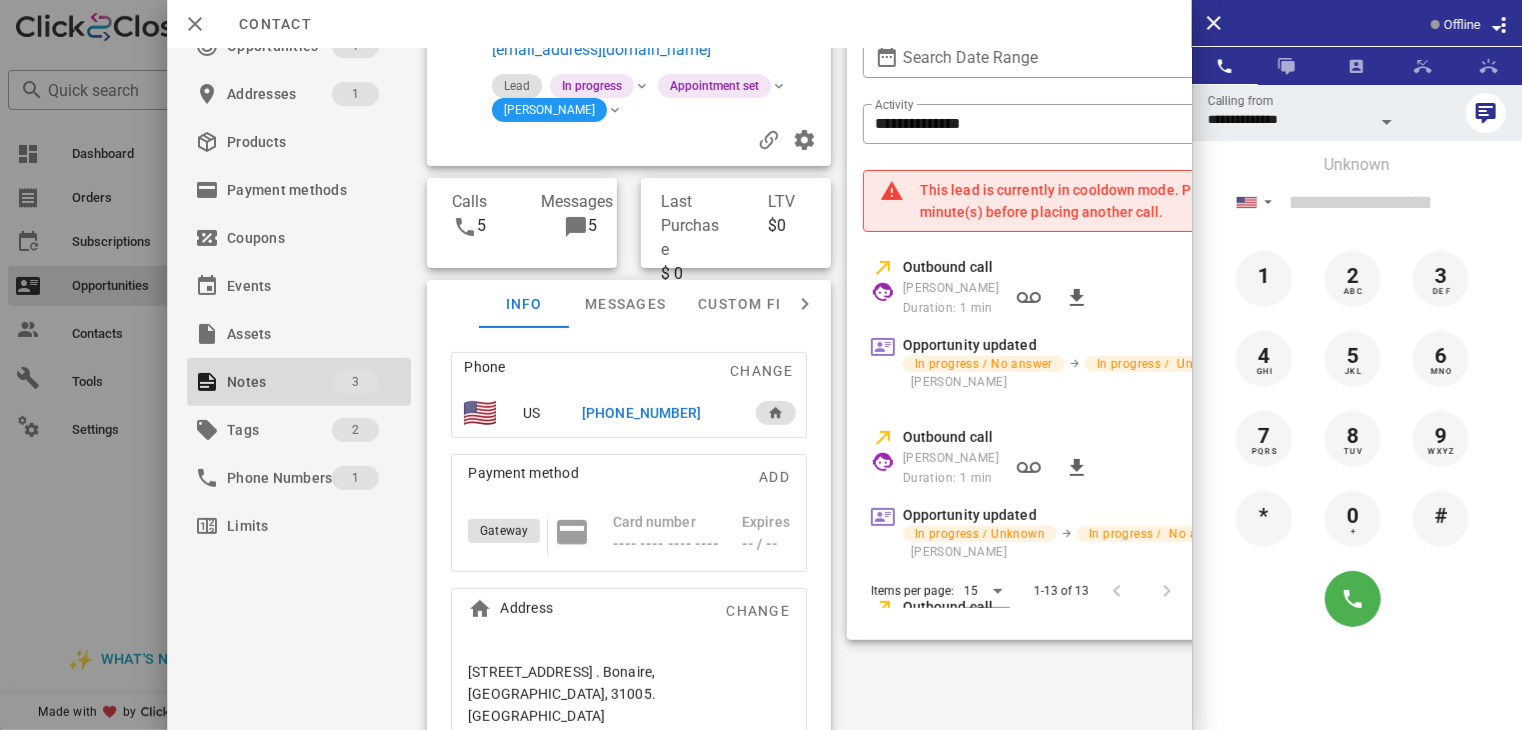 scroll, scrollTop: 23, scrollLeft: 0, axis: vertical 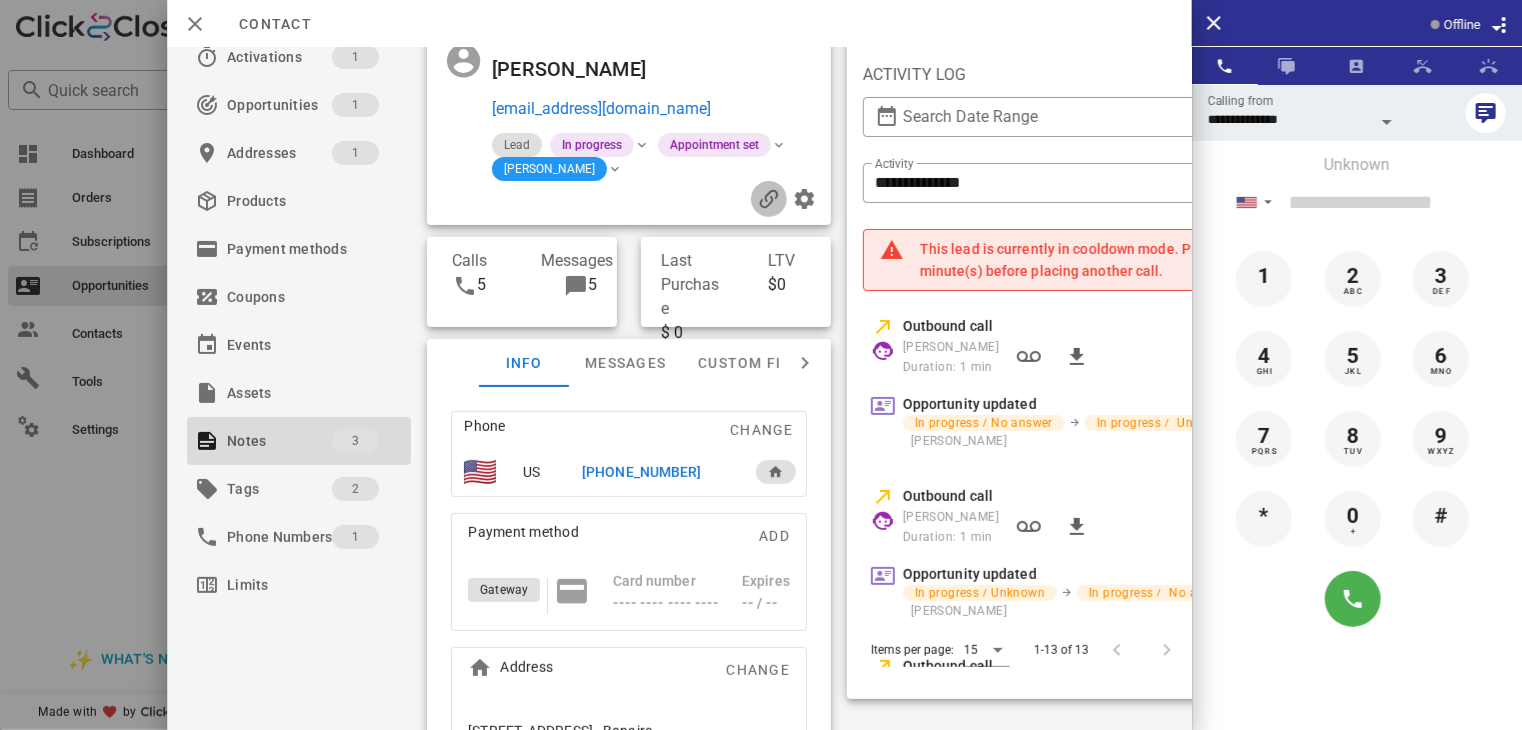 click at bounding box center [769, 199] 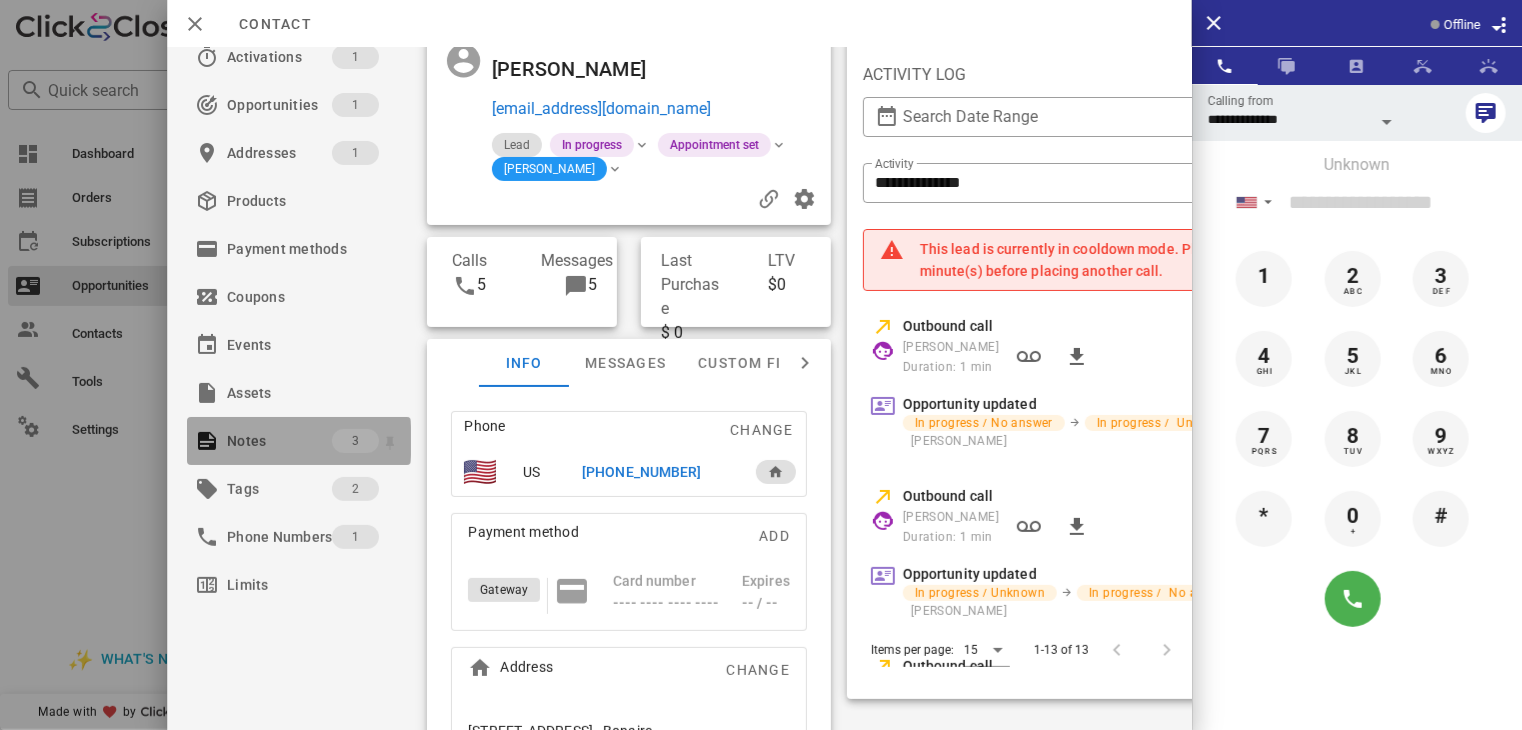 click on "Notes" at bounding box center [279, 441] 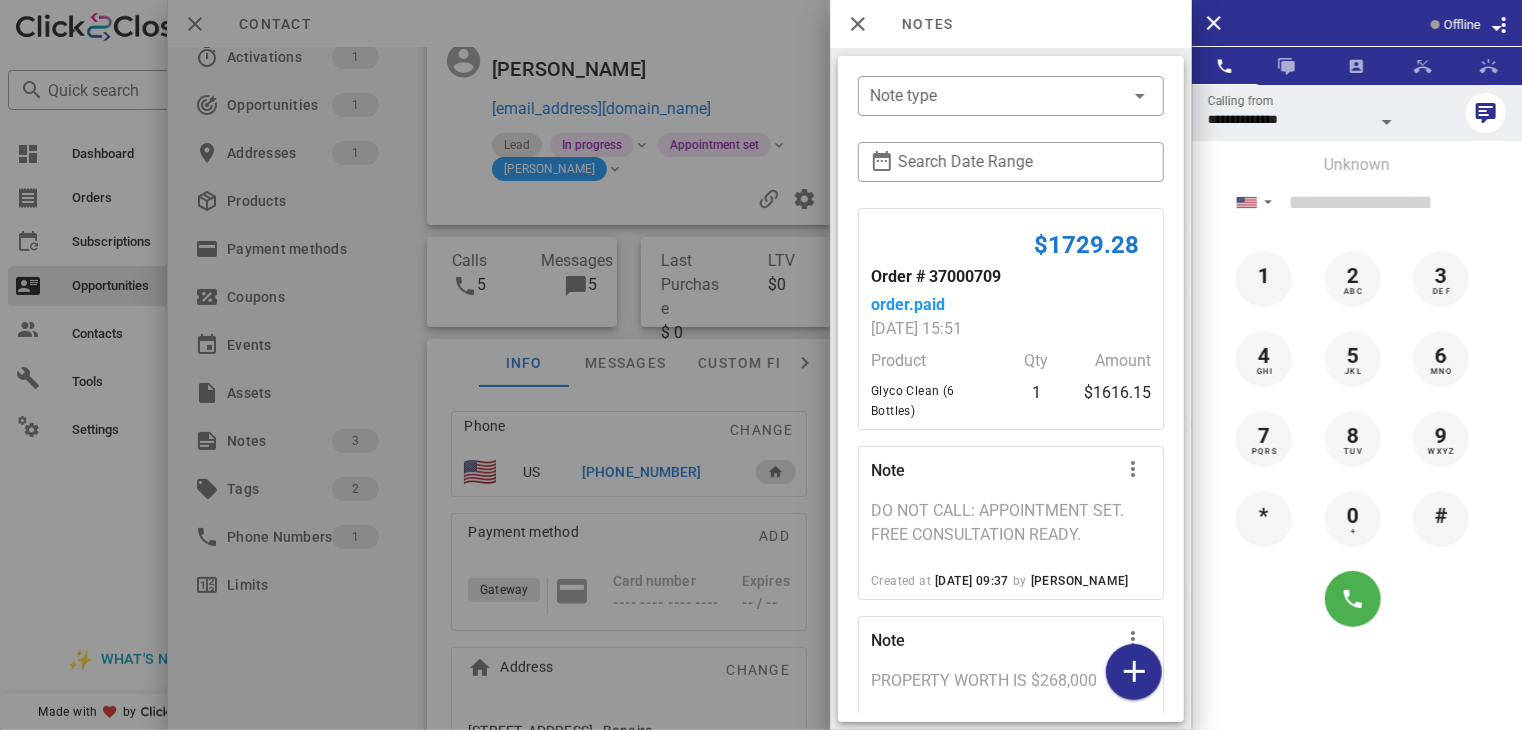 click at bounding box center (761, 365) 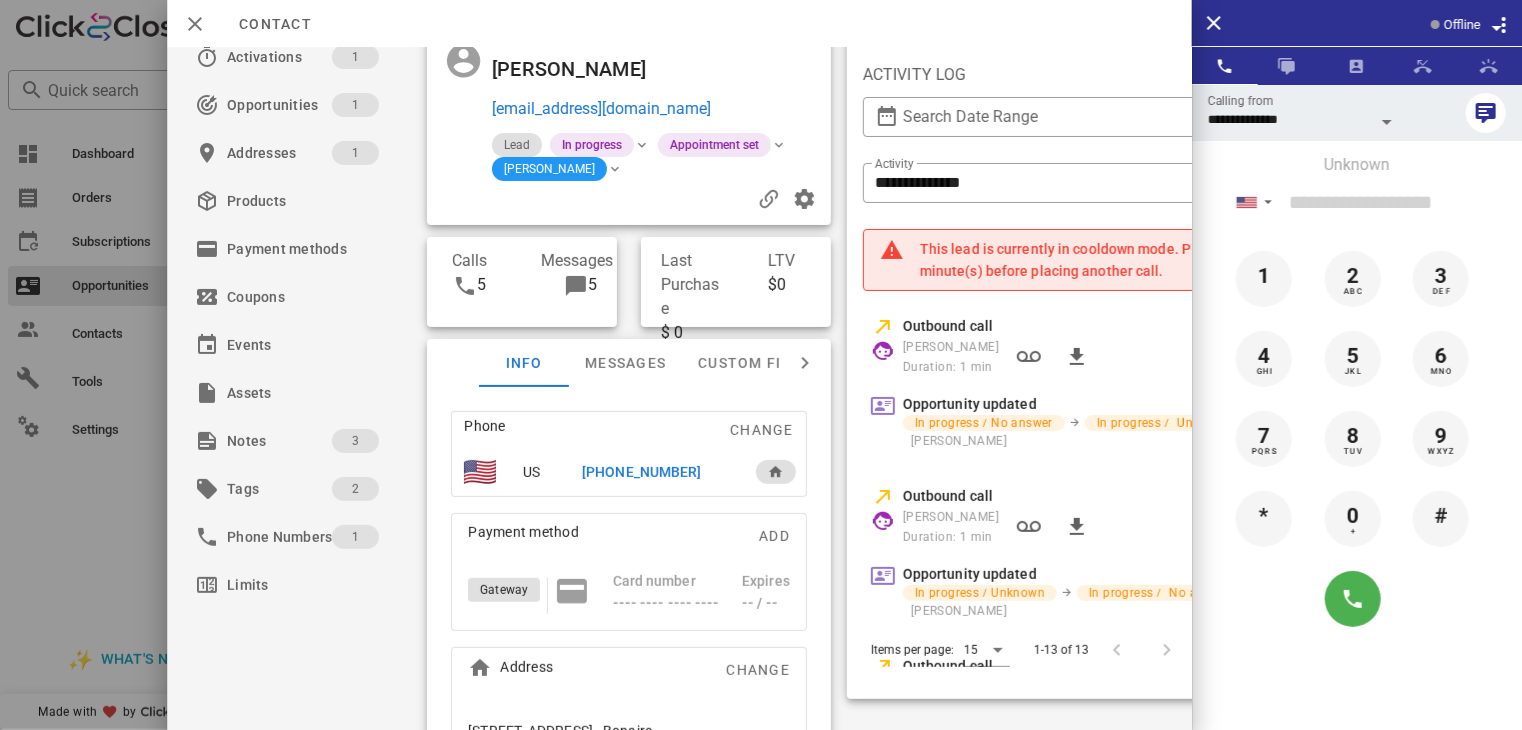 click at bounding box center (761, 365) 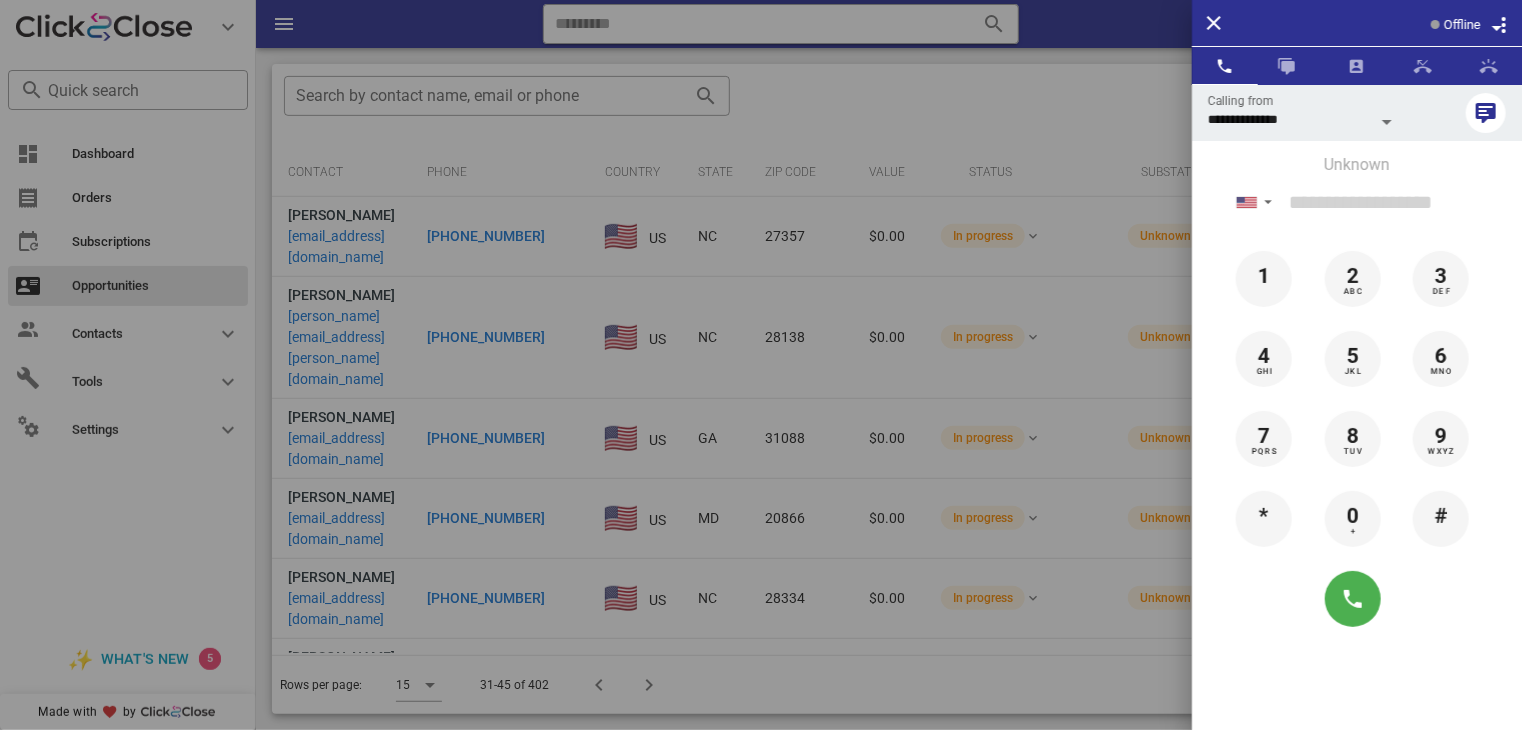 click at bounding box center (761, 365) 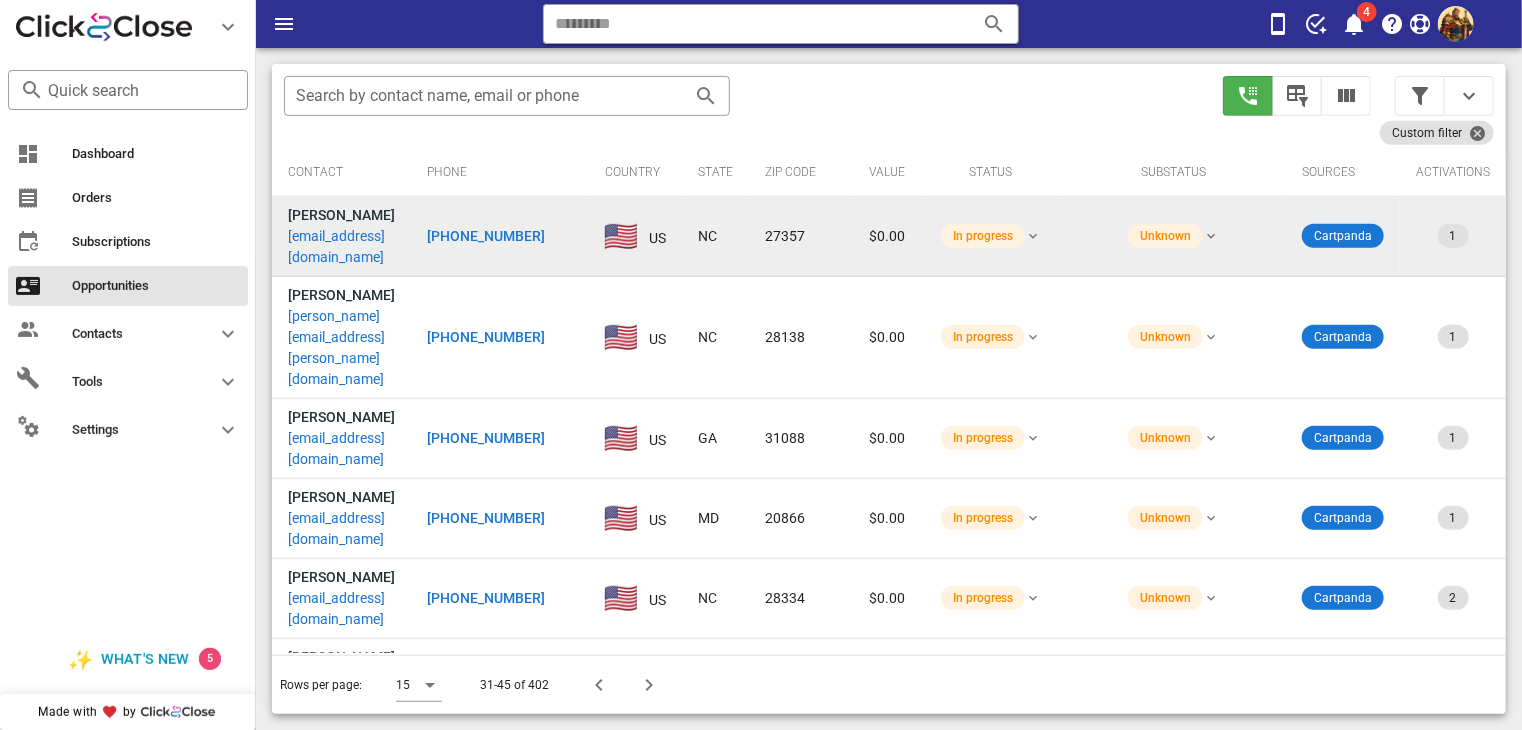 click on "[EMAIL_ADDRESS][DOMAIN_NAME]" at bounding box center (341, 247) 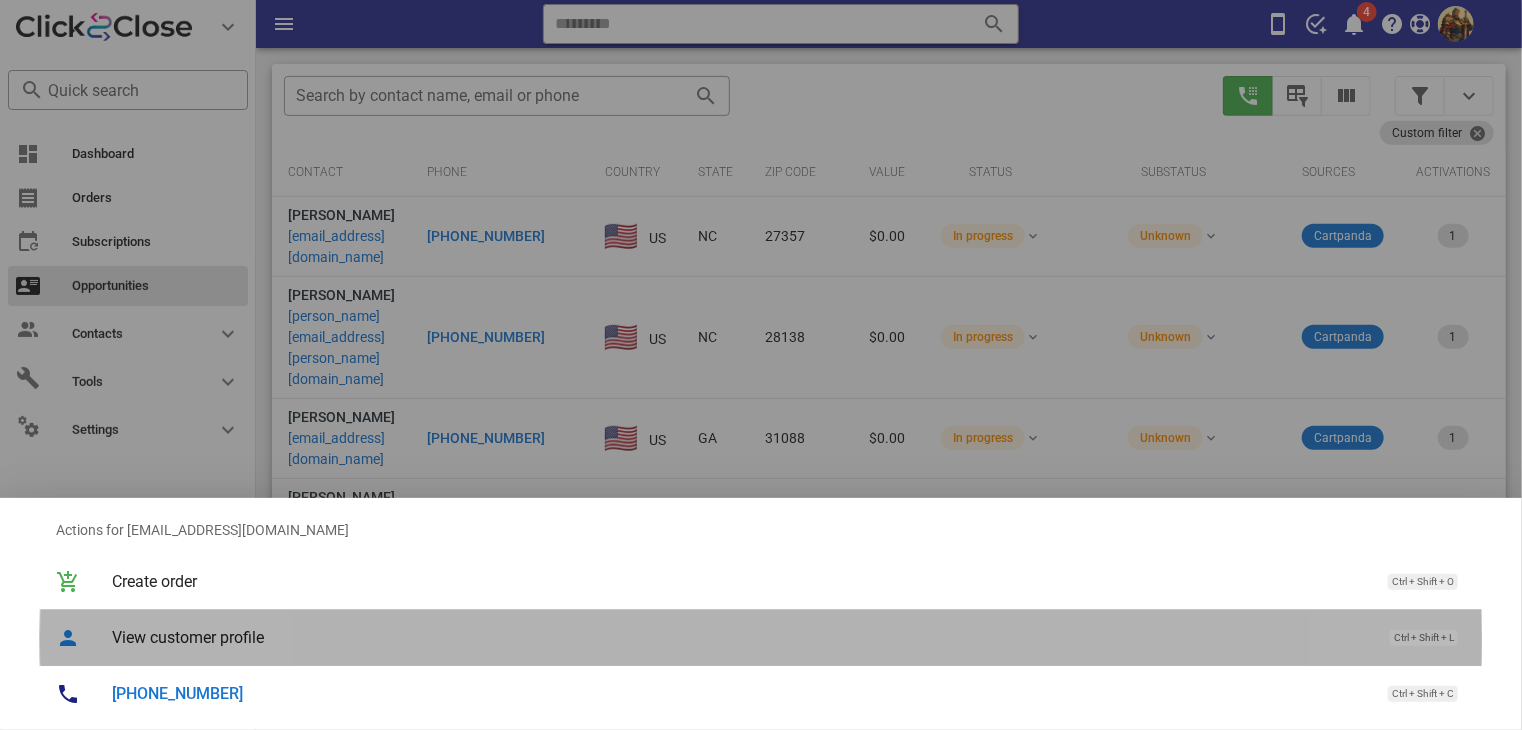 click on "View customer profile Ctrl + Shift + L" at bounding box center [789, 637] 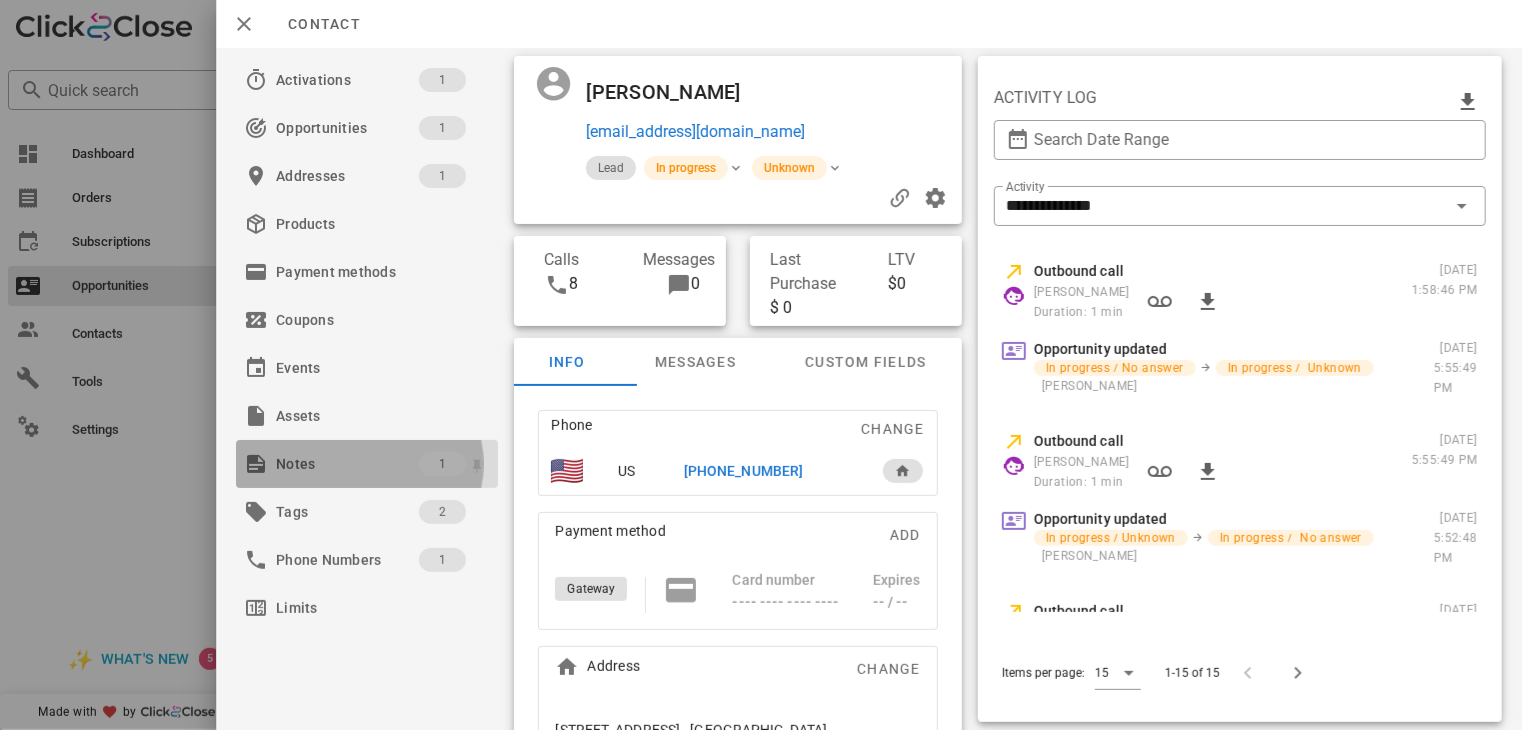 click on "Notes" at bounding box center (347, 464) 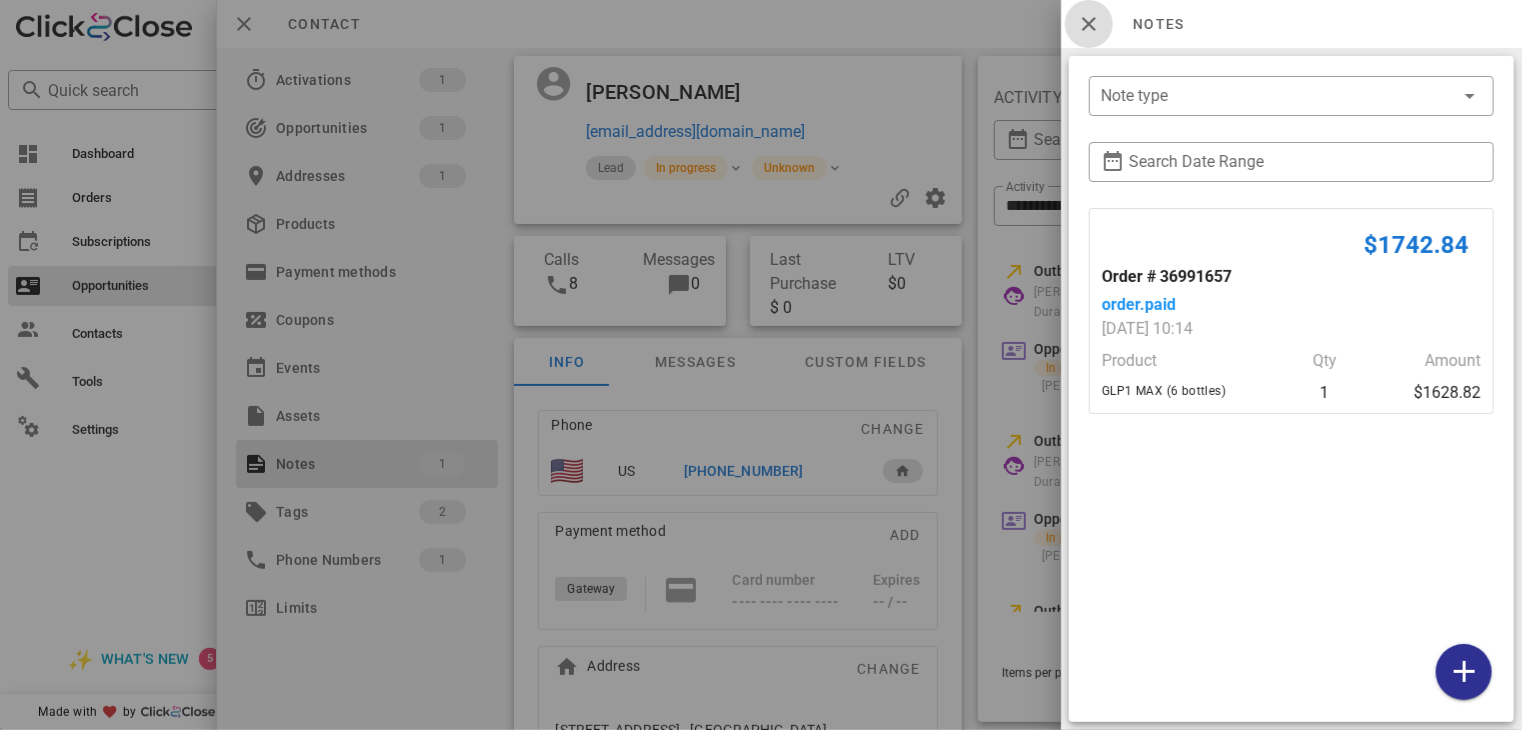 click at bounding box center (1089, 24) 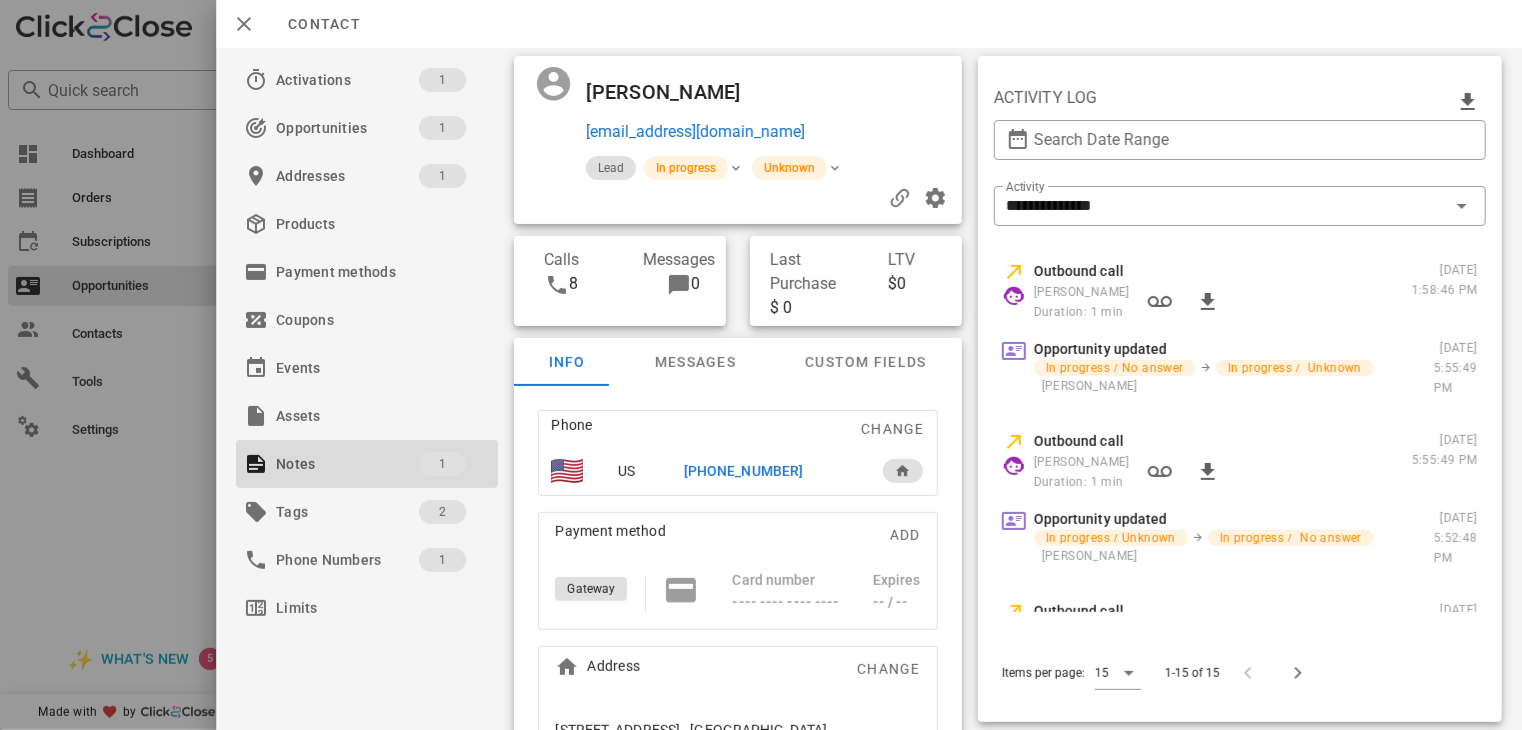 click on "[PHONE_NUMBER]" at bounding box center [743, 471] 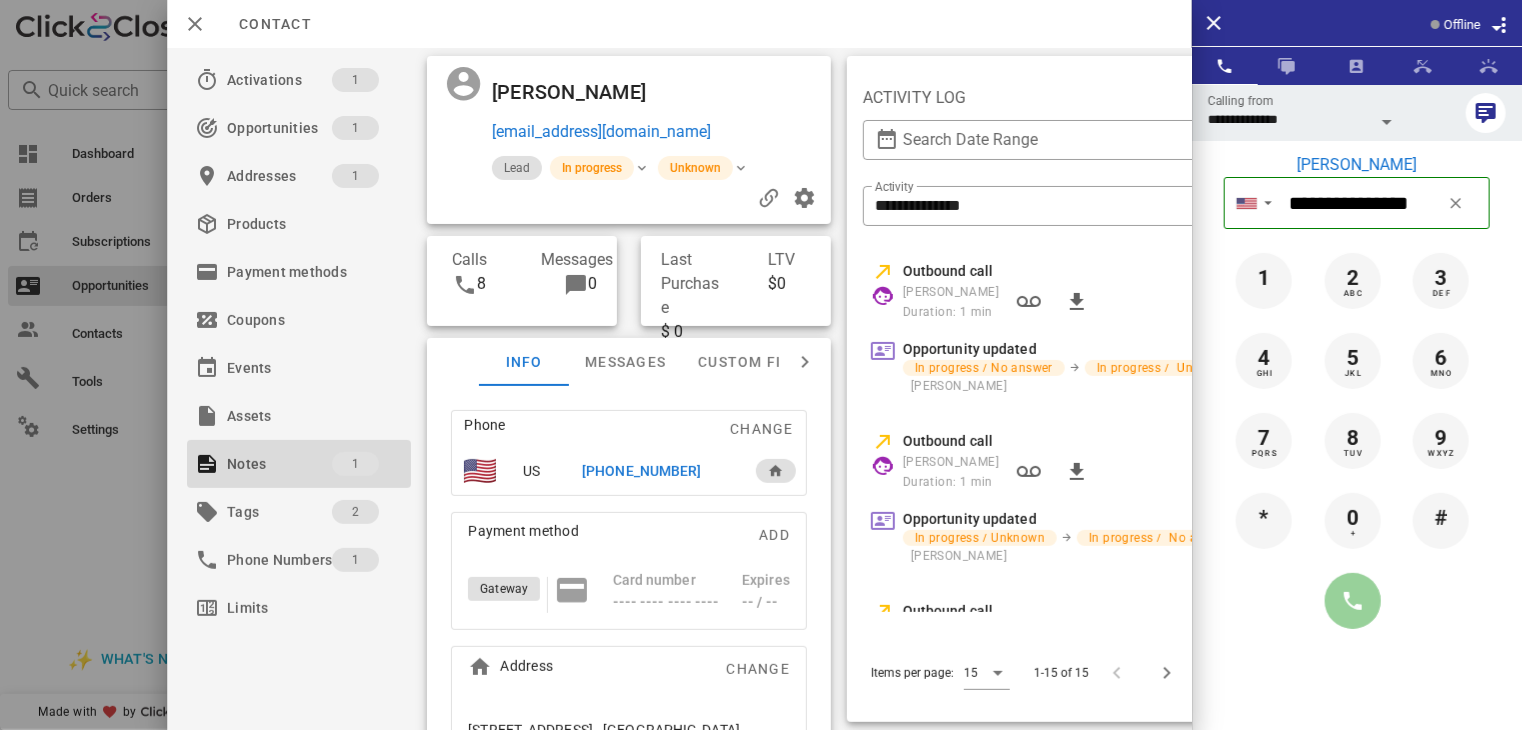 click at bounding box center [1353, 601] 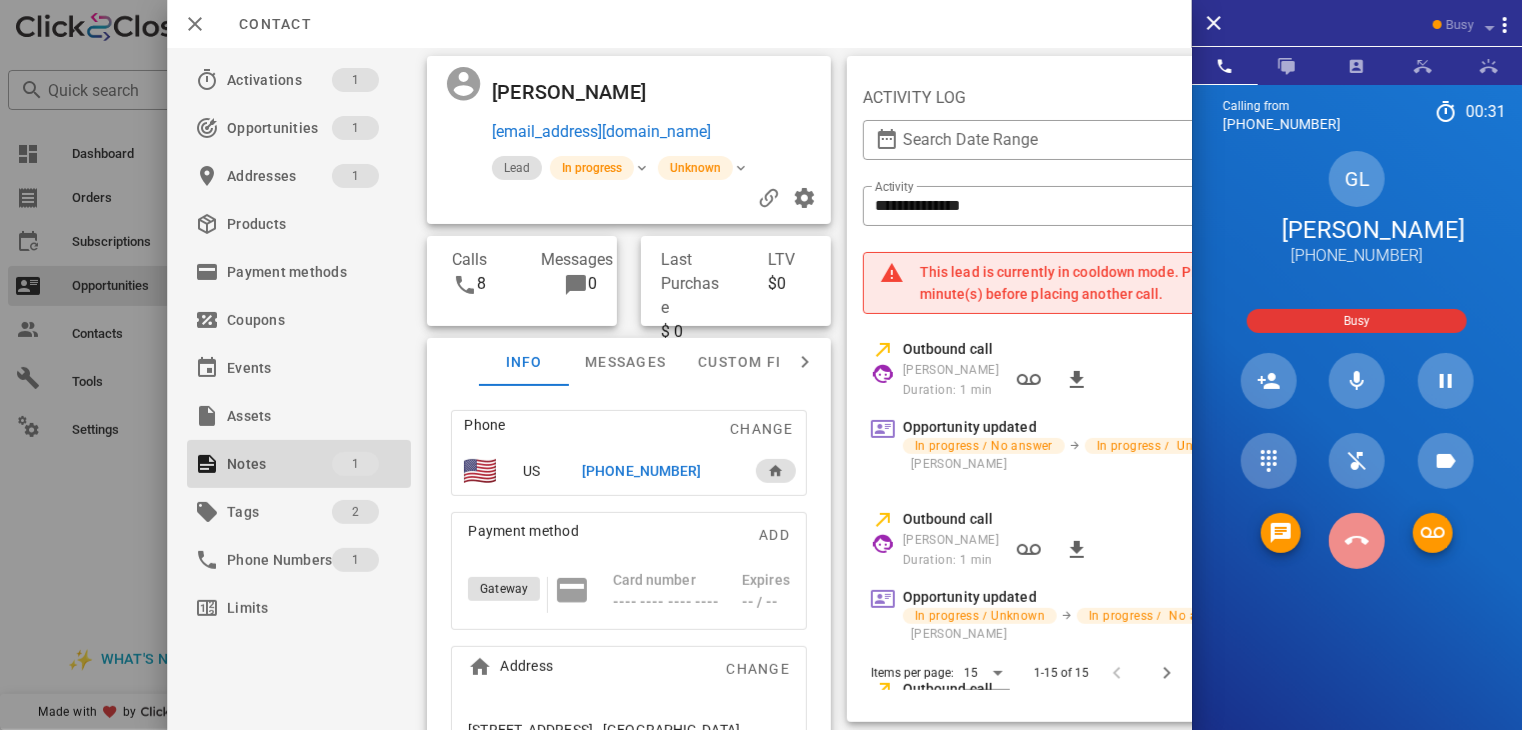 click at bounding box center [1357, 541] 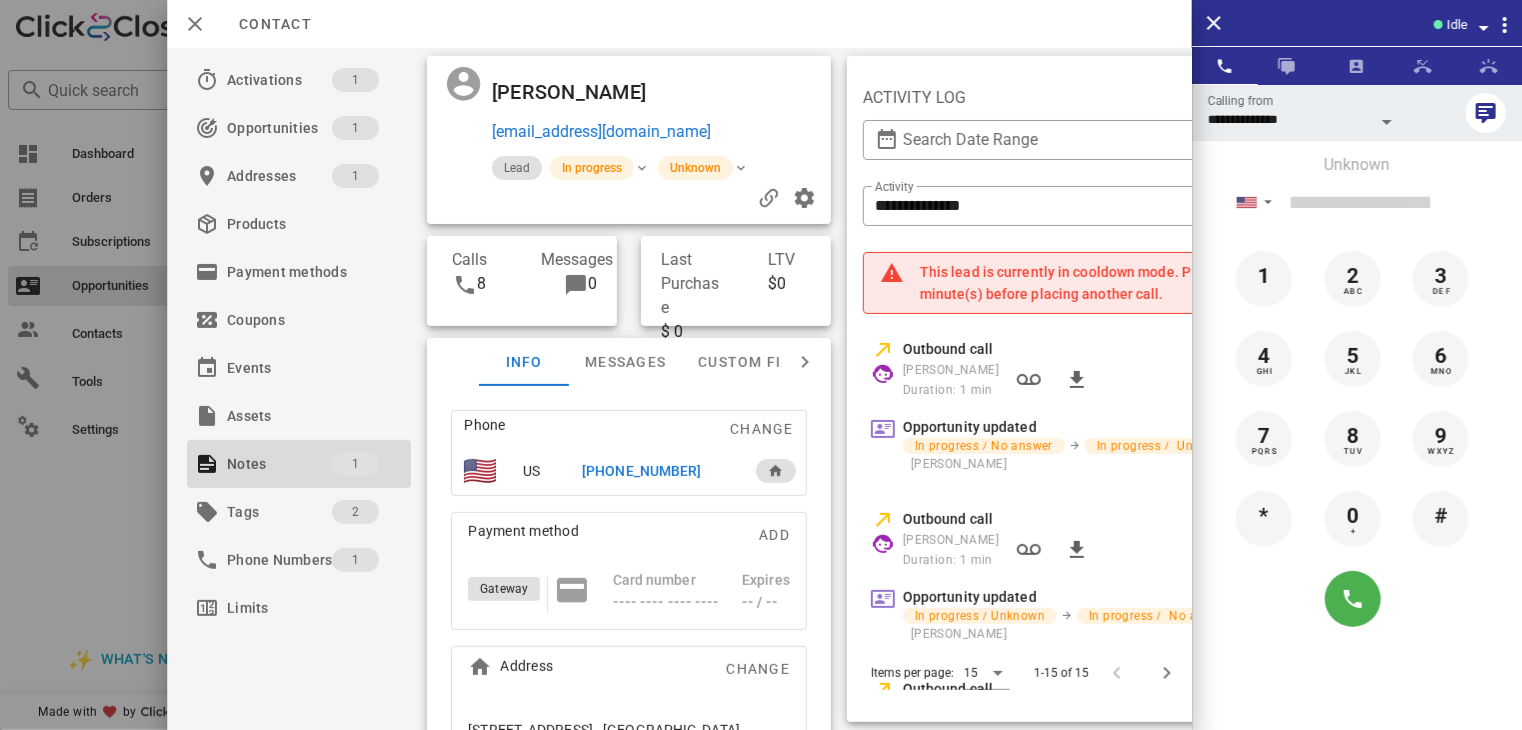 click at bounding box center [761, 365] 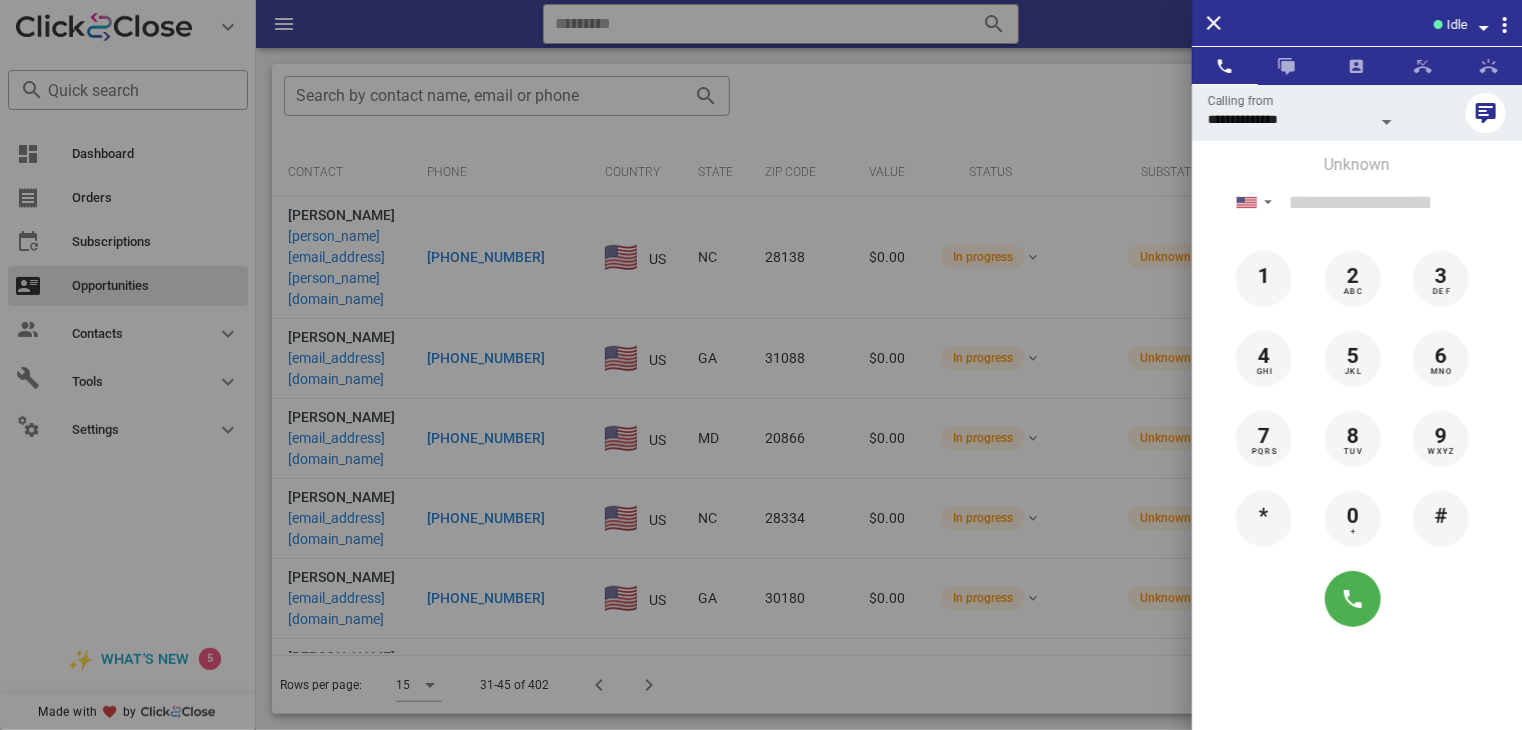 click at bounding box center [761, 365] 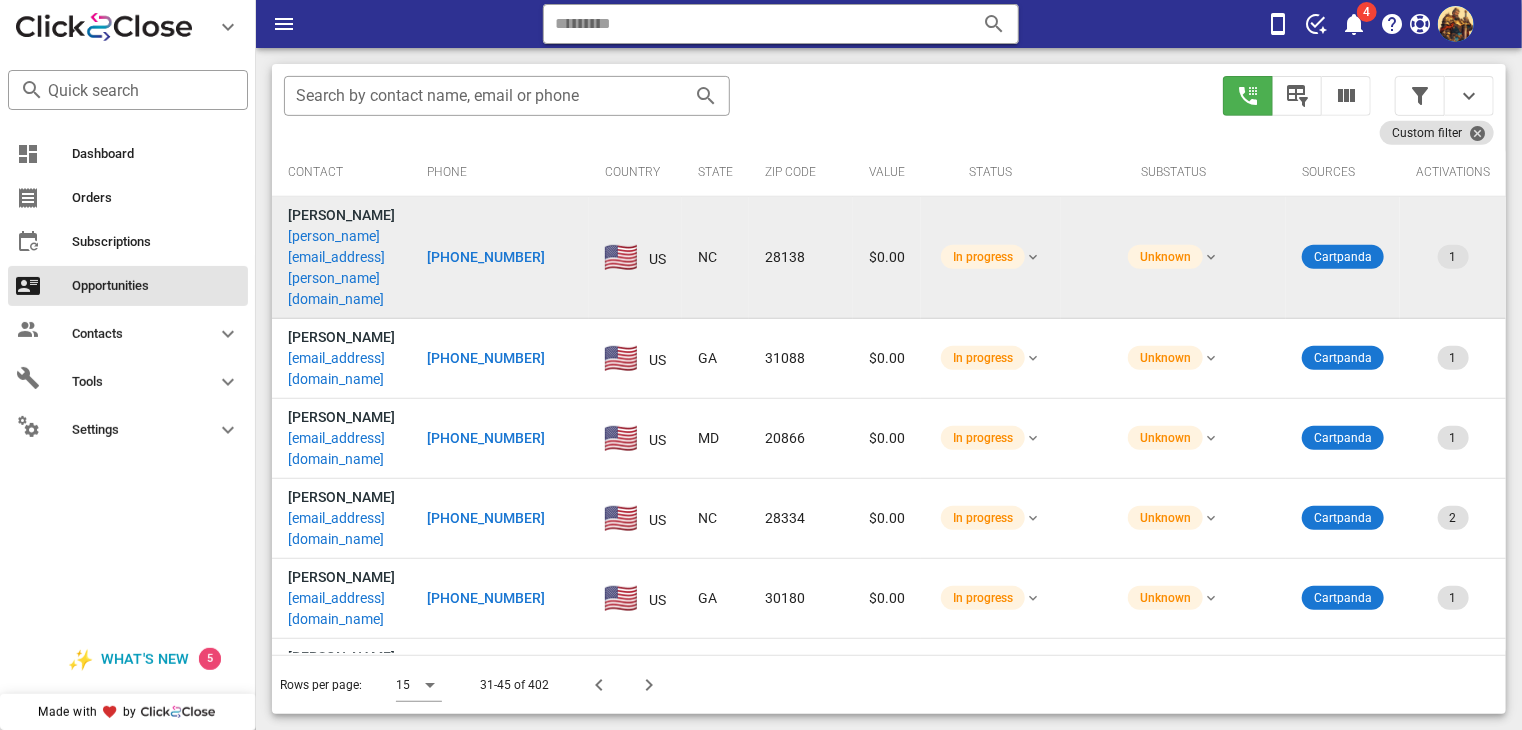 click on "[PERSON_NAME][EMAIL_ADDRESS][PERSON_NAME][DOMAIN_NAME]" at bounding box center [341, 268] 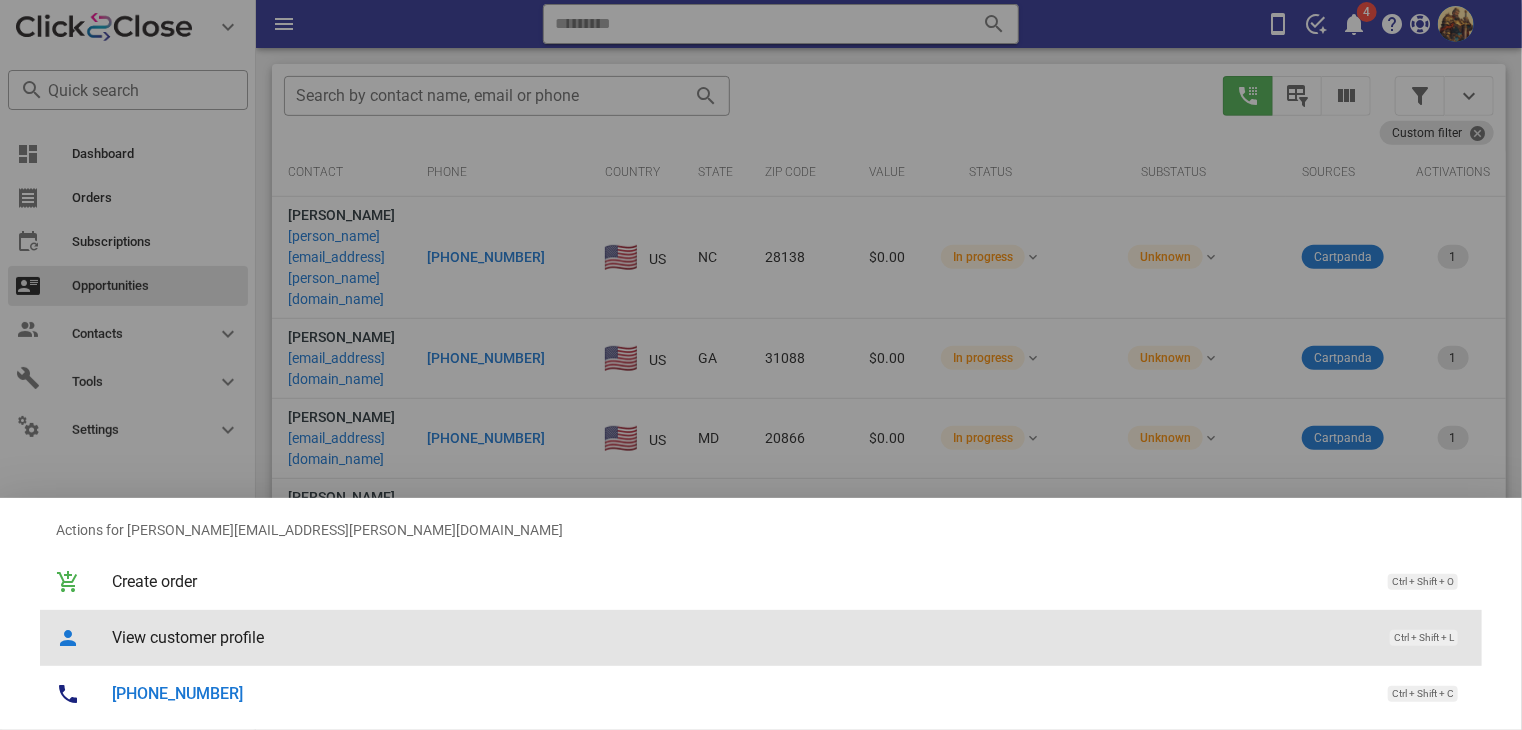 click on "View customer profile" at bounding box center (741, 637) 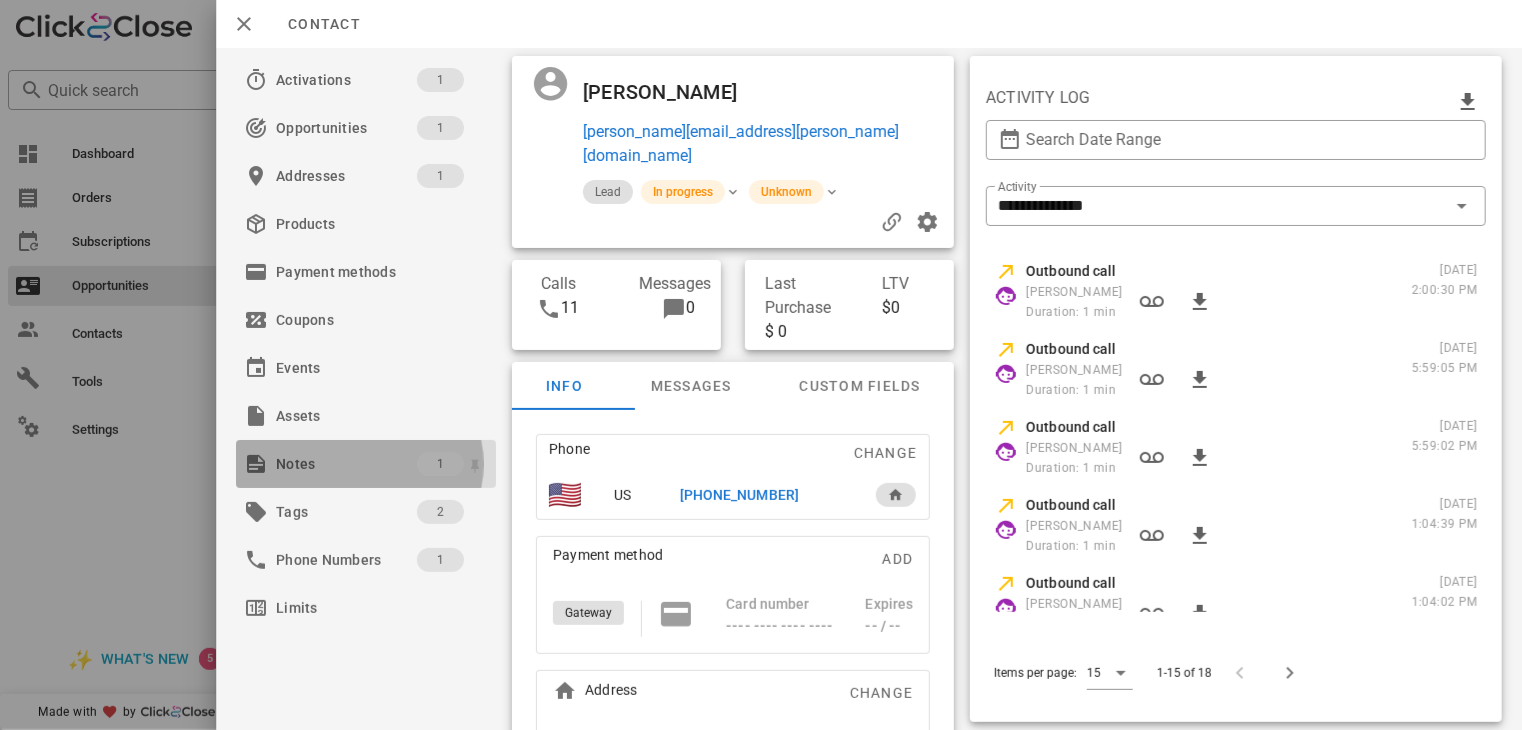 click on "Notes" at bounding box center (346, 464) 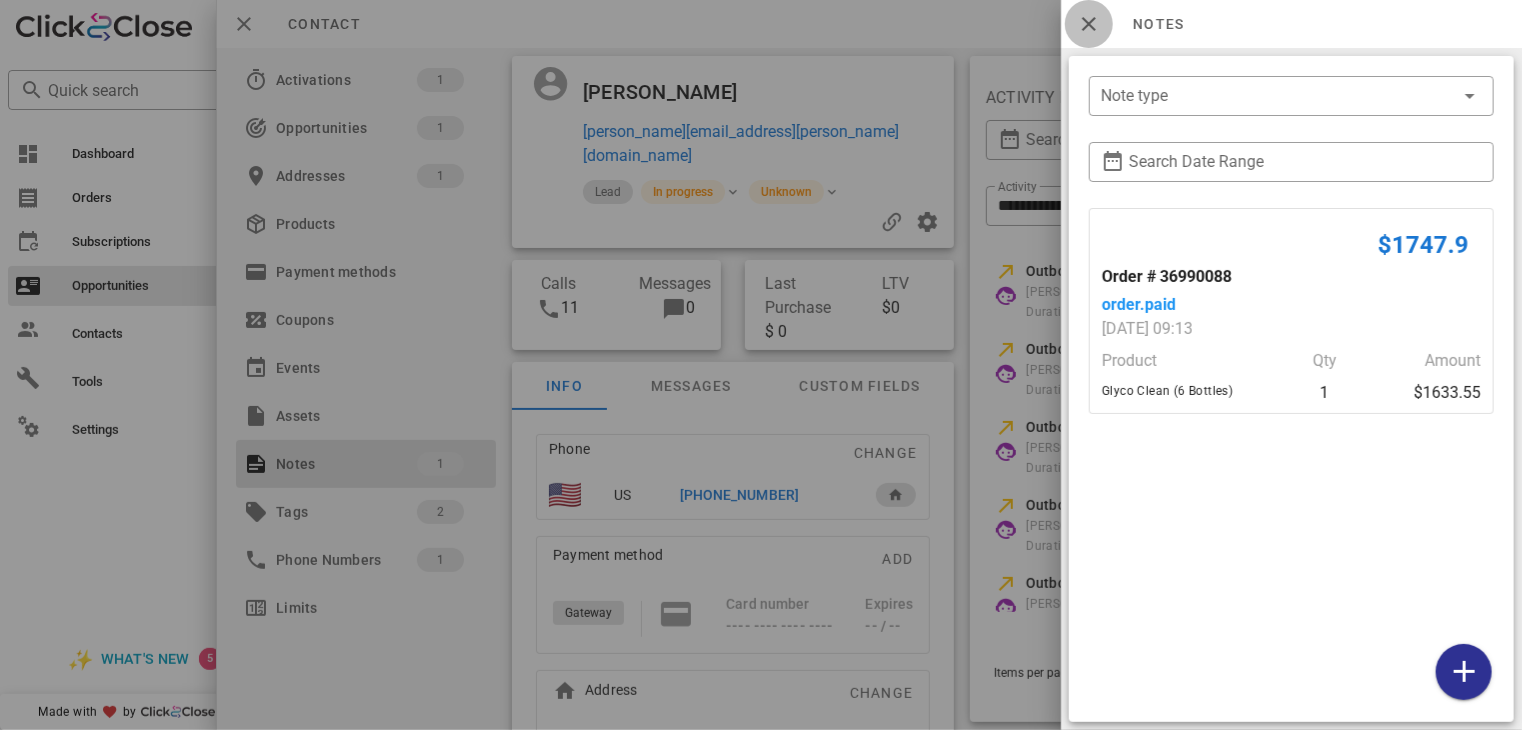 click at bounding box center [1089, 24] 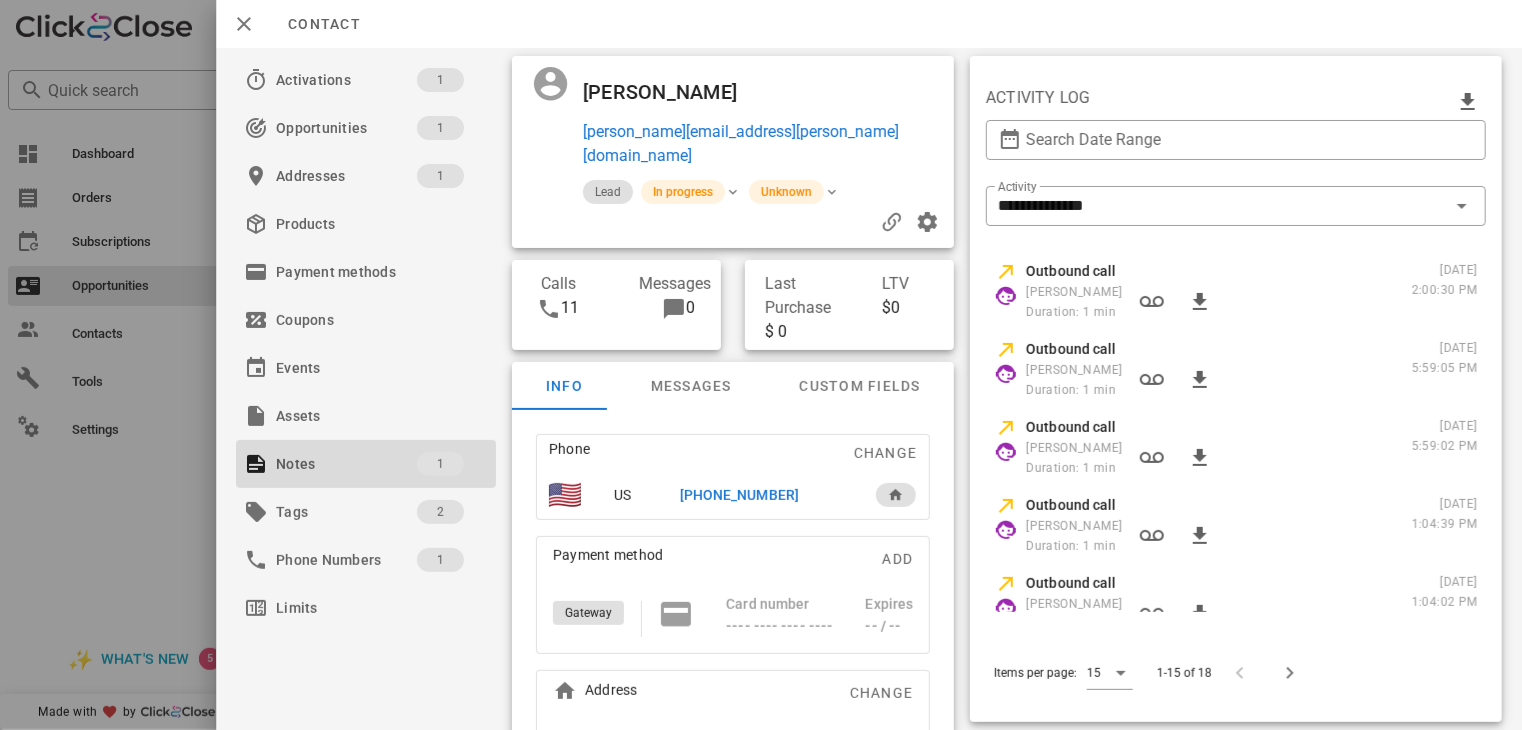click on "[PHONE_NUMBER]" at bounding box center [739, 495] 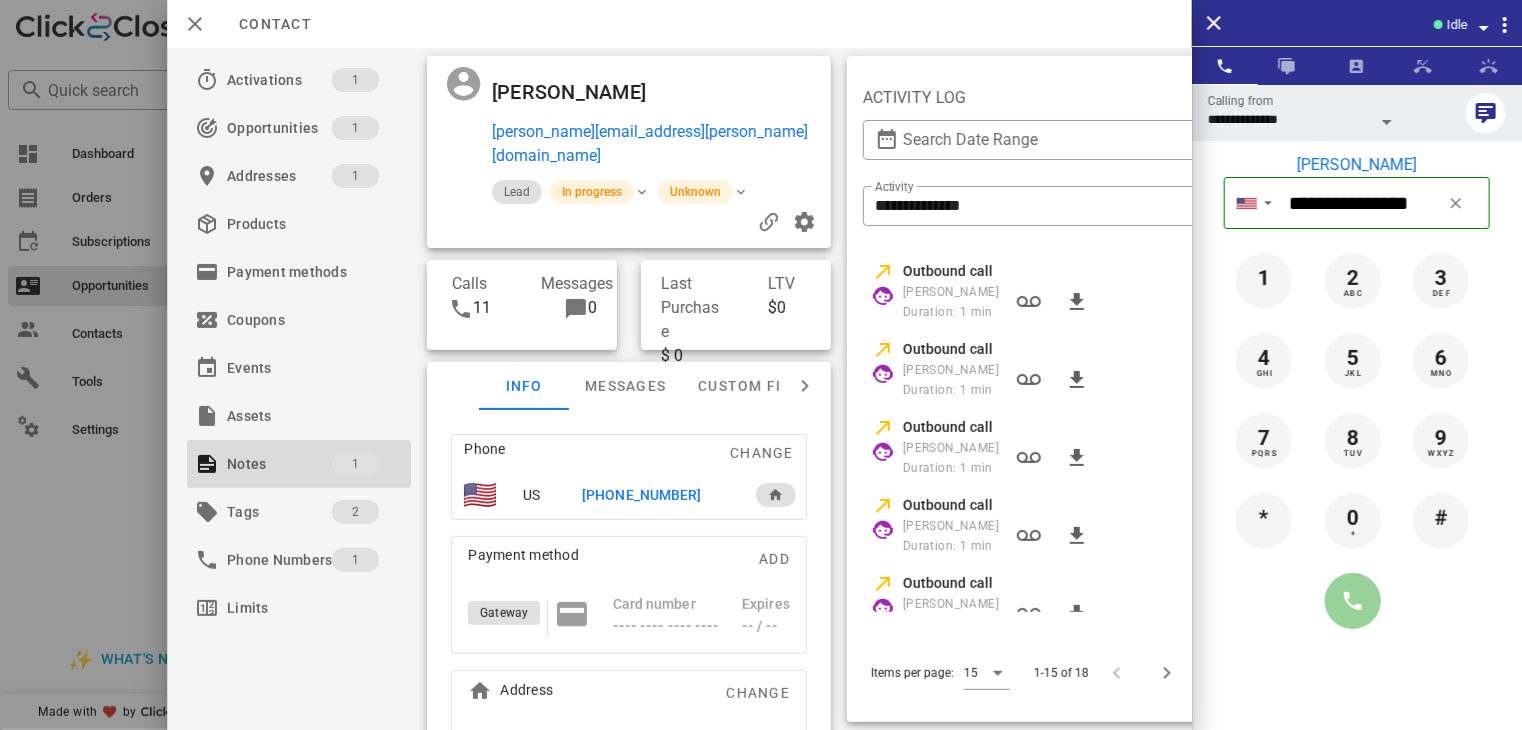 click at bounding box center (1353, 601) 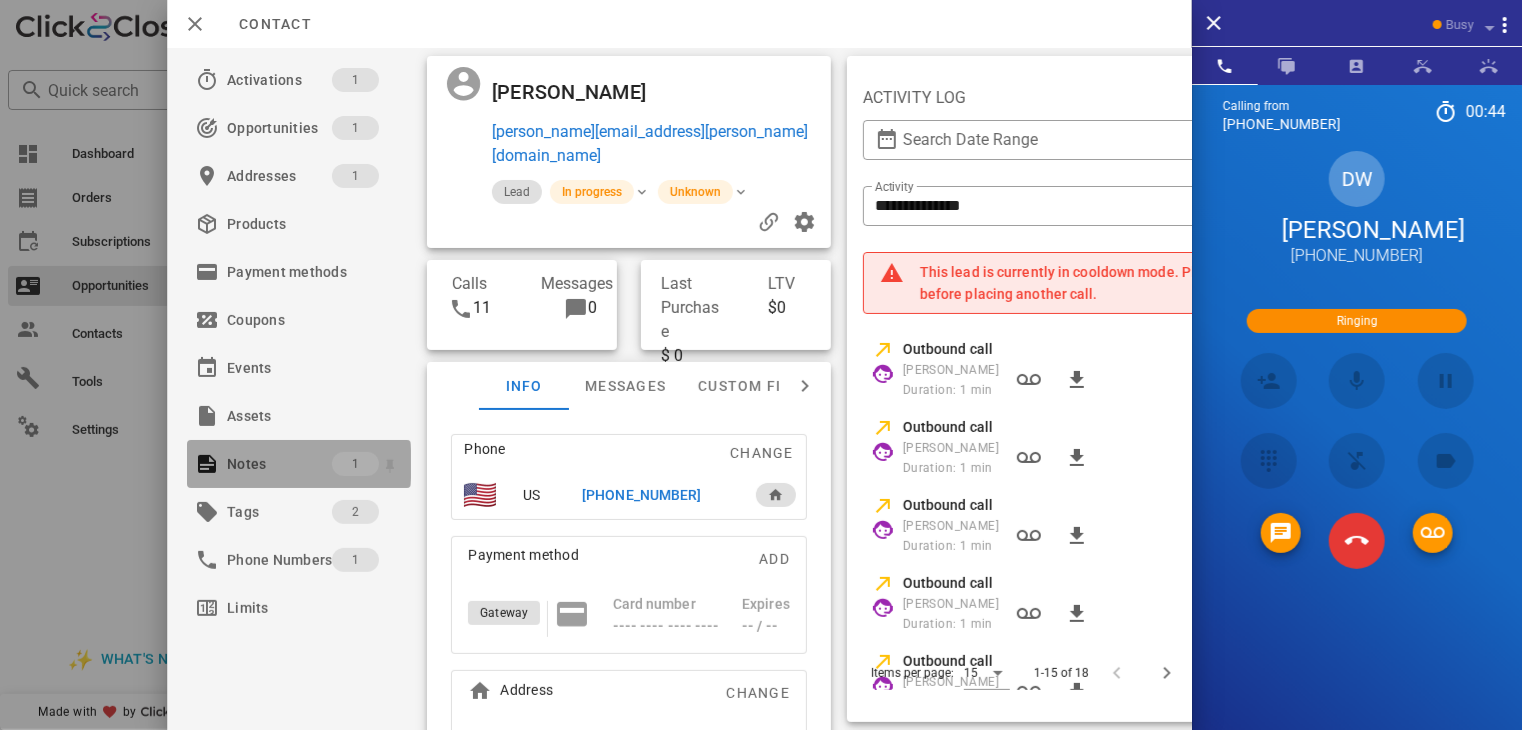 click on "Notes" at bounding box center [279, 464] 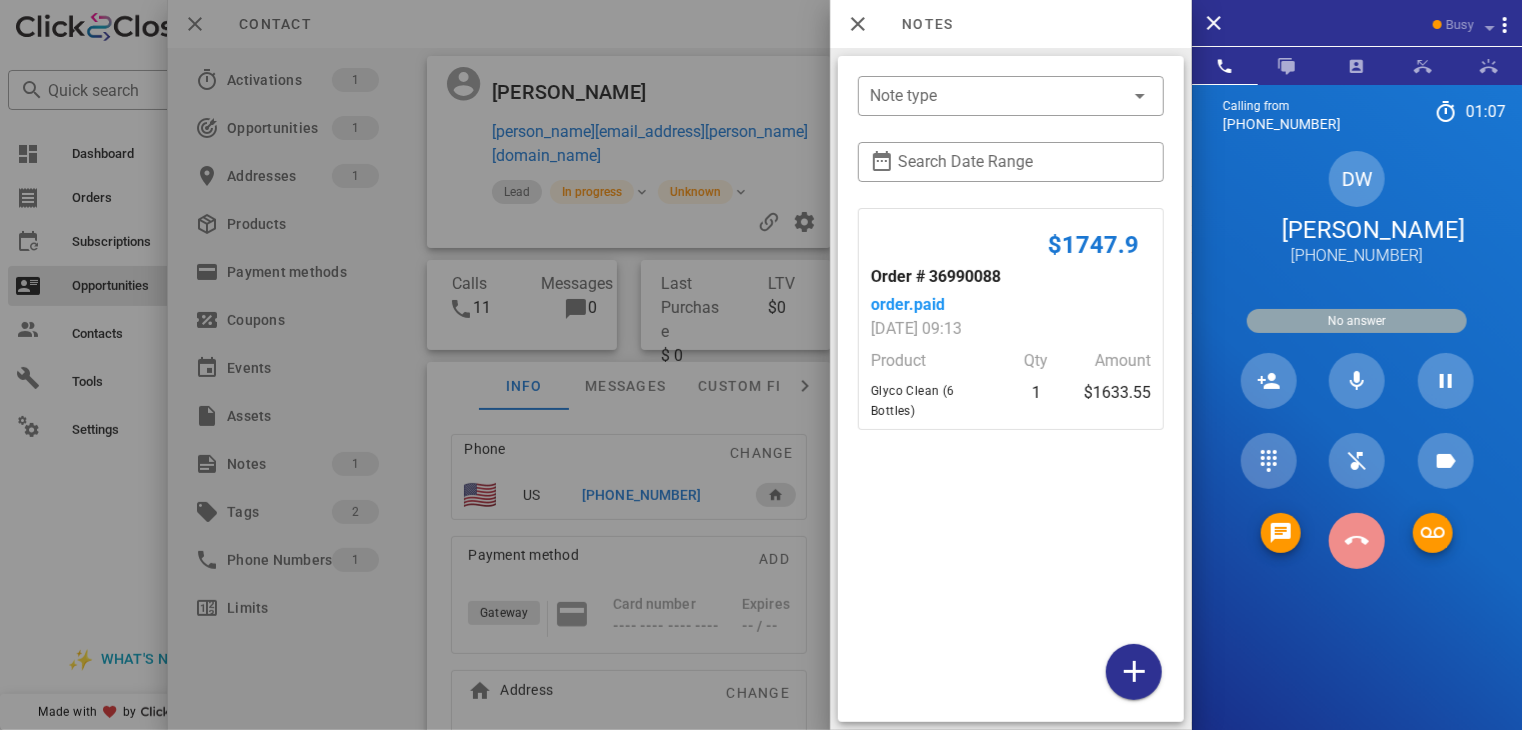 click at bounding box center (1357, 541) 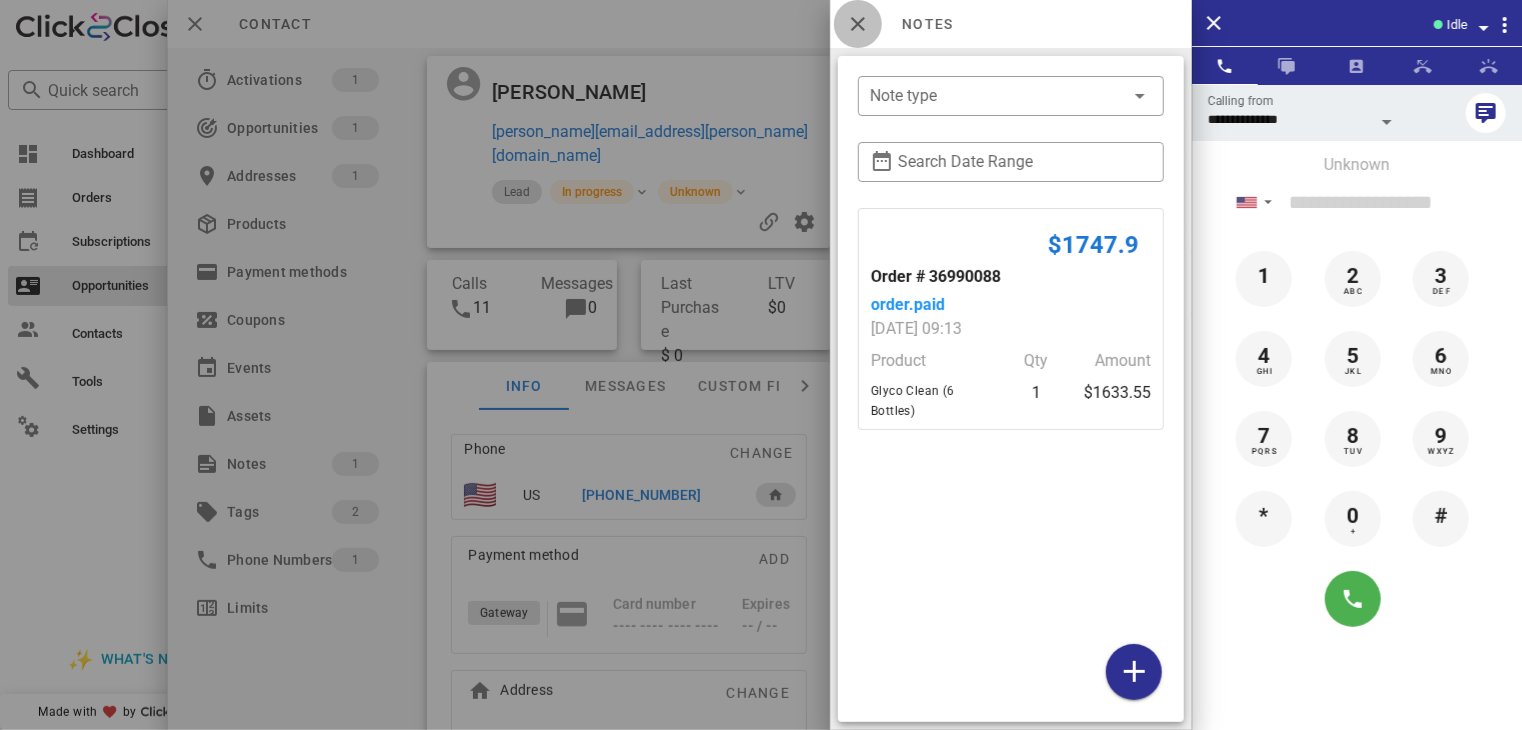click at bounding box center (858, 24) 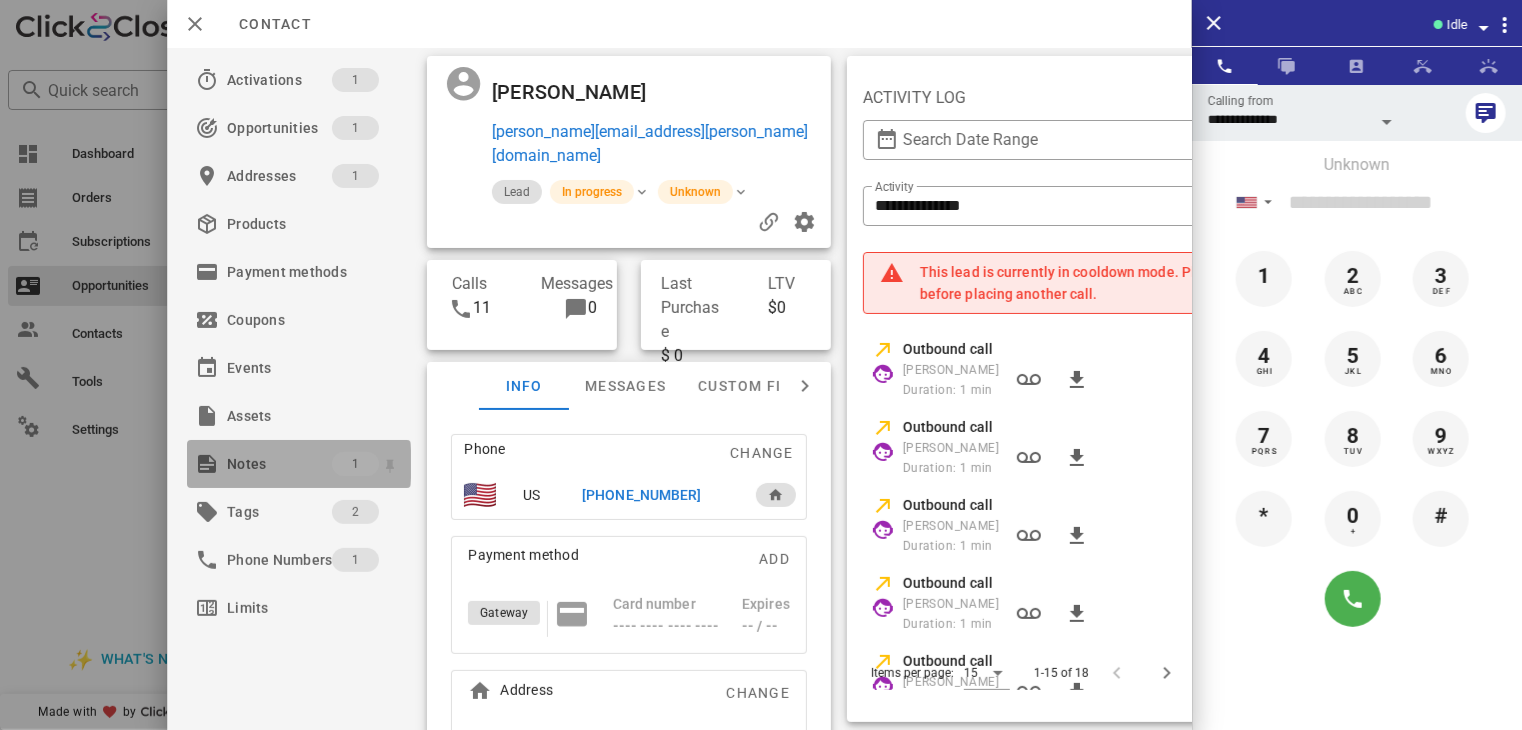 click on "Notes" at bounding box center [279, 464] 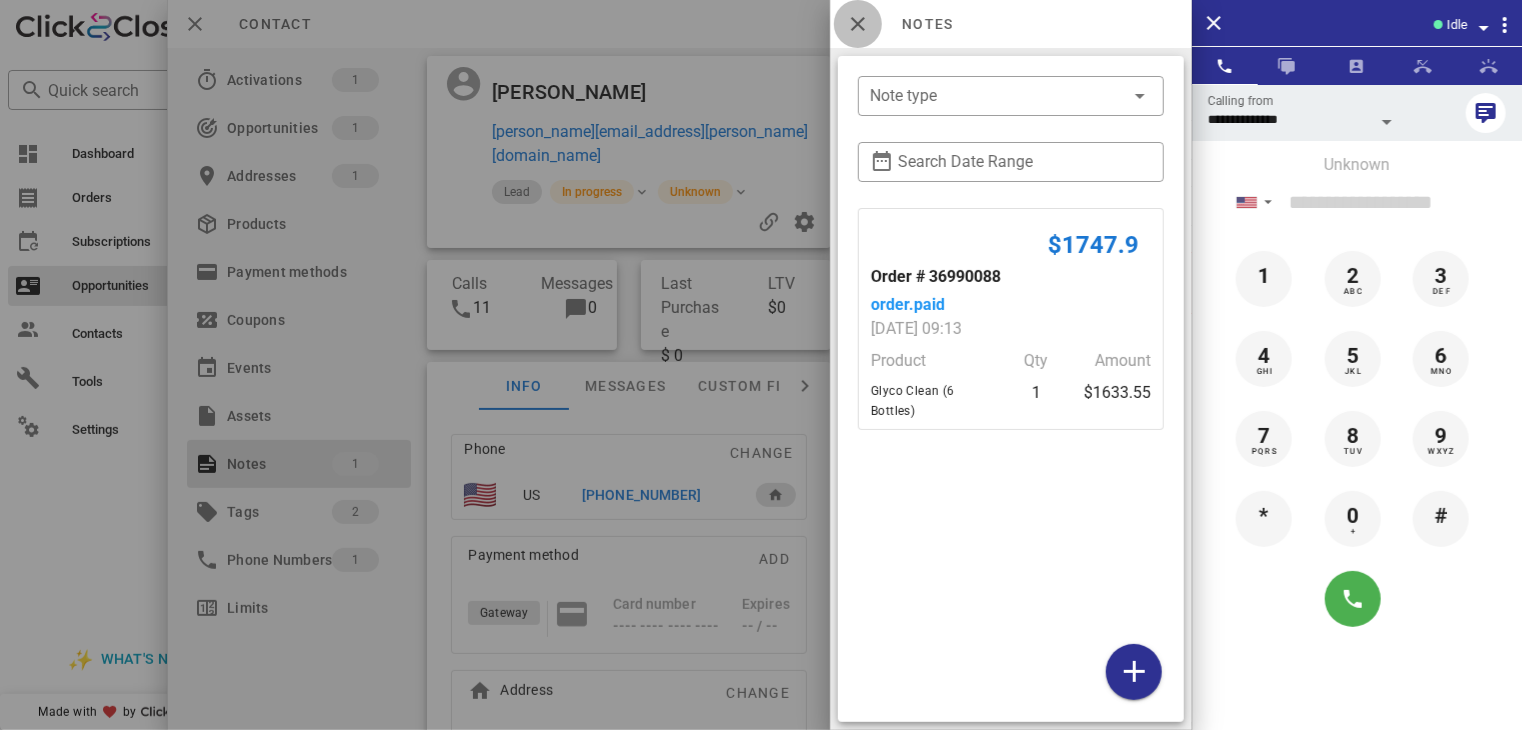 click at bounding box center [858, 24] 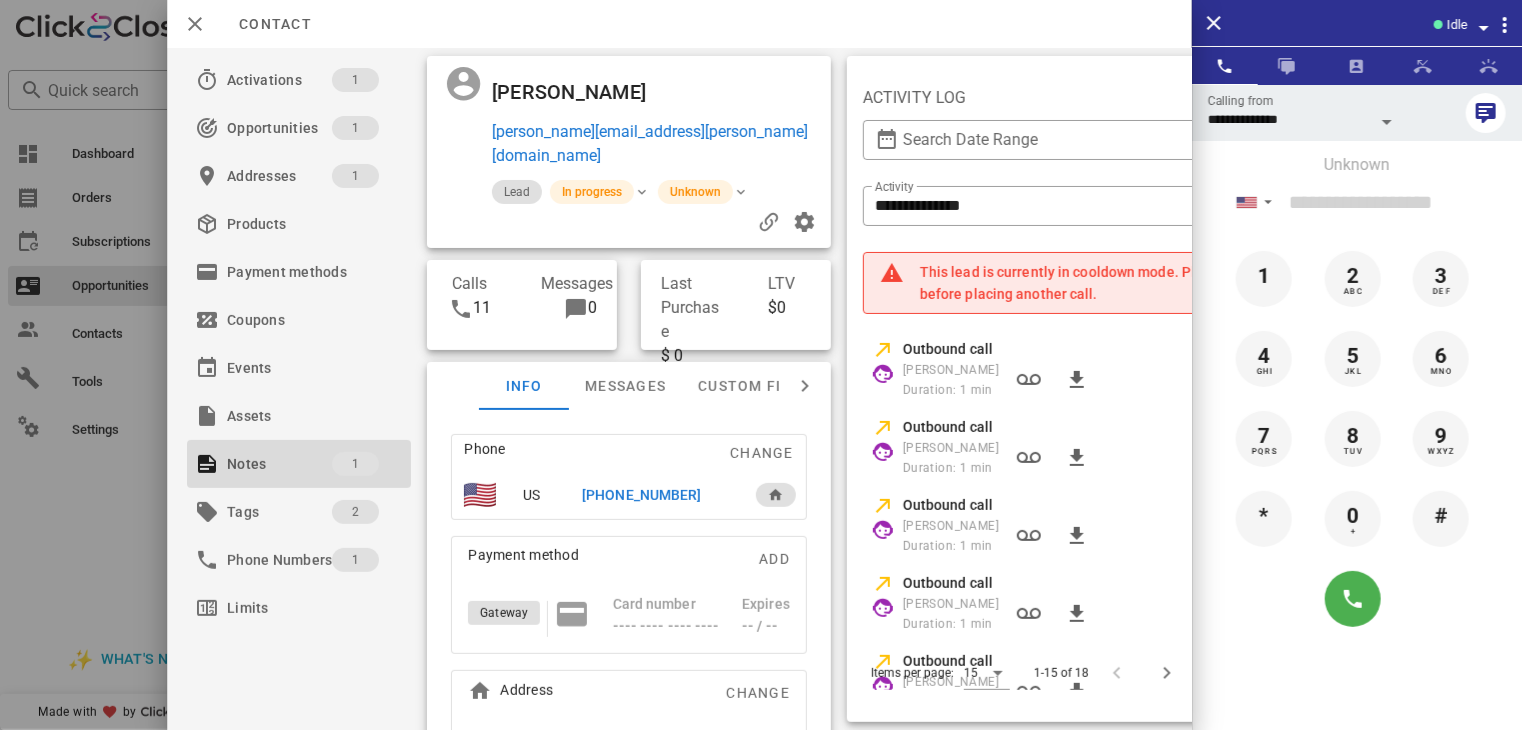 click on "[PHONE_NUMBER]" at bounding box center (641, 495) 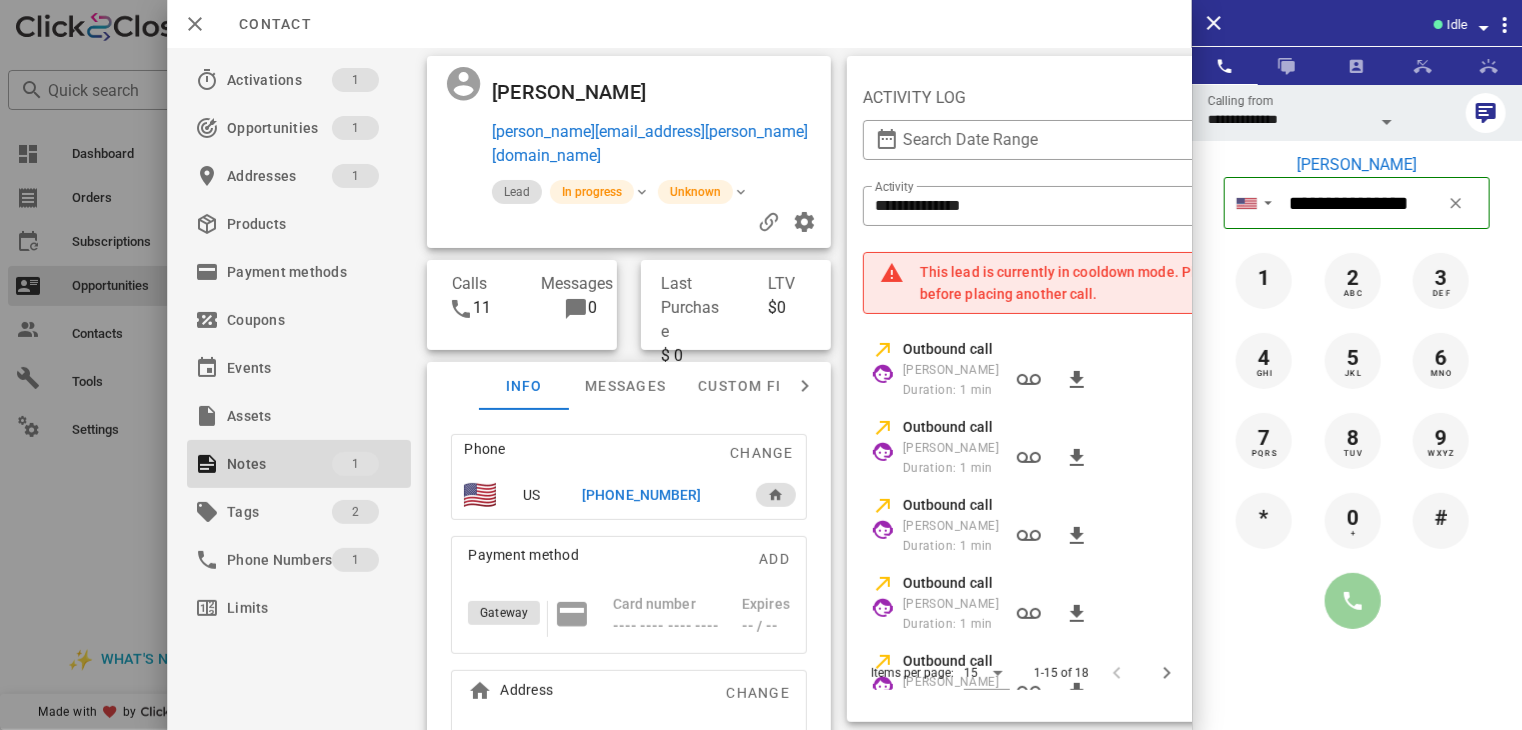 click at bounding box center [1353, 601] 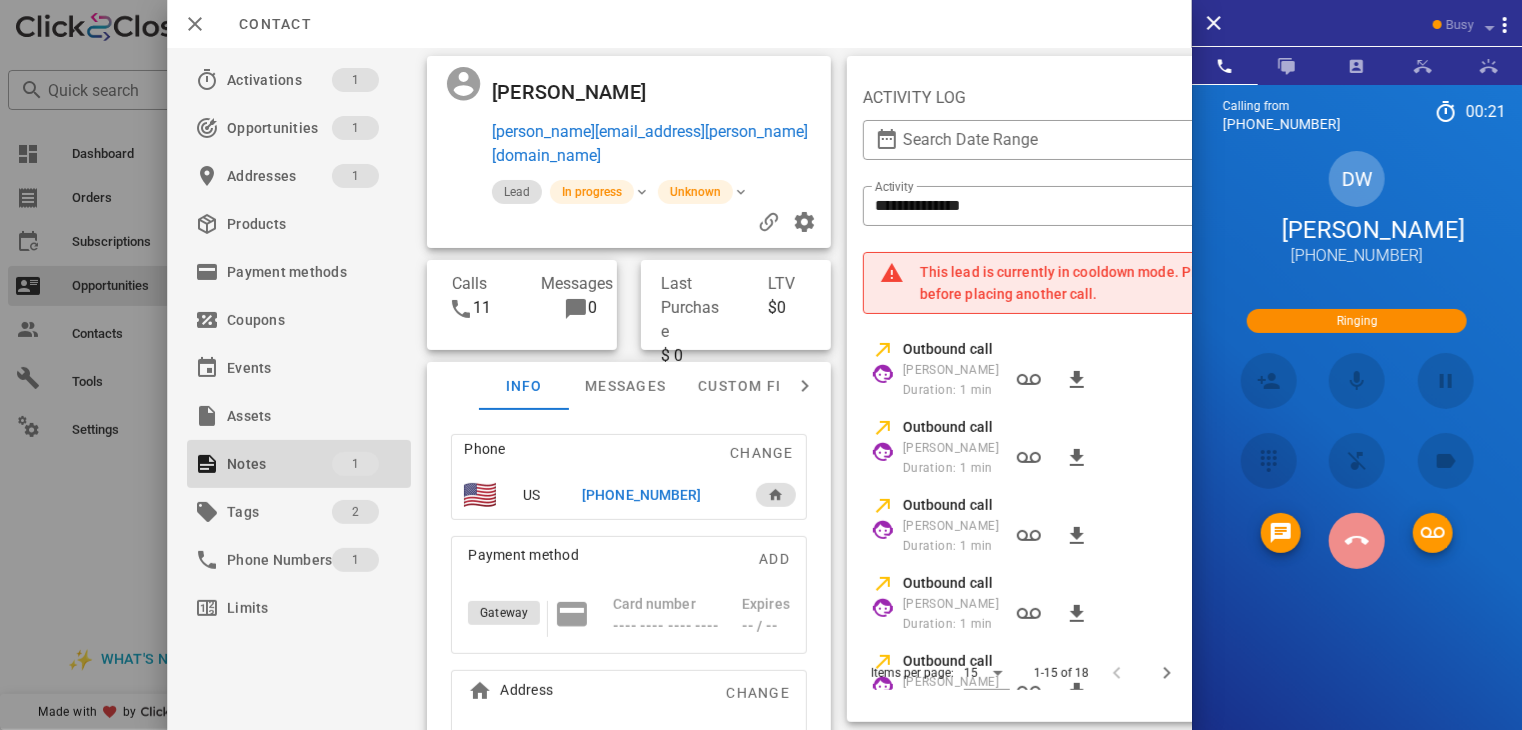click at bounding box center [1357, 541] 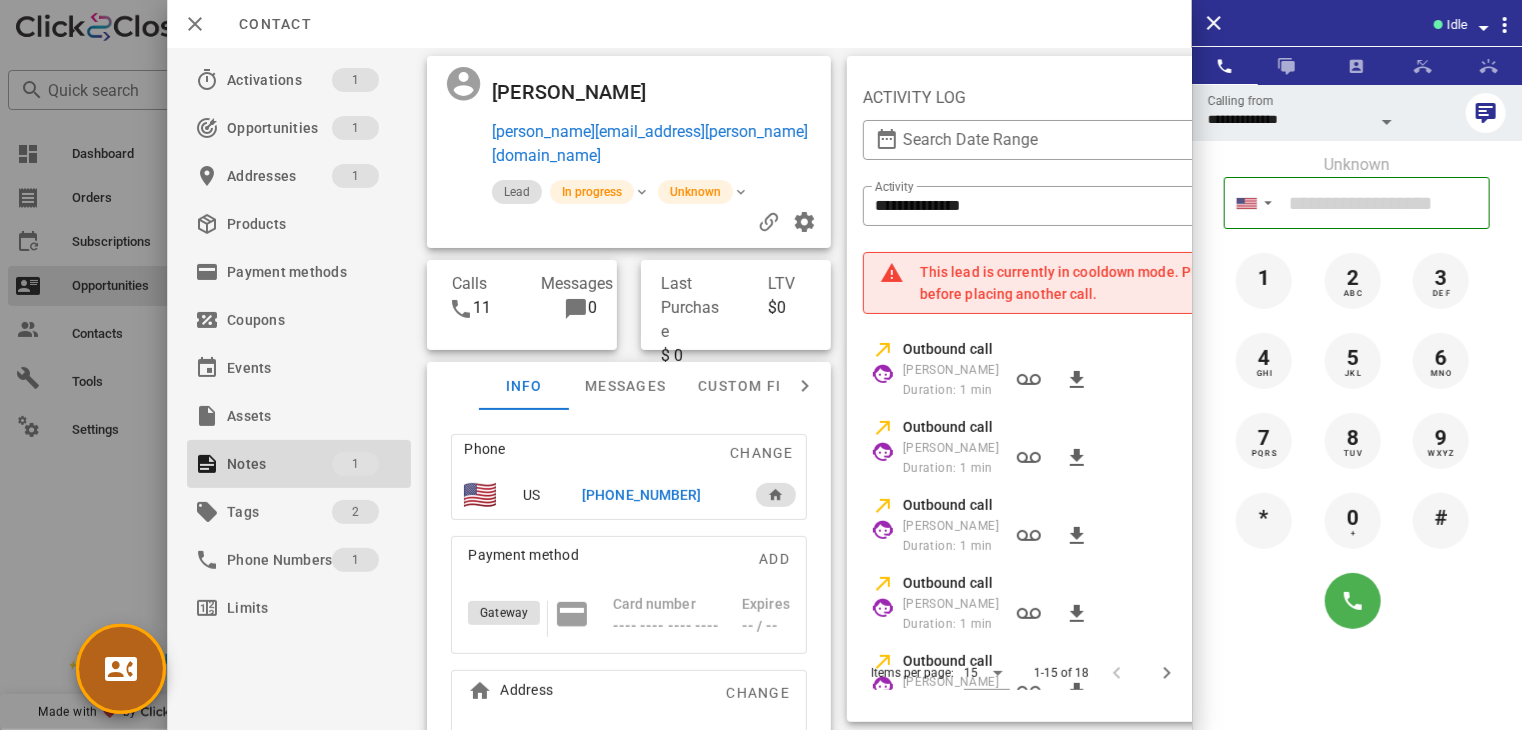 click at bounding box center (121, 669) 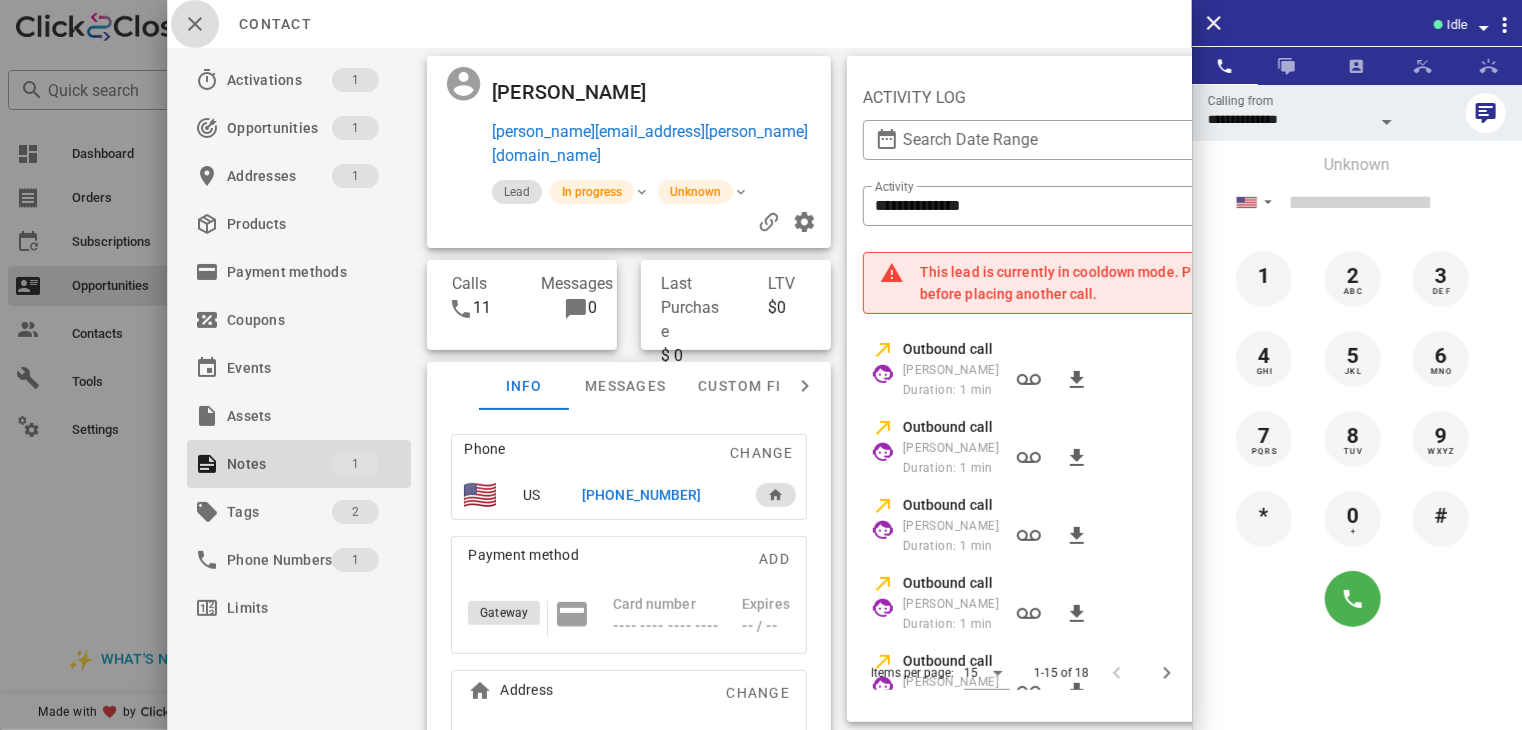 click at bounding box center [195, 24] 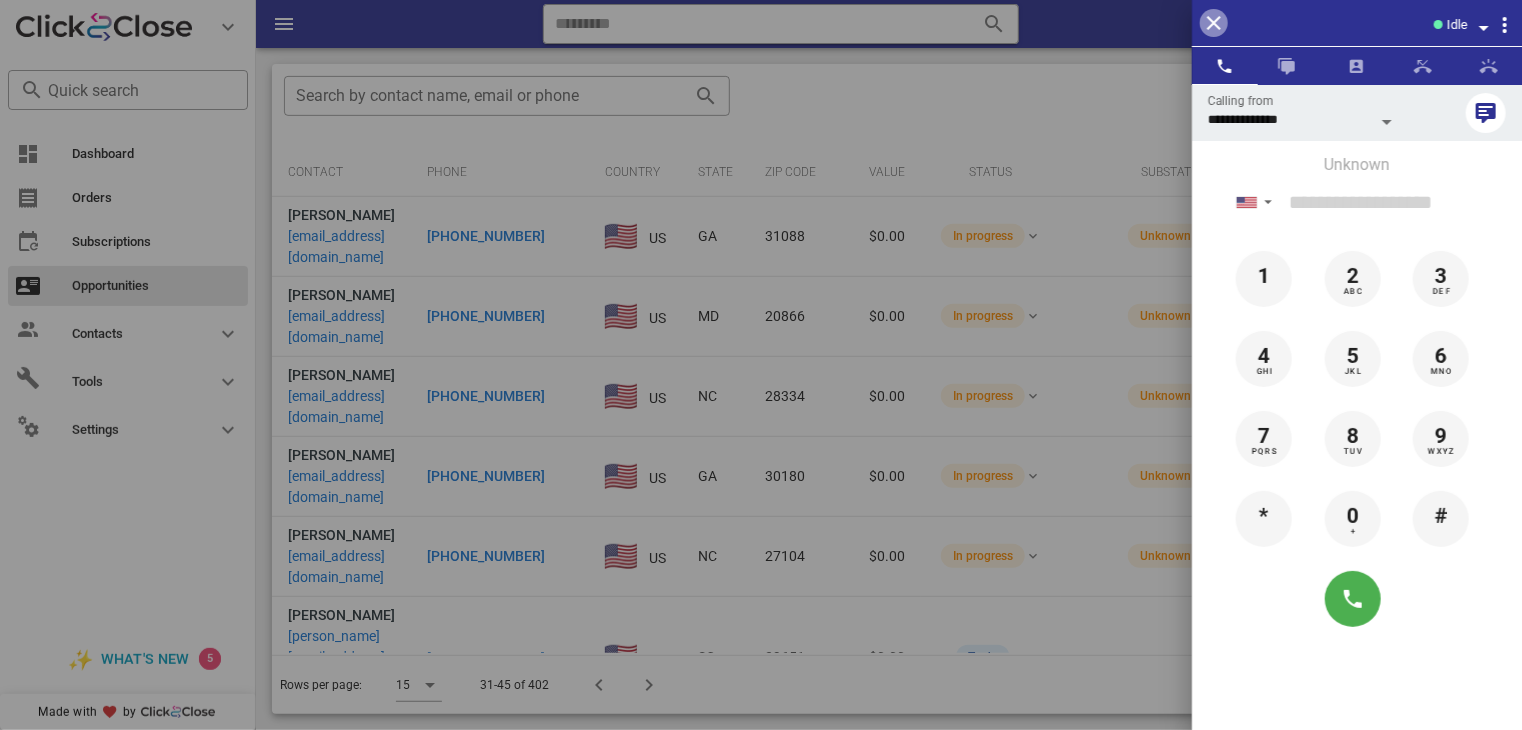 click at bounding box center (1214, 23) 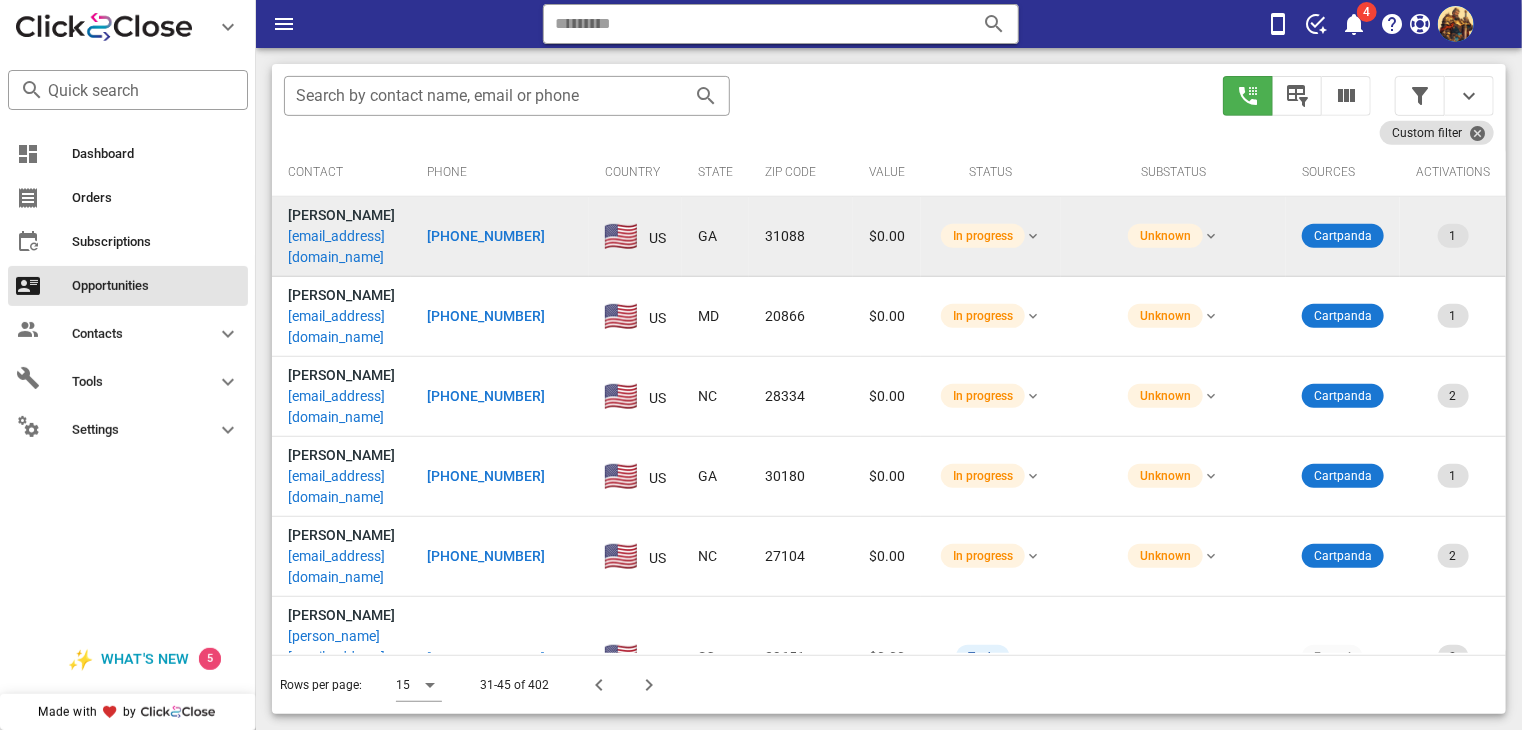 click on "[EMAIL_ADDRESS][DOMAIN_NAME]" at bounding box center (341, 247) 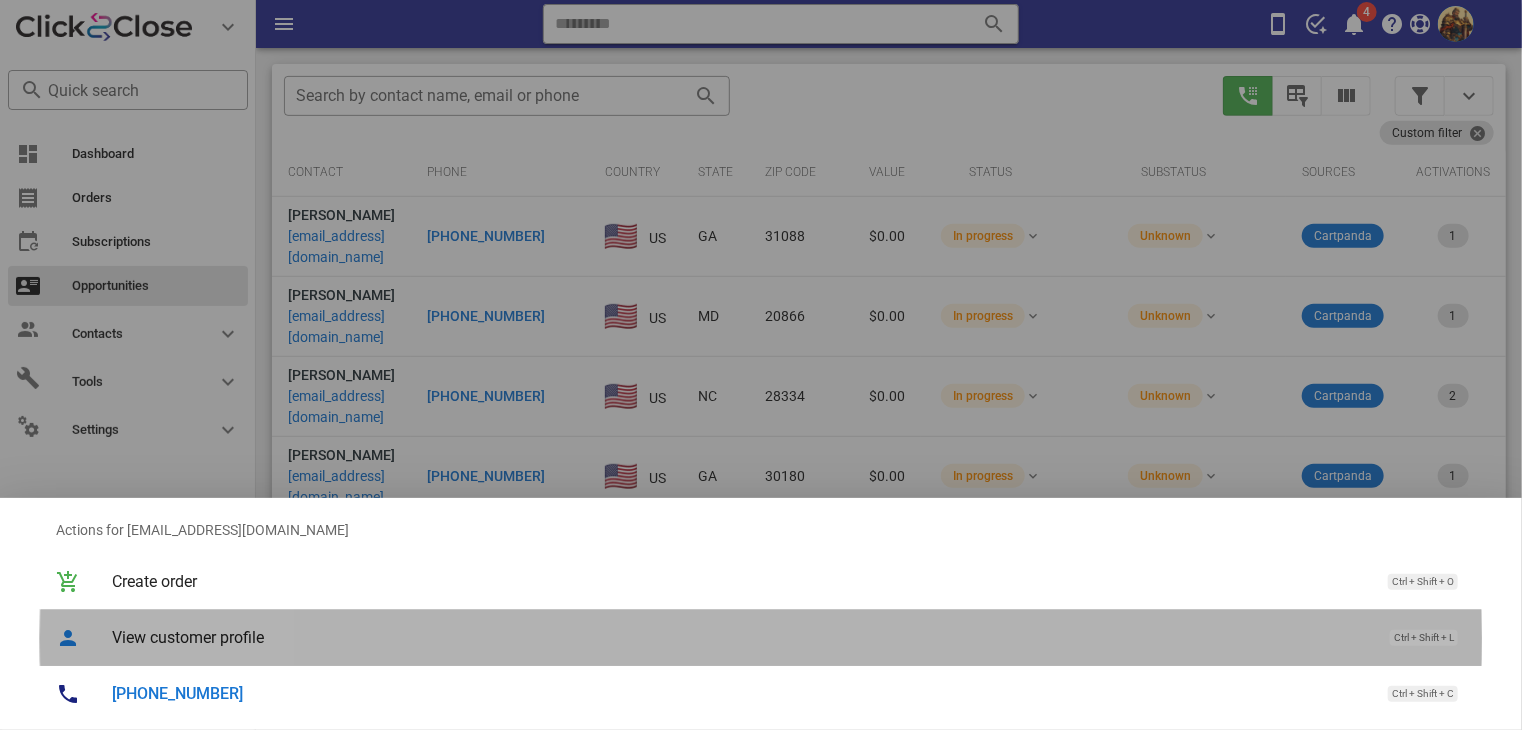 click on "View customer profile Ctrl + Shift + L" at bounding box center (789, 637) 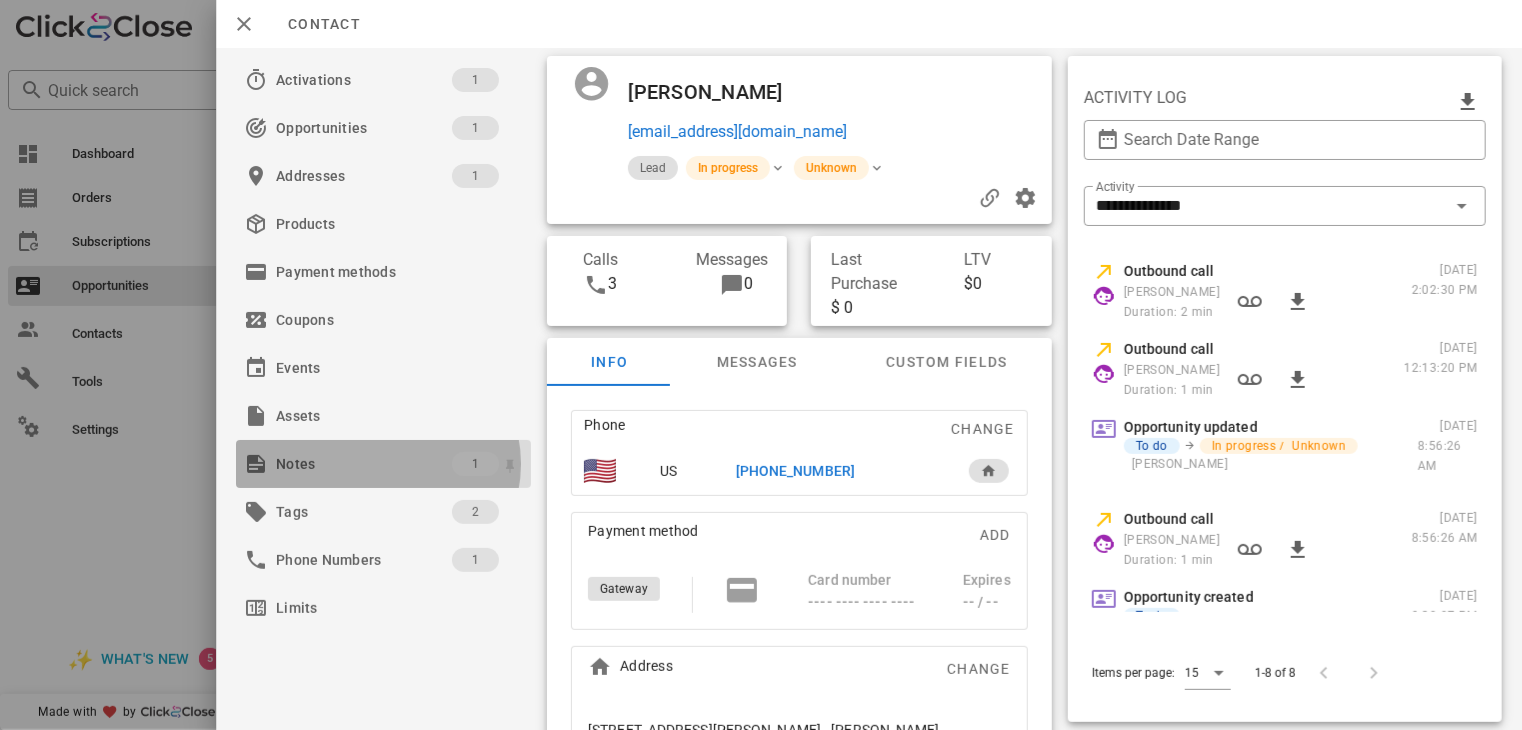click on "Notes" at bounding box center [364, 464] 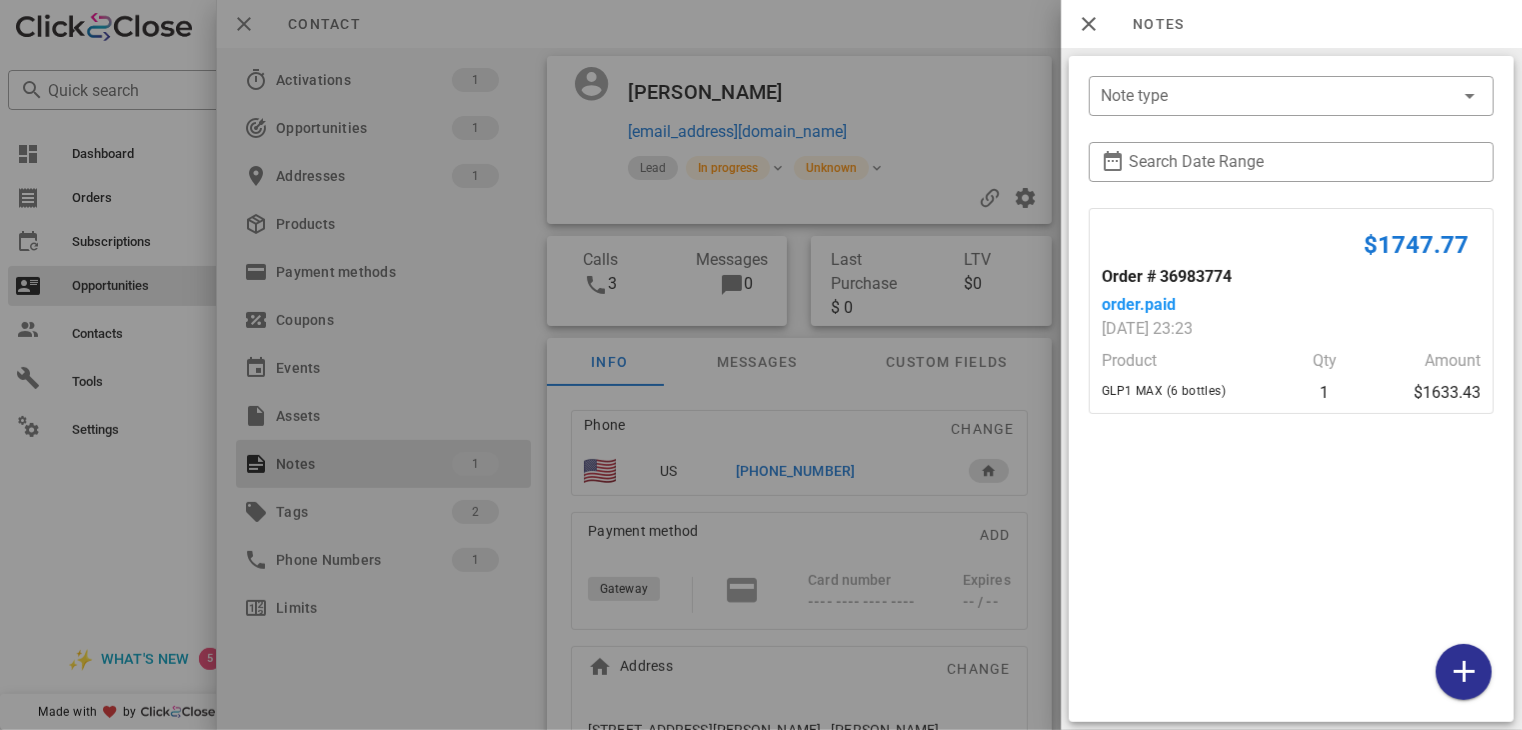 click at bounding box center [761, 365] 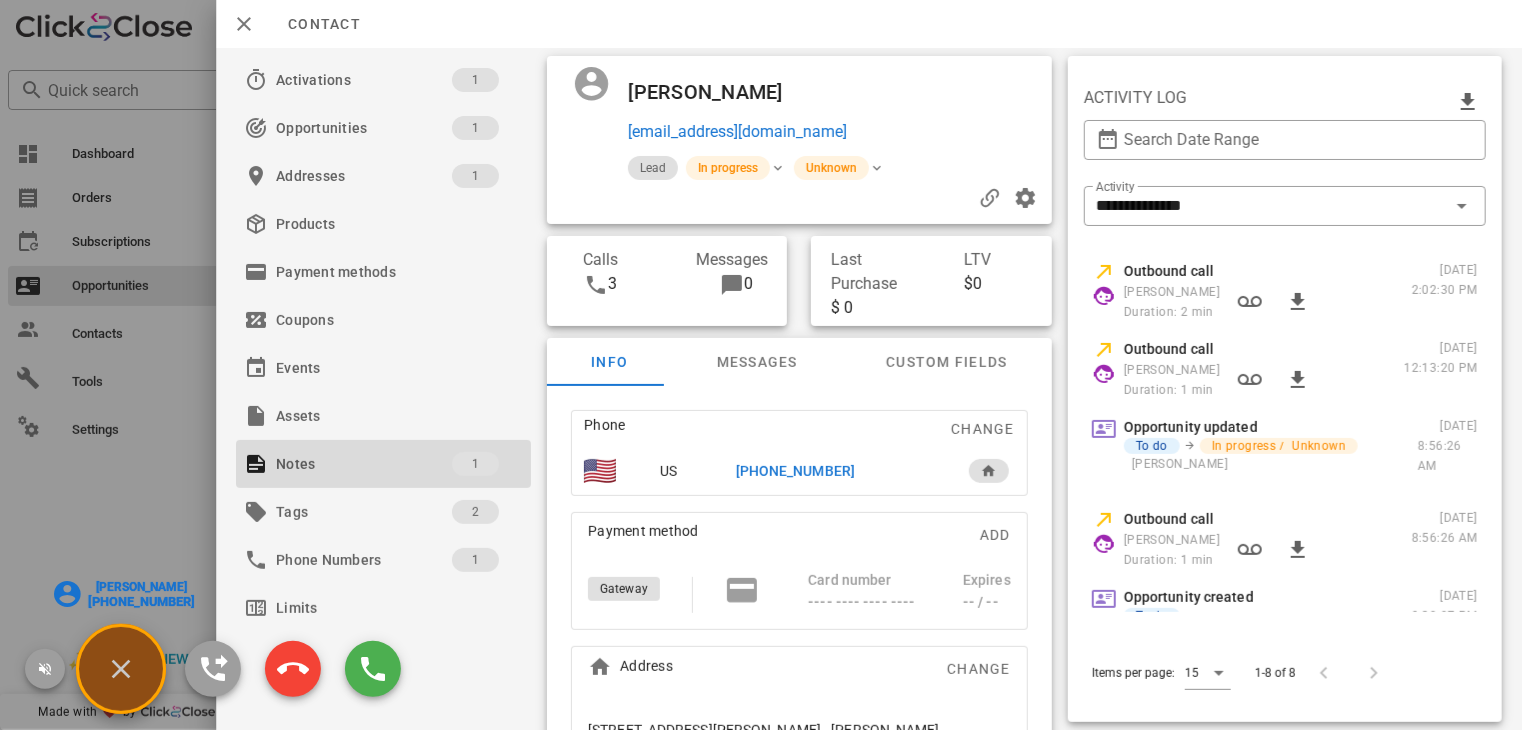 click on "[PERSON_NAME] [PHONE_NUMBER]" at bounding box center (125, 594) 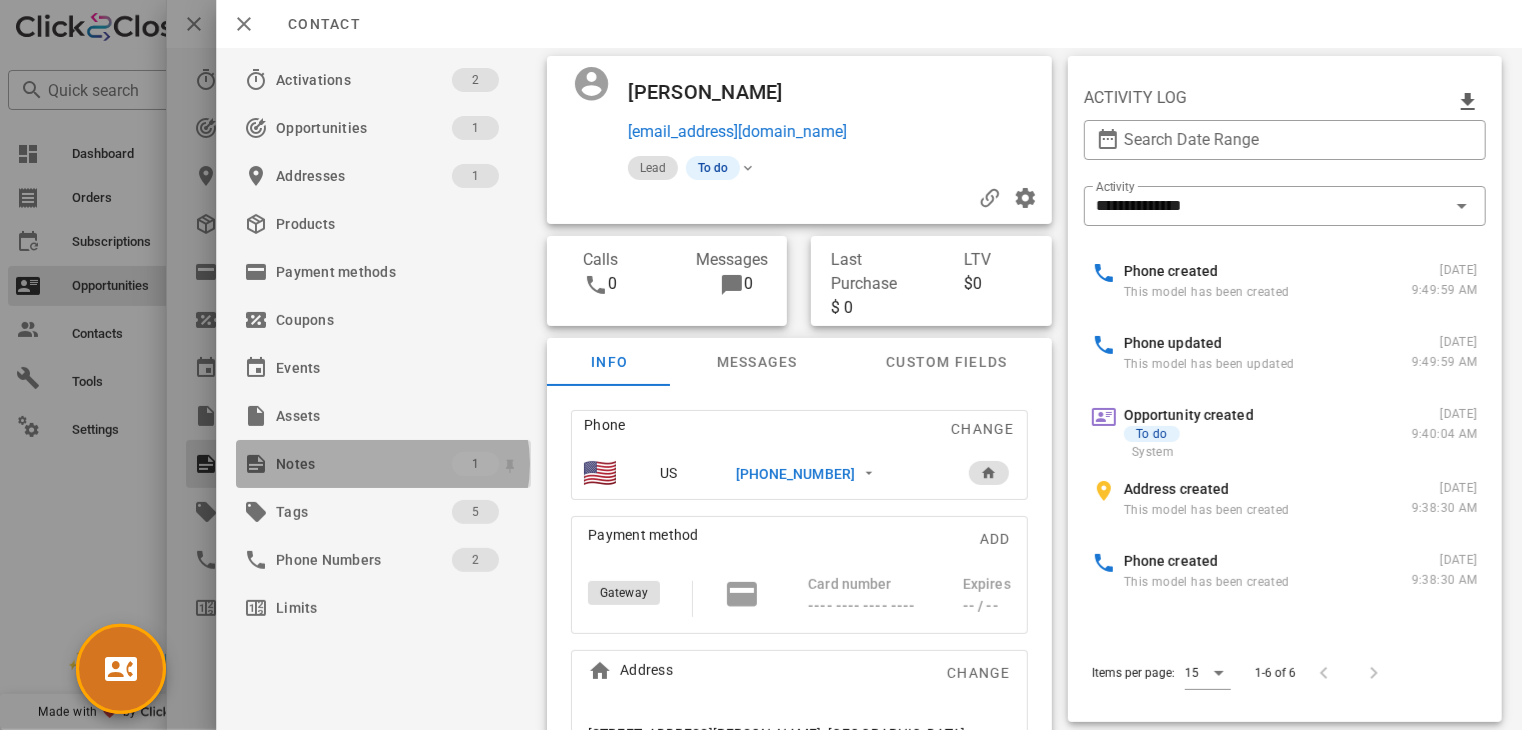 click on "Notes" at bounding box center (364, 464) 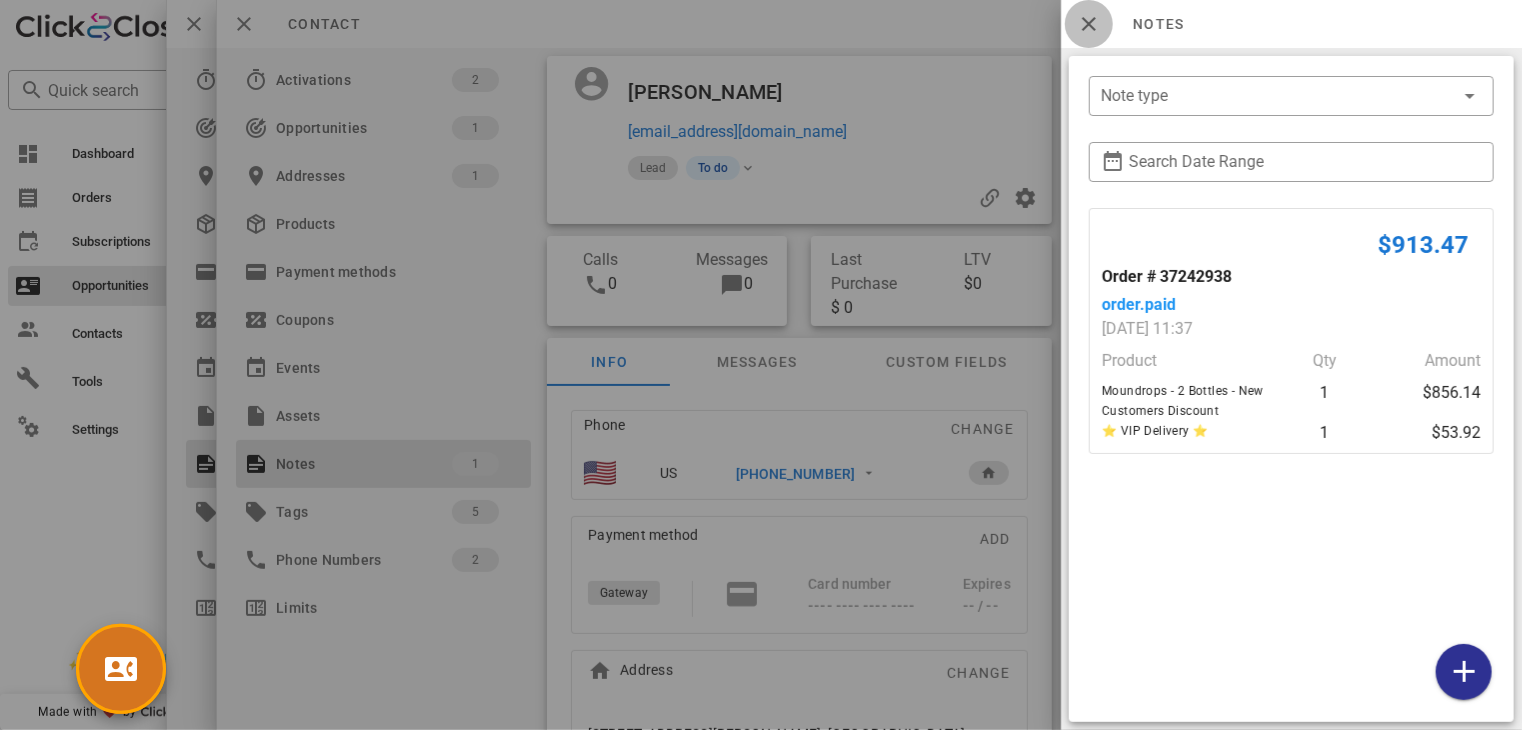 click at bounding box center (1089, 24) 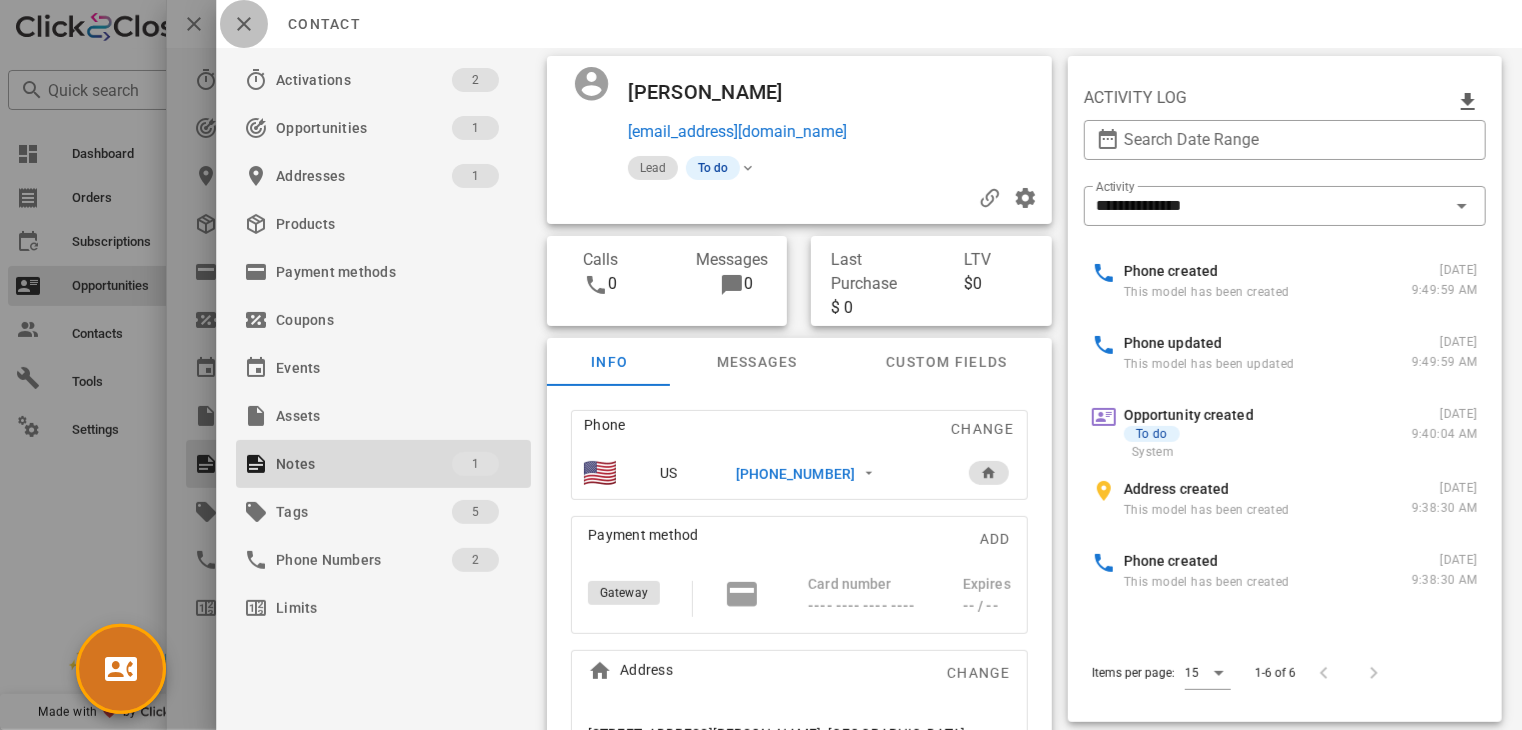 click at bounding box center (244, 24) 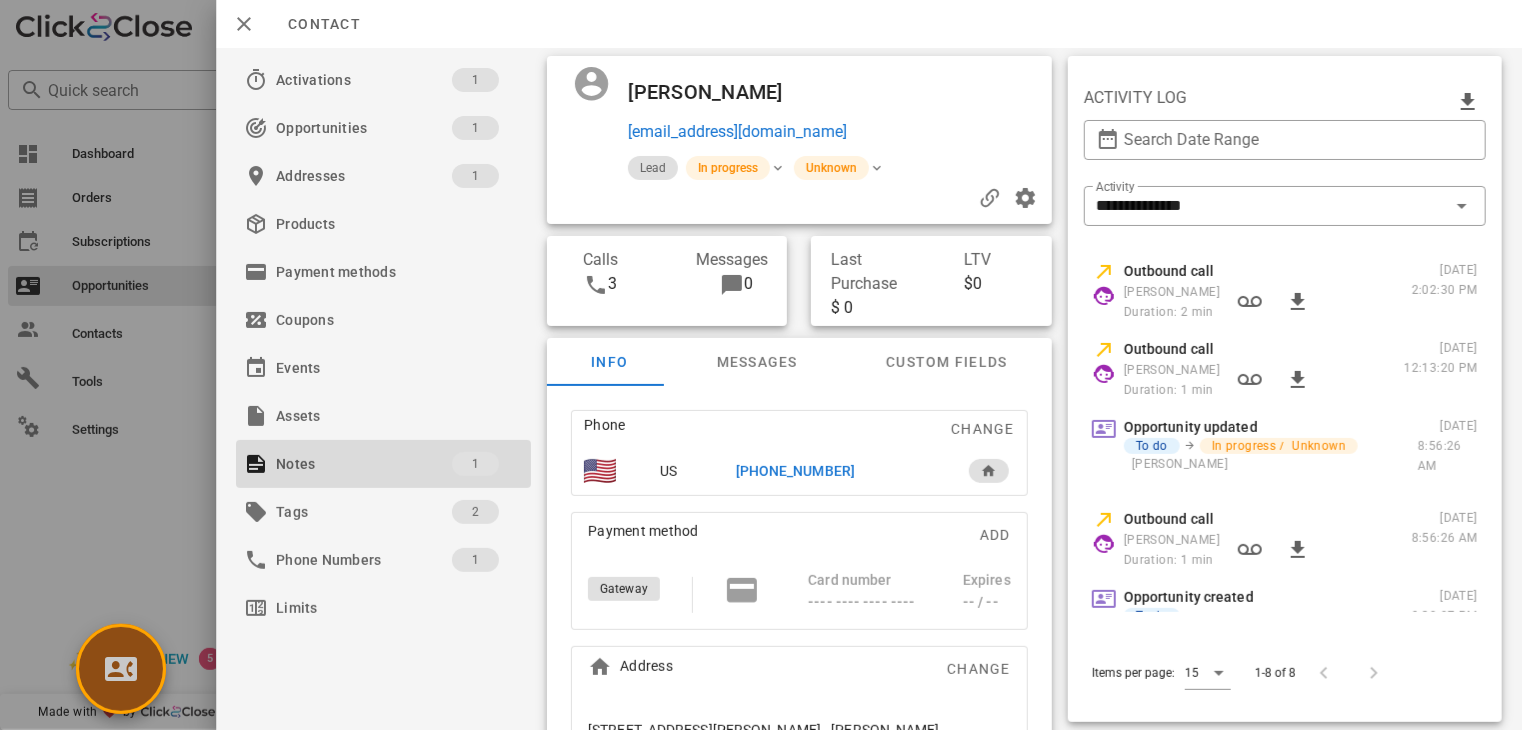 click at bounding box center (121, 669) 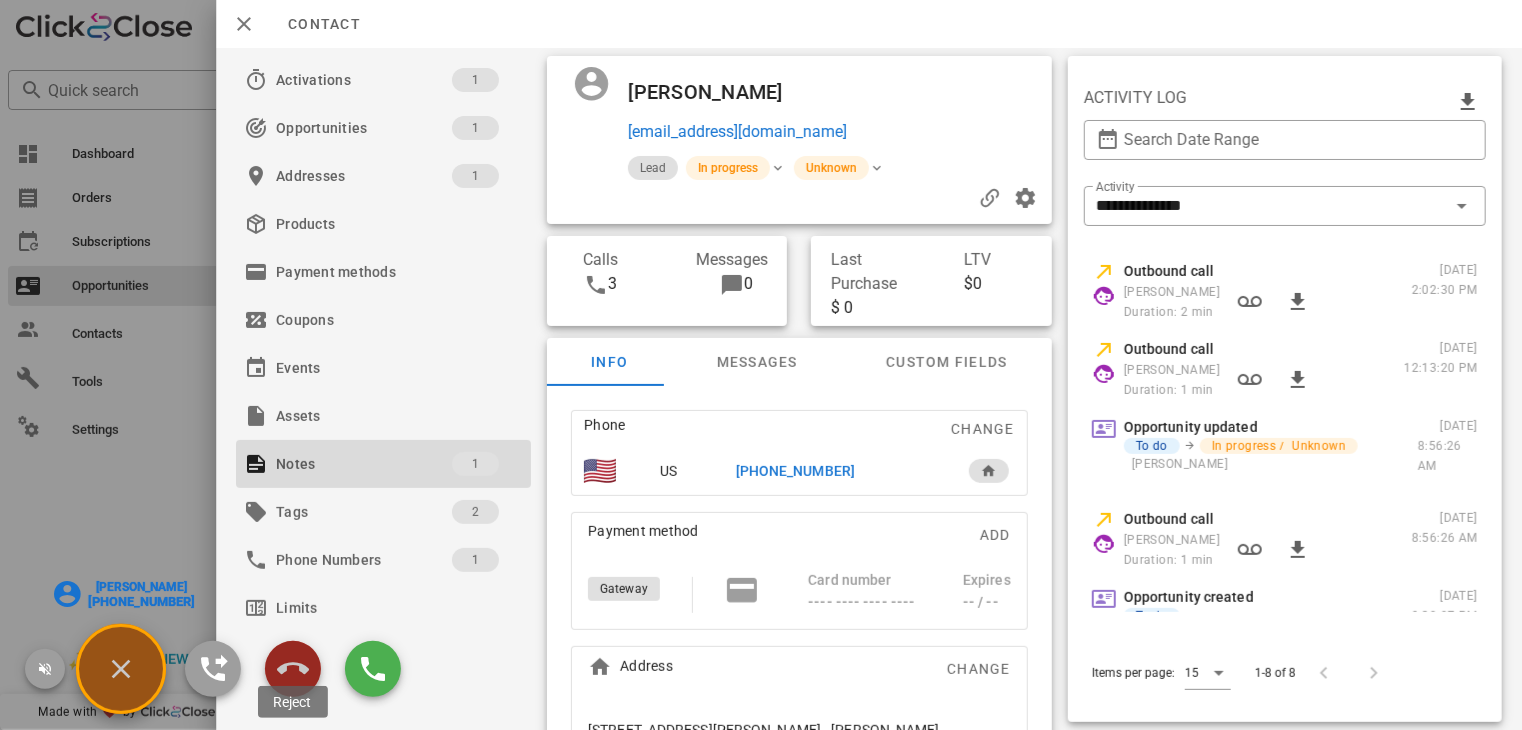 click at bounding box center [293, 669] 